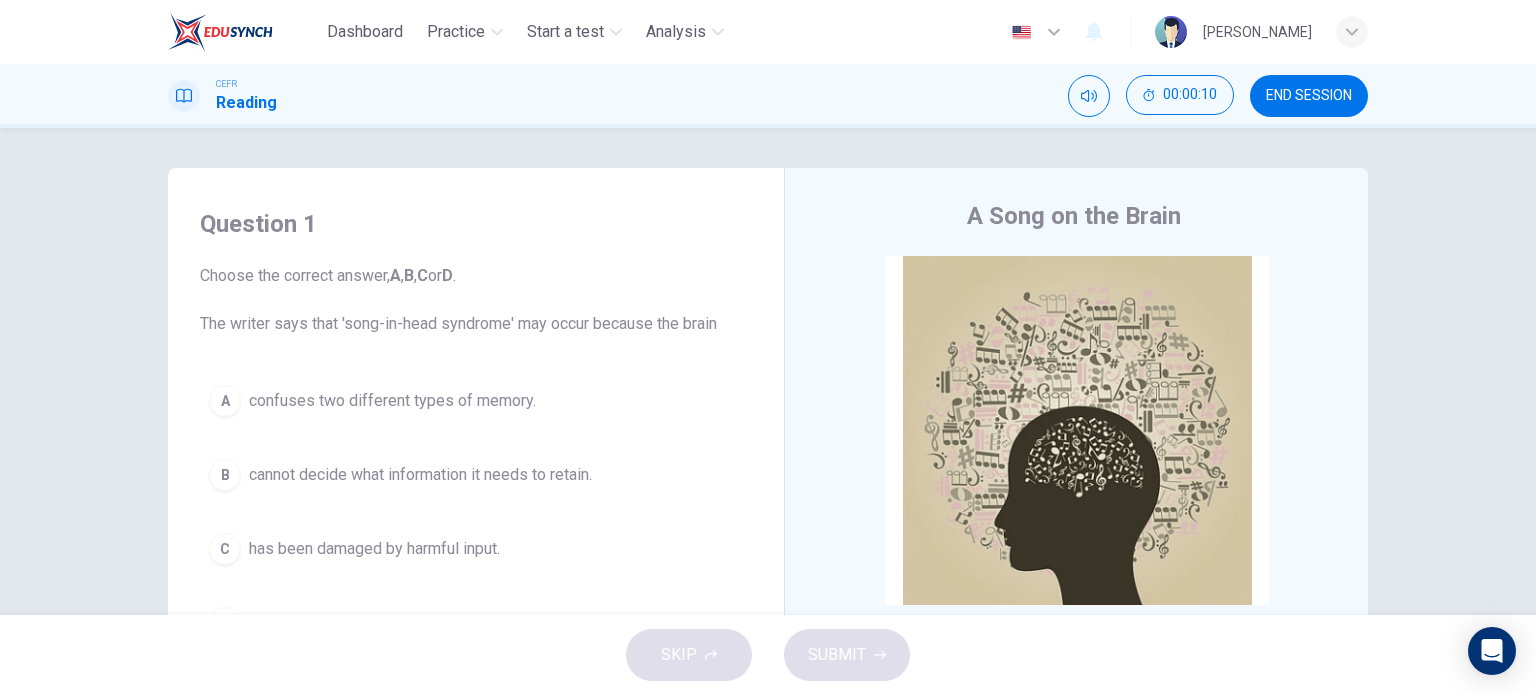 scroll, scrollTop: 0, scrollLeft: 0, axis: both 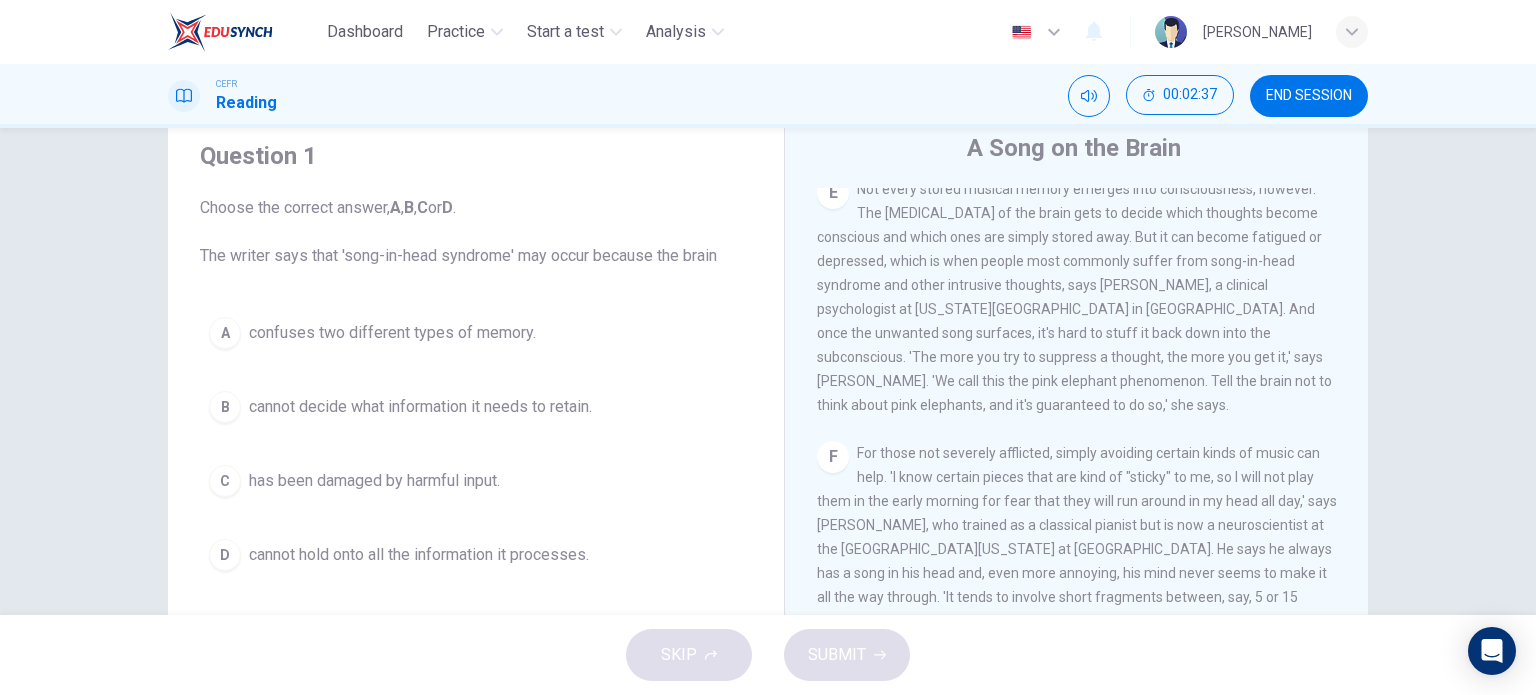 click on "B cannot decide what information it needs to retain." at bounding box center (476, 407) 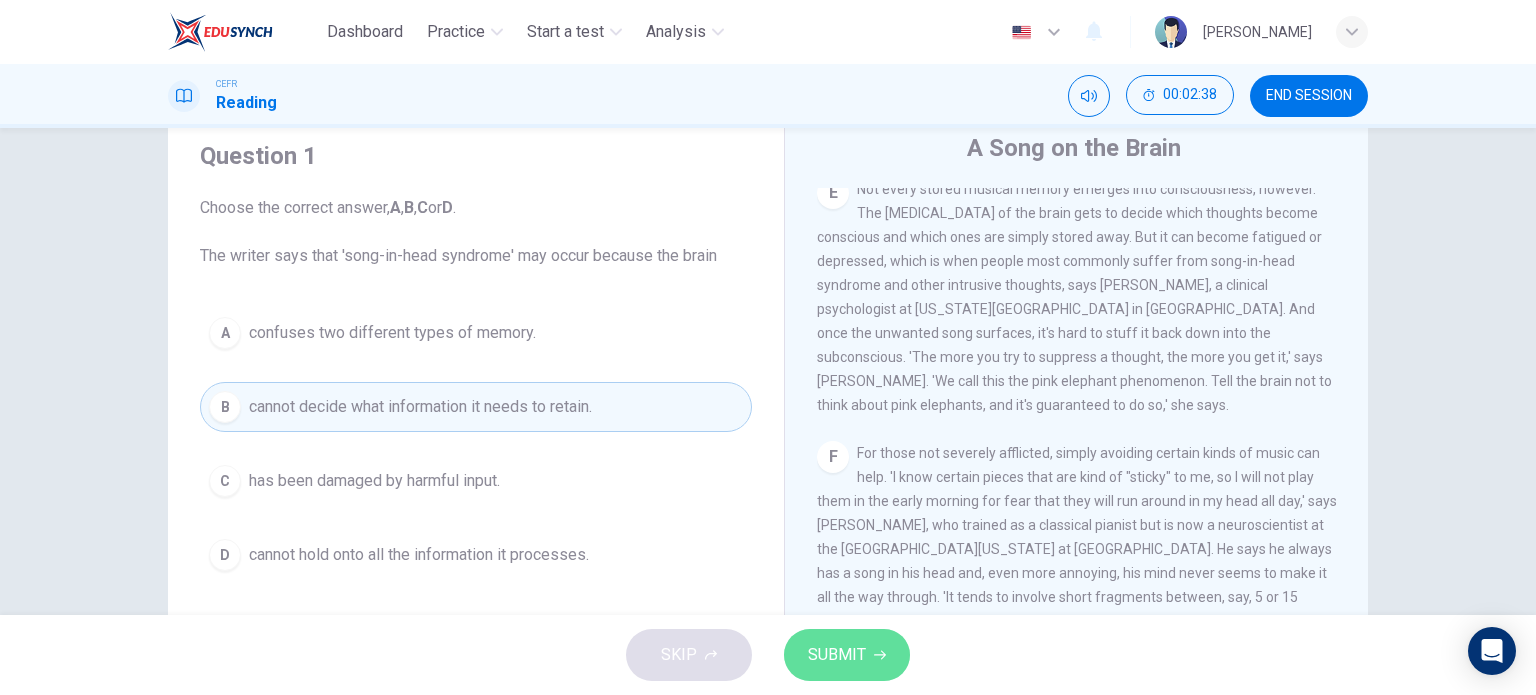 click on "SUBMIT" at bounding box center (837, 655) 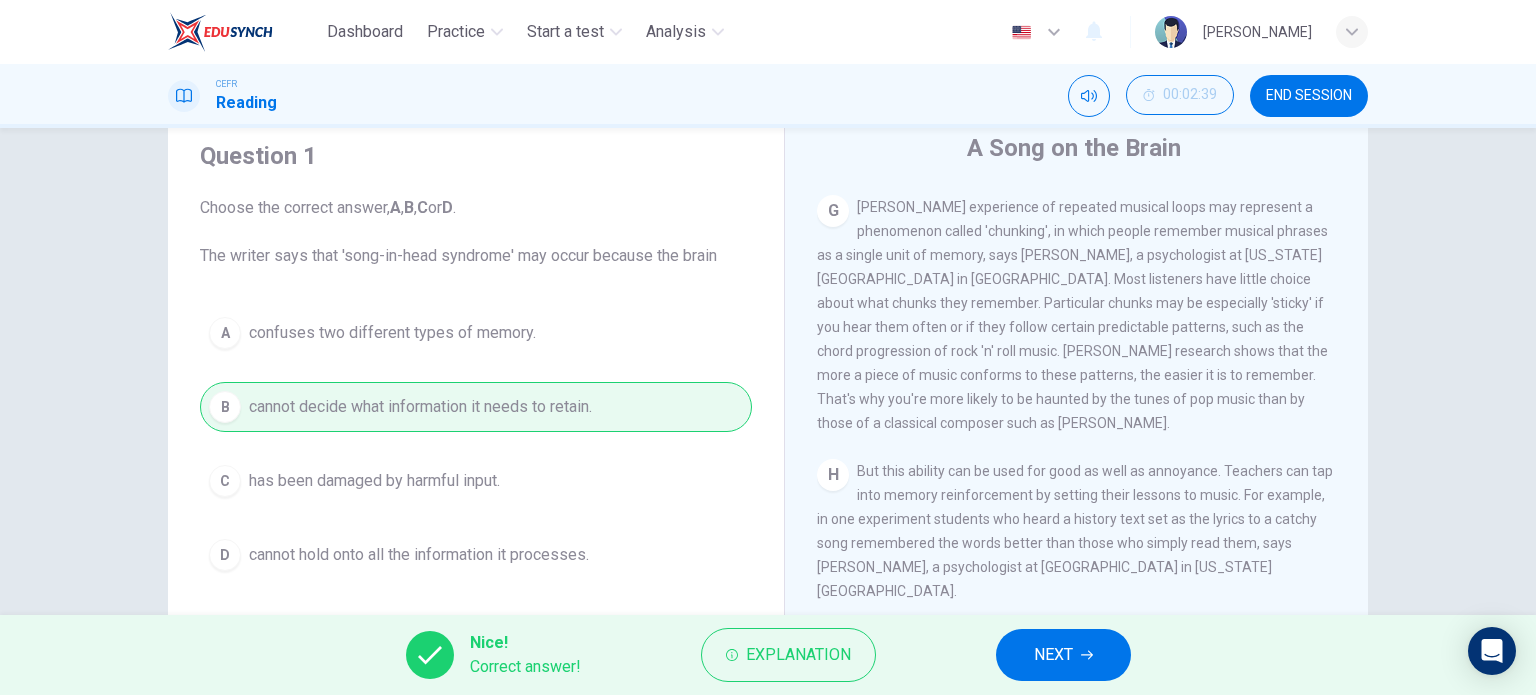 scroll, scrollTop: 1592, scrollLeft: 0, axis: vertical 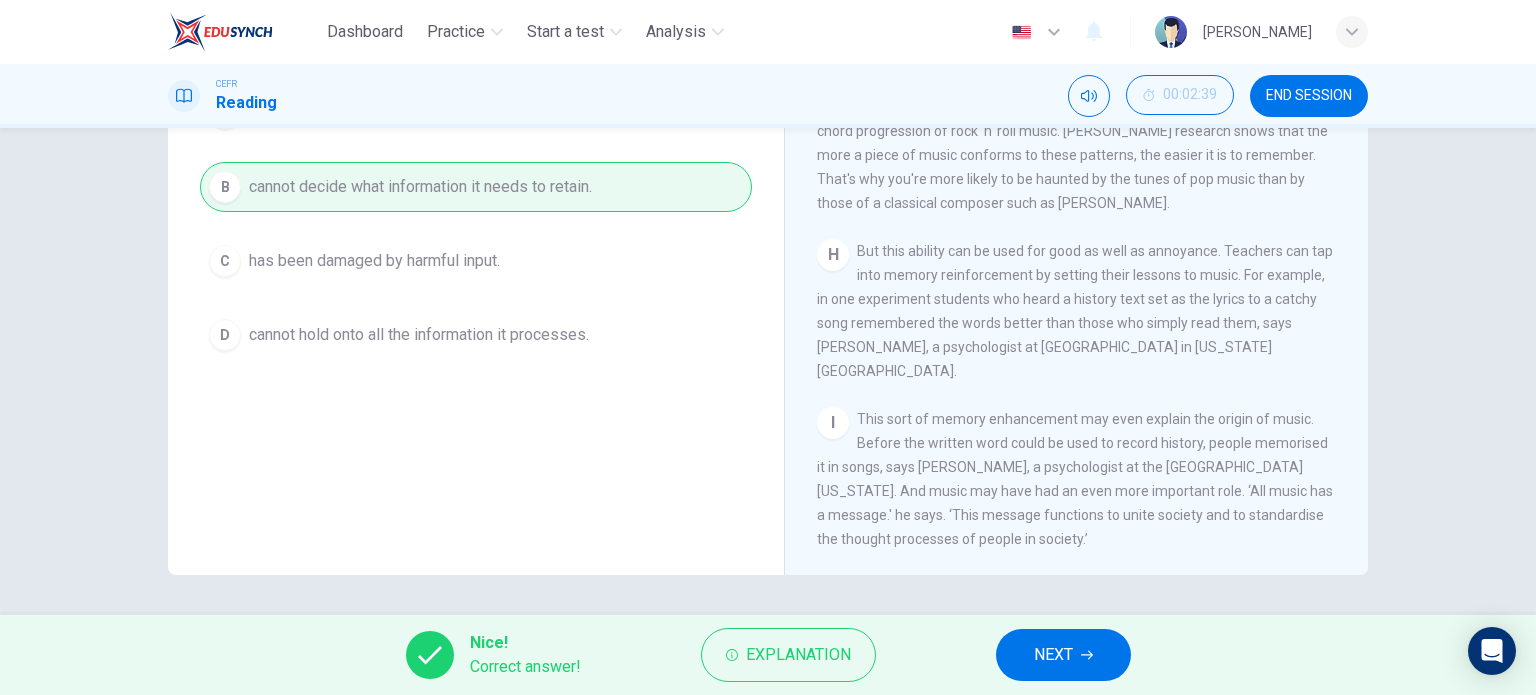 click on "NEXT" at bounding box center (1063, 655) 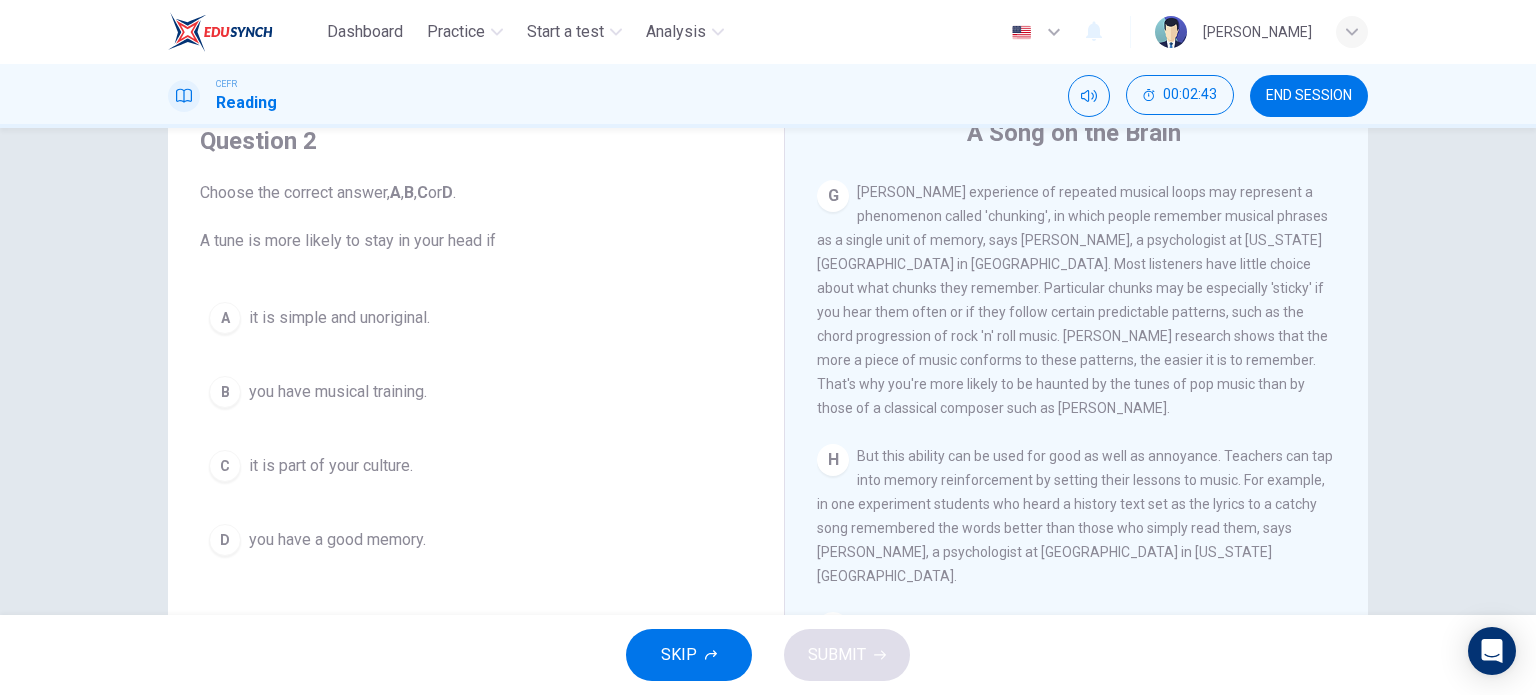 scroll, scrollTop: 92, scrollLeft: 0, axis: vertical 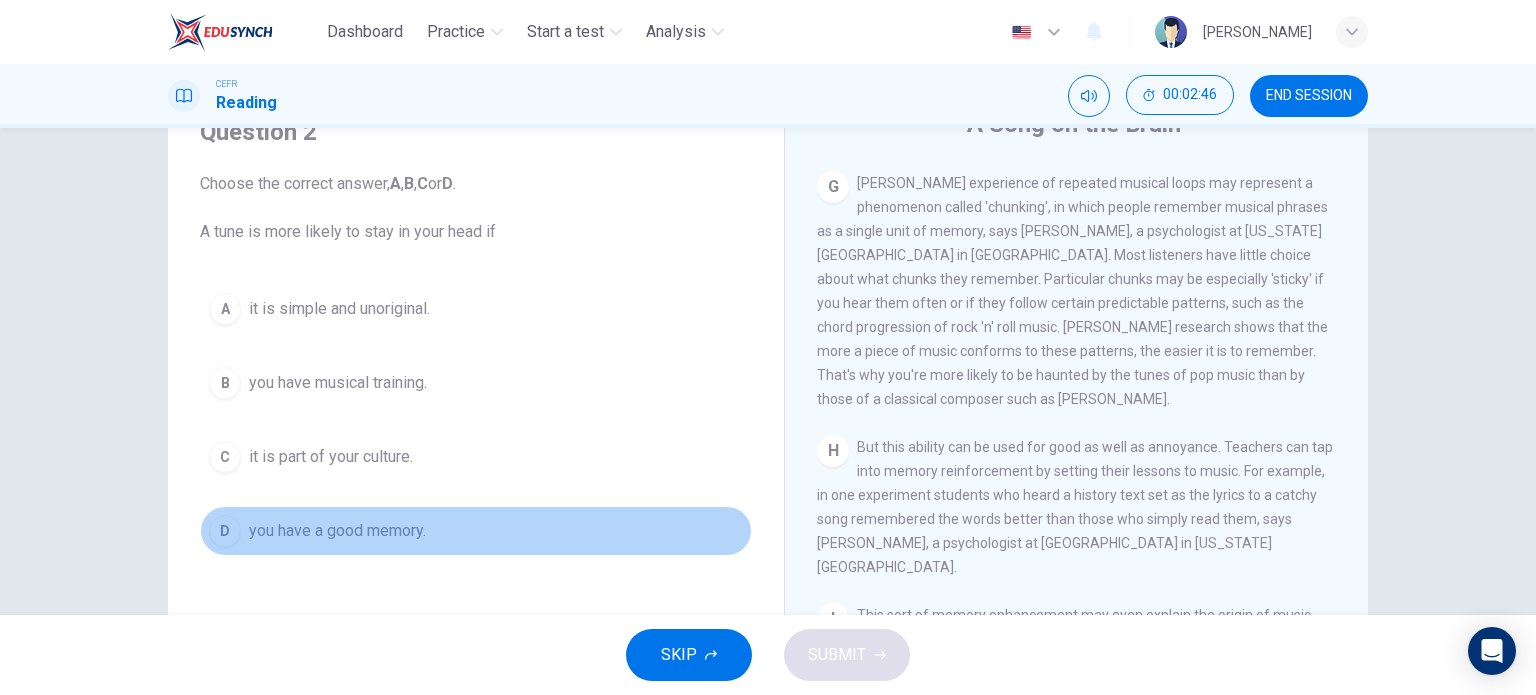 click on "D you have a good memory." at bounding box center [476, 531] 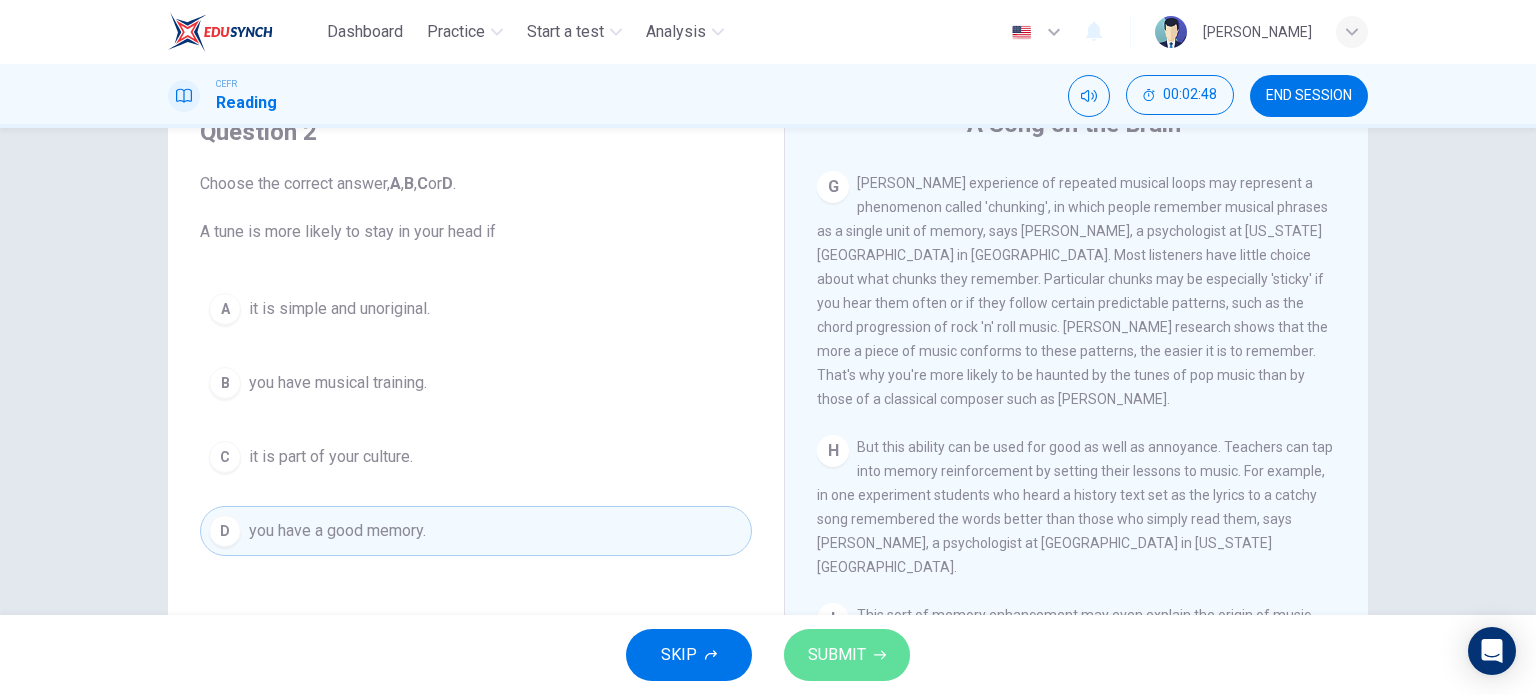 click on "SUBMIT" at bounding box center (837, 655) 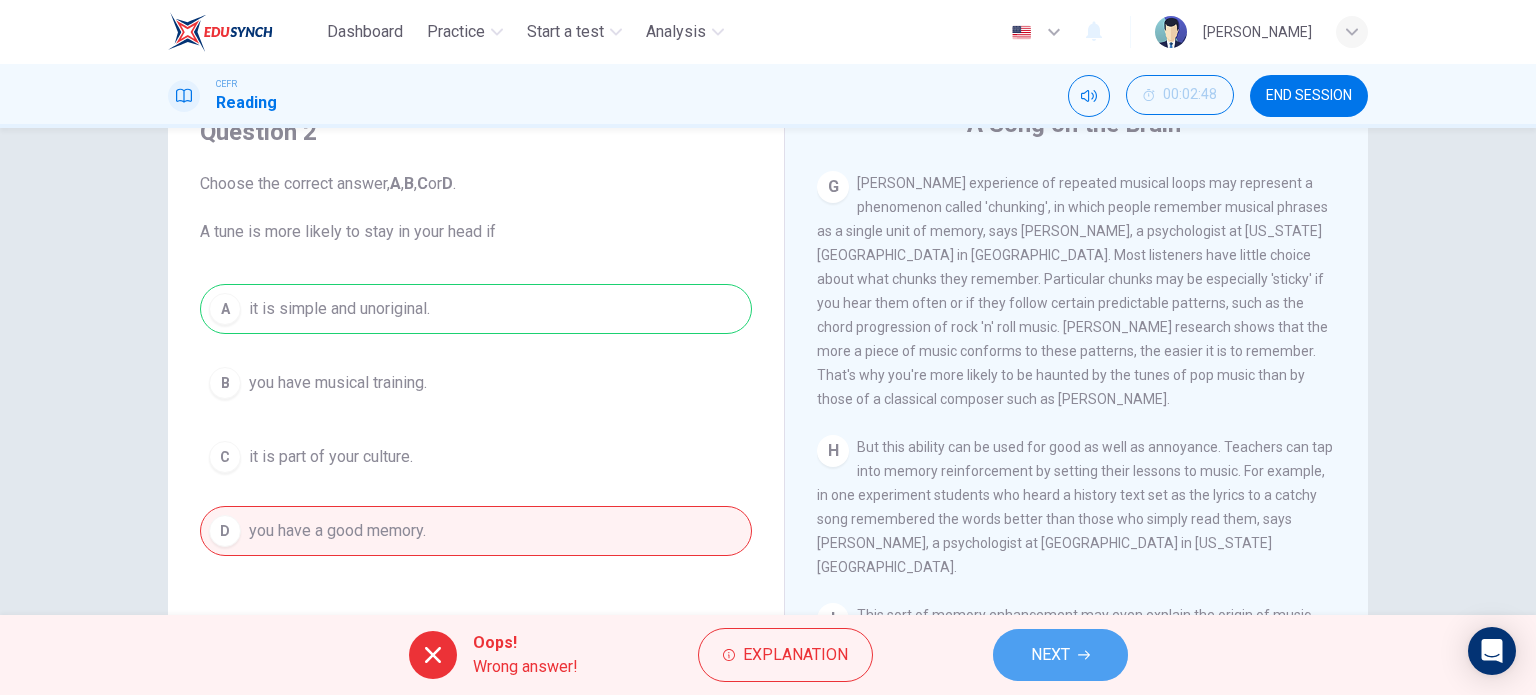 click on "NEXT" at bounding box center (1060, 655) 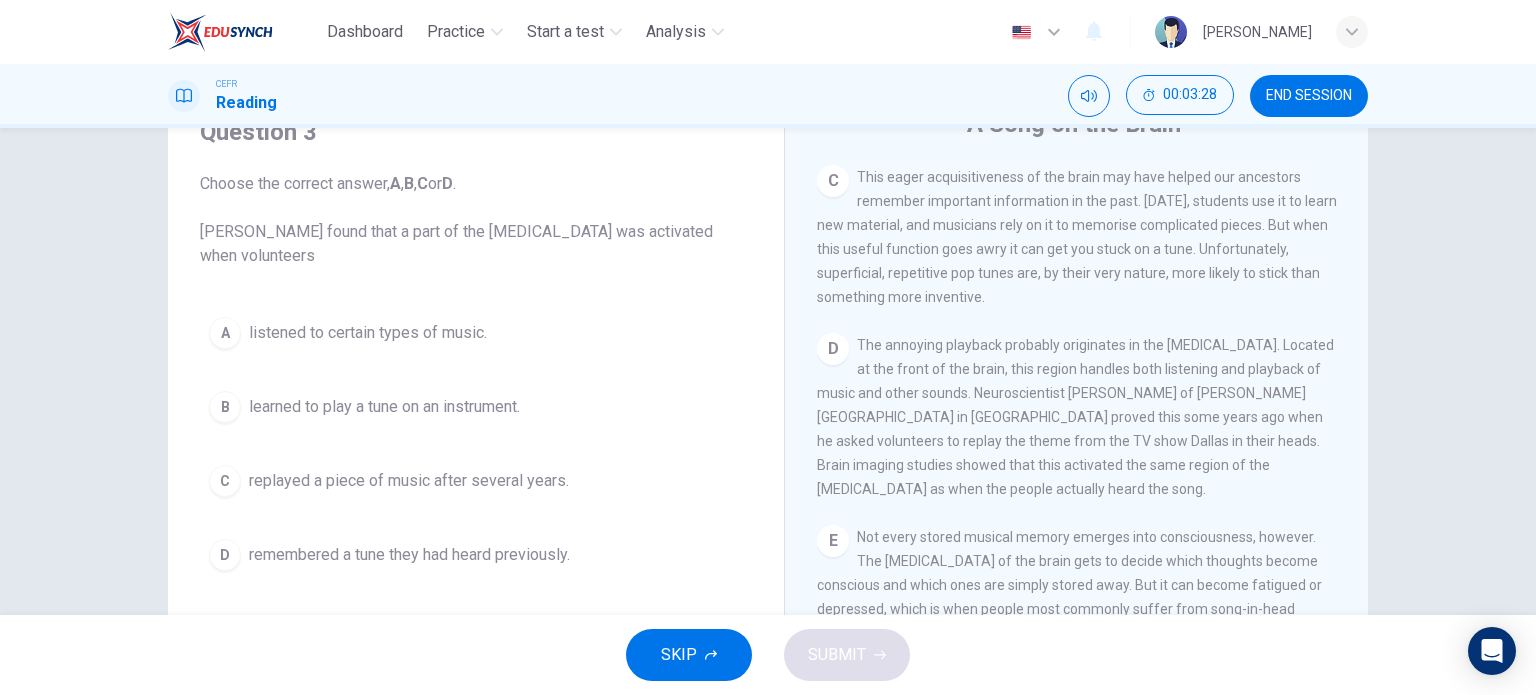 scroll, scrollTop: 732, scrollLeft: 0, axis: vertical 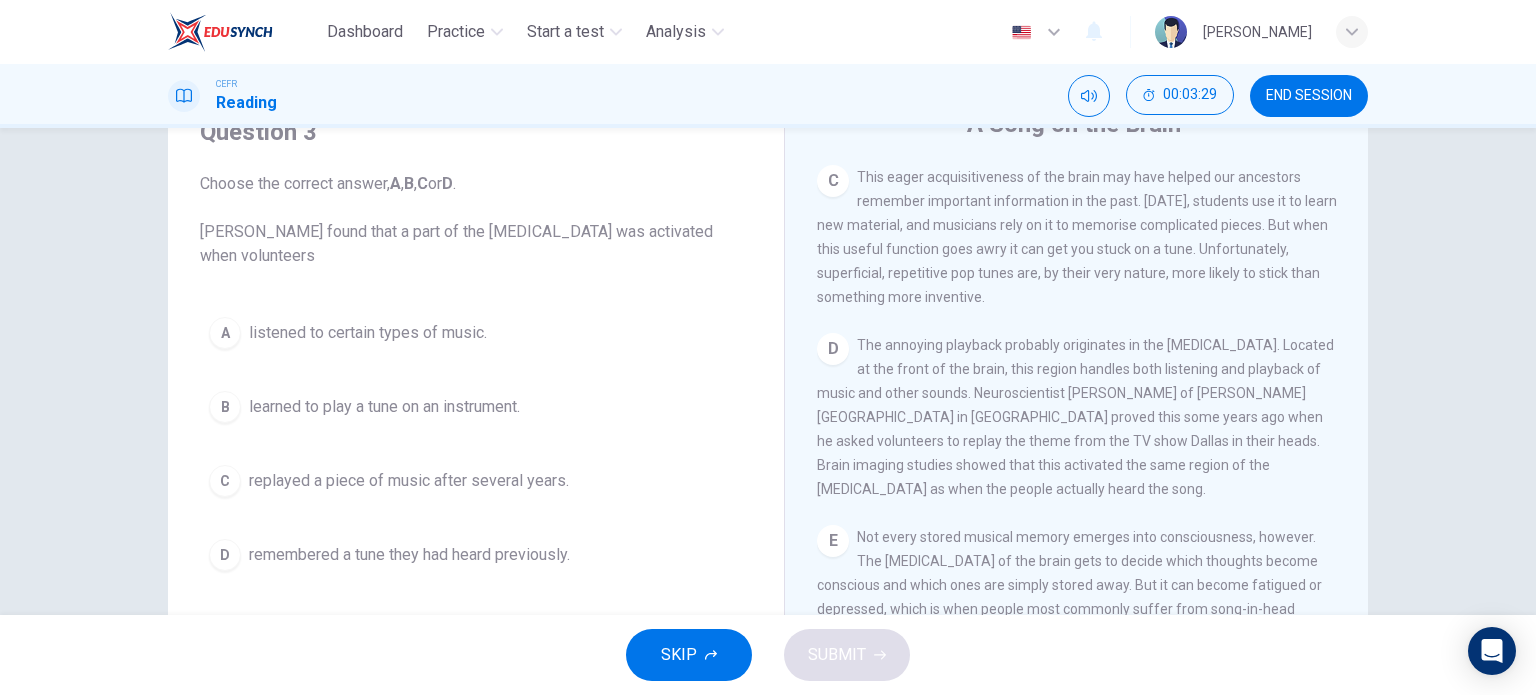 click on "This eager acquisitiveness of the brain may have helped our ancestors remember important information in the past. [DATE], students use it to learn new material, and musicians rely on it to memorise complicated pieces. But when this useful function goes awry it can get you stuck on a tune. Unfortunately, superficial, repetitive pop tunes are, by their very nature, more likely to stick than something more inventive." at bounding box center [1077, 237] 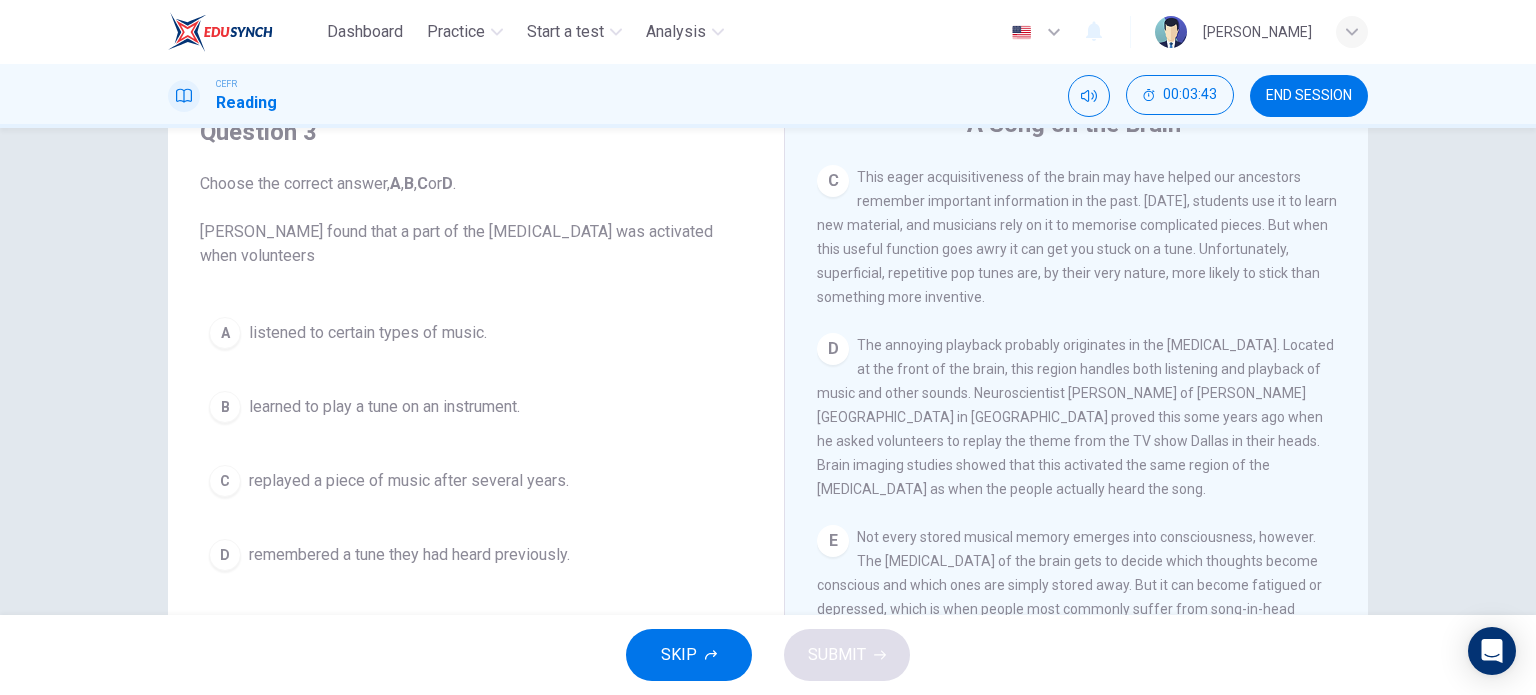 click on "A listened to certain types of music. B learned to play a tune on an instrument. C replayed a piece of music after several years. D remembered a tune they had heard previously." at bounding box center [476, 444] 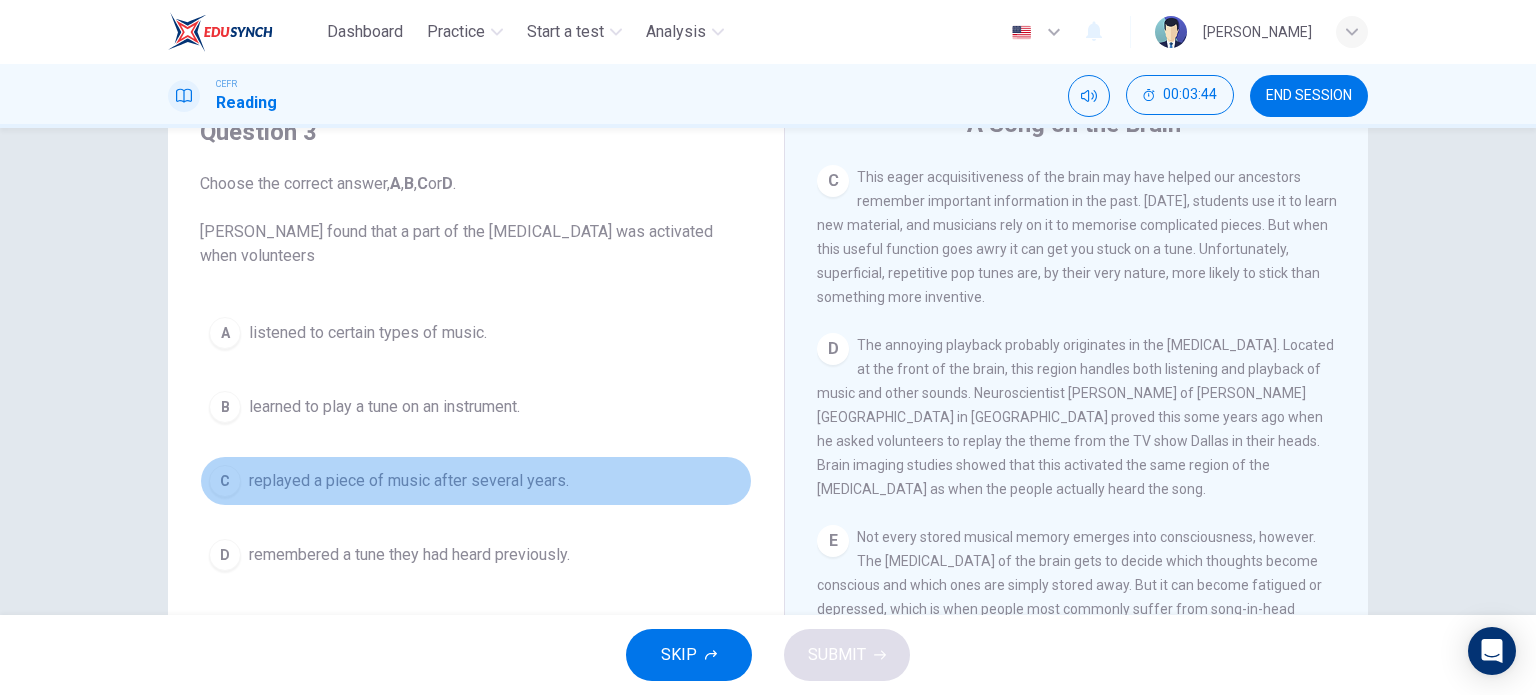 click on "replayed a piece of music after several years." at bounding box center (409, 481) 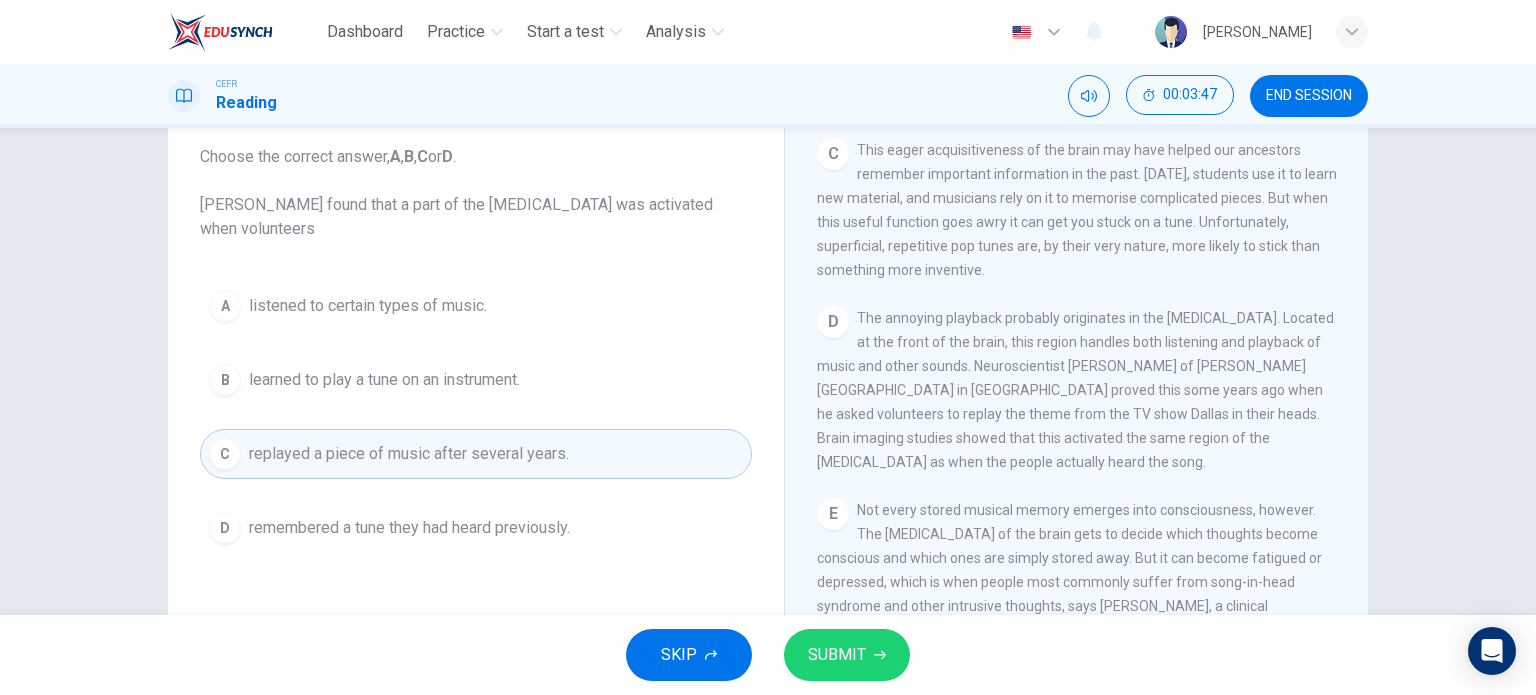 scroll, scrollTop: 110, scrollLeft: 0, axis: vertical 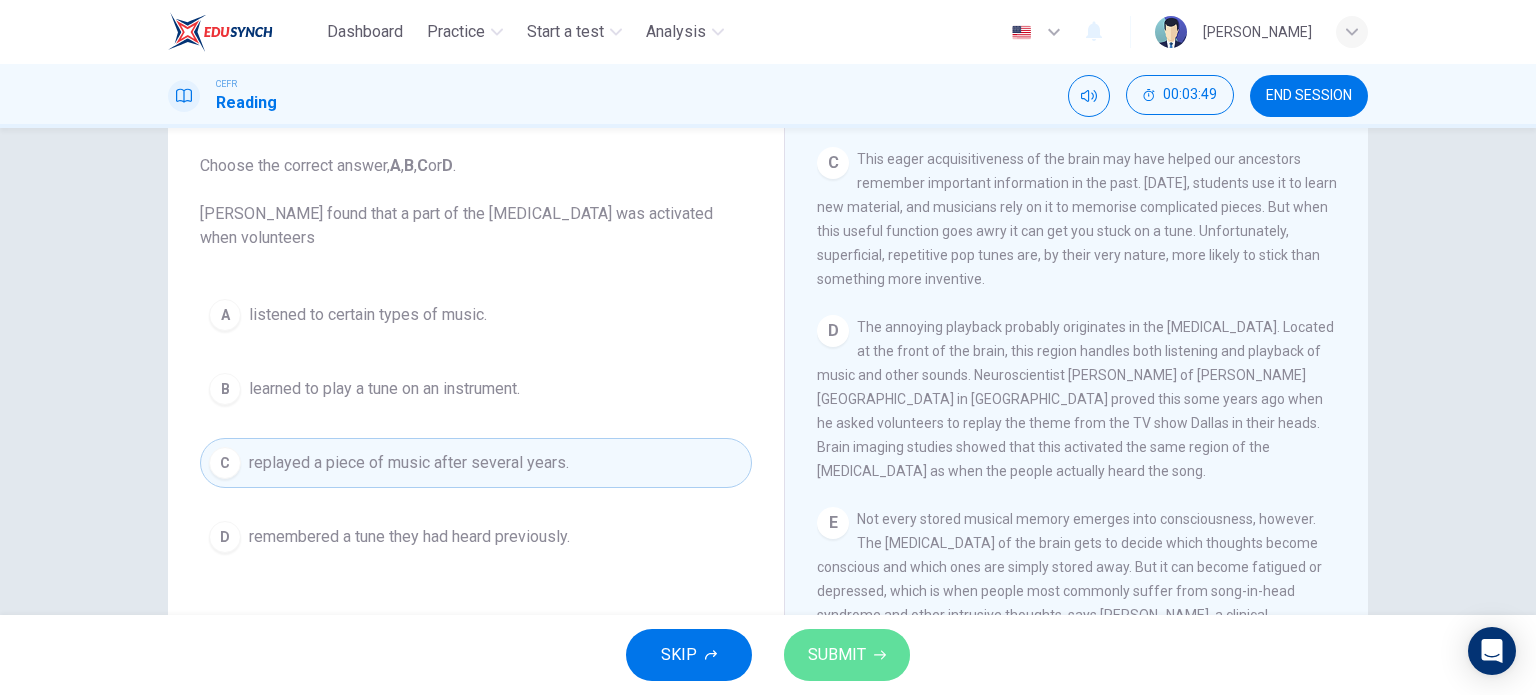 click on "SUBMIT" at bounding box center [847, 655] 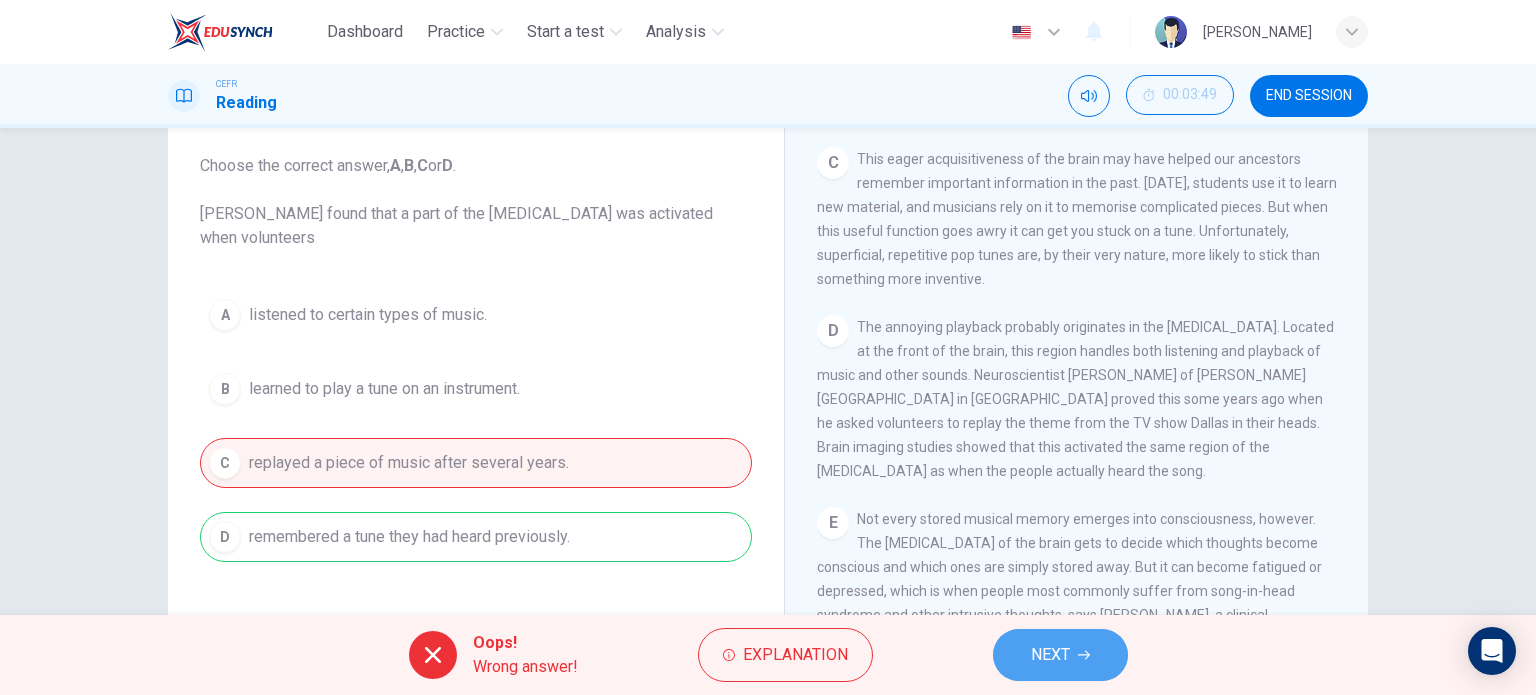 click on "NEXT" at bounding box center (1060, 655) 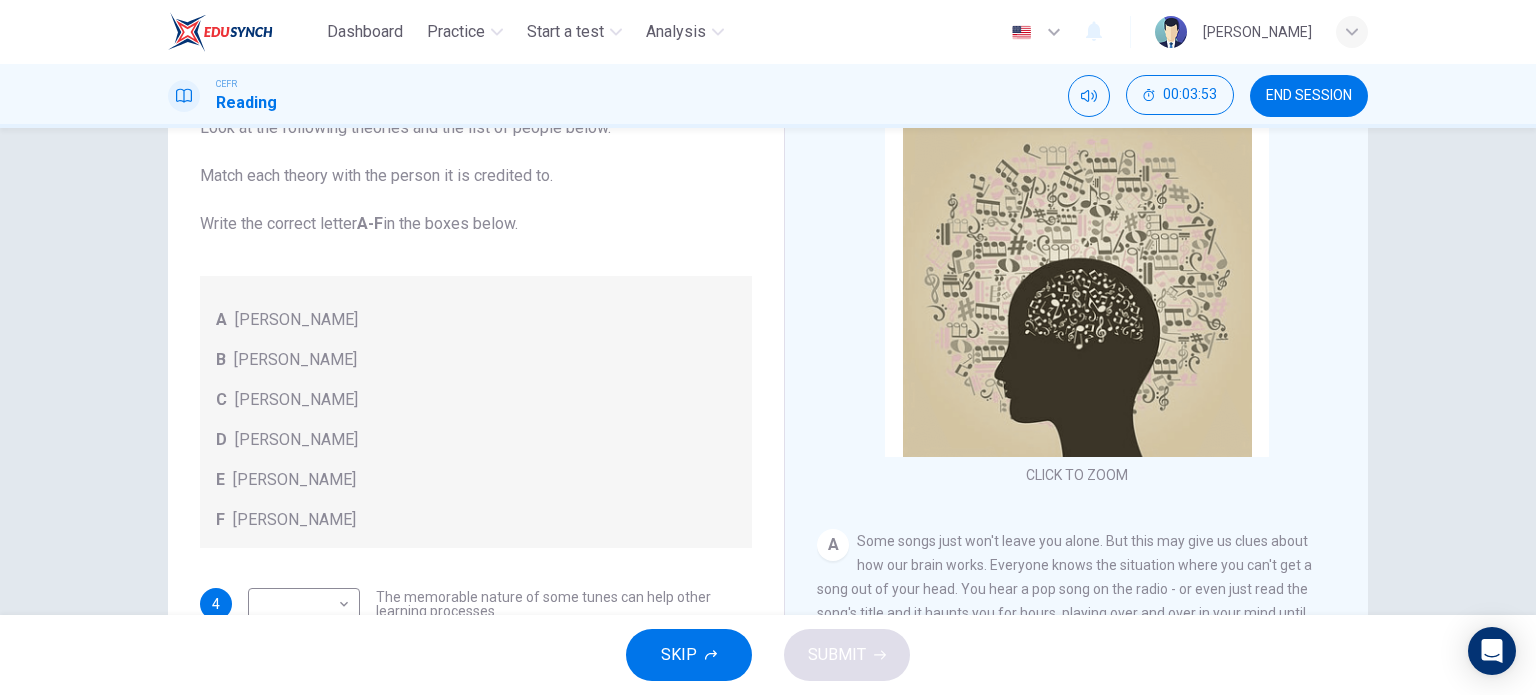 scroll, scrollTop: 224, scrollLeft: 0, axis: vertical 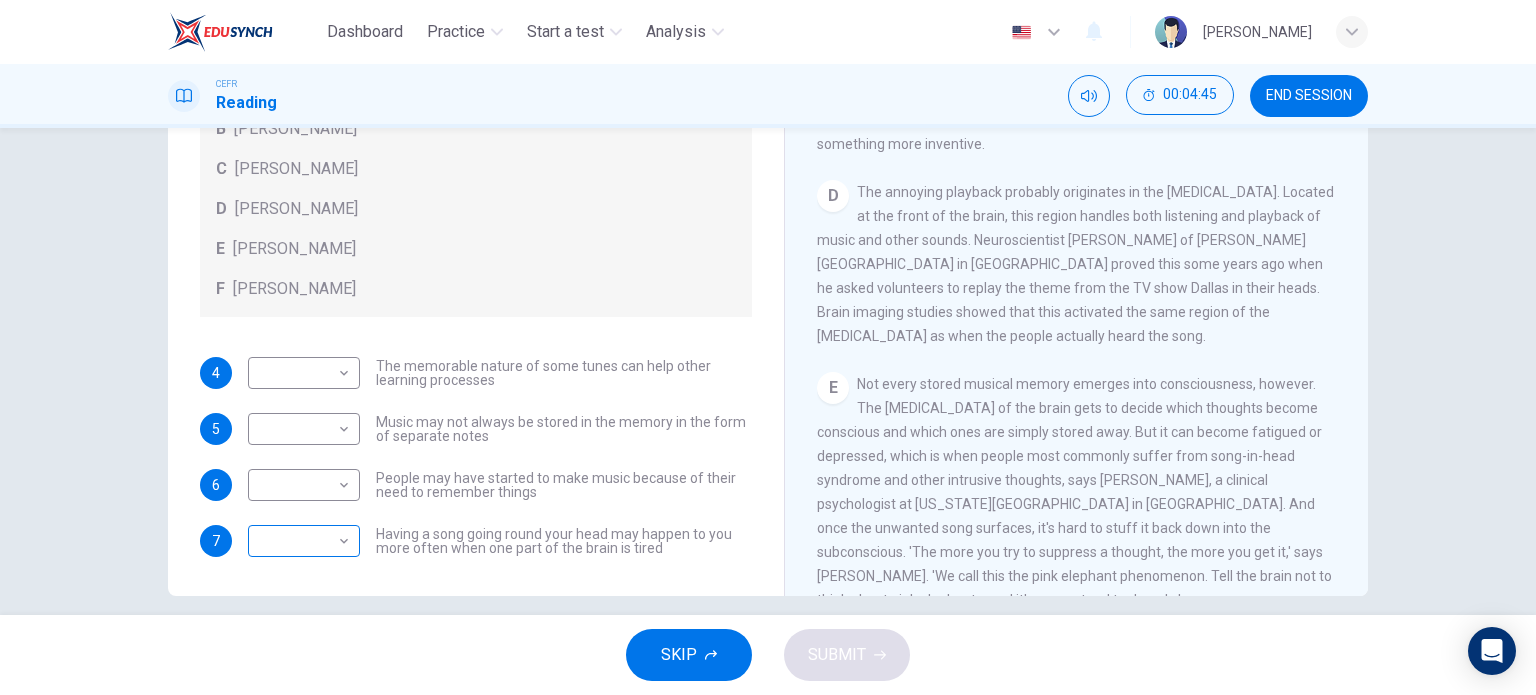click on "Dashboard Practice Start a test Analysis English en ​ [PERSON_NAME] CEFR Reading 00:04:45 END SESSION Questions 4 - 7 Look at the following theories and the list of people below.
Match each theory with the person it is credited to.
Write the correct letter  A-F  in the boxes below. A [PERSON_NAME] B [PERSON_NAME] C [PERSON_NAME] D [PERSON_NAME] E [PERSON_NAME] F [PERSON_NAME] 4 ​ ​ The memorable nature of some tunes can help other learning processes 5 ​ ​ Music may not always be stored in the memory in the form of separate notes 6 ​ ​ People may have started to make music because of their need to remember things 7 ​ ​ Having a song going round your head may happen to you more often when one part of the brain is tired A Song on the Brain CLICK TO ZOOM Click to Zoom A B C D E F G H I SKIP SUBMIT EduSynch - Online Language Proficiency Testing
Dashboard Practice Start a test Analysis Notifications © Copyright  2025" at bounding box center [768, 347] 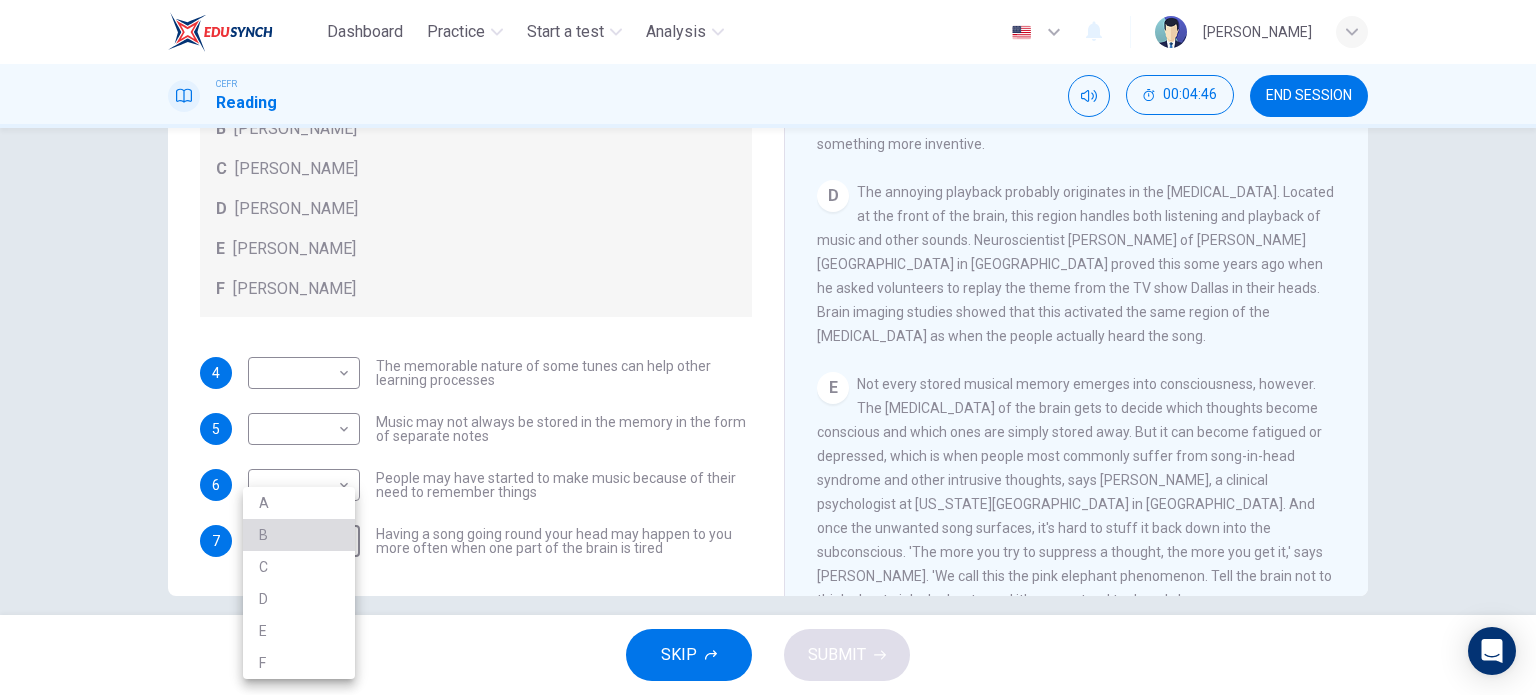 click on "B" at bounding box center (299, 535) 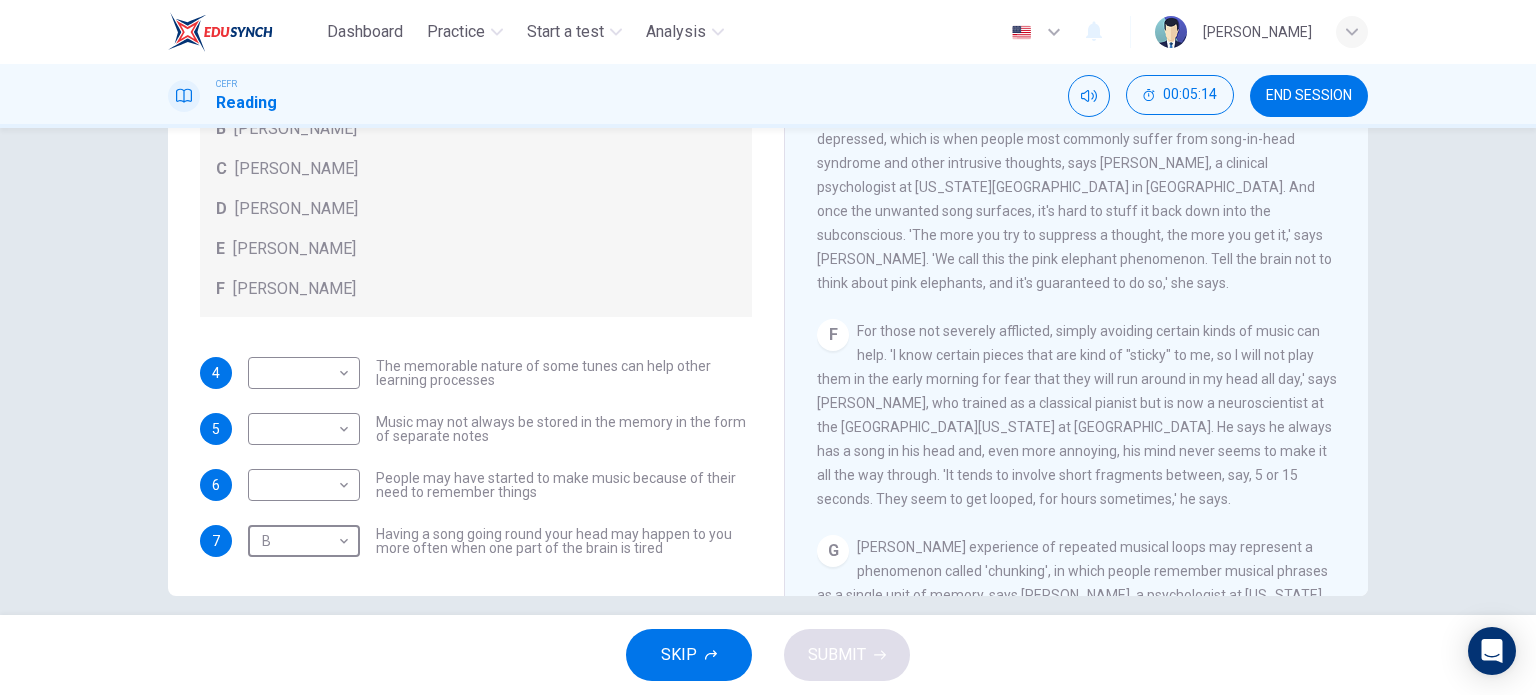 scroll, scrollTop: 1030, scrollLeft: 0, axis: vertical 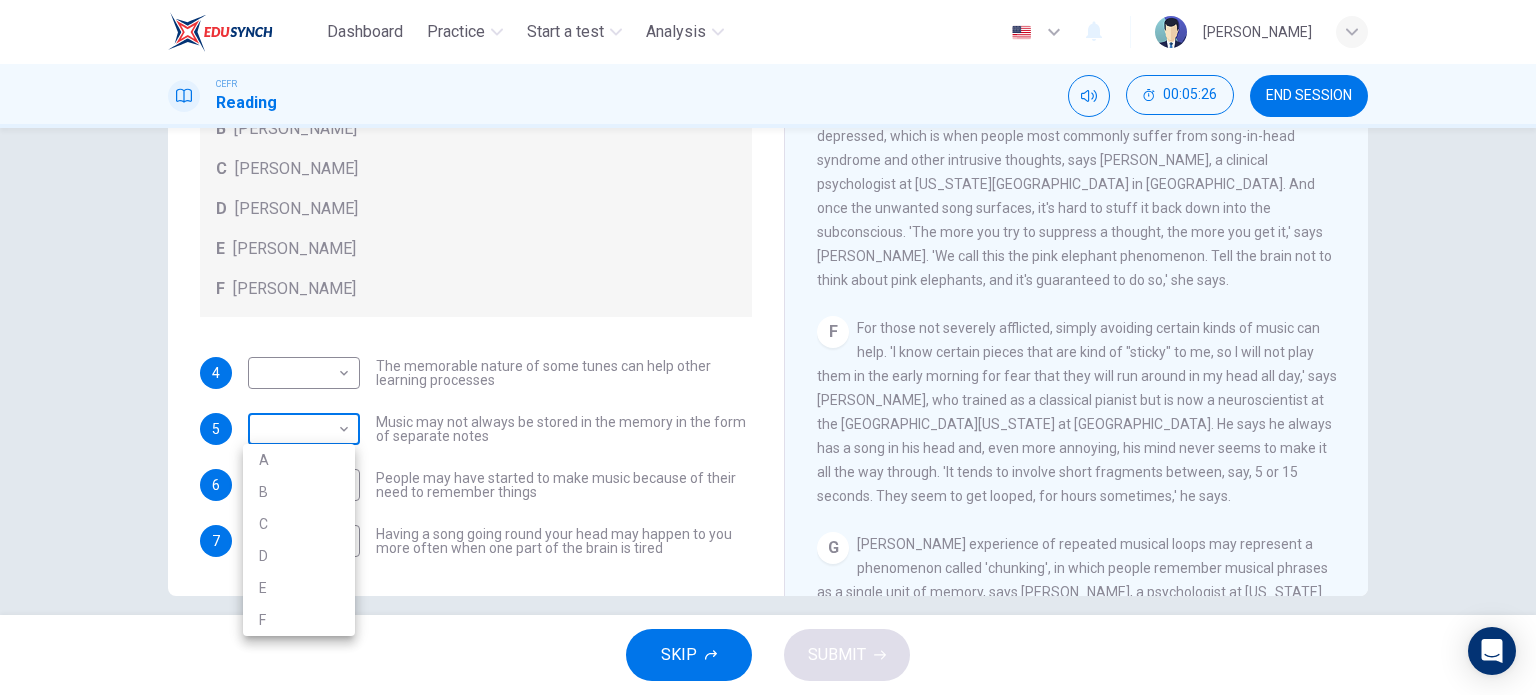 click on "Dashboard Practice Start a test Analysis English en ​ [PERSON_NAME] CEFR Reading 00:05:26 END SESSION Questions 4 - 7 Look at the following theories and the list of people below.
Match each theory with the person it is credited to.
Write the correct letter  A-F  in the boxes below. A [PERSON_NAME] B [PERSON_NAME] C [PERSON_NAME] D [PERSON_NAME] E [PERSON_NAME] F [PERSON_NAME] 4 ​ ​ The memorable nature of some tunes can help other learning processes 5 ​ ​ Music may not always be stored in the memory in the form of separate notes 6 ​ ​ People may have started to make music because of their need to remember things 7 B B ​ Having a song going round your head may happen to you more often when one part of the brain is tired A Song on the Brain CLICK TO ZOOM Click to Zoom A B C D E F G H I SKIP SUBMIT EduSynch - Online Language Proficiency Testing
Dashboard Practice Start a test Analysis Notifications © Copyright  2025 A B C D E F" at bounding box center [768, 347] 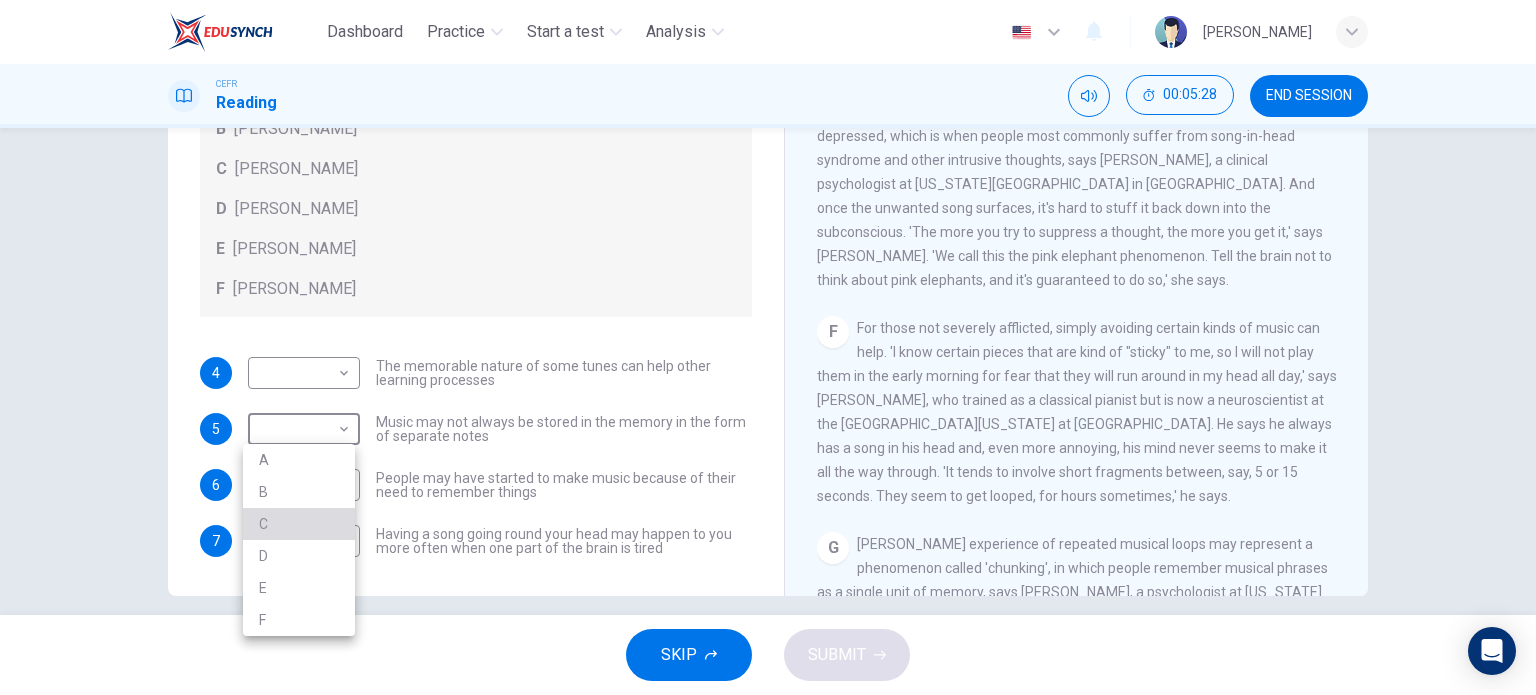 click on "C" at bounding box center [299, 524] 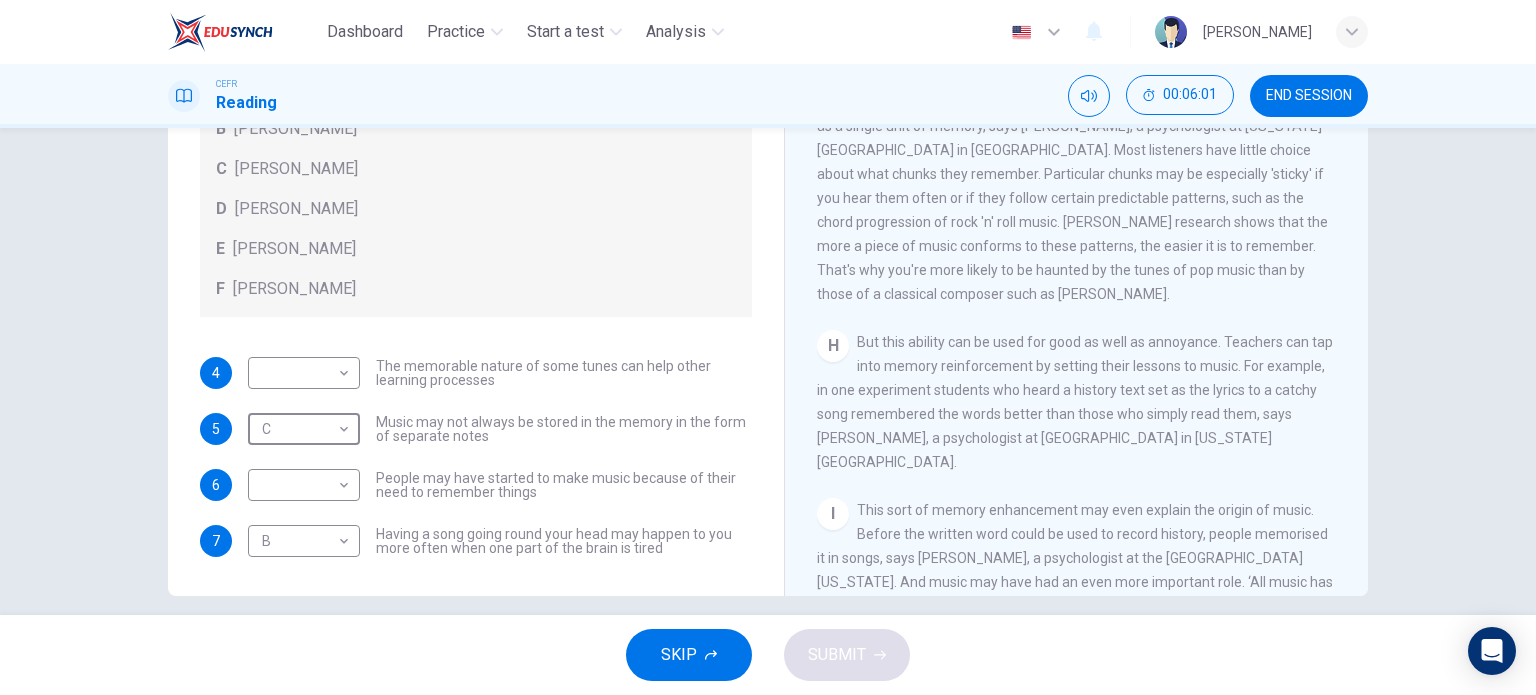 scroll, scrollTop: 1496, scrollLeft: 0, axis: vertical 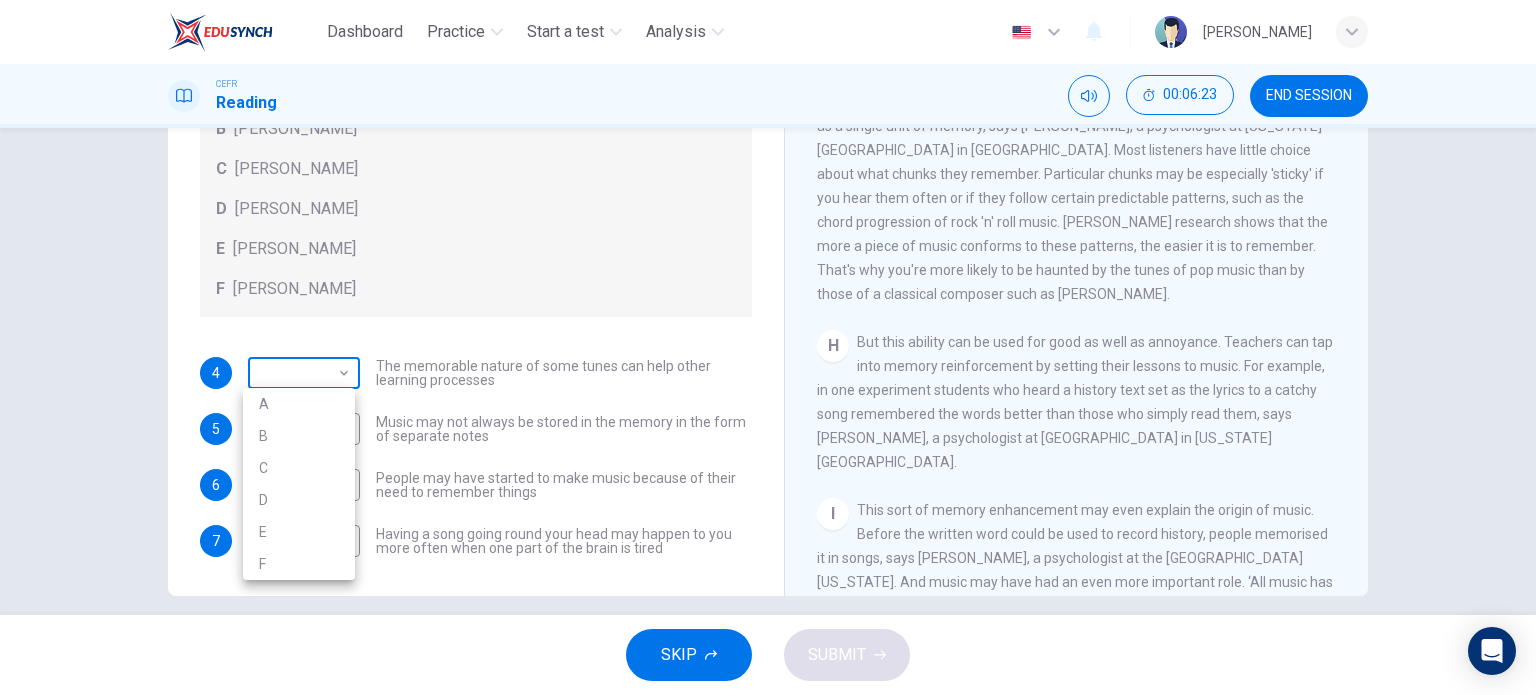 click on "Dashboard Practice Start a test Analysis English en ​ [PERSON_NAME] CEFR Reading 00:06:23 END SESSION Questions 4 - 7 Look at the following theories and the list of people below.
Match each theory with the person it is credited to.
Write the correct letter  A-F  in the boxes below. A [PERSON_NAME] B [PERSON_NAME] C [PERSON_NAME] D [PERSON_NAME] E [PERSON_NAME] F [PERSON_NAME] 4 ​ ​ The memorable nature of some tunes can help other learning processes 5 C C ​ Music may not always be stored in the memory in the form of separate notes 6 ​ ​ People may have started to make music because of their need to remember things 7 B B ​ Having a song going round your head may happen to you more often when one part of the brain is tired A Song on the Brain CLICK TO ZOOM Click to Zoom A B C D E F G H I SKIP SUBMIT EduSynch - Online Language Proficiency Testing
Dashboard Practice Start a test Analysis Notifications © Copyright  2025 A B C D E F" at bounding box center (768, 347) 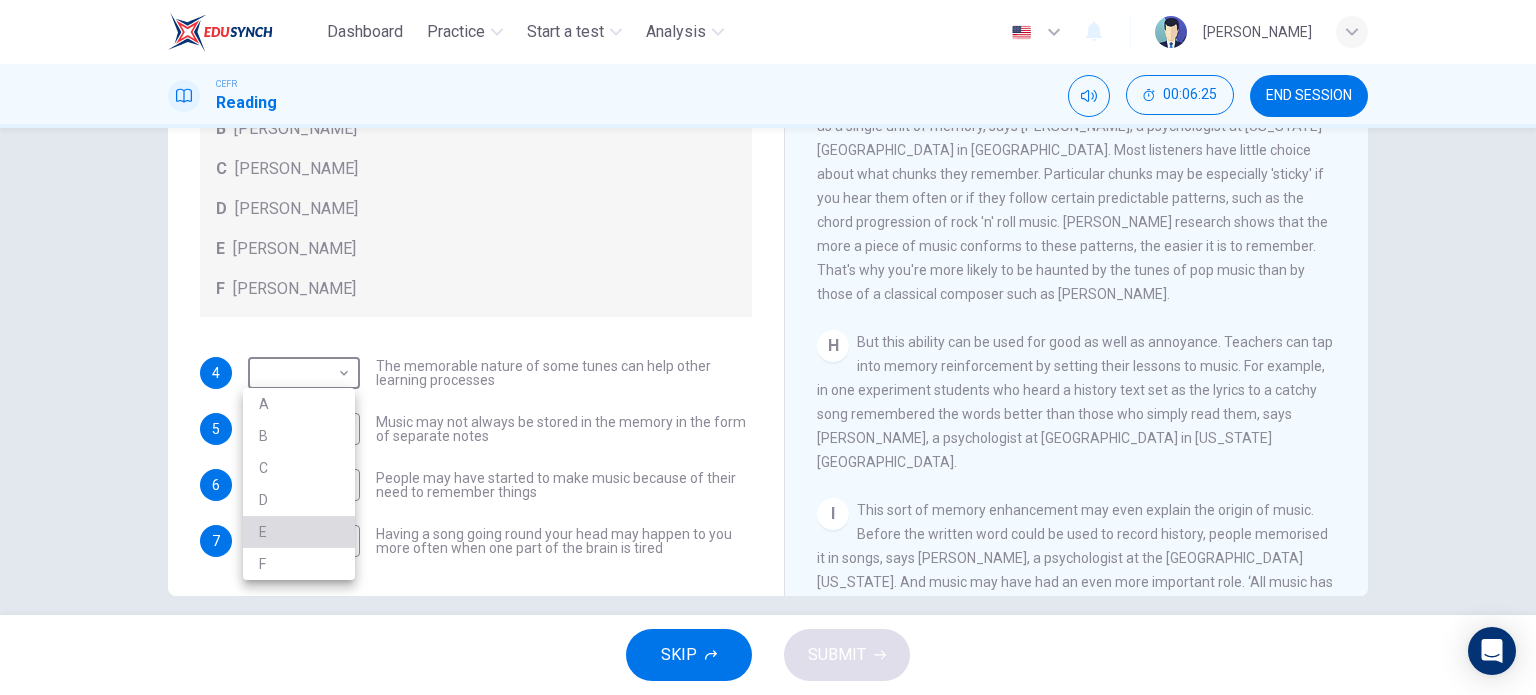 click on "E" at bounding box center (299, 532) 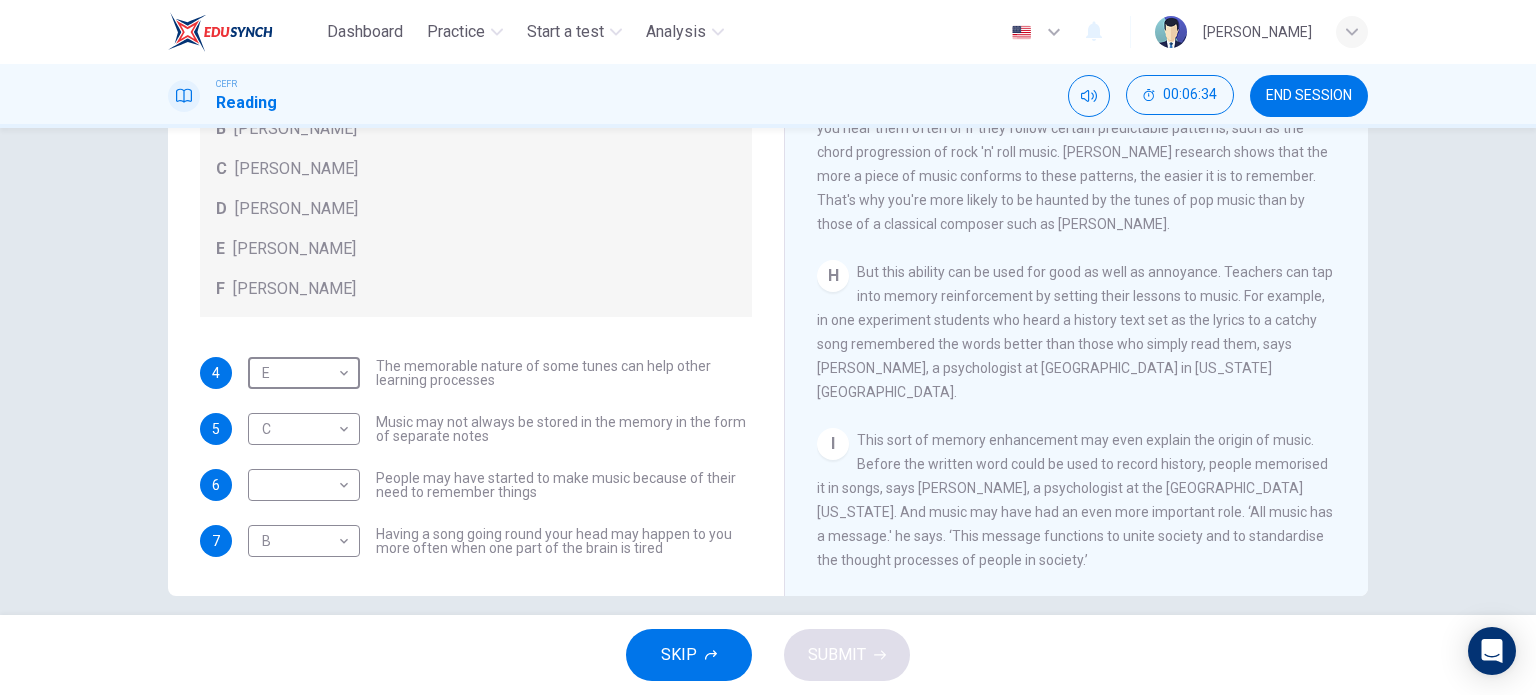 scroll, scrollTop: 1592, scrollLeft: 0, axis: vertical 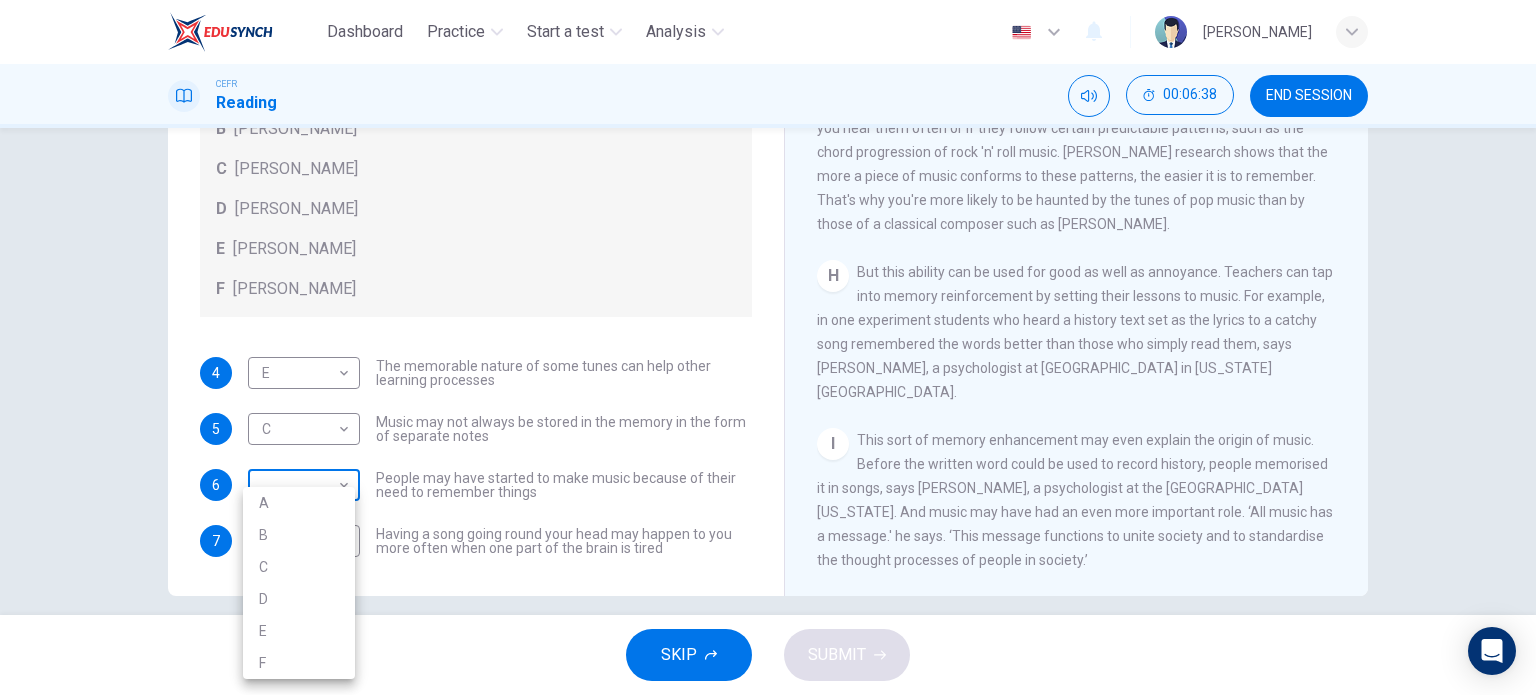 click on "Dashboard Practice Start a test Analysis English en ​ [PERSON_NAME] CEFR Reading 00:06:38 END SESSION Questions 4 - 7 Look at the following theories and the list of people below.
Match each theory with the person it is credited to.
Write the correct letter  A-F  in the boxes below. A [PERSON_NAME] B [PERSON_NAME] C [PERSON_NAME] D [PERSON_NAME] E [PERSON_NAME] F [PERSON_NAME] 4 E E ​ The memorable nature of some tunes can help other learning processes 5 C C ​ Music may not always be stored in the memory in the form of separate notes 6 ​ ​ People may have started to make music because of their need to remember things 7 B B ​ Having a song going round your head may happen to you more often when one part of the brain is tired A Song on the Brain CLICK TO ZOOM Click to Zoom A B C D E F G H I SKIP SUBMIT EduSynch - Online Language Proficiency Testing
Dashboard Practice Start a test Analysis Notifications © Copyright  2025 A B C D E F" at bounding box center (768, 347) 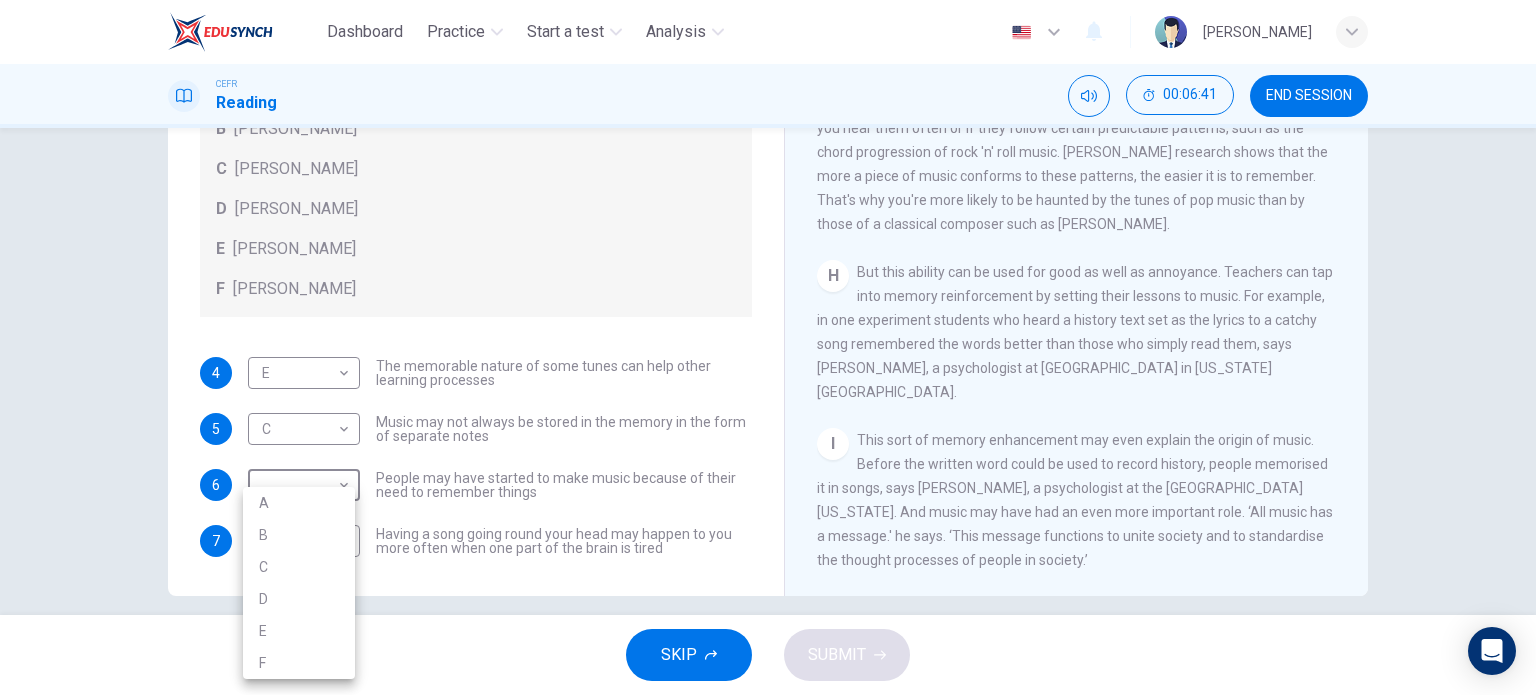 drag, startPoint x: 328, startPoint y: 657, endPoint x: 271, endPoint y: 643, distance: 58.694122 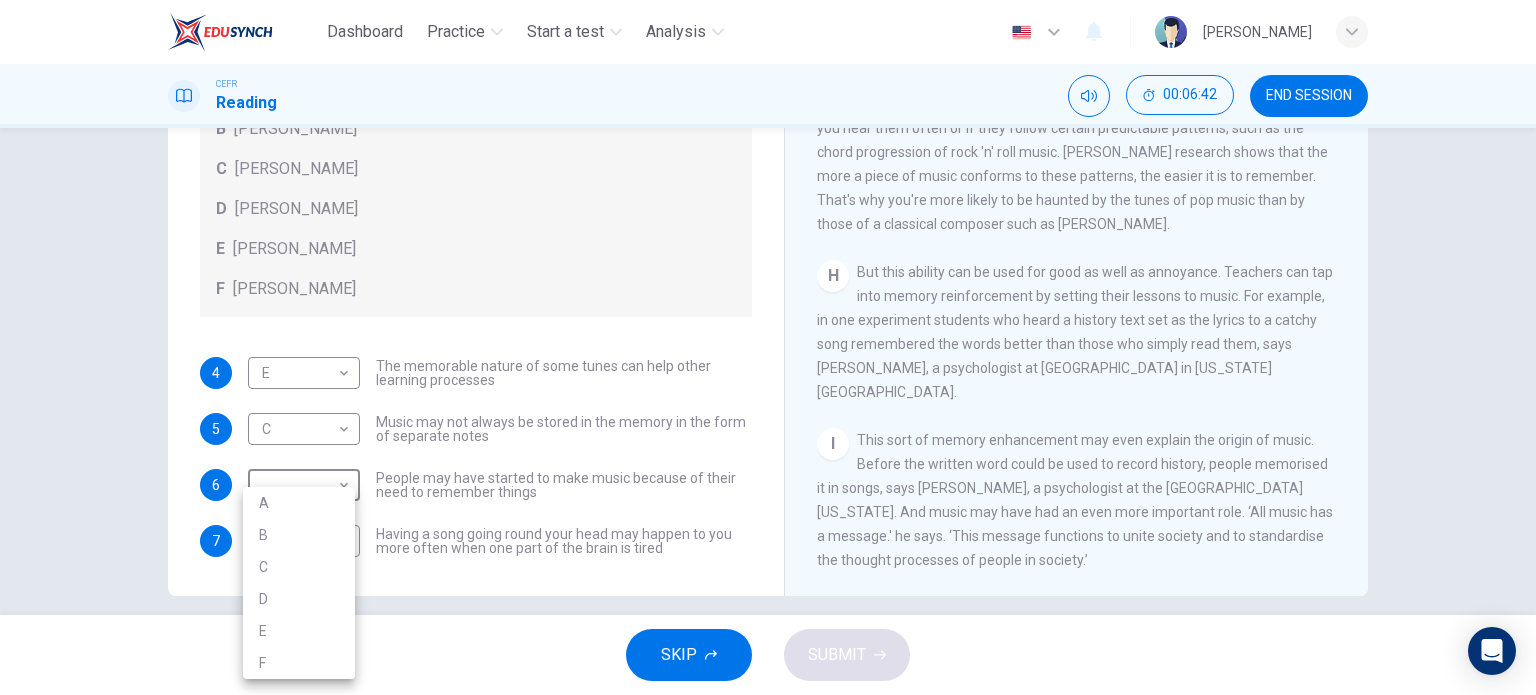 click on "F" at bounding box center [299, 663] 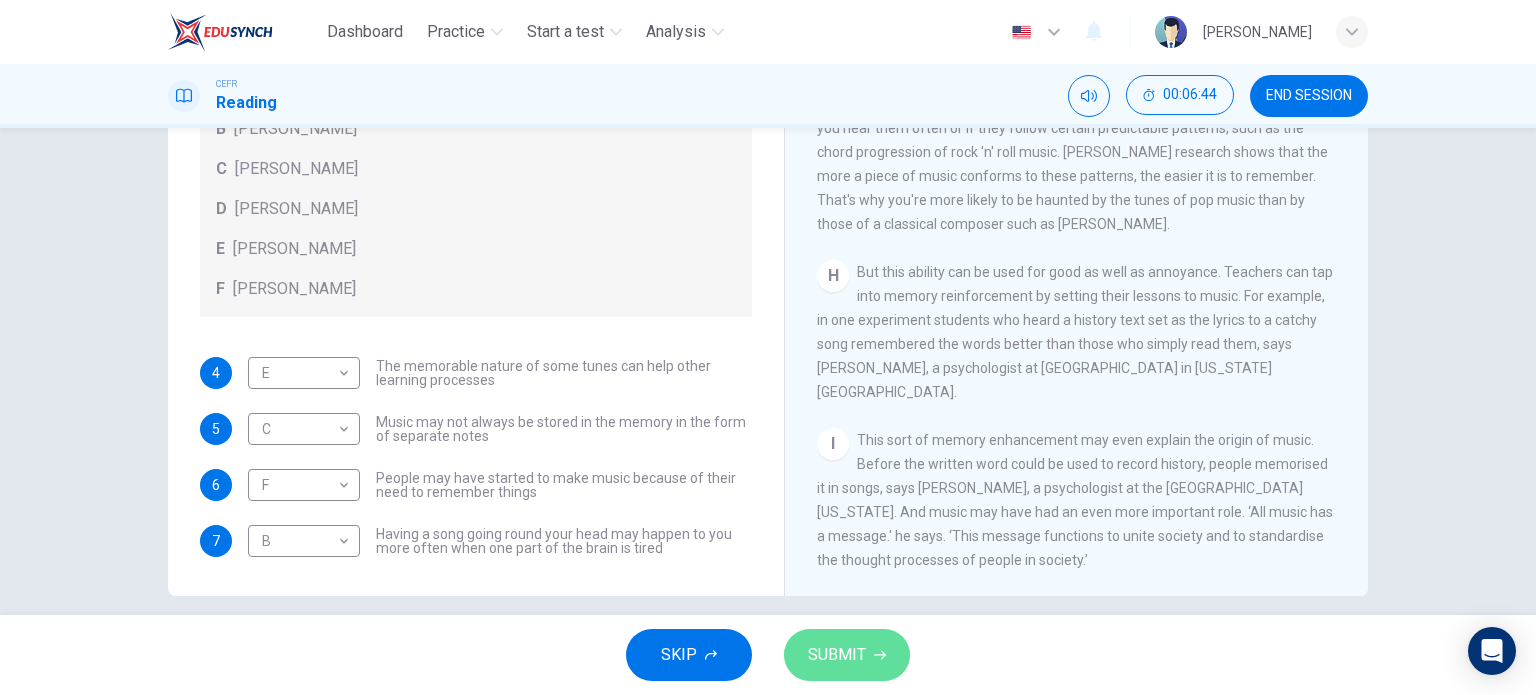 click on "SUBMIT" at bounding box center (837, 655) 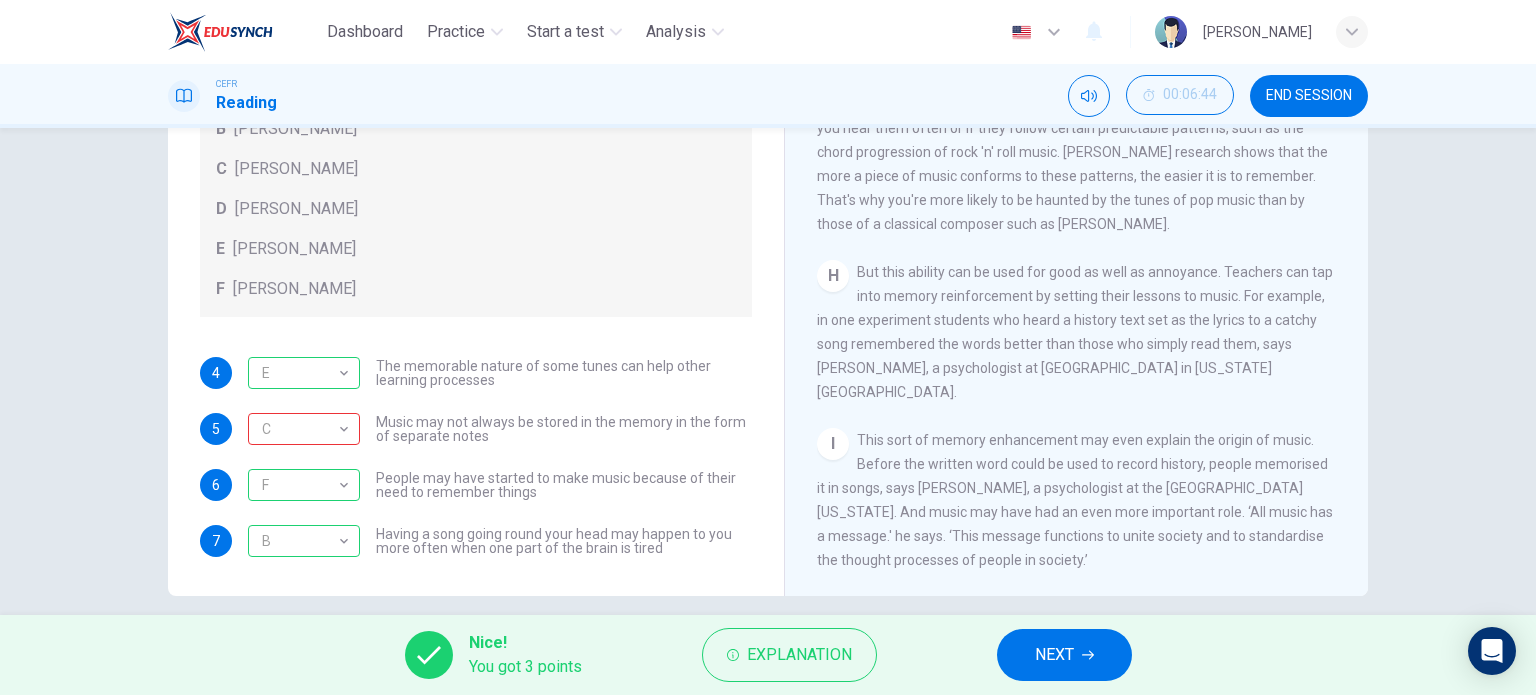 scroll, scrollTop: 88, scrollLeft: 0, axis: vertical 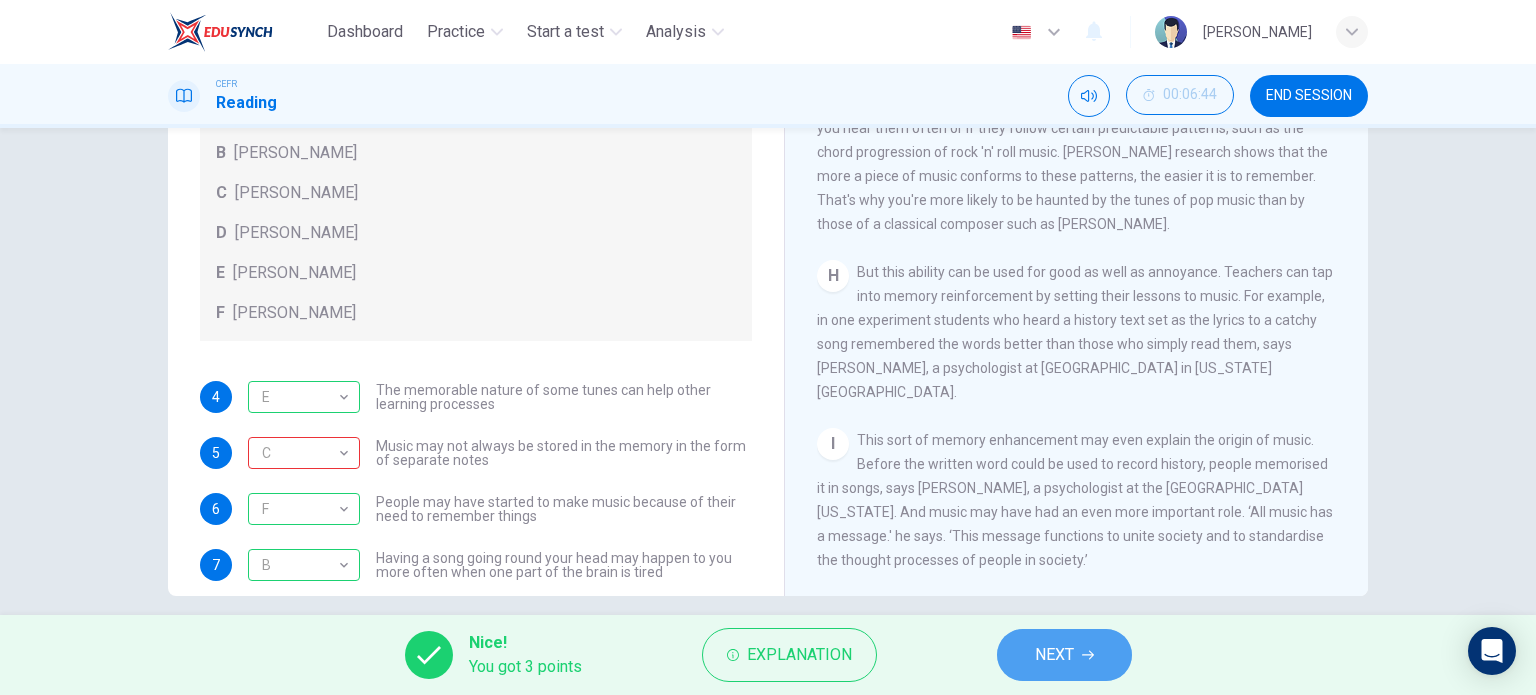 click on "NEXT" at bounding box center (1064, 655) 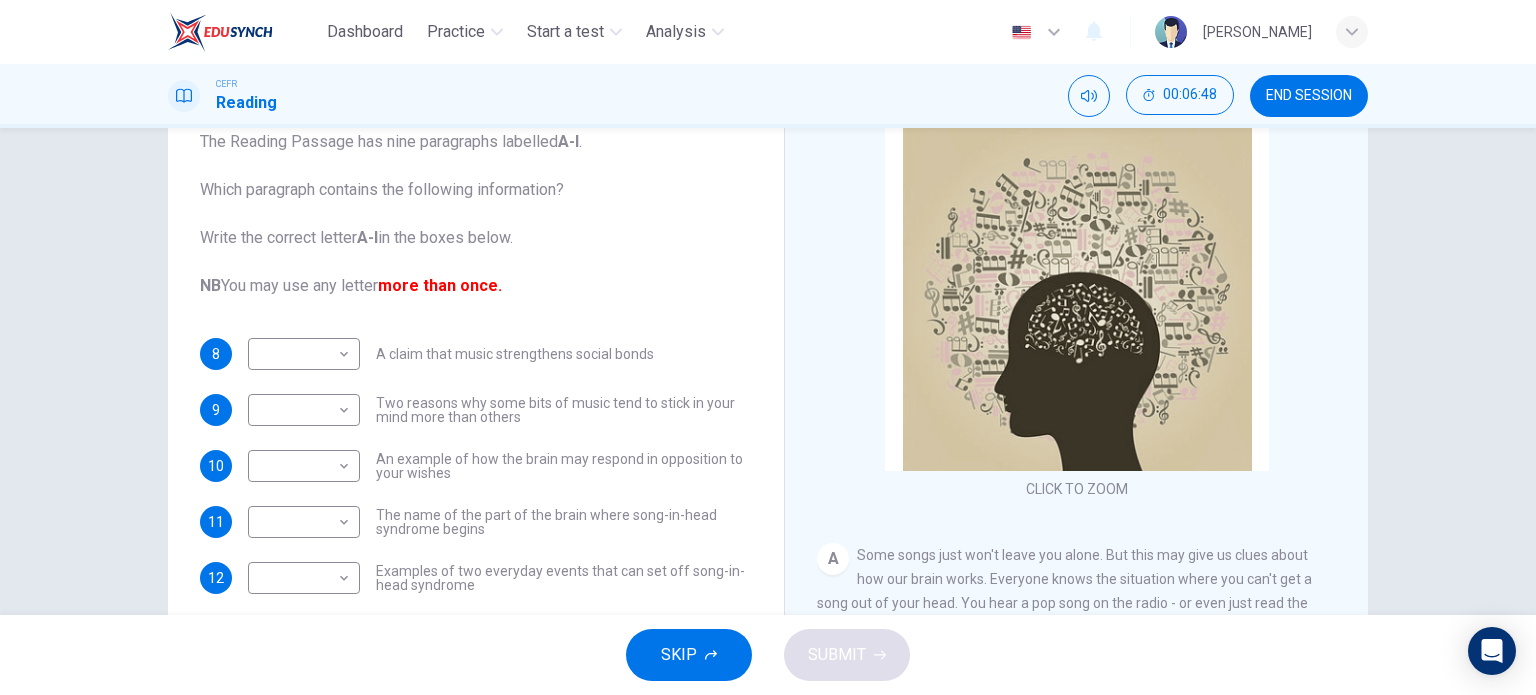 scroll, scrollTop: 184, scrollLeft: 0, axis: vertical 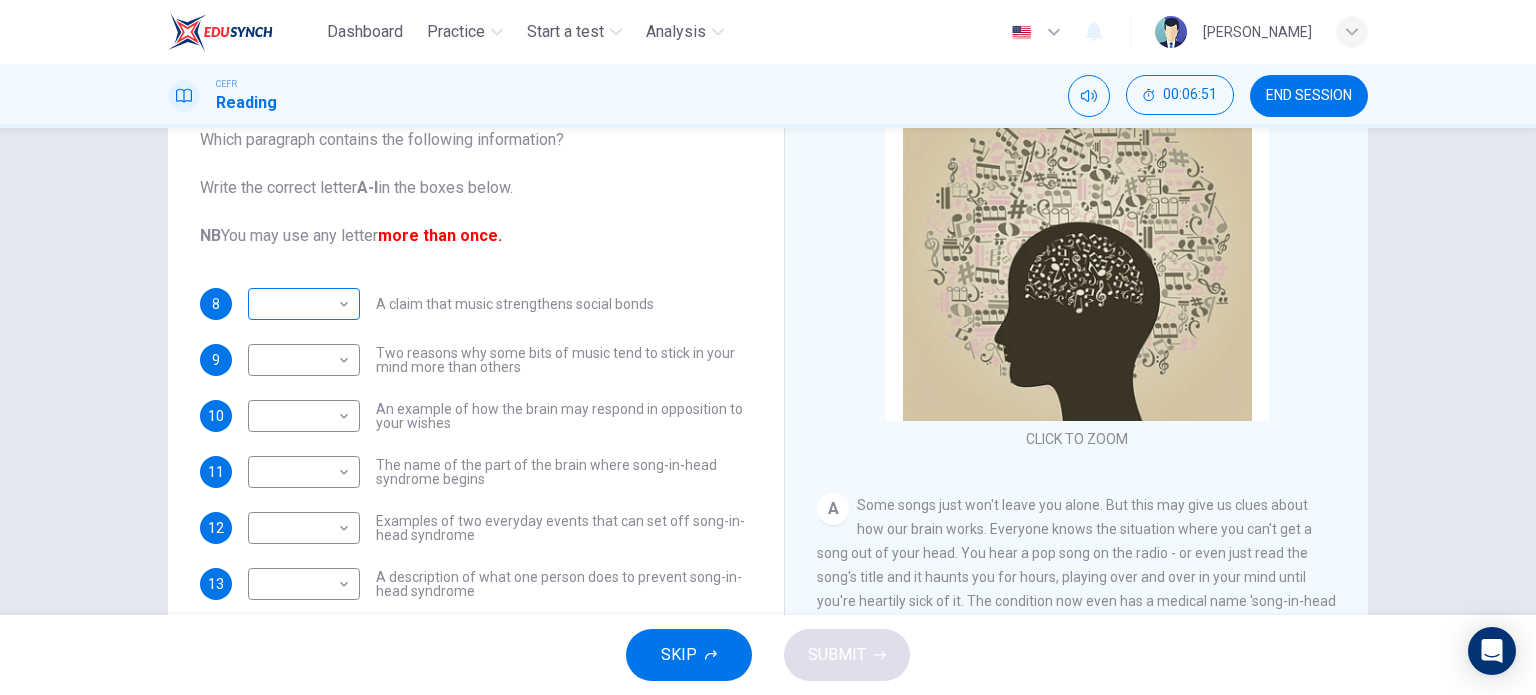 click on "Dashboard Practice Start a test Analysis English en ​ [PERSON_NAME] CEFR Reading 00:06:51 END SESSION Questions 8 - 13 The Reading Passage has nine paragraphs labelled  A-l .
Which paragraph contains the following information?
Write the correct letter  A-l  in the boxes below.
NB  You may use any letter  more than once. 8 ​ ​ A claim that music strengthens social bonds 9 ​ ​ Two reasons why some bits of music tend to stick in your mind more than others 10 ​ ​ An example of how the brain may respond in opposition to your wishes 11 ​ ​ The name of the part of the brain where song-in-head syndrome begins 12 ​ ​ Examples of two everyday events that can set off song-in-head syndrome 13 ​ ​ A description of what one person does to prevent song-in-head syndrome A Song on the Brain CLICK TO ZOOM Click to Zoom A B C D E F G H I SKIP SUBMIT EduSynch - Online Language Proficiency Testing
Dashboard Practice Start a test Analysis Notifications © Copyright  2025" at bounding box center [768, 347] 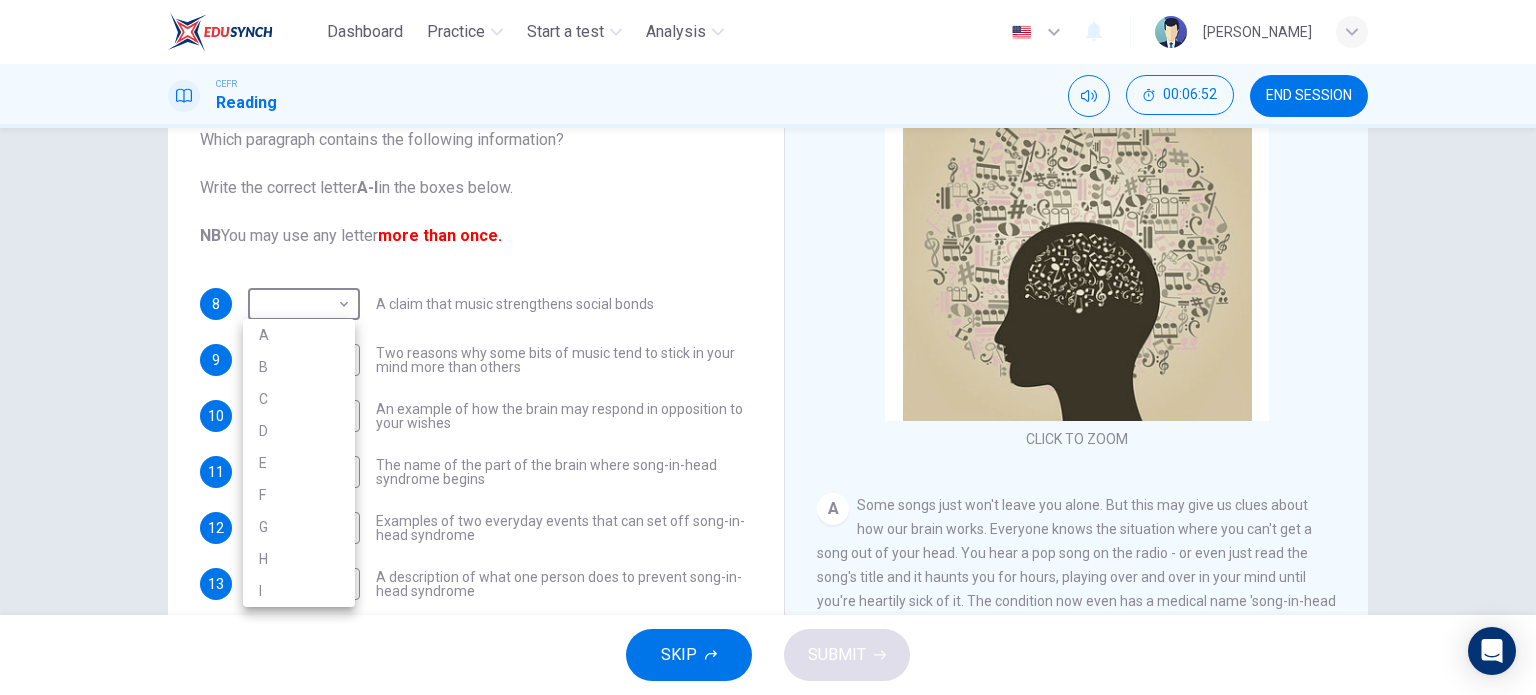 click at bounding box center [768, 347] 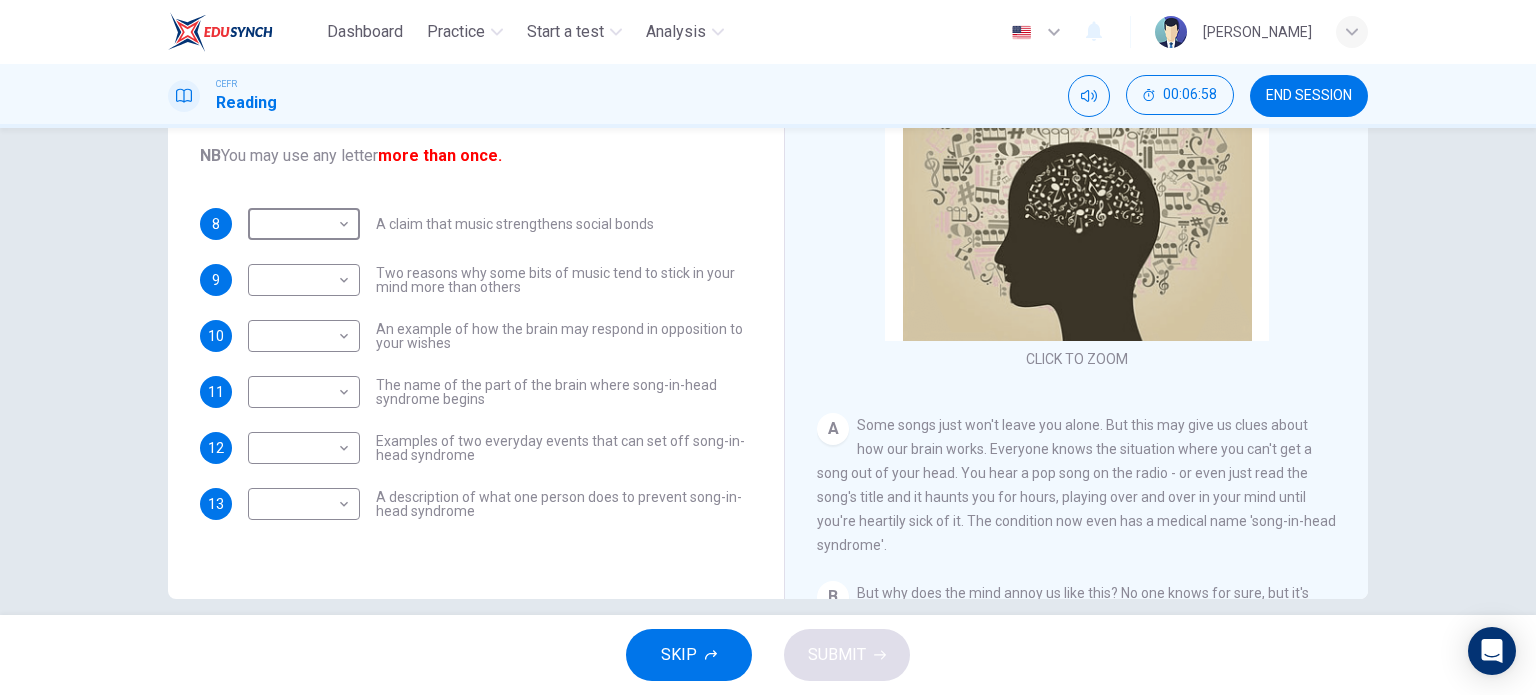 scroll, scrollTop: 264, scrollLeft: 0, axis: vertical 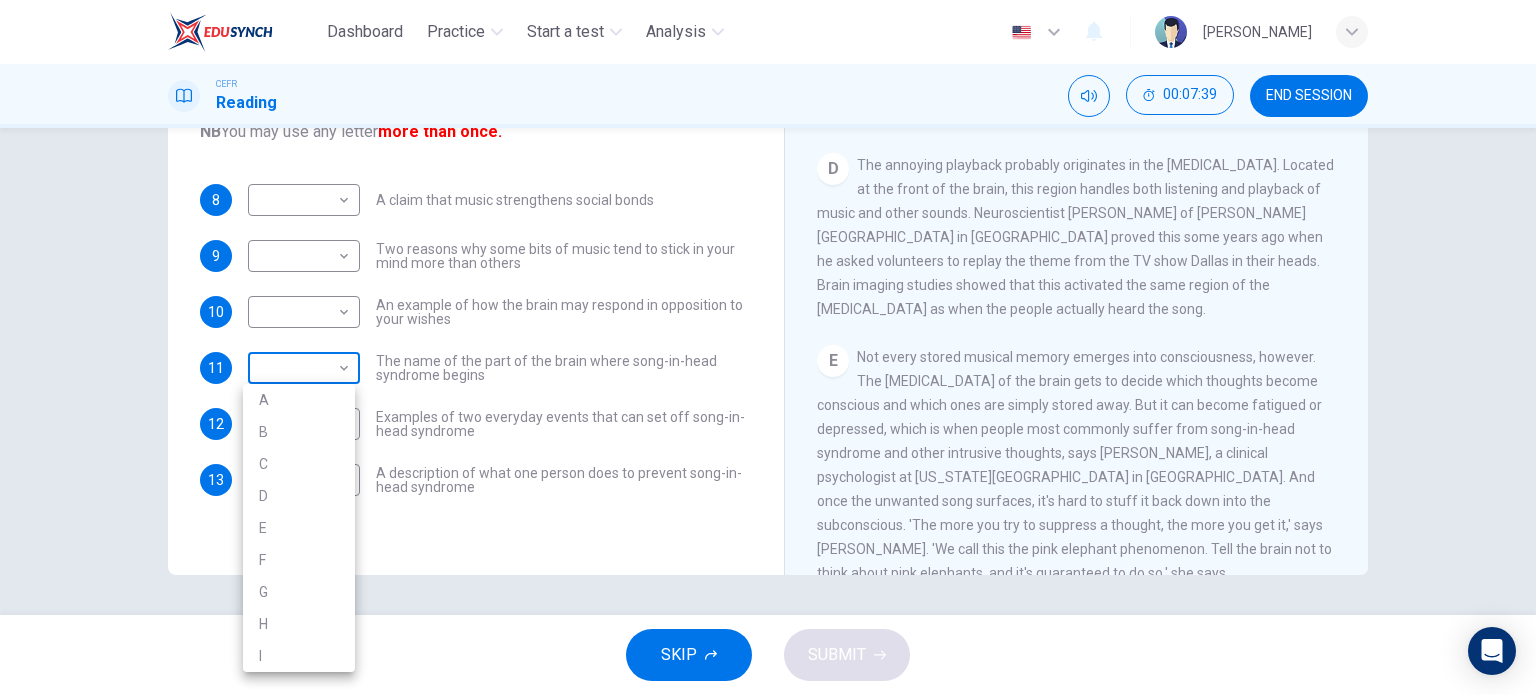 click on "Dashboard Practice Start a test Analysis English en ​ [PERSON_NAME] CEFR Reading 00:07:39 END SESSION Questions 8 - 13 The Reading Passage has nine paragraphs labelled  A-l .
Which paragraph contains the following information?
Write the correct letter  A-l  in the boxes below.
NB  You may use any letter  more than once. 8 ​ ​ A claim that music strengthens social bonds 9 ​ ​ Two reasons why some bits of music tend to stick in your mind more than others 10 ​ ​ An example of how the brain may respond in opposition to your wishes 11 ​ ​ The name of the part of the brain where song-in-head syndrome begins 12 ​ ​ Examples of two everyday events that can set off song-in-head syndrome 13 ​ ​ A description of what one person does to prevent song-in-head syndrome A Song on the Brain CLICK TO ZOOM Click to Zoom A B C D E F G H I SKIP SUBMIT EduSynch - Online Language Proficiency Testing
Dashboard Practice Start a test Analysis Notifications © Copyright  2025 A B C D E F" at bounding box center [768, 347] 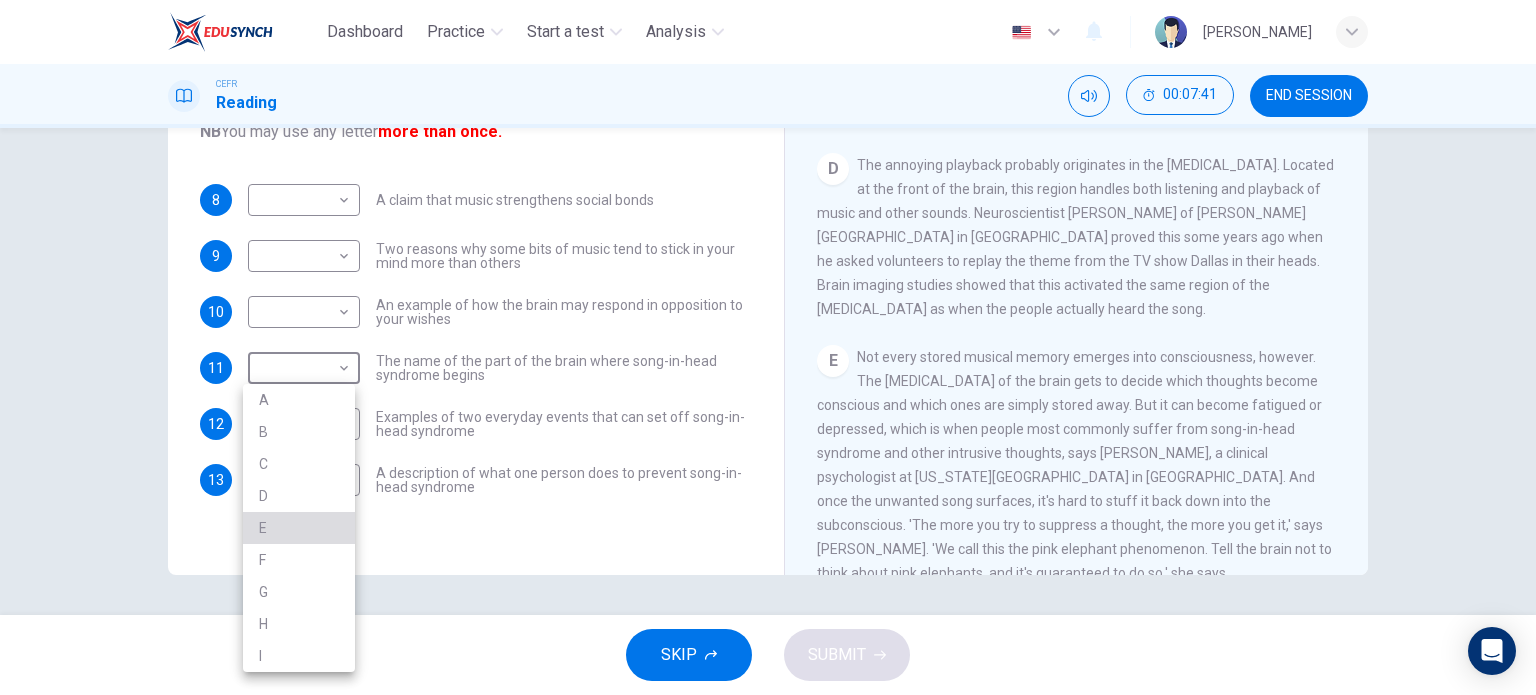 click on "E" at bounding box center (299, 528) 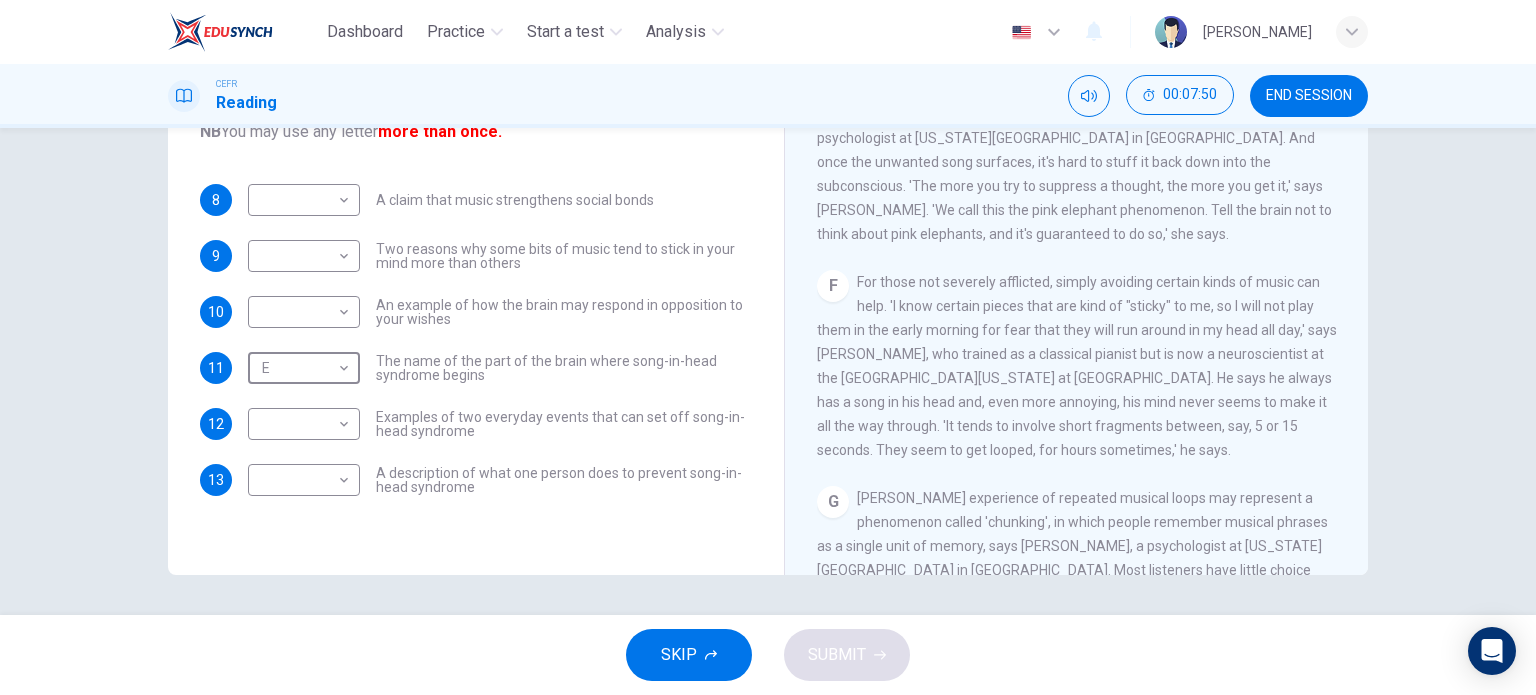 scroll, scrollTop: 1056, scrollLeft: 0, axis: vertical 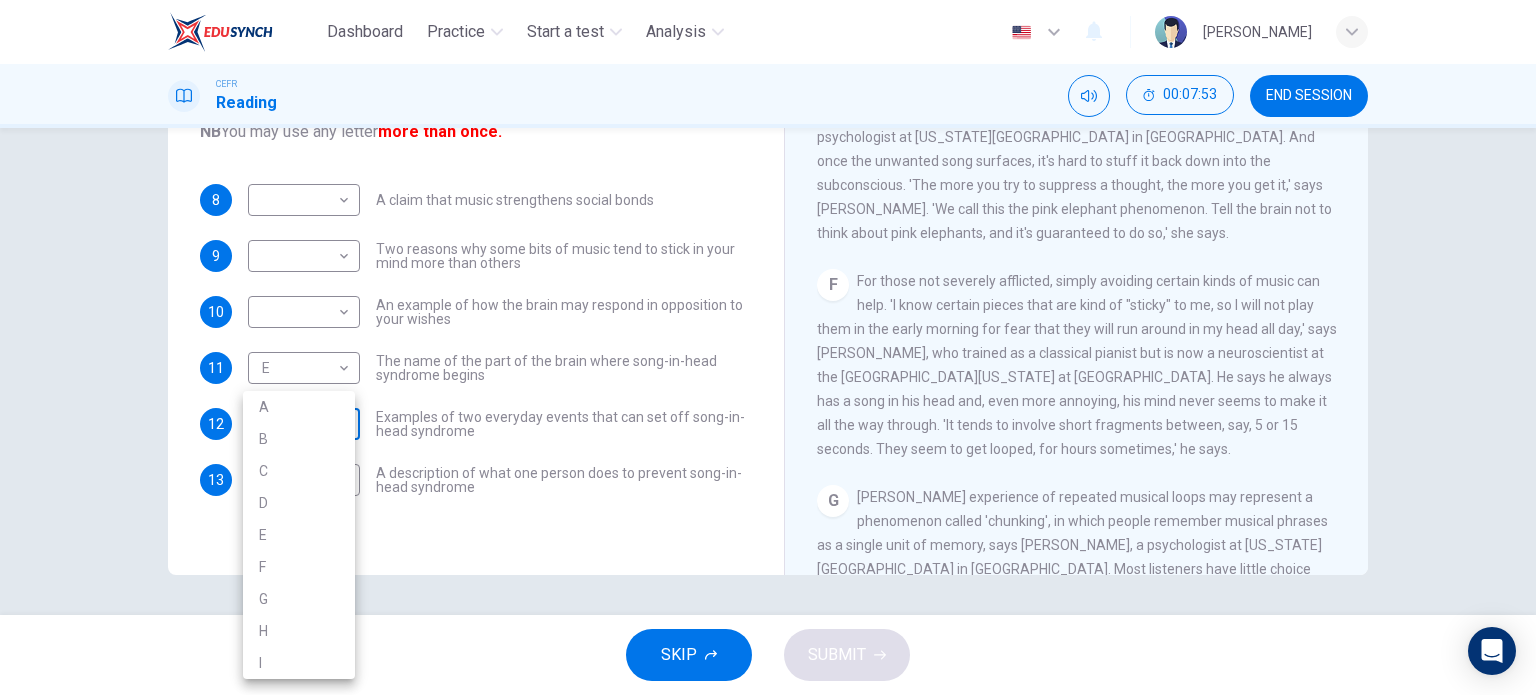 click on "Dashboard Practice Start a test Analysis English en ​ [PERSON_NAME] CEFR Reading 00:07:53 END SESSION Questions 8 - 13 The Reading Passage has nine paragraphs labelled  A-l .
Which paragraph contains the following information?
Write the correct letter  A-l  in the boxes below.
NB  You may use any letter  more than once. 8 ​ ​ A claim that music strengthens social bonds 9 ​ ​ Two reasons why some bits of music tend to stick in your mind more than others 10 ​ ​ An example of how the brain may respond in opposition to your wishes 11 E E ​ The name of the part of the brain where song-in-head syndrome begins 12 ​ ​ Examples of two everyday events that can set off song-in-head syndrome 13 ​ ​ A description of what one person does to prevent song-in-head syndrome A Song on the Brain CLICK TO ZOOM Click to Zoom A B C D E F G H I SKIP SUBMIT EduSynch - Online Language Proficiency Testing
Dashboard Practice Start a test Analysis Notifications © Copyright  2025 A B C D E F" at bounding box center [768, 347] 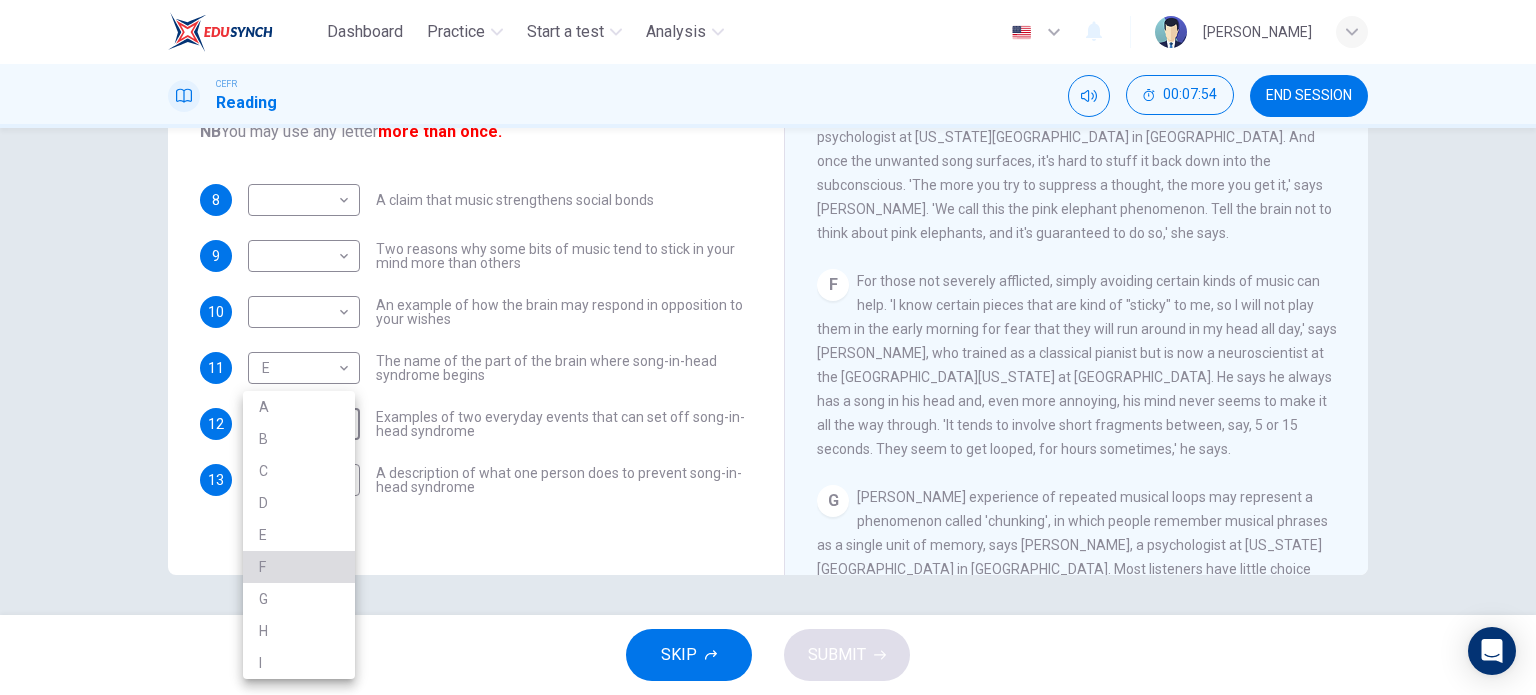 click on "F" at bounding box center [299, 567] 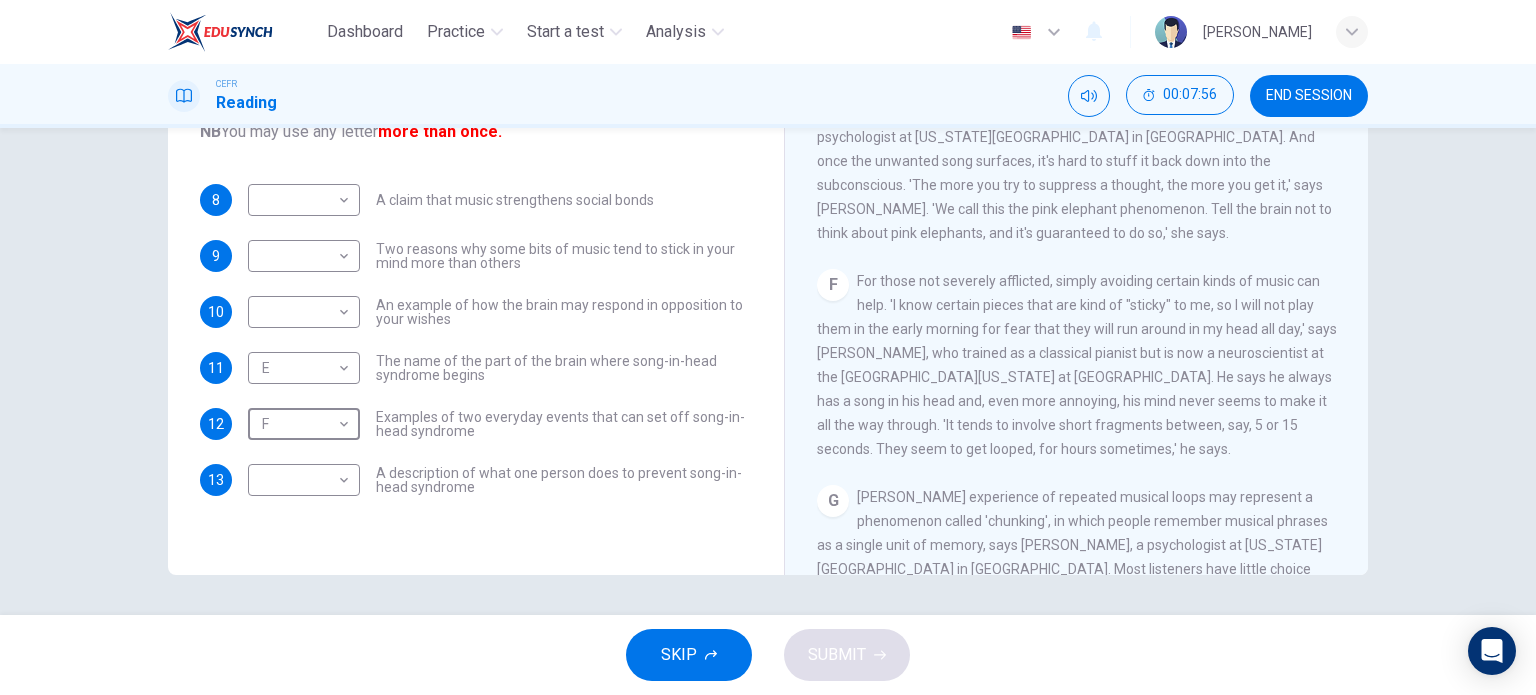 scroll, scrollTop: 1078, scrollLeft: 0, axis: vertical 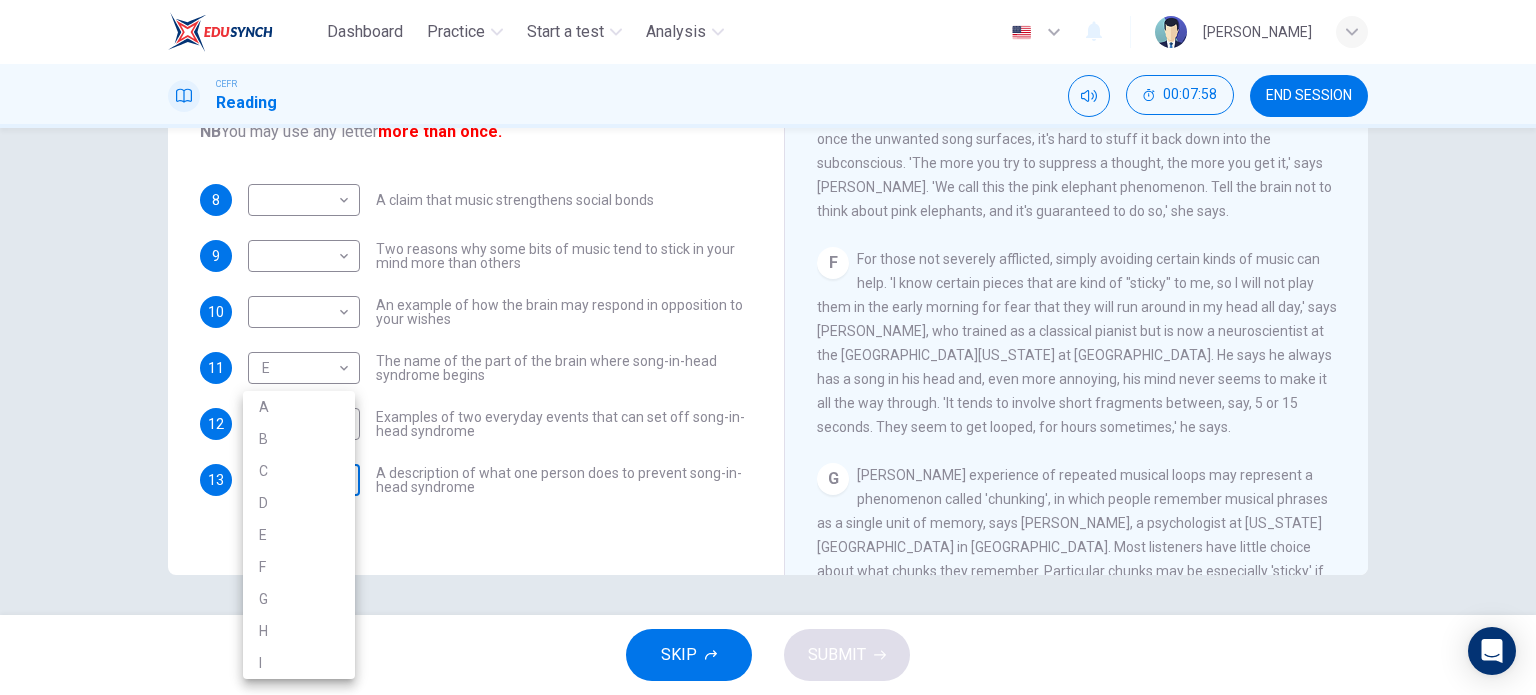 click on "Dashboard Practice Start a test Analysis English en ​ [PERSON_NAME] CEFR Reading 00:07:58 END SESSION Questions 8 - 13 The Reading Passage has nine paragraphs labelled  A-l .
Which paragraph contains the following information?
Write the correct letter  A-l  in the boxes below.
NB  You may use any letter  more than once. 8 ​ ​ A claim that music strengthens social bonds 9 ​ ​ Two reasons why some bits of music tend to stick in your mind more than others 10 ​ ​ An example of how the brain may respond in opposition to your wishes 11 E E ​ The name of the part of the brain where song-in-head syndrome begins 12 F F ​ Examples of two everyday events that can set off song-in-head syndrome 13 ​ ​ A description of what one person does to prevent song-in-head syndrome A Song on the Brain CLICK TO ZOOM Click to Zoom A B C D E F G H I SKIP SUBMIT EduSynch - Online Language Proficiency Testing
Dashboard Practice Start a test Analysis Notifications © Copyright  2025 A B C D E F" at bounding box center [768, 347] 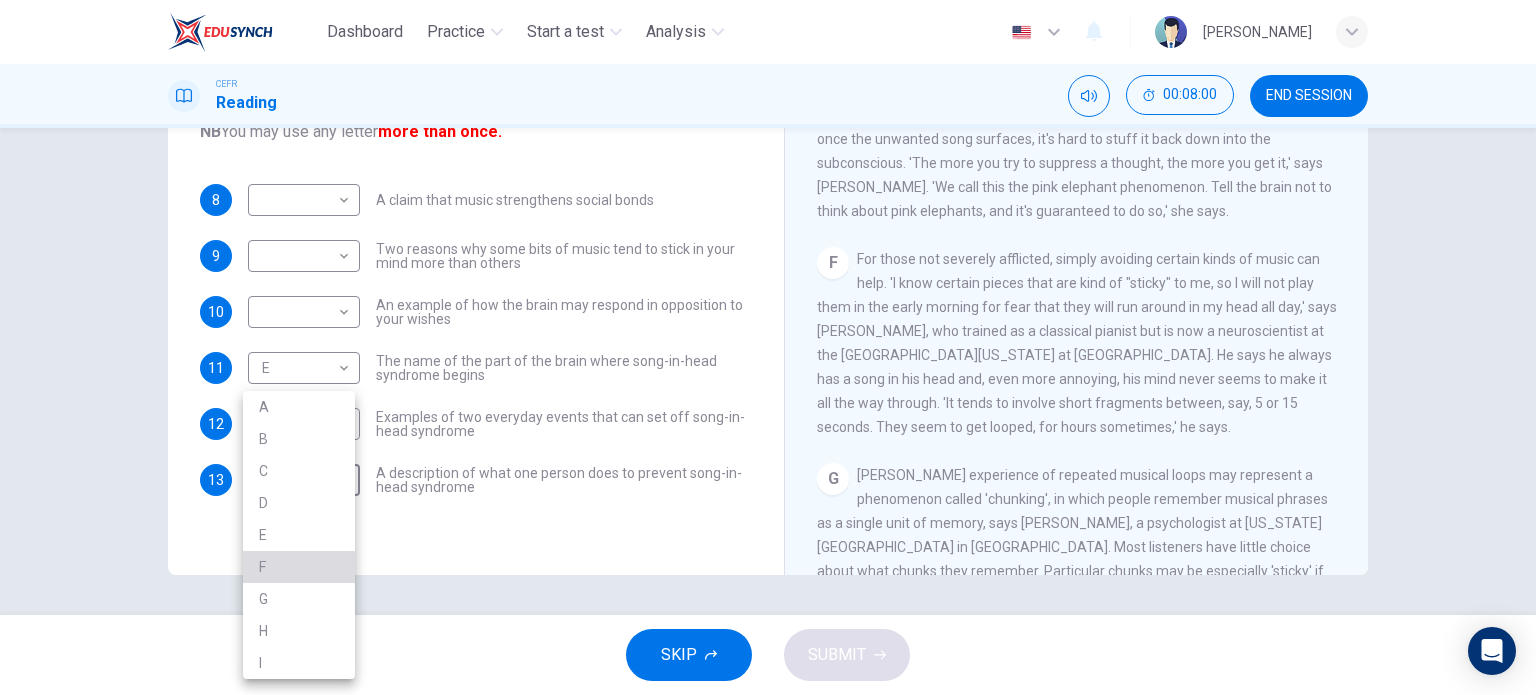 click on "F" at bounding box center (299, 567) 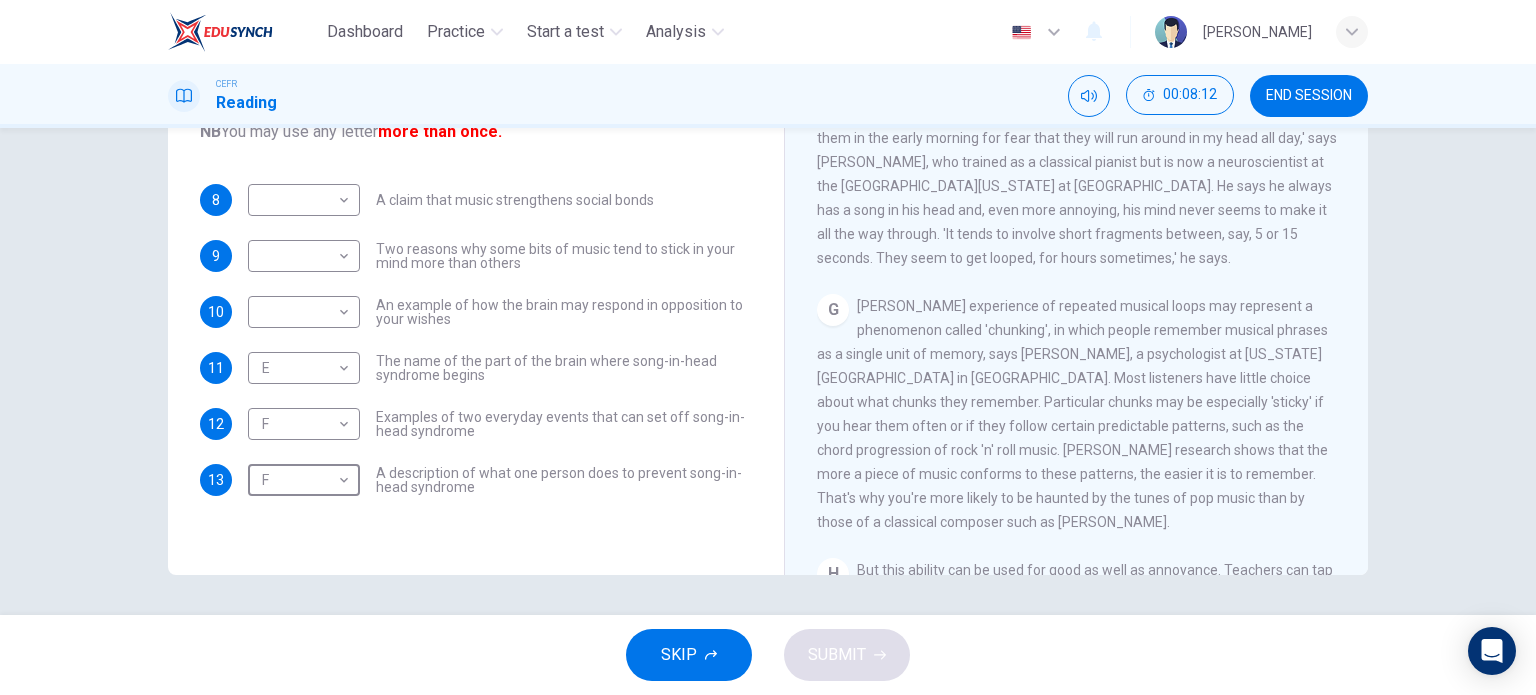 scroll, scrollTop: 1248, scrollLeft: 0, axis: vertical 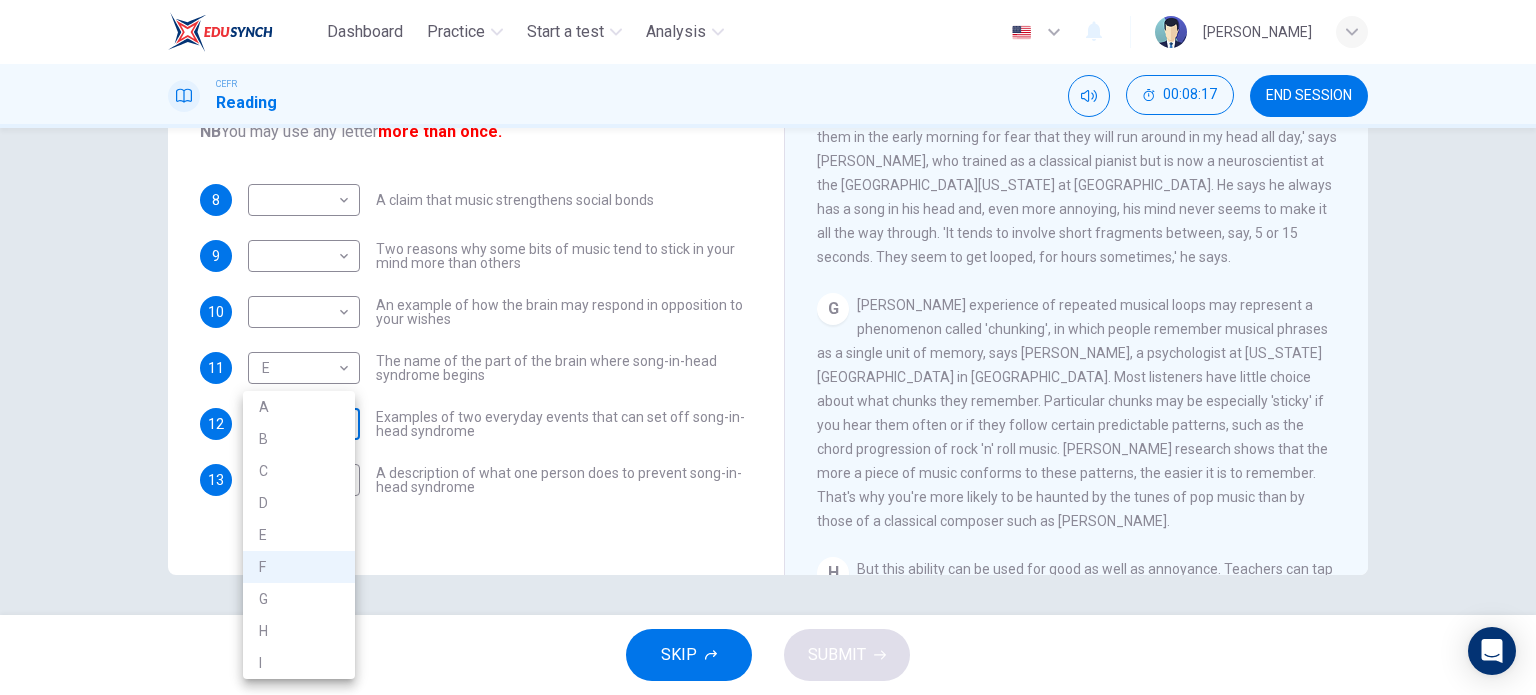 click on "Dashboard Practice Start a test Analysis English en ​ [PERSON_NAME] CEFR Reading 00:08:17 END SESSION Questions 8 - 13 The Reading Passage has nine paragraphs labelled  A-l .
Which paragraph contains the following information?
Write the correct letter  A-l  in the boxes below.
NB  You may use any letter  more than once. 8 ​ ​ A claim that music strengthens social bonds 9 ​ ​ Two reasons why some bits of music tend to stick in your mind more than others 10 ​ ​ An example of how the brain may respond in opposition to your wishes 11 E E ​ The name of the part of the brain where song-in-head syndrome begins 12 F F ​ Examples of two everyday events that can set off song-in-head syndrome 13 F F ​ A description of what one person does to prevent song-in-head syndrome A Song on the Brain CLICK TO ZOOM Click to Zoom A B C D E F G H I SKIP SUBMIT EduSynch - Online Language Proficiency Testing
Dashboard Practice Start a test Analysis Notifications © Copyright  2025 A B C D E F" at bounding box center [768, 347] 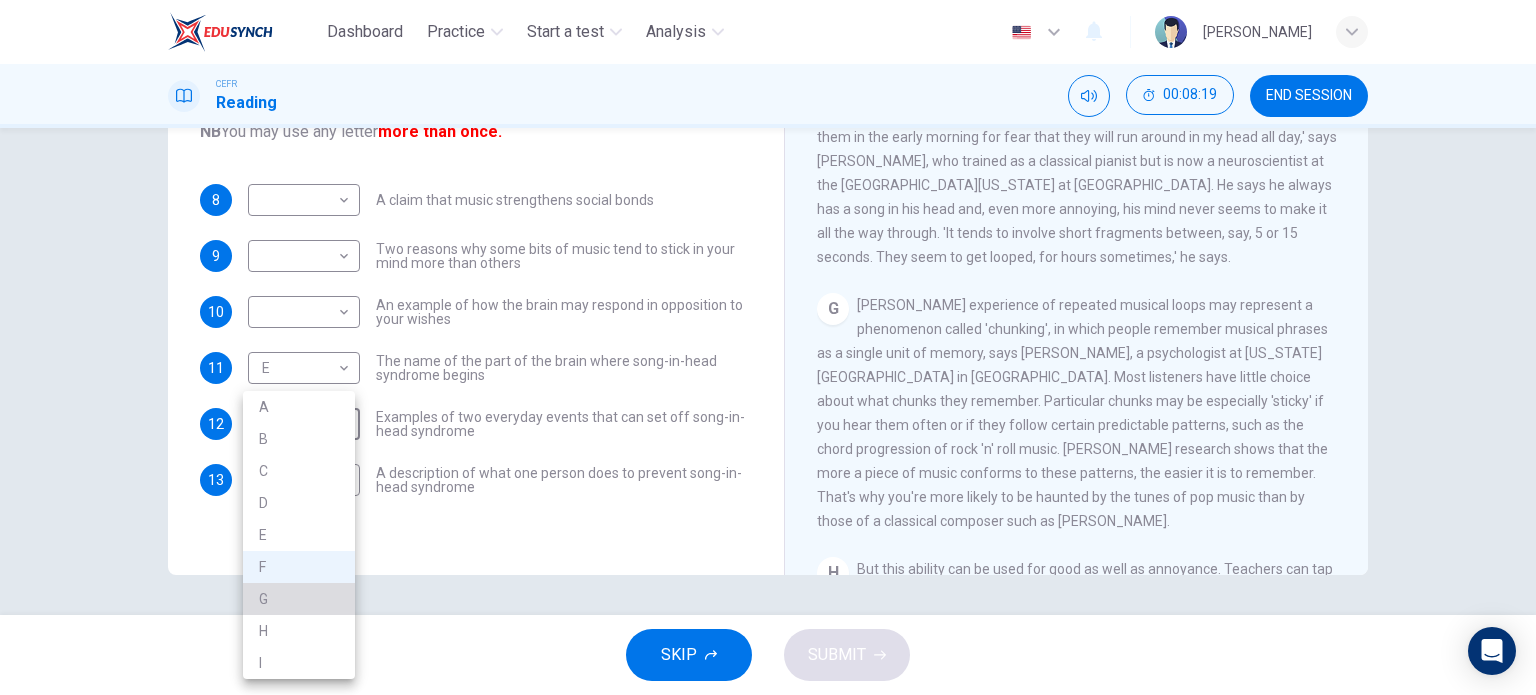 click on "G" at bounding box center (299, 599) 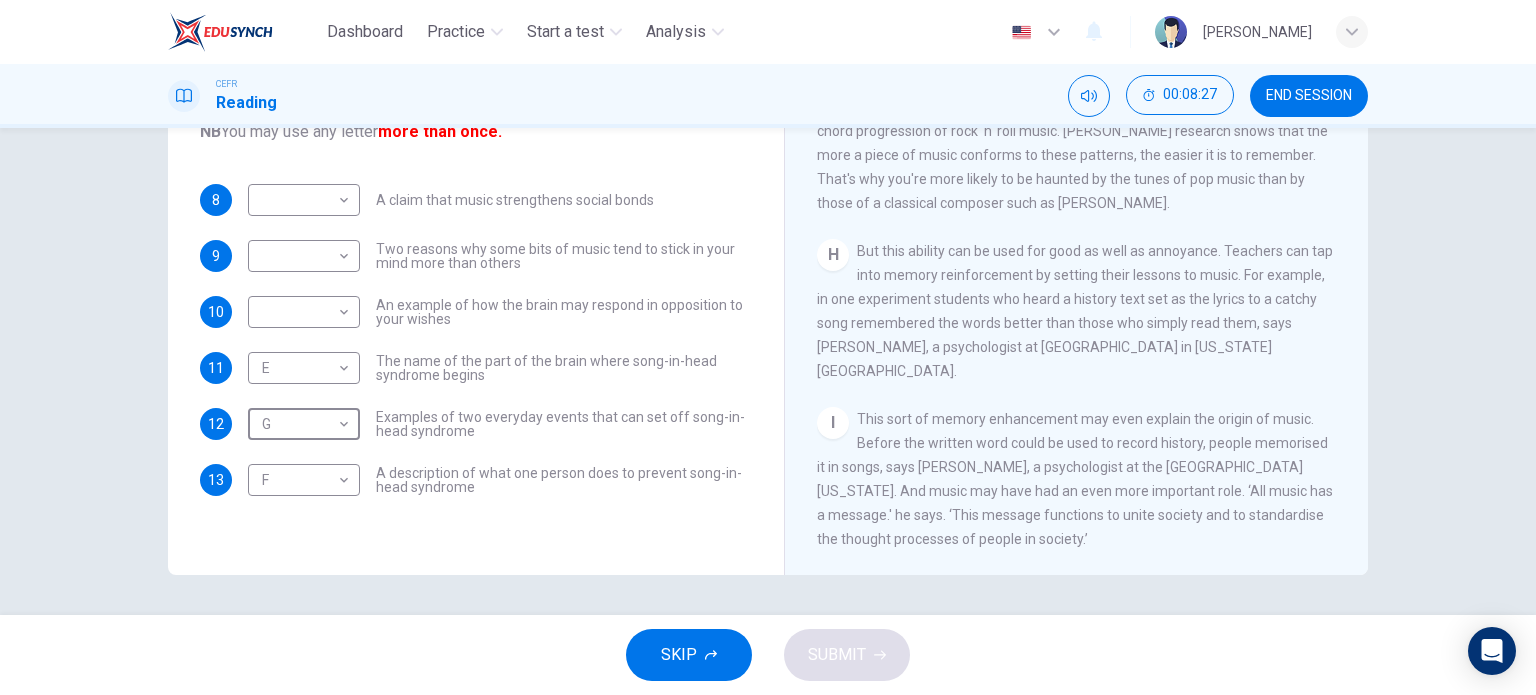 scroll, scrollTop: 1592, scrollLeft: 0, axis: vertical 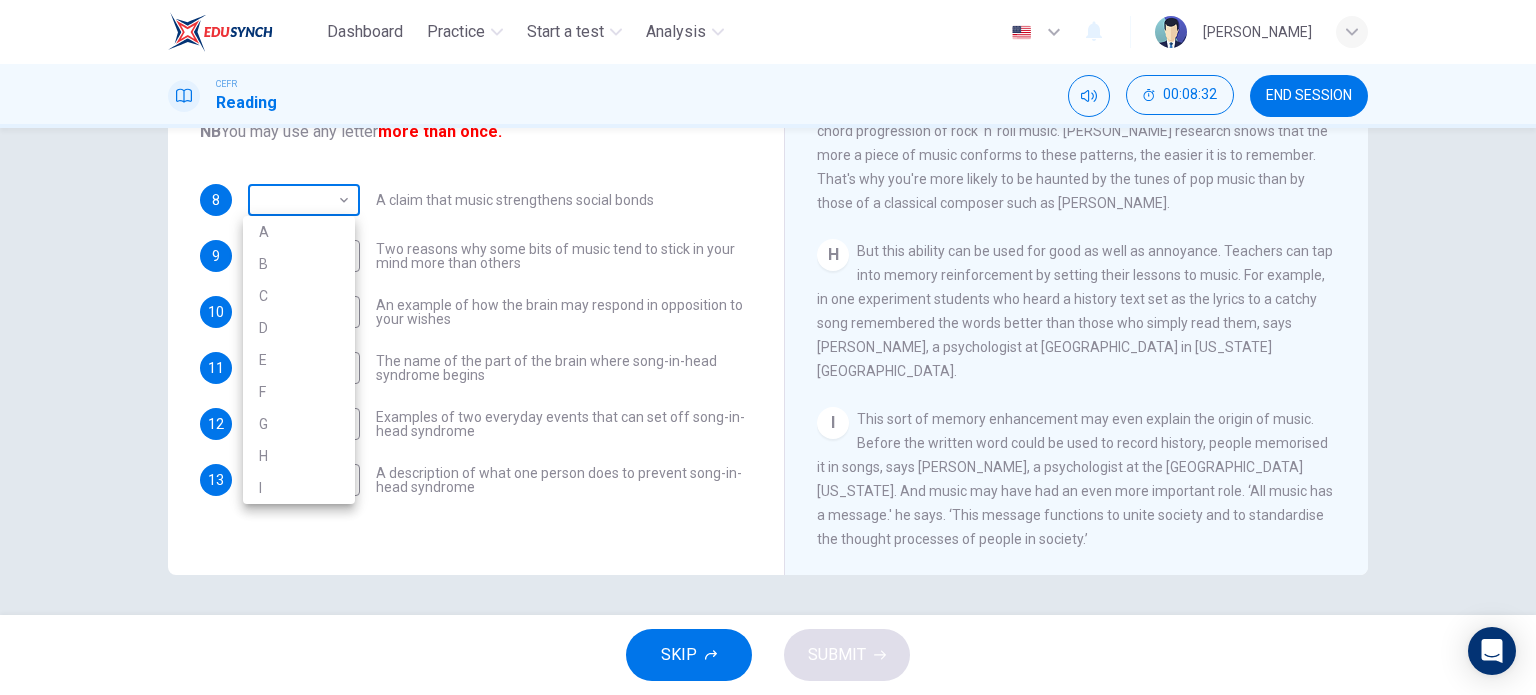 click on "Dashboard Practice Start a test Analysis English en ​ [PERSON_NAME] CEFR Reading 00:08:32 END SESSION Questions 8 - 13 The Reading Passage has nine paragraphs labelled  A-l .
Which paragraph contains the following information?
Write the correct letter  A-l  in the boxes below.
NB  You may use any letter  more than once. 8 ​ ​ A claim that music strengthens social bonds 9 ​ ​ Two reasons why some bits of music tend to stick in your mind more than others 10 ​ ​ An example of how the brain may respond in opposition to your wishes 11 E E ​ The name of the part of the brain where song-in-head syndrome begins 12 G G ​ Examples of two everyday events that can set off song-in-head syndrome 13 F F ​ A description of what one person does to prevent song-in-head syndrome A Song on the Brain CLICK TO ZOOM Click to Zoom A B C D E F G H I SKIP SUBMIT EduSynch - Online Language Proficiency Testing
Dashboard Practice Start a test Analysis Notifications © Copyright  2025 A B C D E F" at bounding box center [768, 347] 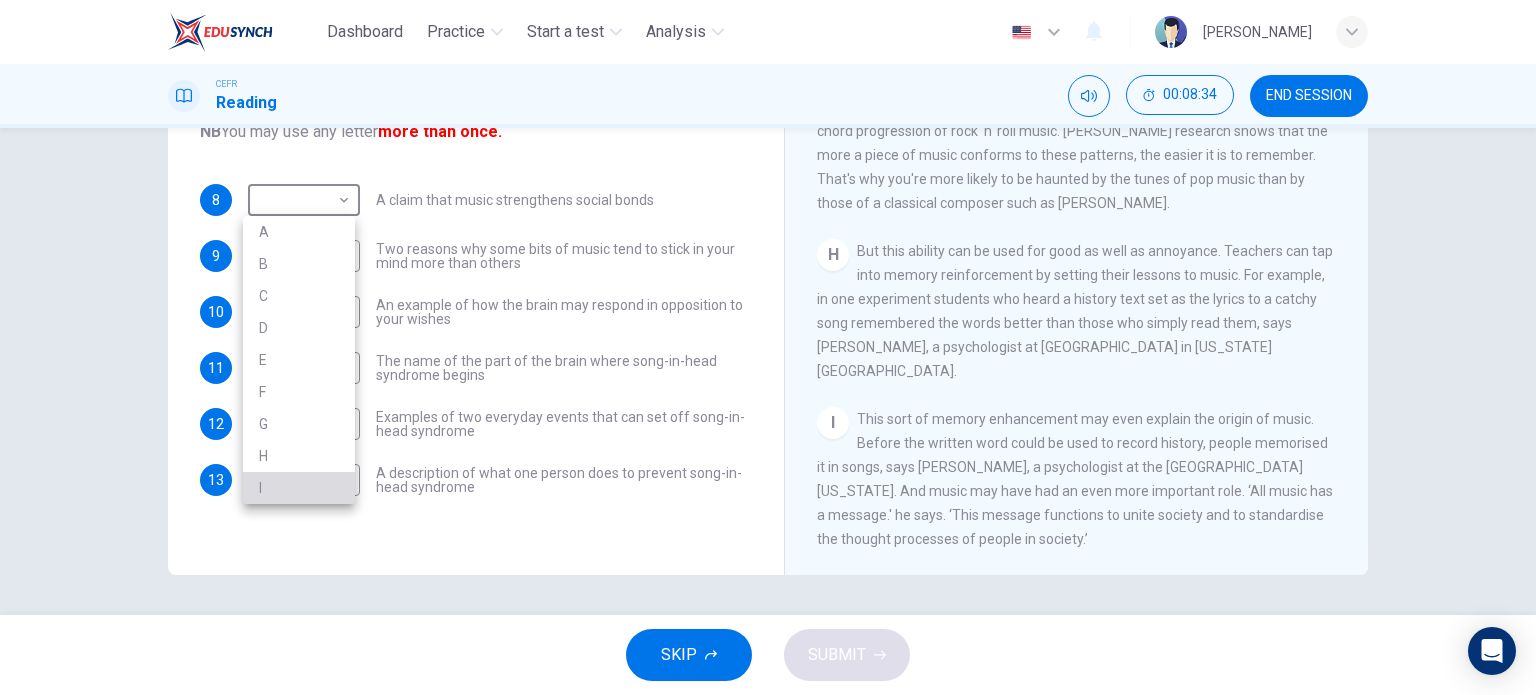 click on "I" at bounding box center (299, 488) 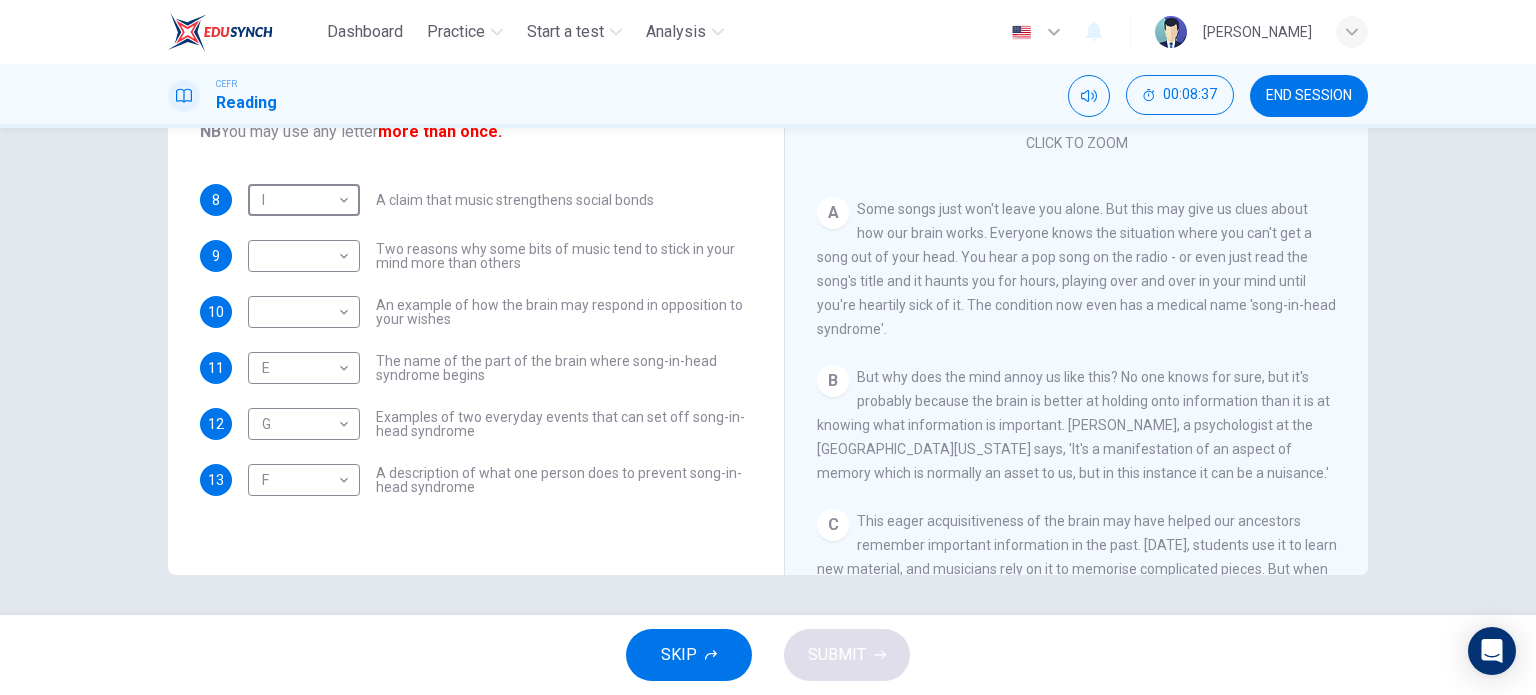 scroll, scrollTop: 228, scrollLeft: 0, axis: vertical 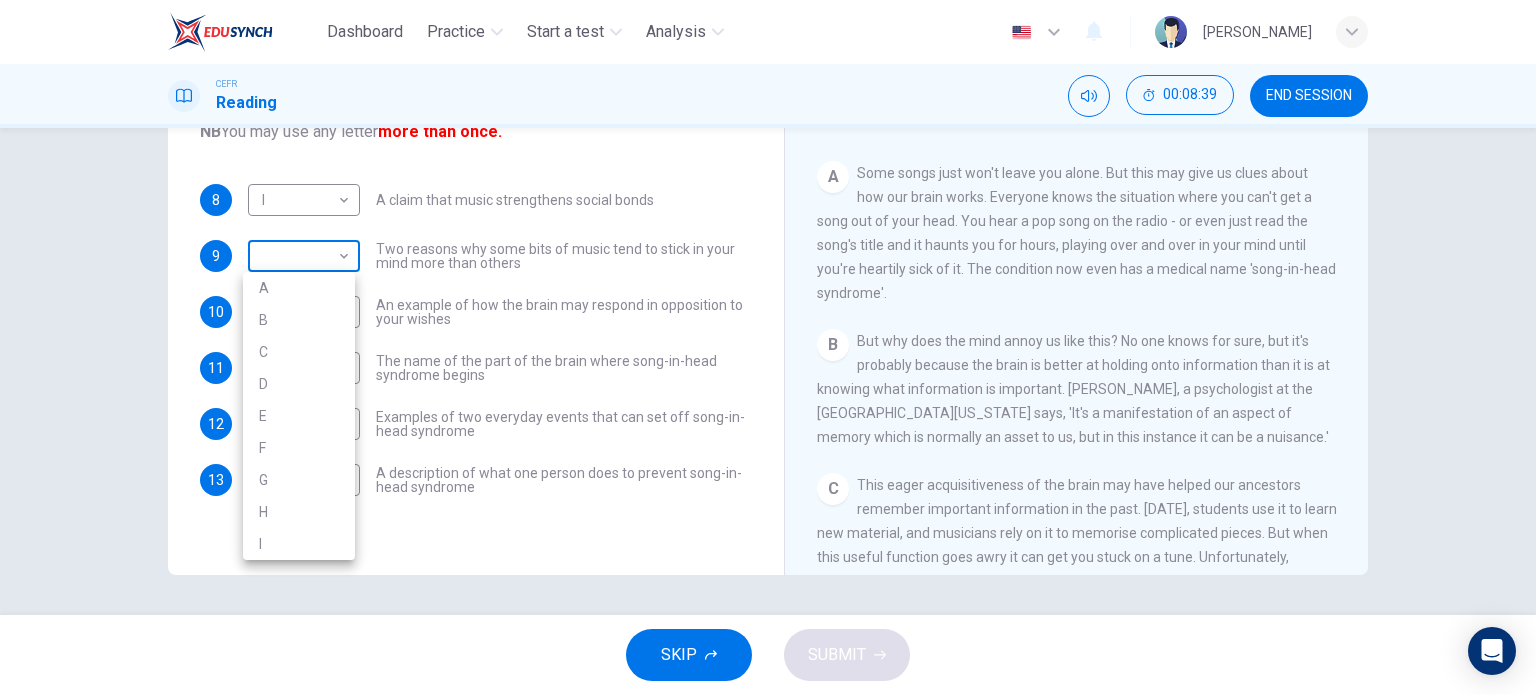 click on "Dashboard Practice Start a test Analysis English en ​ [PERSON_NAME] CEFR Reading 00:08:39 END SESSION Questions 8 - 13 The Reading Passage has nine paragraphs labelled  A-l .
Which paragraph contains the following information?
Write the correct letter  A-l  in the boxes below.
NB  You may use any letter  more than once. 8 I I ​ A claim that music strengthens social bonds 9 ​ ​ Two reasons why some bits of music tend to stick in your mind more than others 10 ​ ​ An example of how the brain may respond in opposition to your wishes 11 E E ​ The name of the part of the brain where song-in-head syndrome begins 12 G G ​ Examples of two everyday events that can set off song-in-head syndrome 13 F F ​ A description of what one person does to prevent song-in-head syndrome A Song on the Brain CLICK TO ZOOM Click to Zoom A B C D E F G H I SKIP SUBMIT EduSynch - Online Language Proficiency Testing
Dashboard Practice Start a test Analysis Notifications © Copyright  2025 A B C D E F" at bounding box center (768, 347) 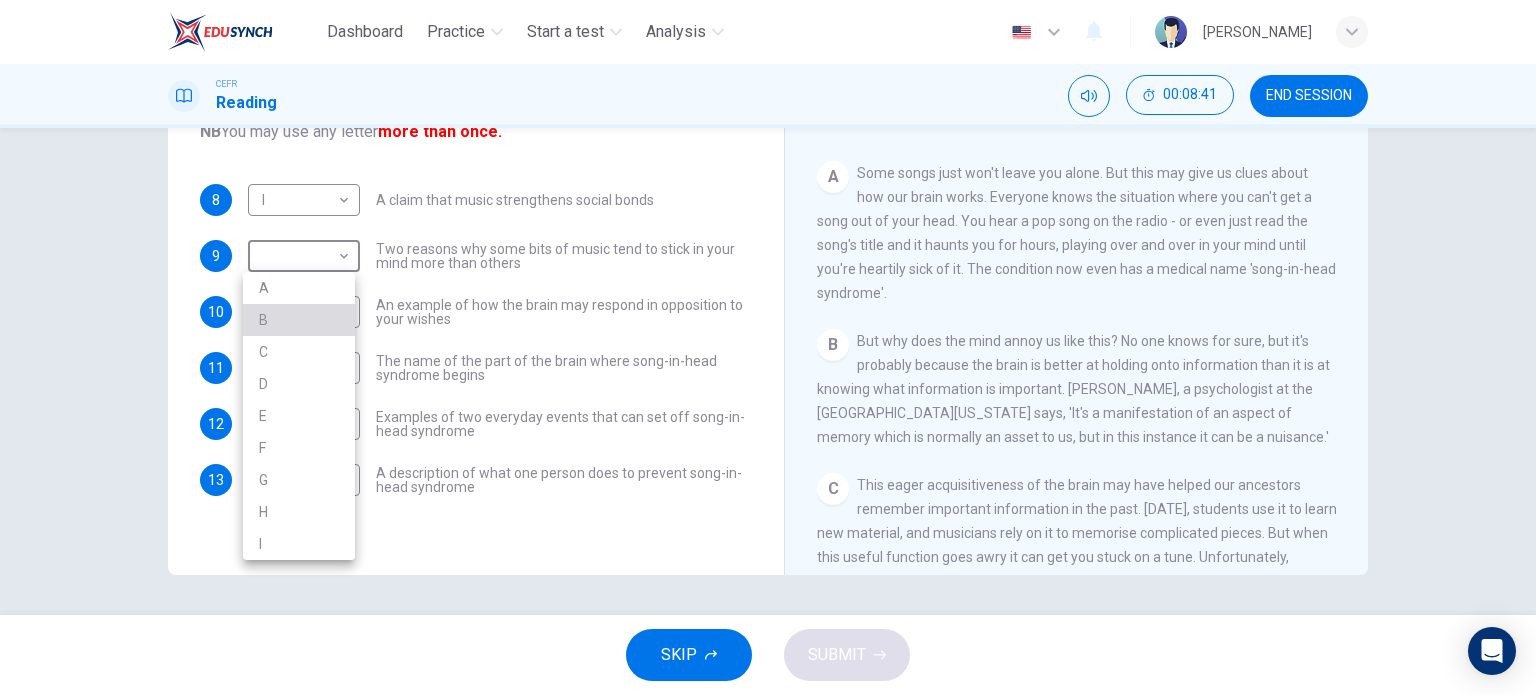 click on "B" at bounding box center [299, 320] 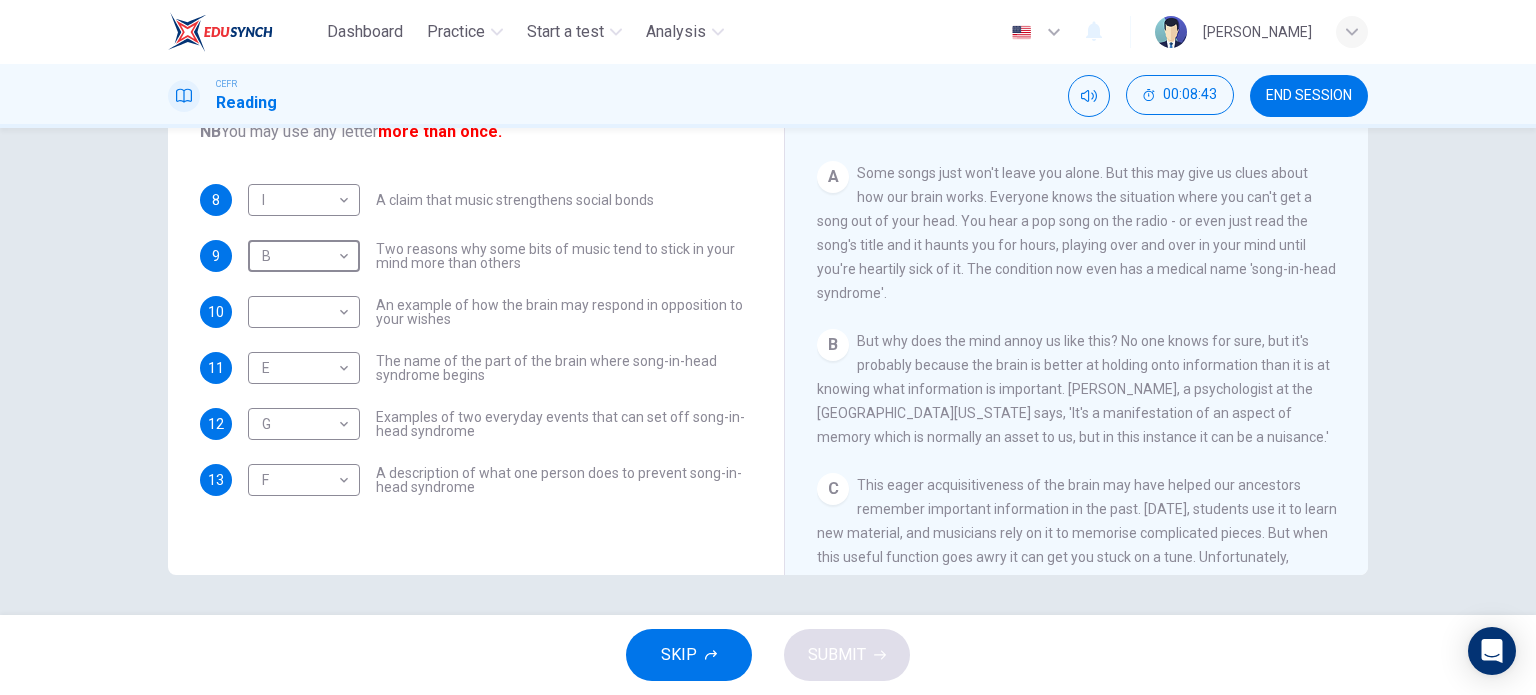 scroll, scrollTop: 328, scrollLeft: 0, axis: vertical 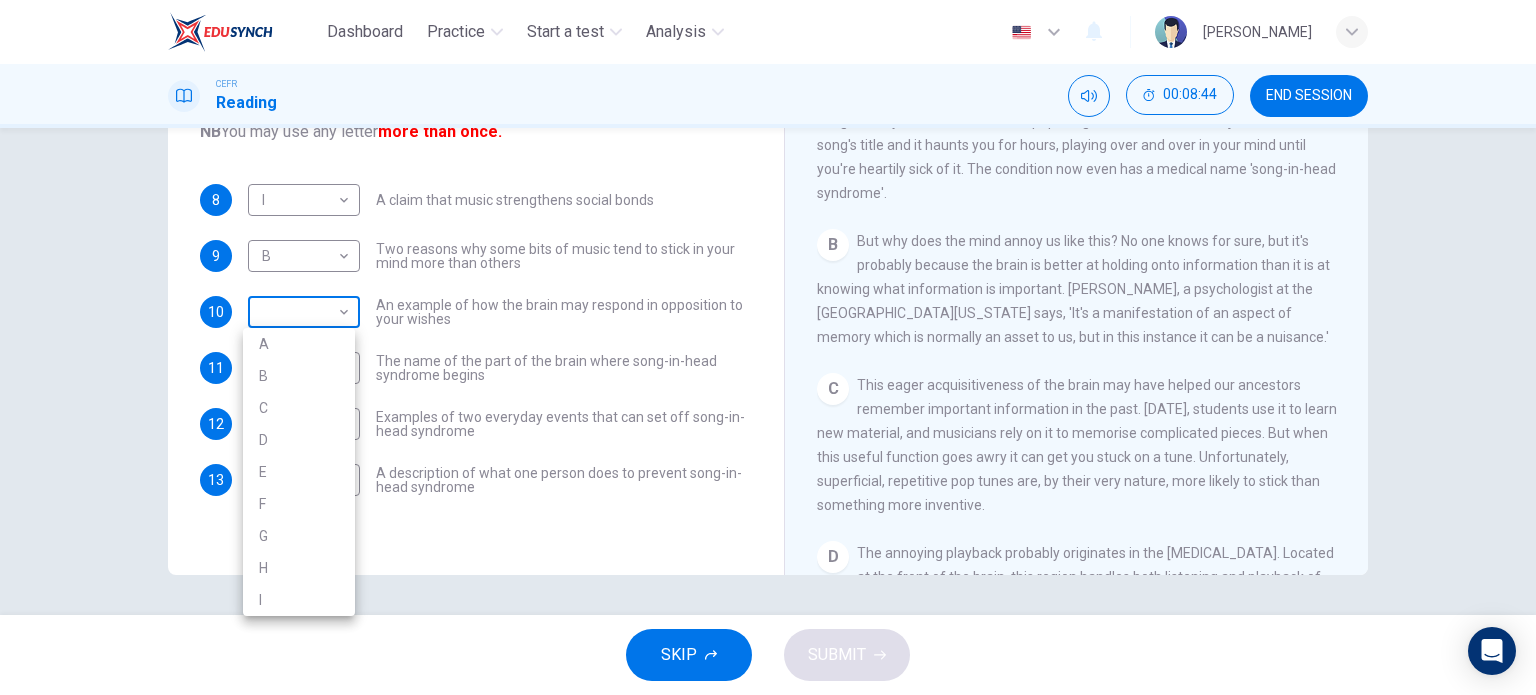 click on "Dashboard Practice Start a test Analysis English en ​ [PERSON_NAME] CEFR Reading 00:08:44 END SESSION Questions 8 - 13 The Reading Passage has nine paragraphs labelled  A-l .
Which paragraph contains the following information?
Write the correct letter  A-l  in the boxes below.
NB  You may use any letter  more than once. 8 I I ​ A claim that music strengthens social bonds 9 B B ​ Two reasons why some bits of music tend to stick in your mind more than others 10 ​ ​ An example of how the brain may respond in opposition to your wishes 11 E E ​ The name of the part of the brain where song-in-head syndrome begins 12 G G ​ Examples of two everyday events that can set off song-in-head syndrome 13 F F ​ A description of what one person does to prevent song-in-head syndrome A Song on the Brain CLICK TO ZOOM Click to Zoom A B C D E F G H I SKIP SUBMIT EduSynch - Online Language Proficiency Testing
Dashboard Practice Start a test Analysis Notifications © Copyright  2025 A B C D E F" at bounding box center (768, 347) 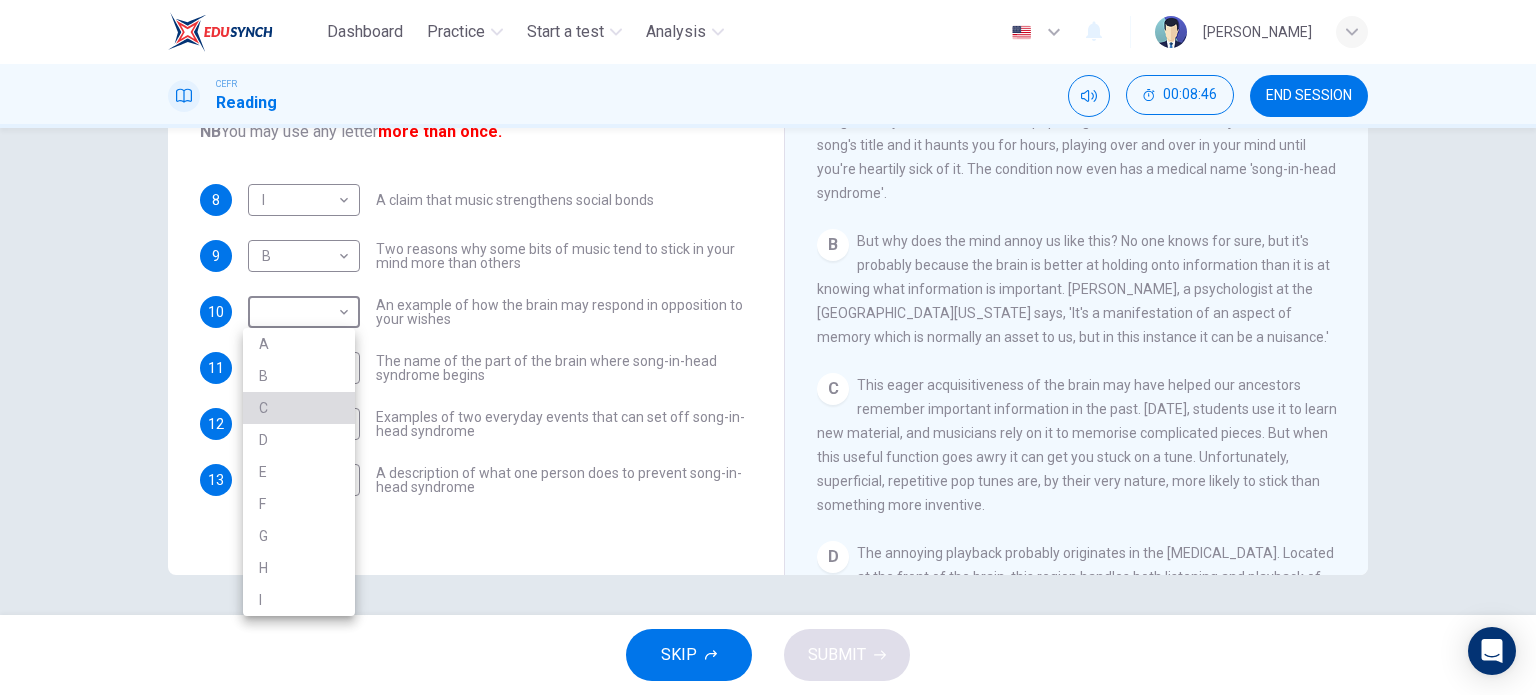 click on "C" at bounding box center [299, 408] 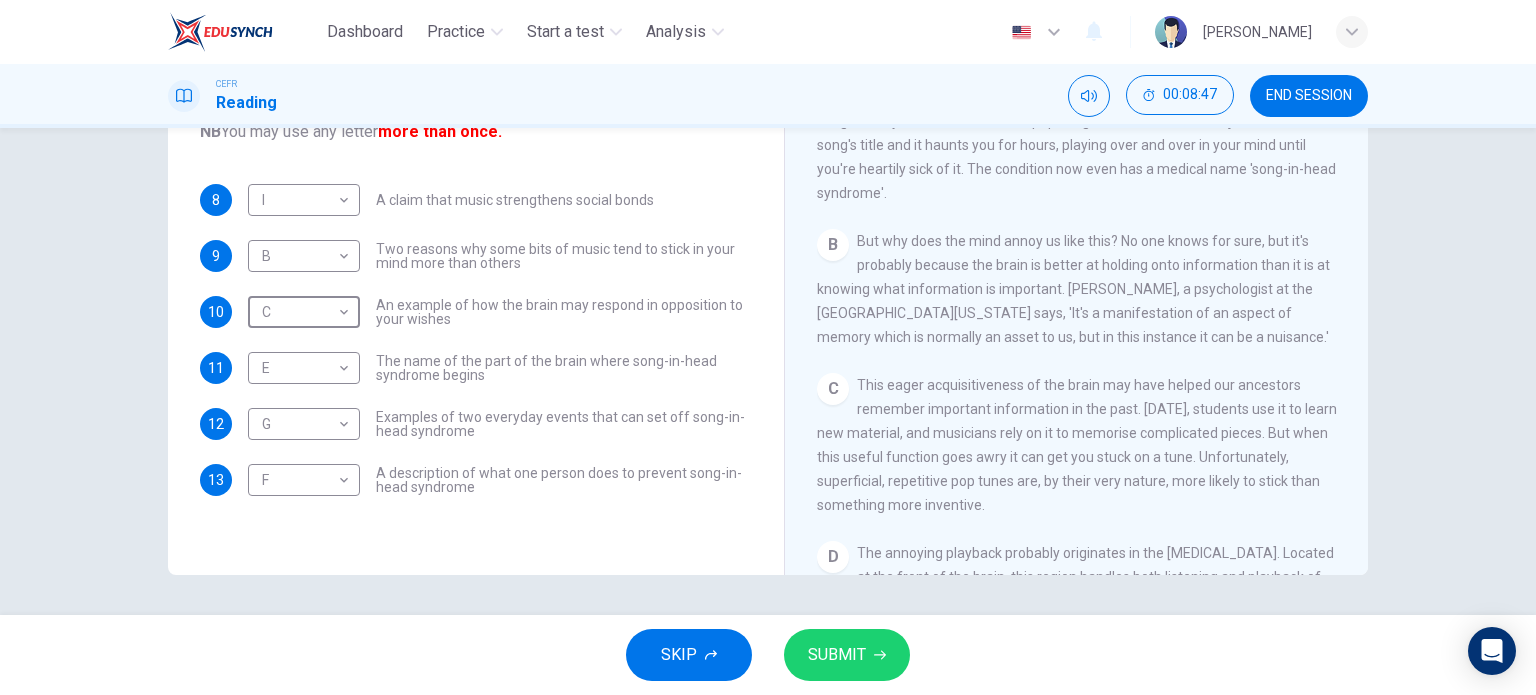 click on "SUBMIT" at bounding box center [837, 655] 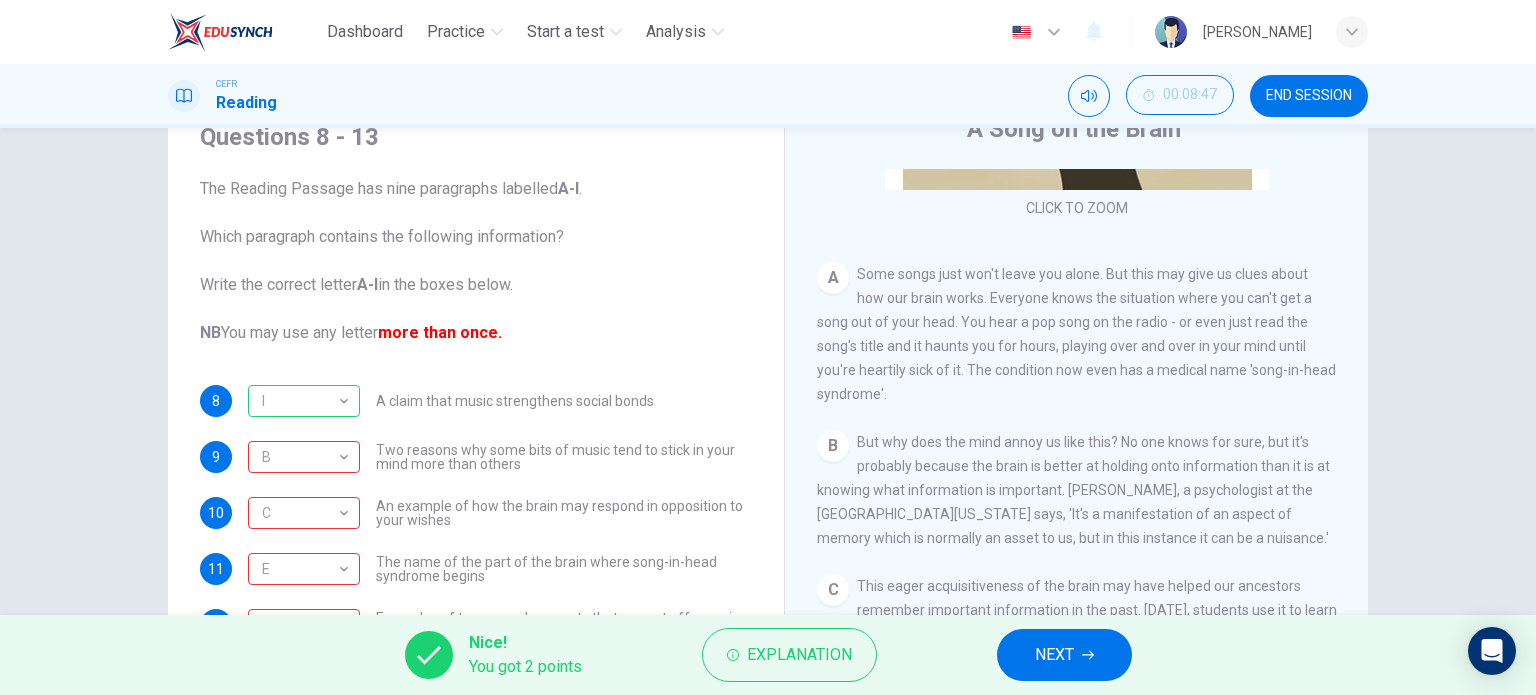 scroll, scrollTop: 68, scrollLeft: 0, axis: vertical 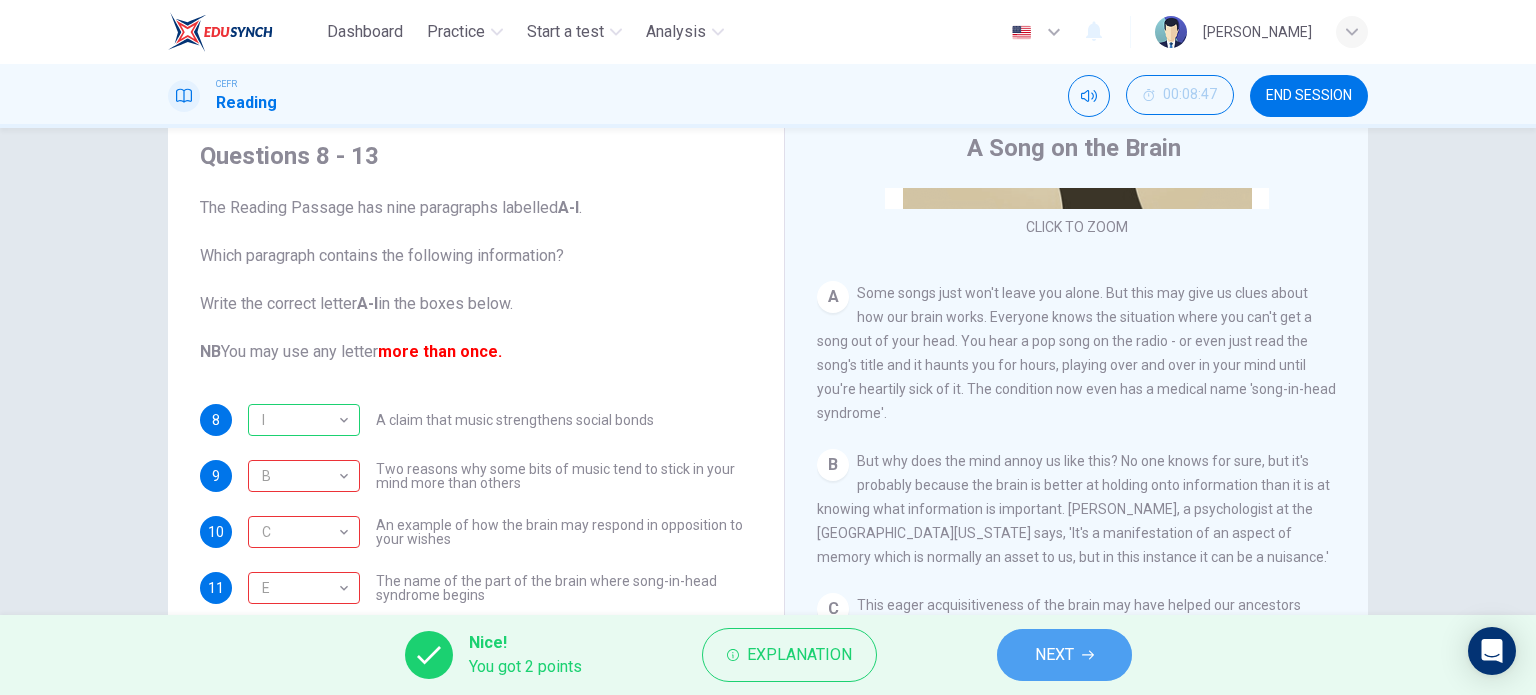 click on "NEXT" at bounding box center [1054, 655] 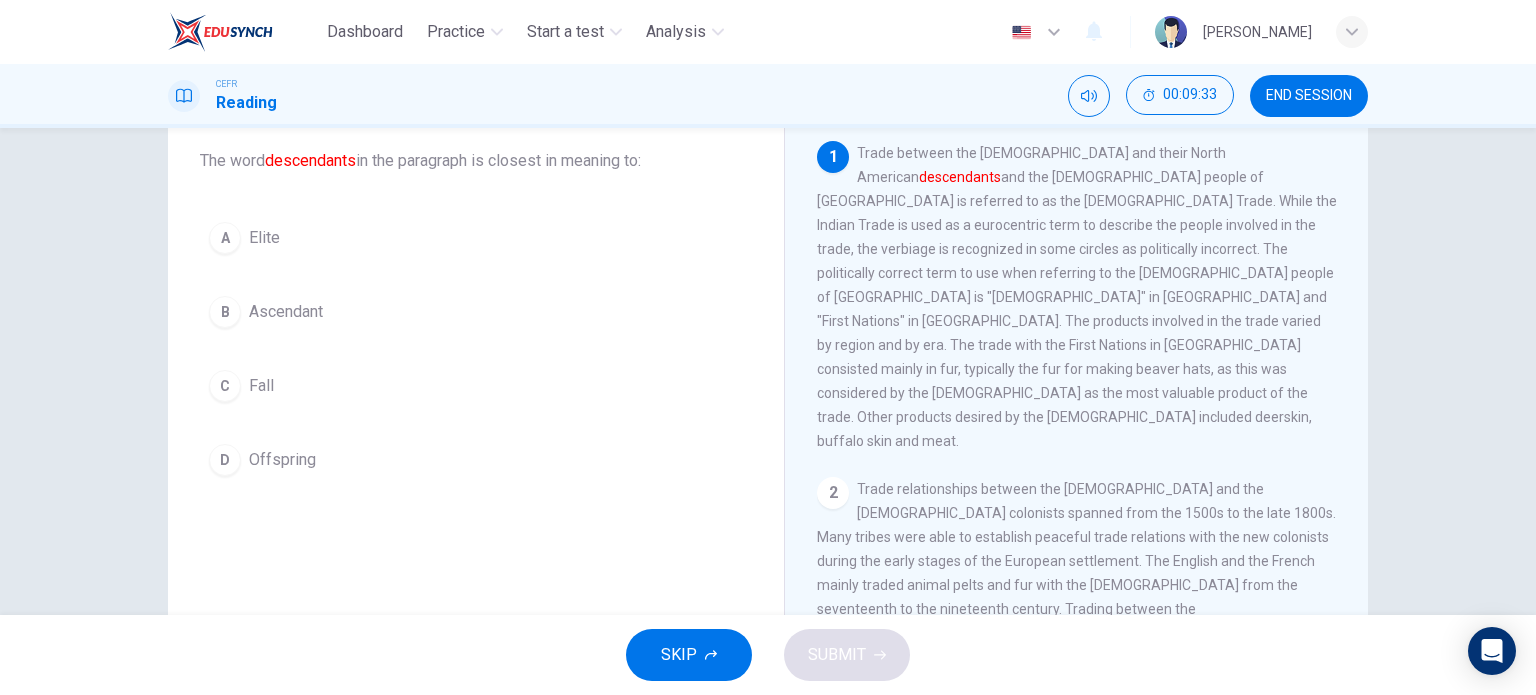 scroll, scrollTop: 114, scrollLeft: 0, axis: vertical 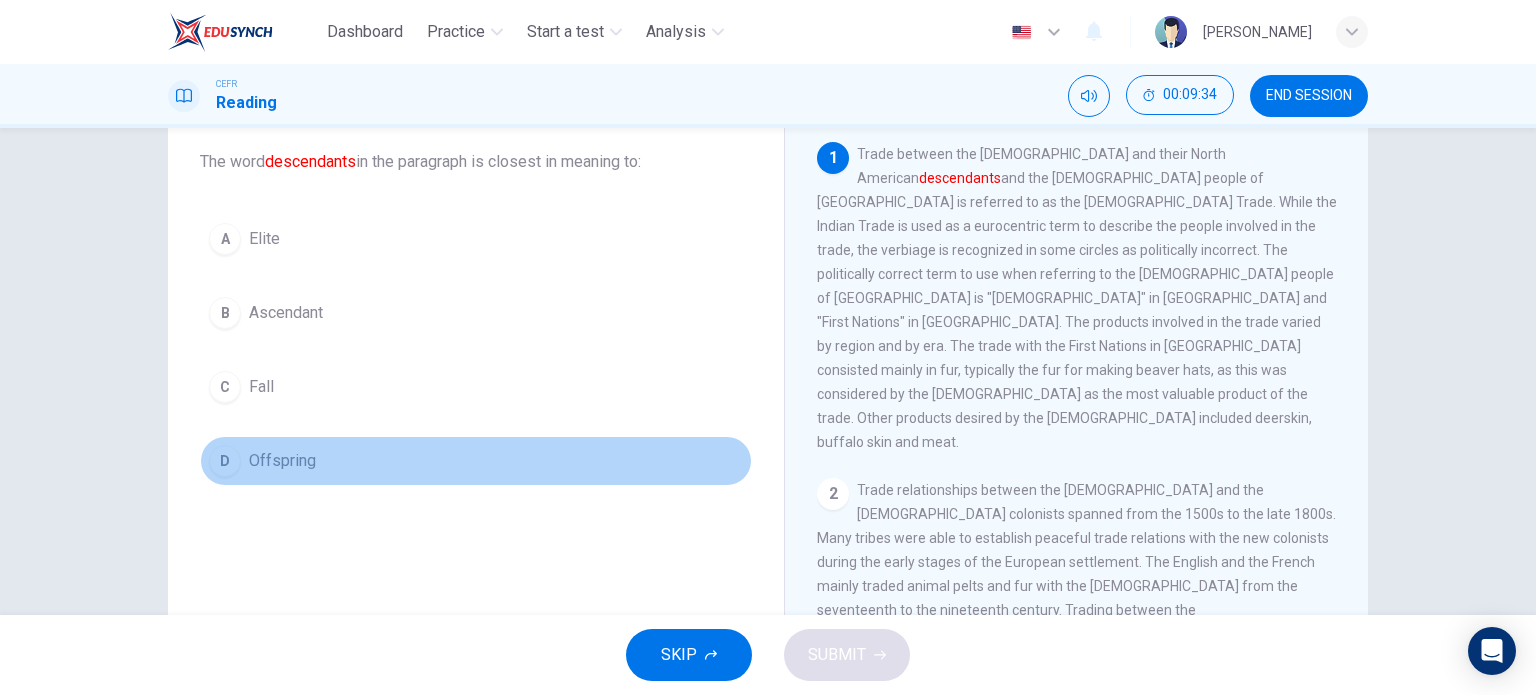 click on "Offspring" at bounding box center [282, 461] 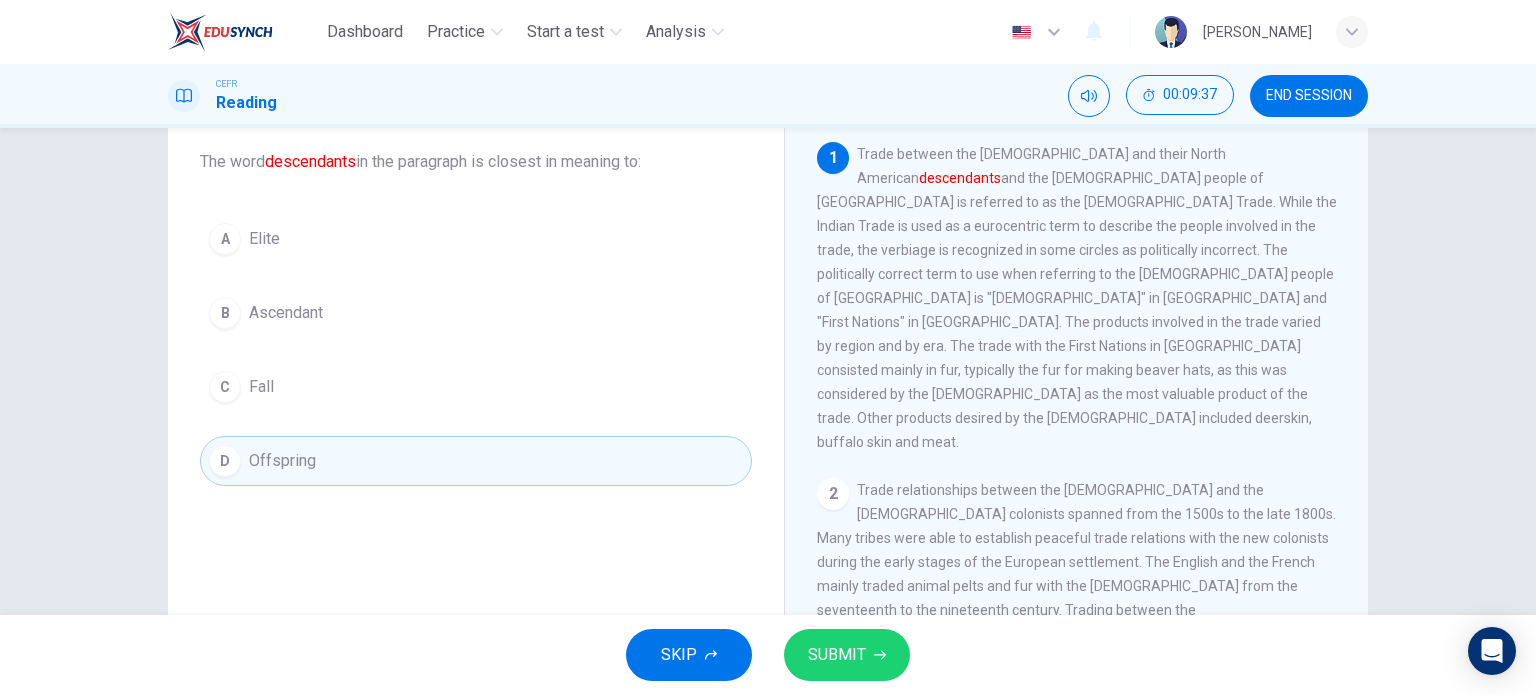 click on "SUBMIT" at bounding box center [837, 655] 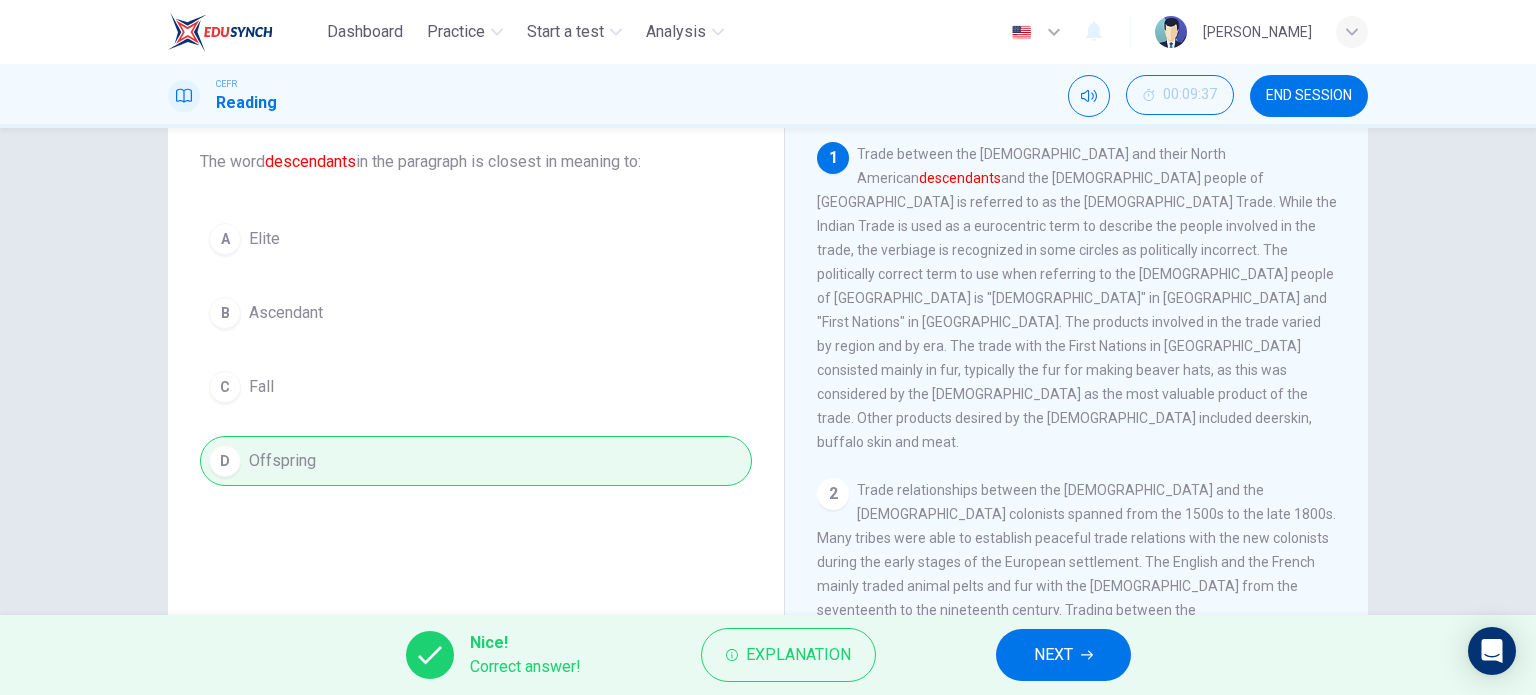 scroll, scrollTop: 0, scrollLeft: 0, axis: both 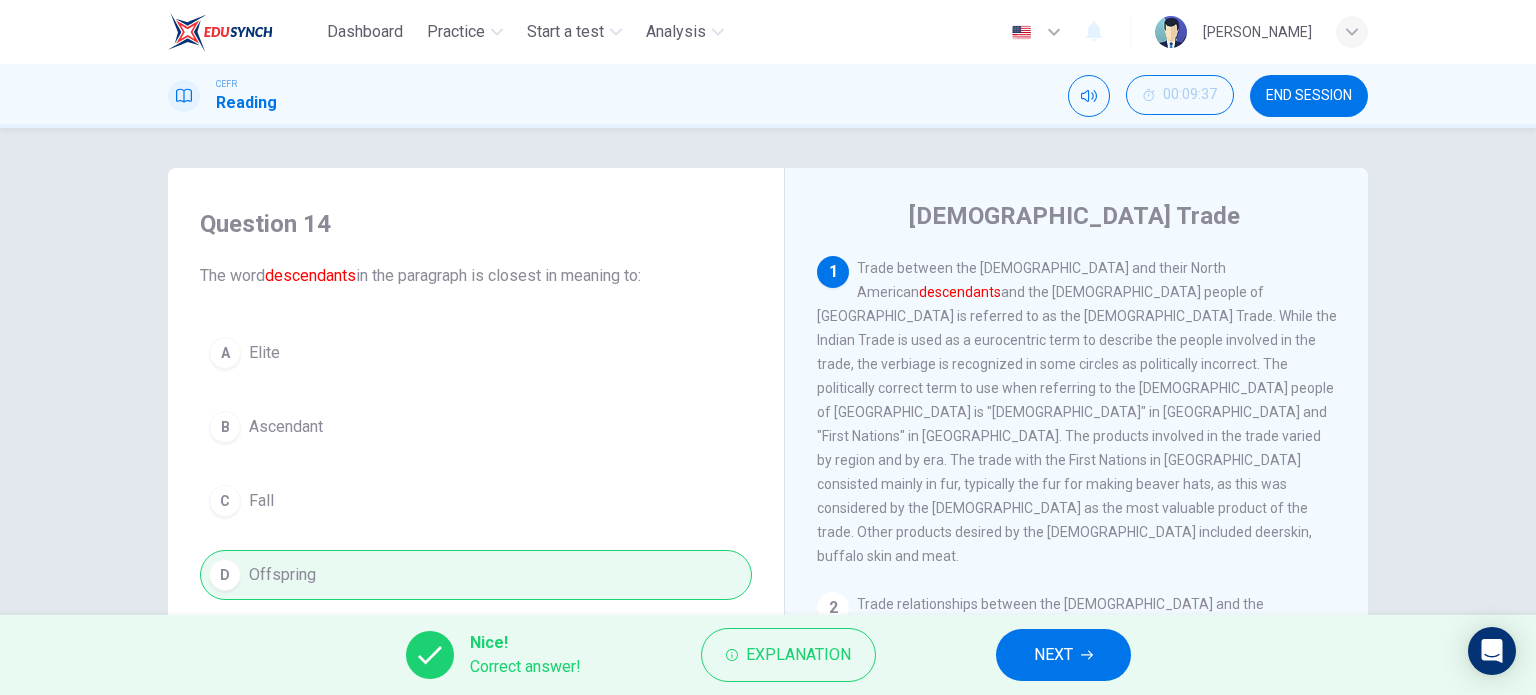 click on "NEXT" at bounding box center [1063, 655] 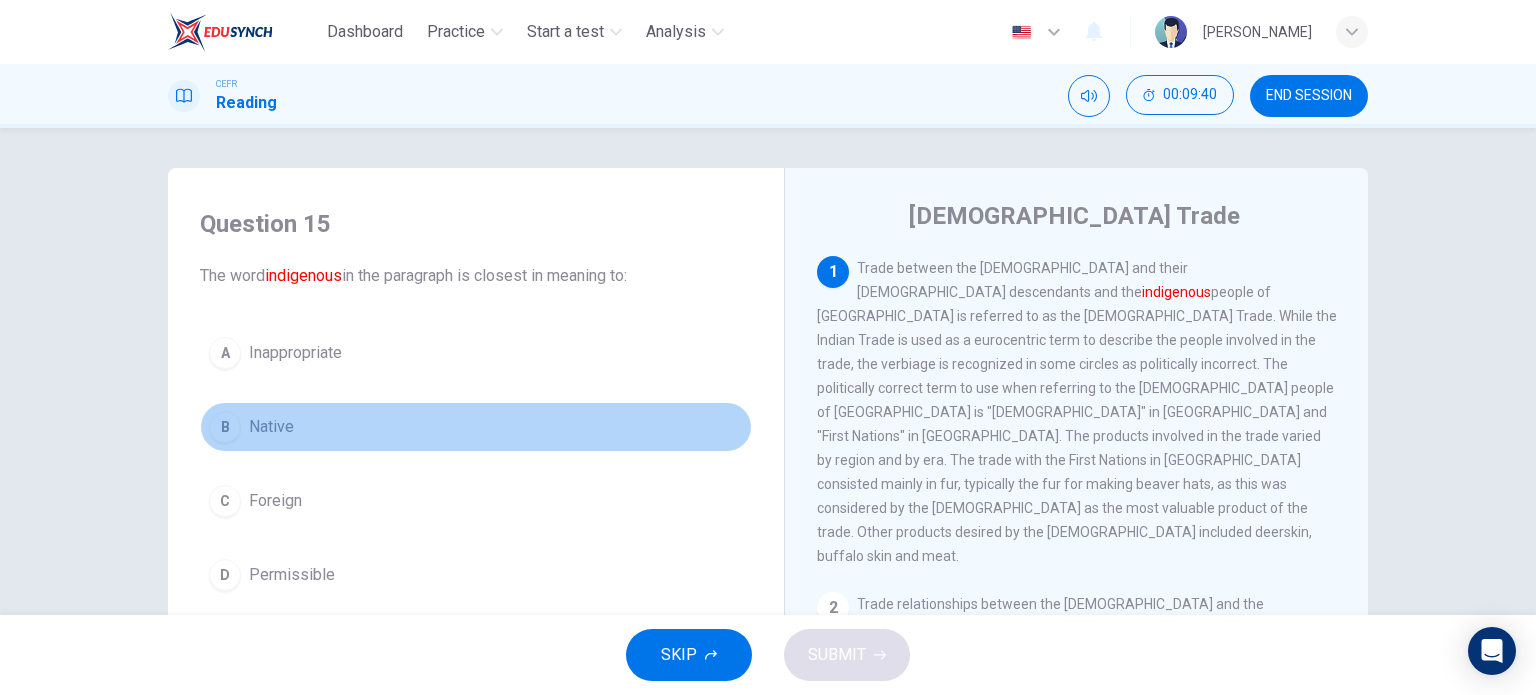 click on "Native" at bounding box center [271, 427] 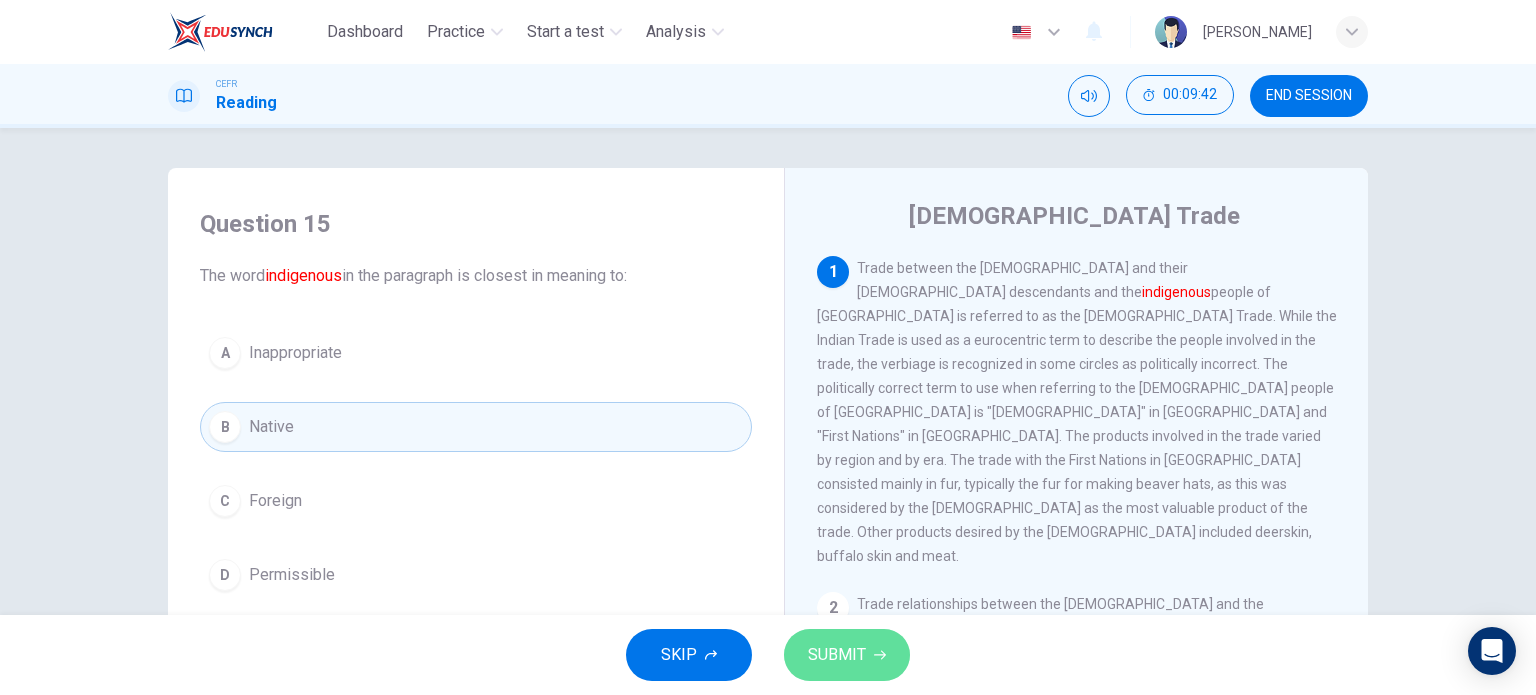 click on "SUBMIT" at bounding box center [837, 655] 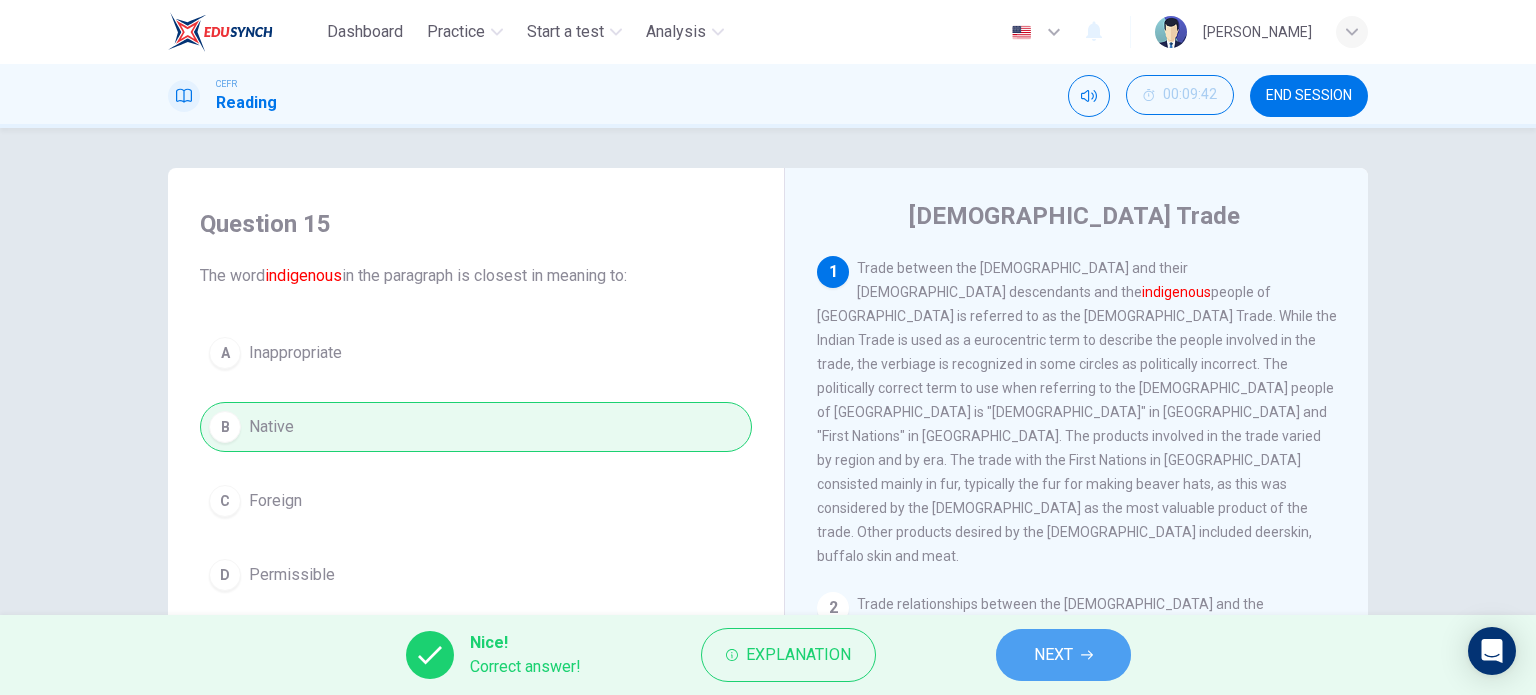 click on "NEXT" at bounding box center [1063, 655] 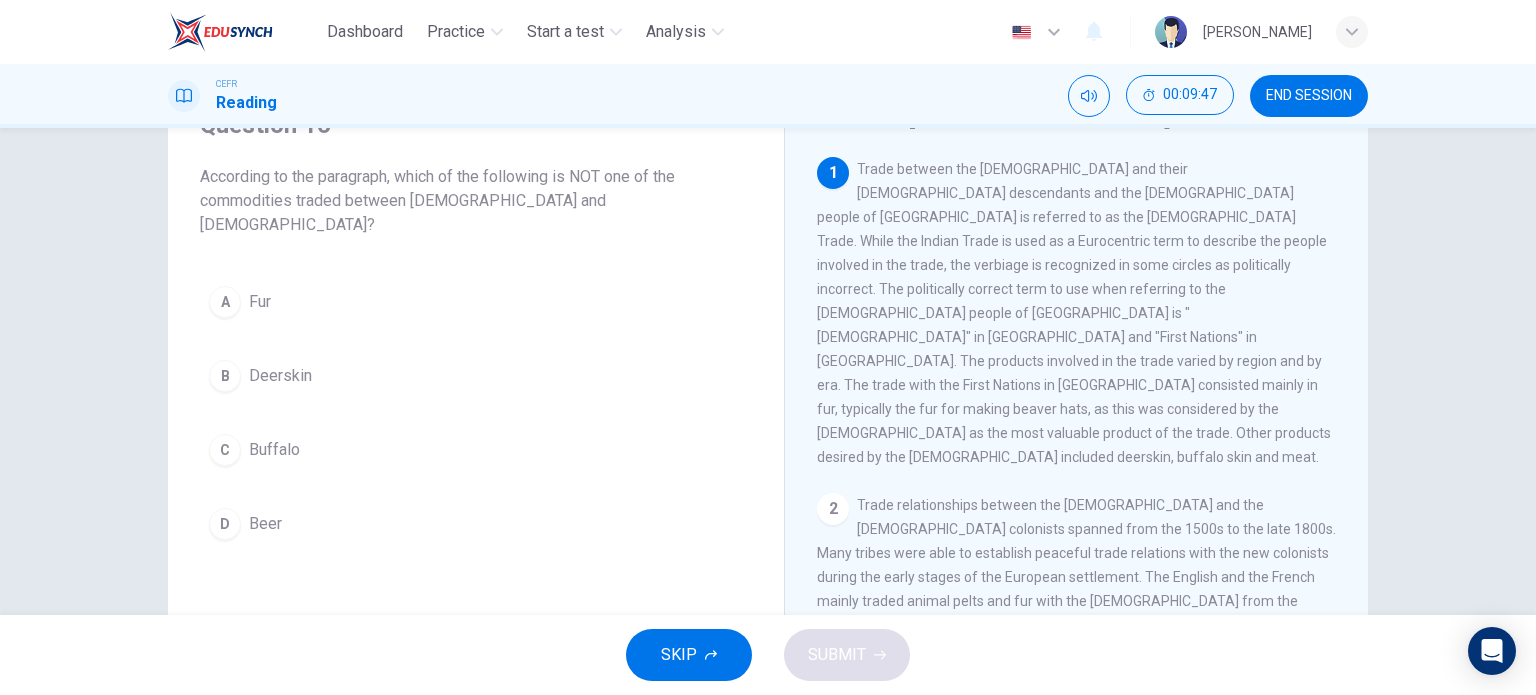 scroll, scrollTop: 100, scrollLeft: 0, axis: vertical 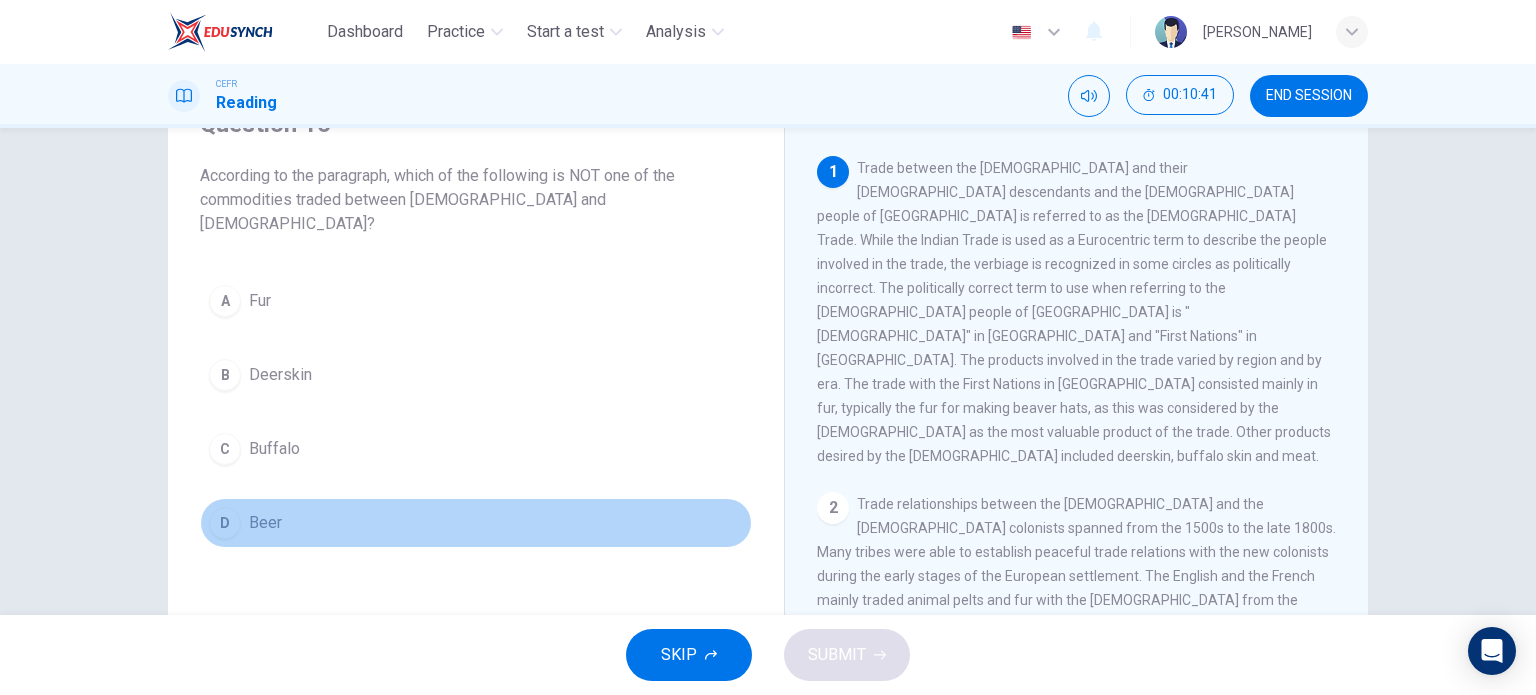 click on "Beer" at bounding box center (265, 523) 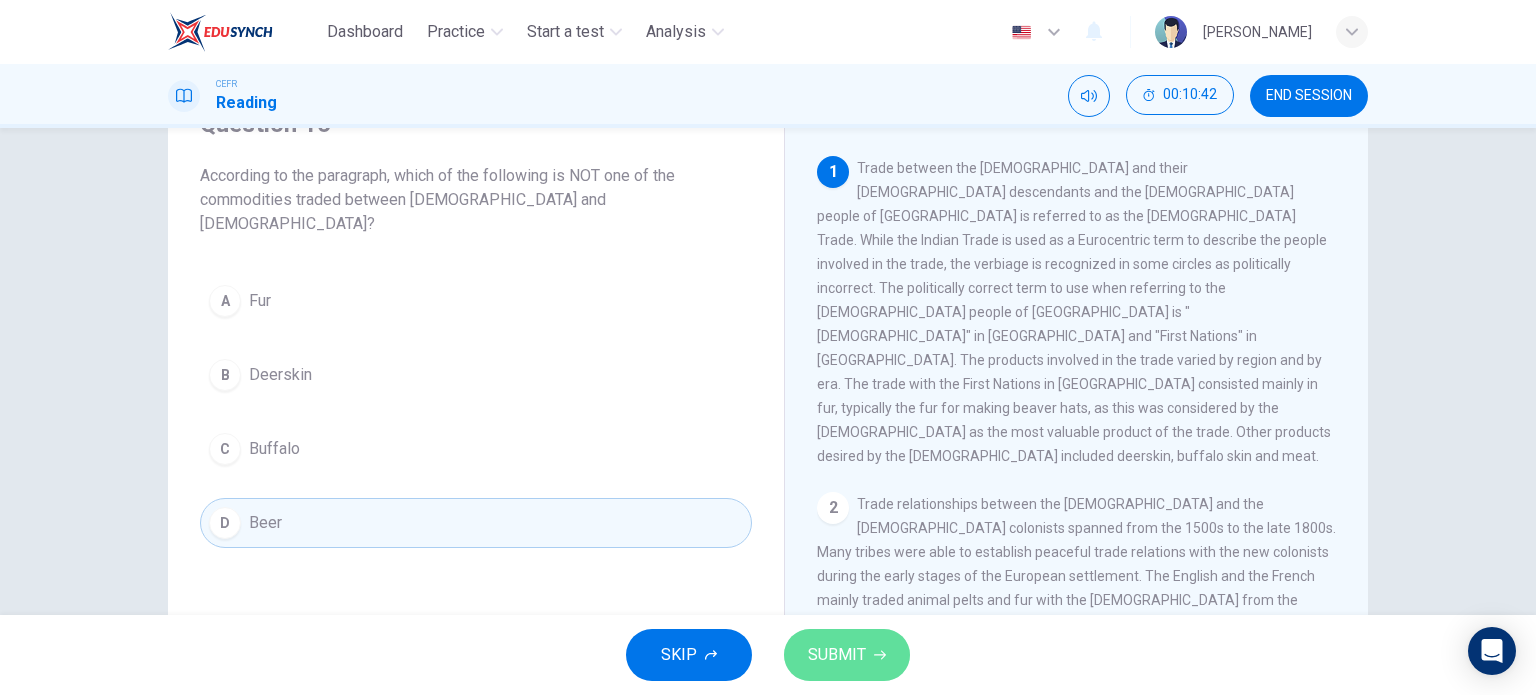click on "SUBMIT" at bounding box center [837, 655] 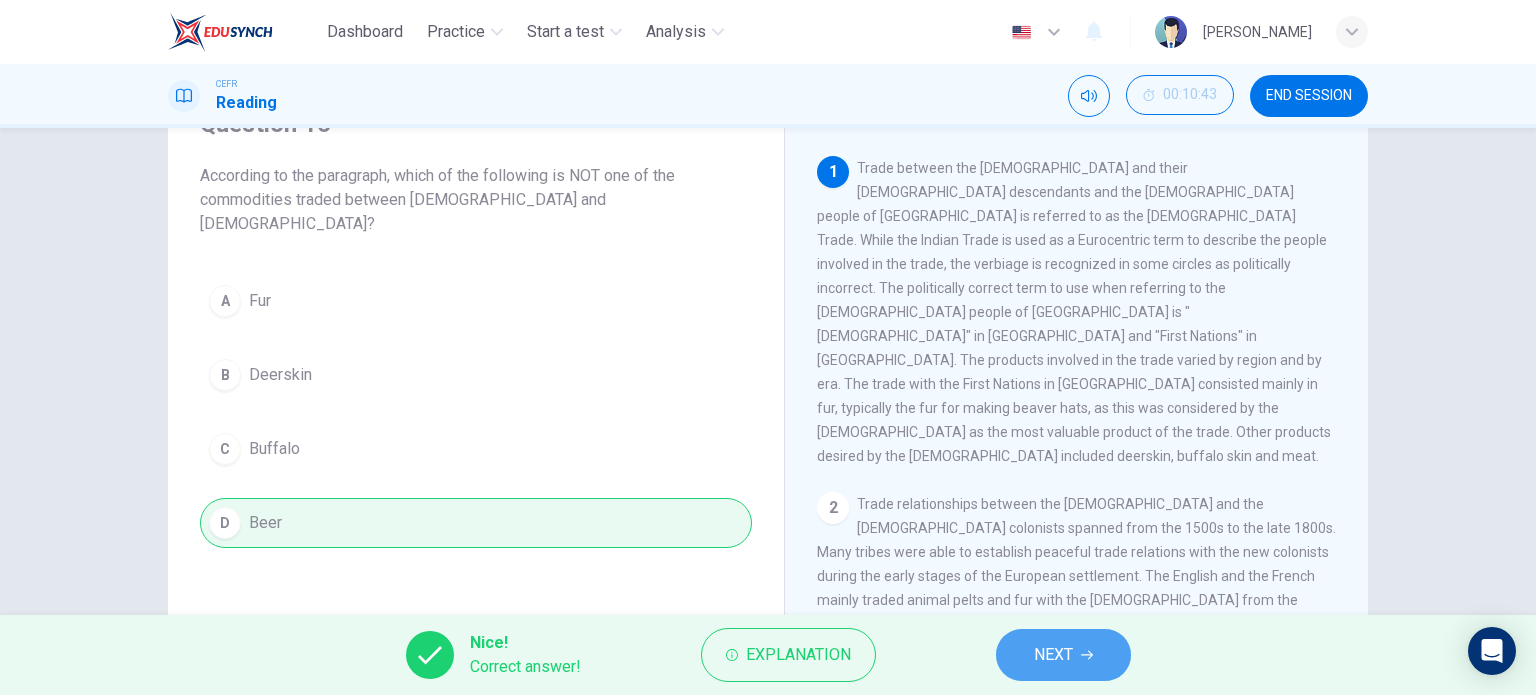 click on "NEXT" at bounding box center [1063, 655] 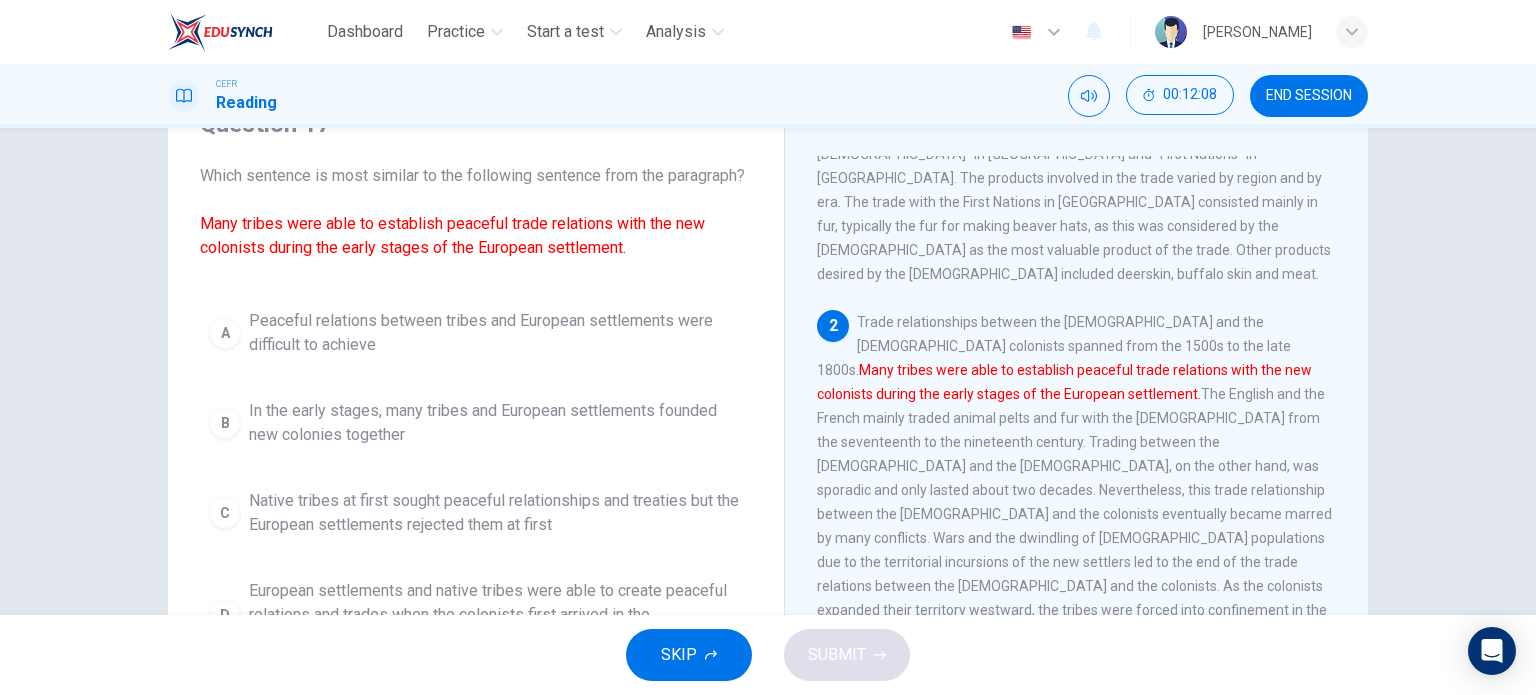 scroll, scrollTop: 180, scrollLeft: 0, axis: vertical 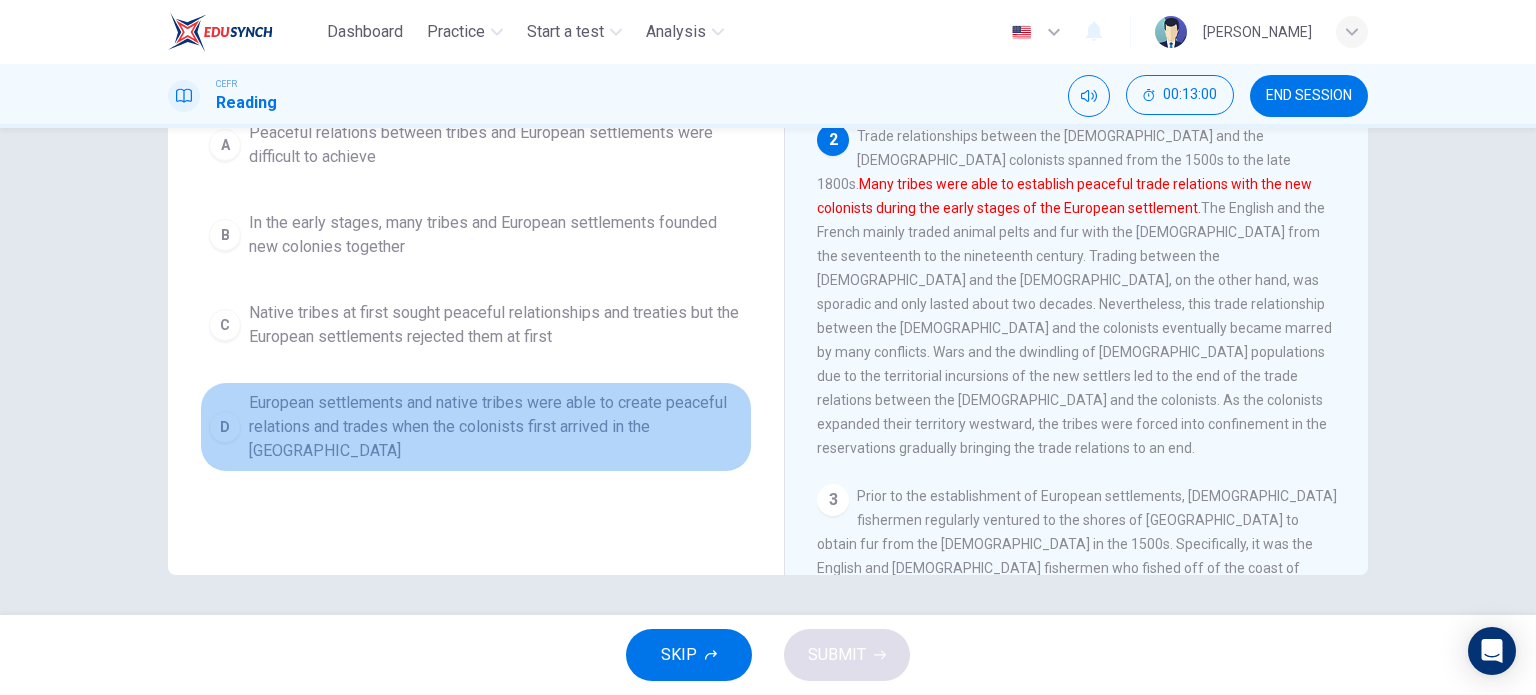 click on "European settlements and native tribes were able to create peaceful relations and trades when the colonists first arrived in the [GEOGRAPHIC_DATA]" at bounding box center (496, 427) 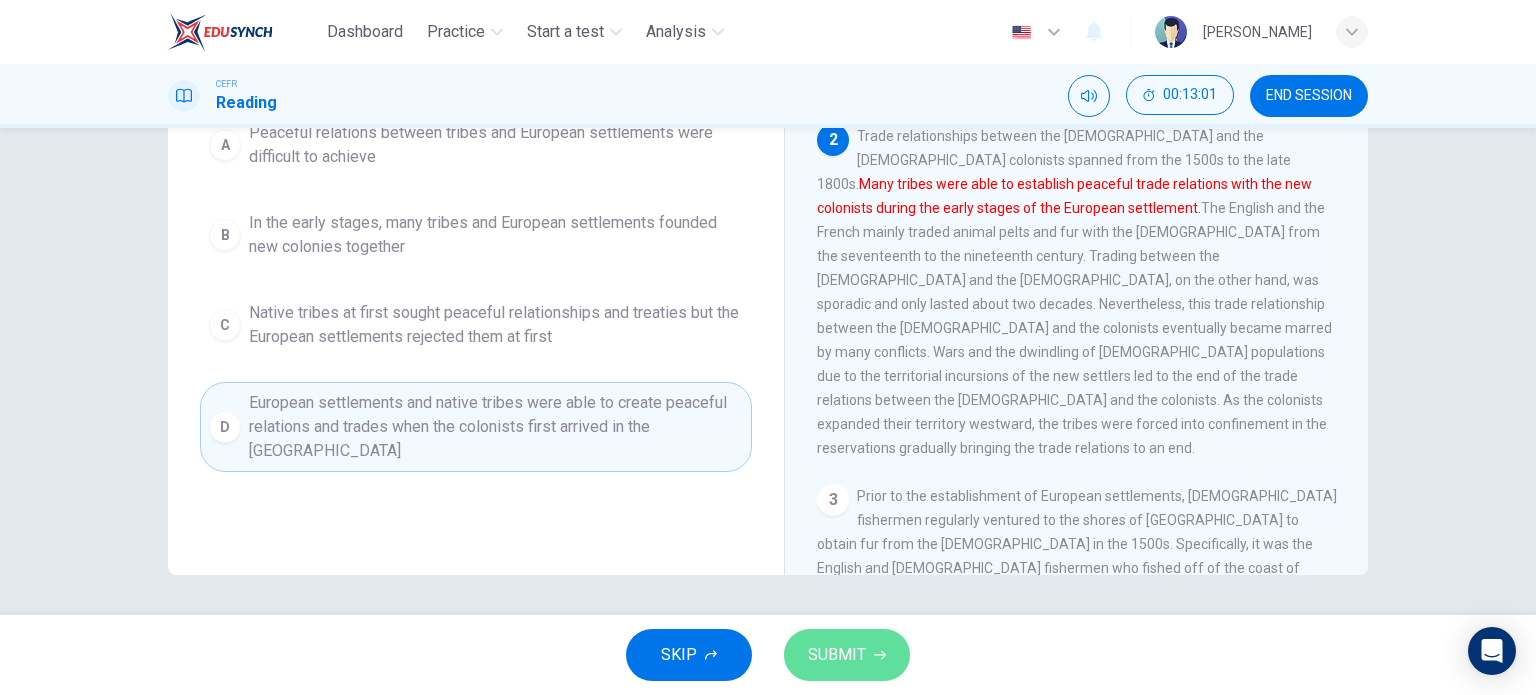 click 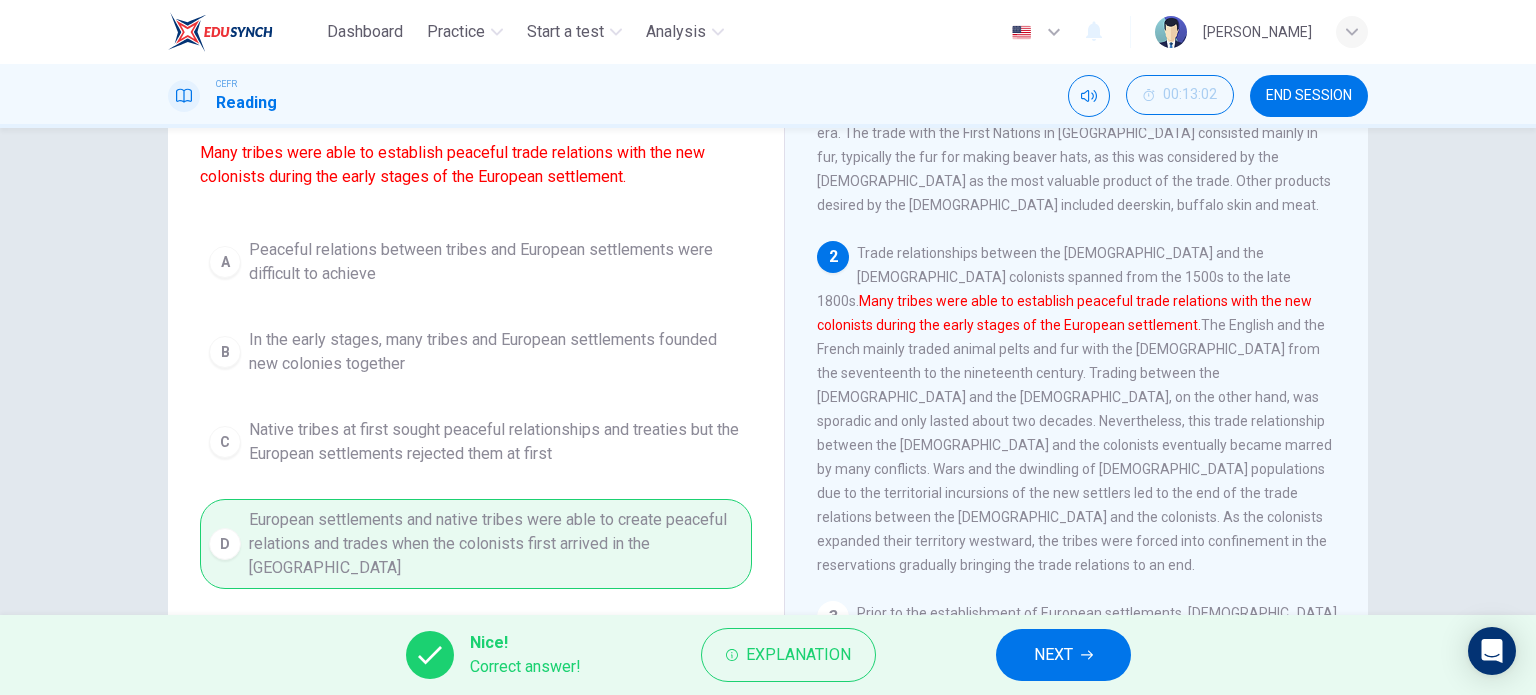 scroll, scrollTop: 224, scrollLeft: 0, axis: vertical 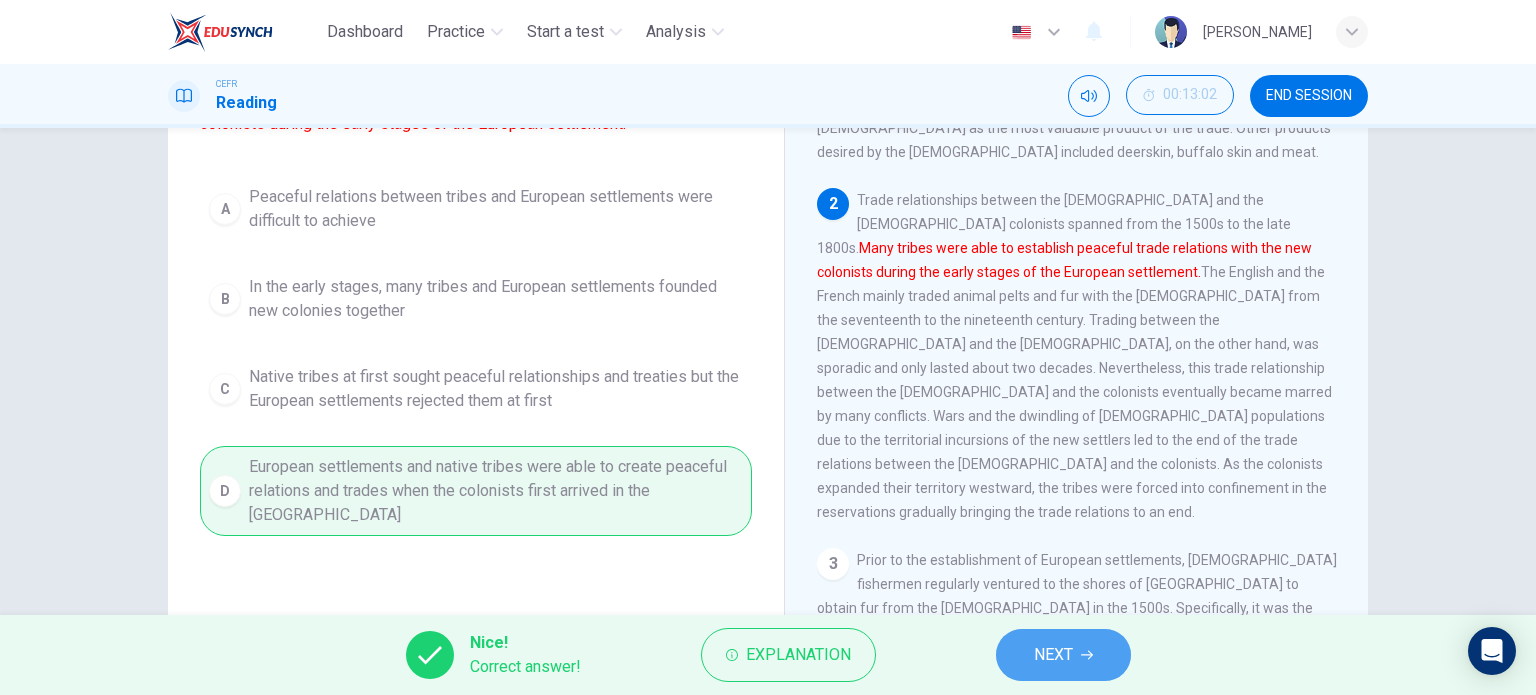 click on "NEXT" at bounding box center (1053, 655) 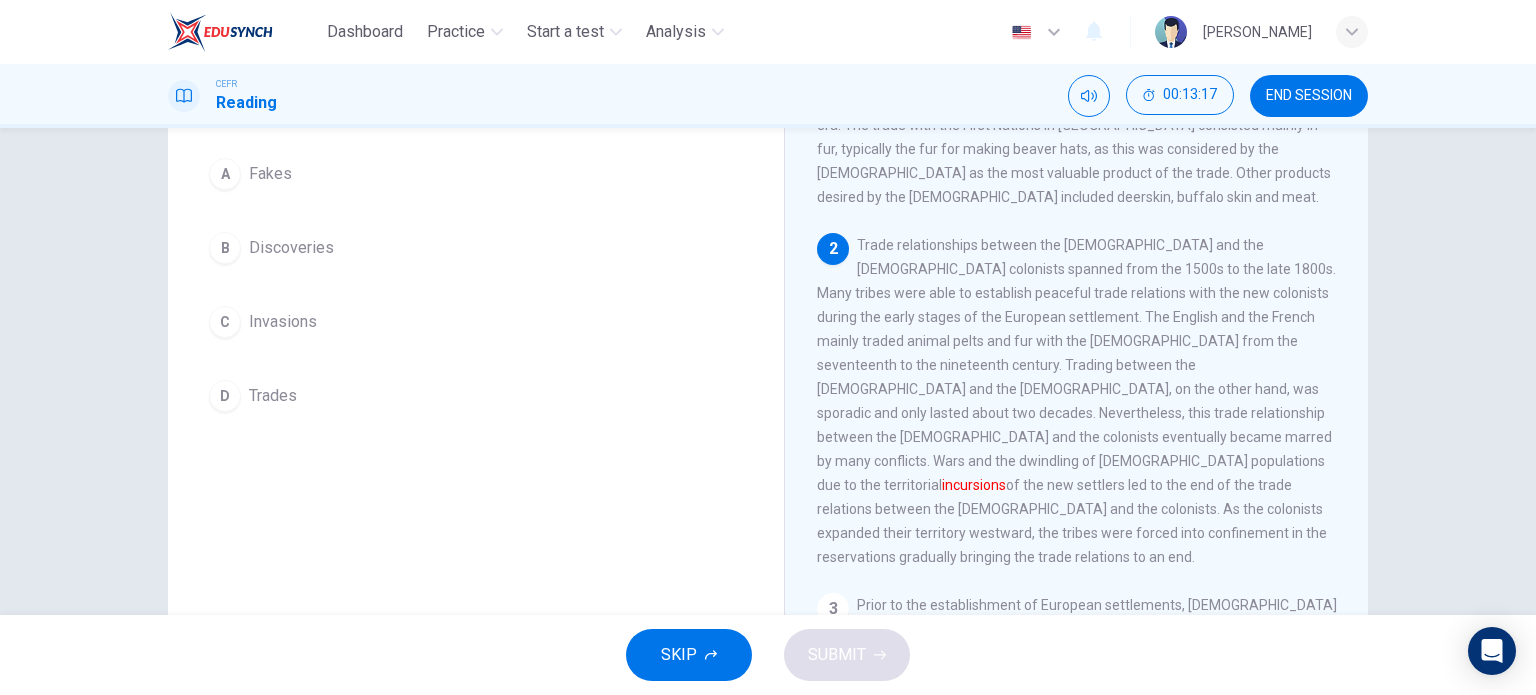 scroll, scrollTop: 178, scrollLeft: 0, axis: vertical 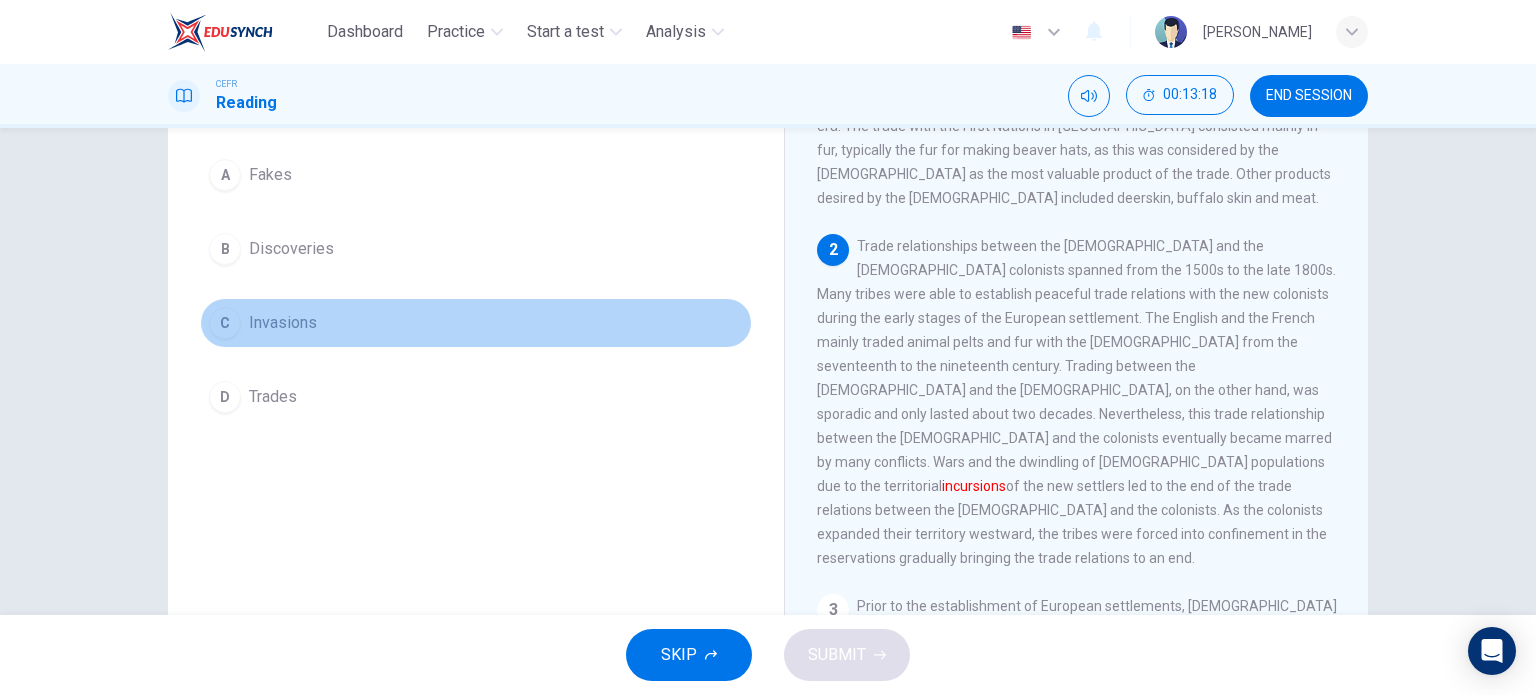 click on "C Invasions" at bounding box center [476, 323] 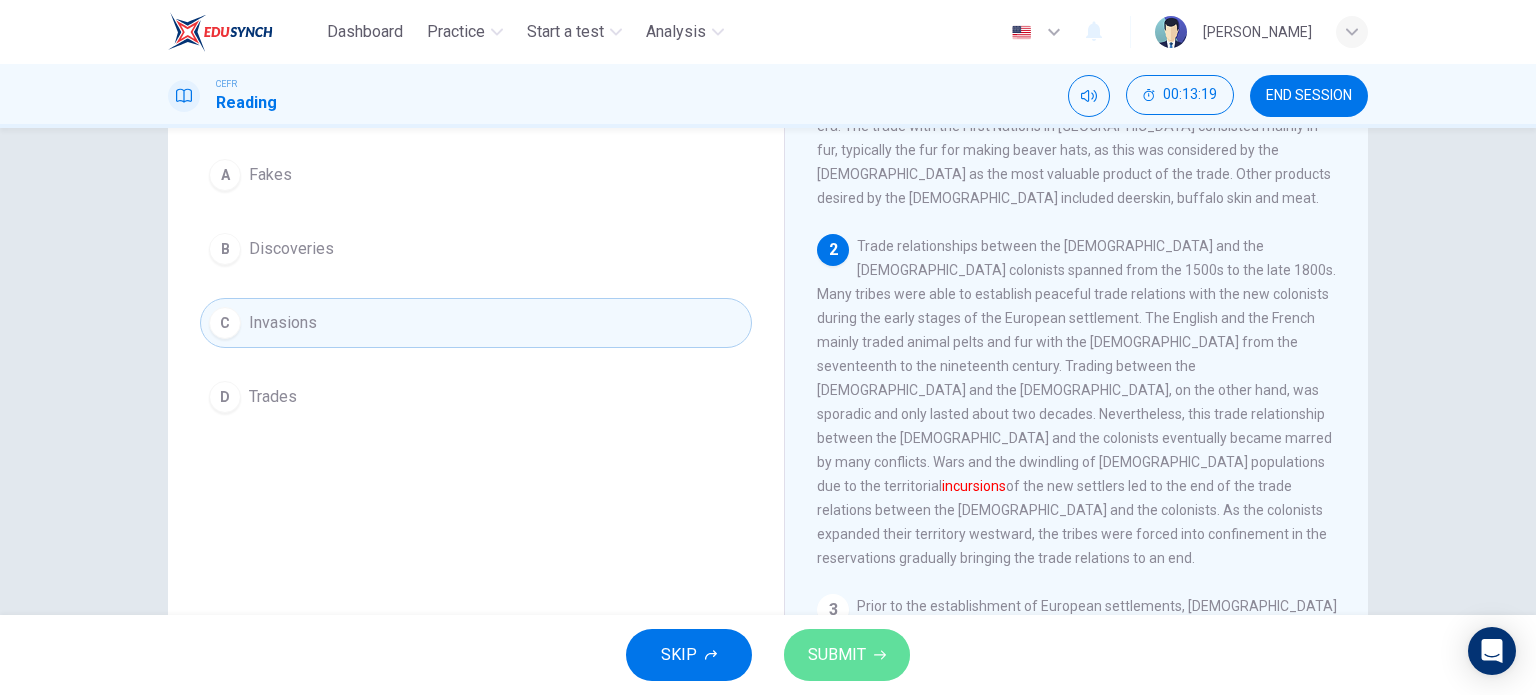 click on "SUBMIT" at bounding box center [847, 655] 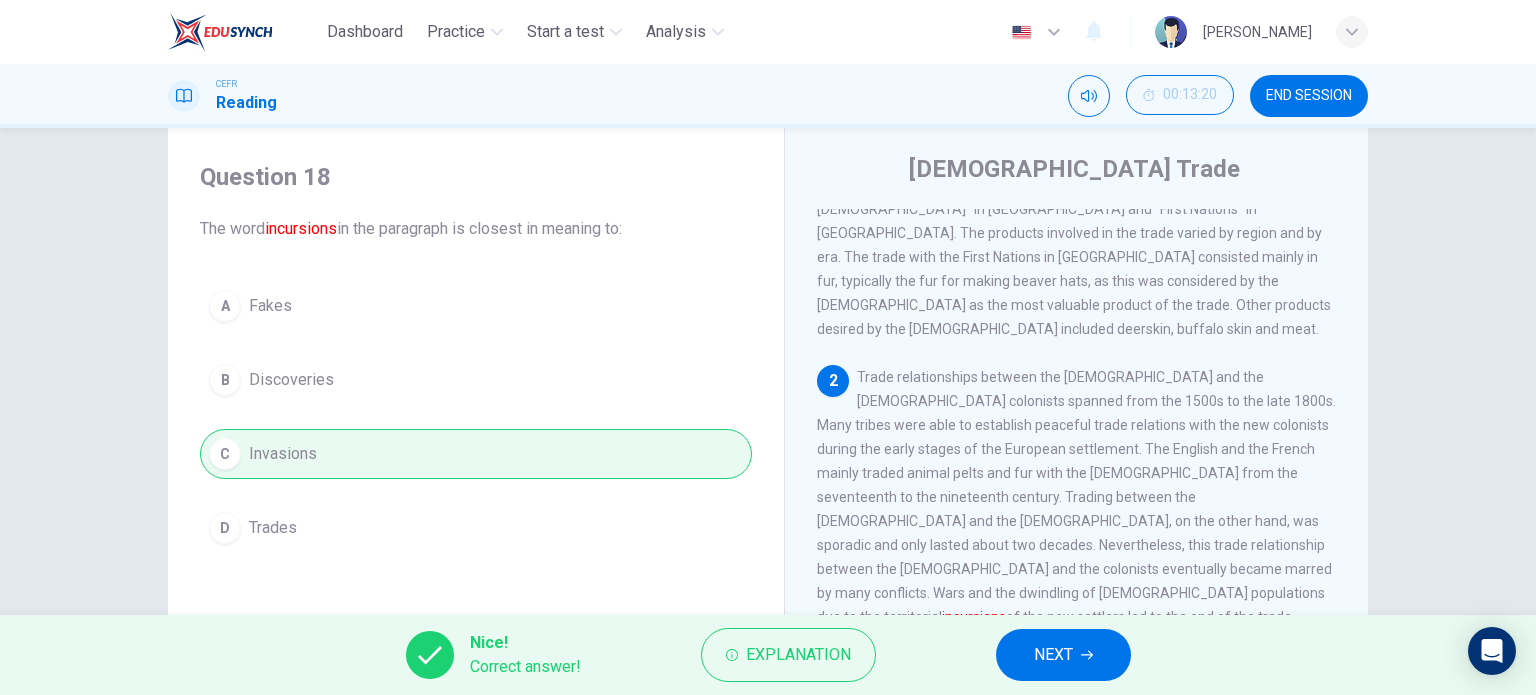 scroll, scrollTop: 46, scrollLeft: 0, axis: vertical 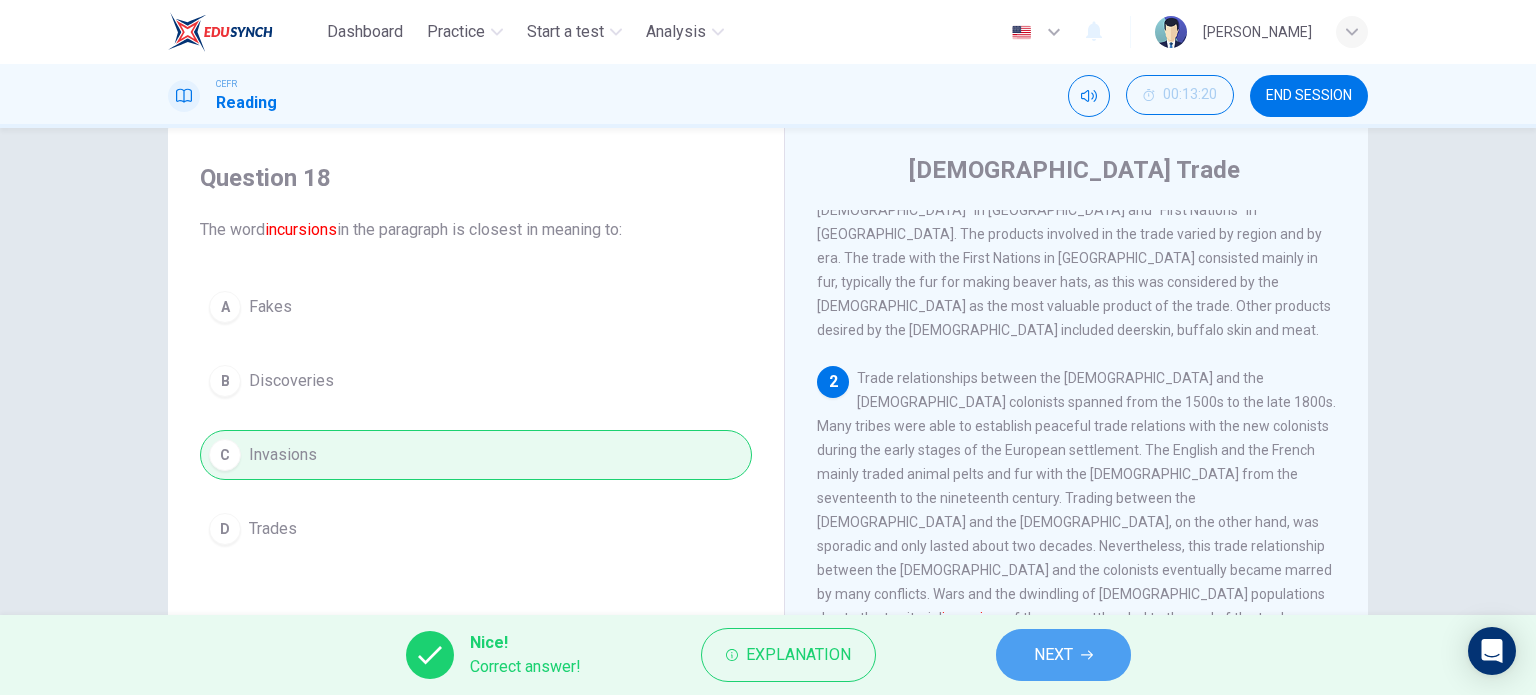 click on "NEXT" at bounding box center [1053, 655] 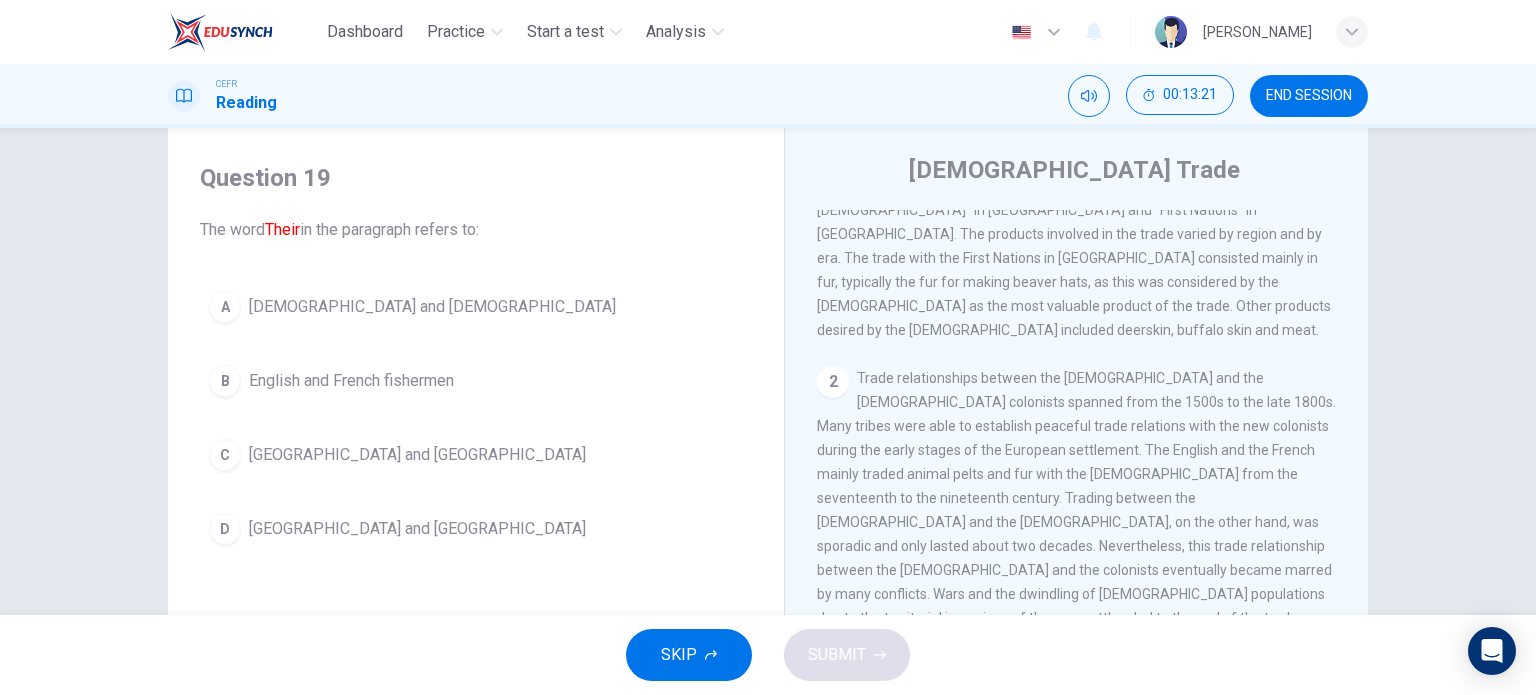 scroll, scrollTop: 128, scrollLeft: 0, axis: vertical 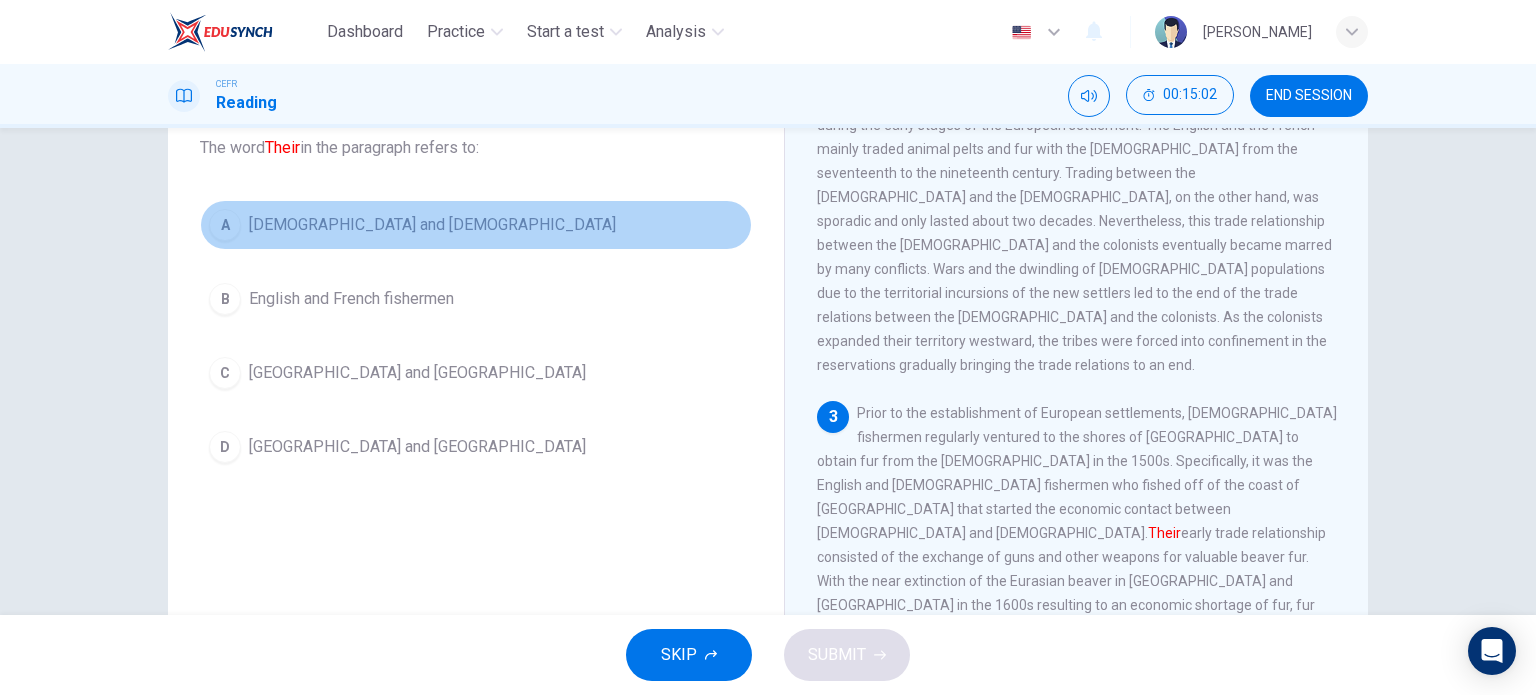 click on "[DEMOGRAPHIC_DATA] and [DEMOGRAPHIC_DATA]" at bounding box center [432, 225] 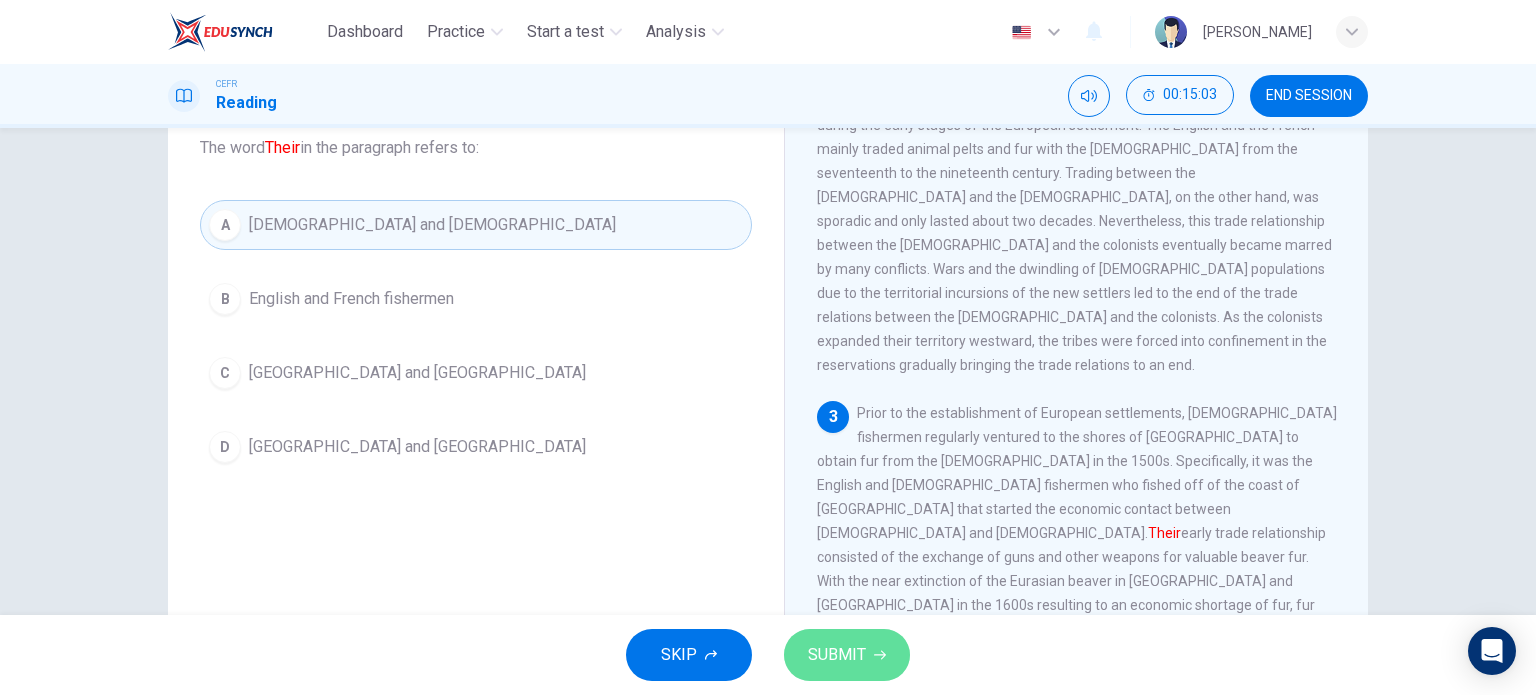 click on "SUBMIT" at bounding box center [837, 655] 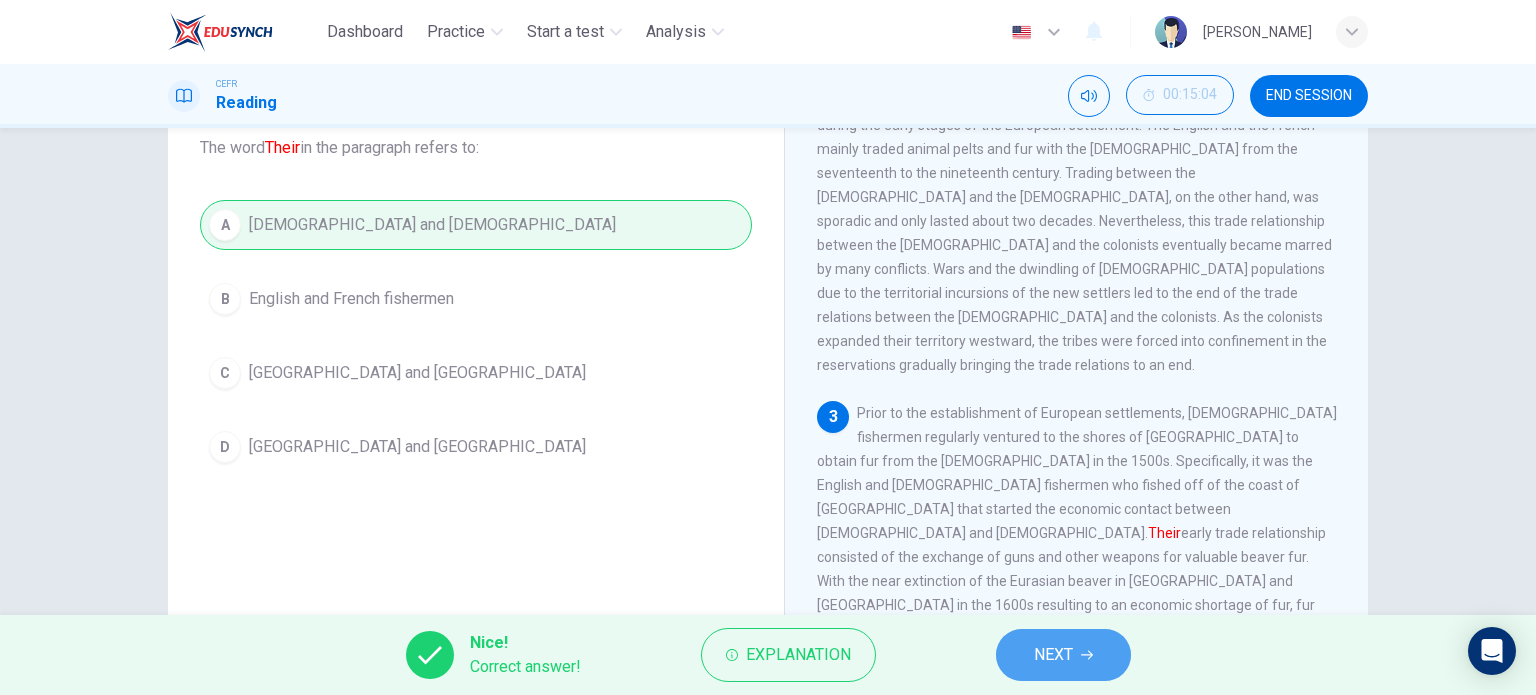 click on "NEXT" at bounding box center (1053, 655) 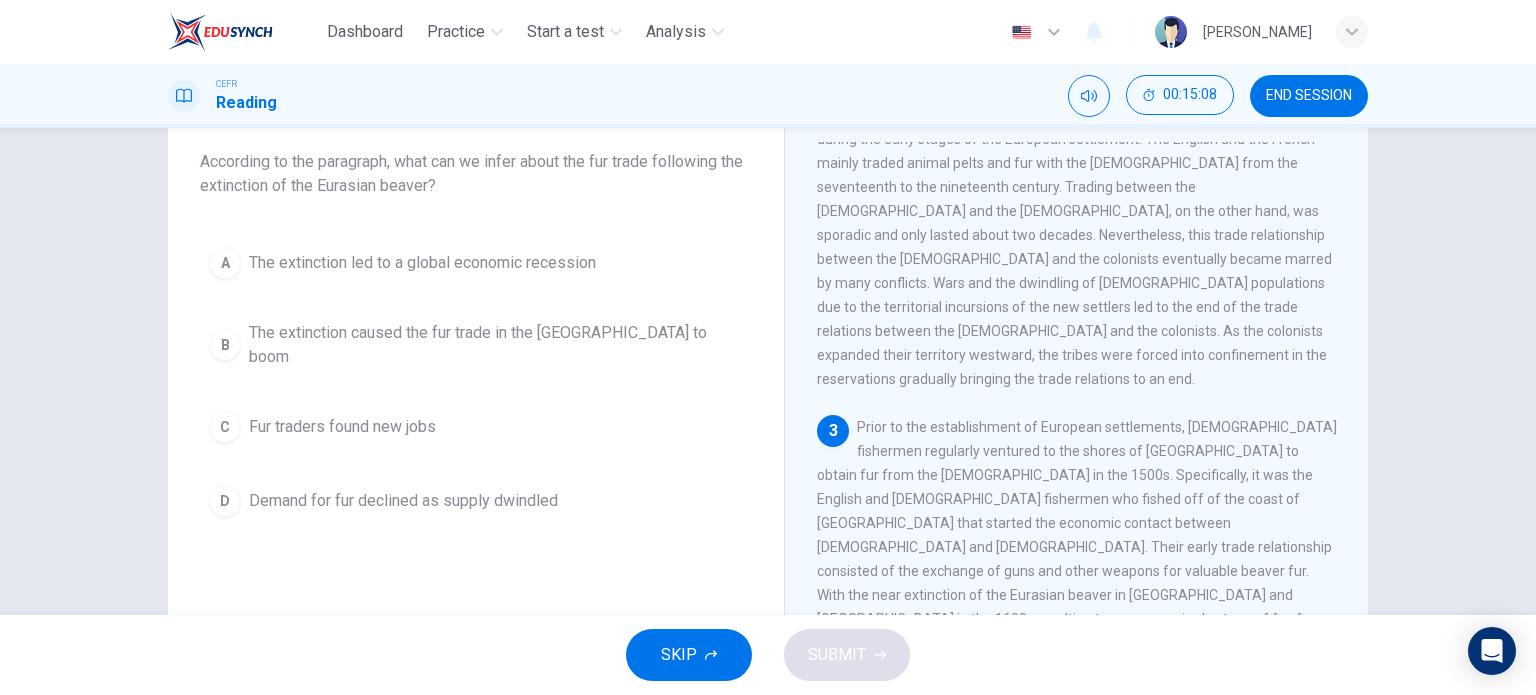 scroll, scrollTop: 116, scrollLeft: 0, axis: vertical 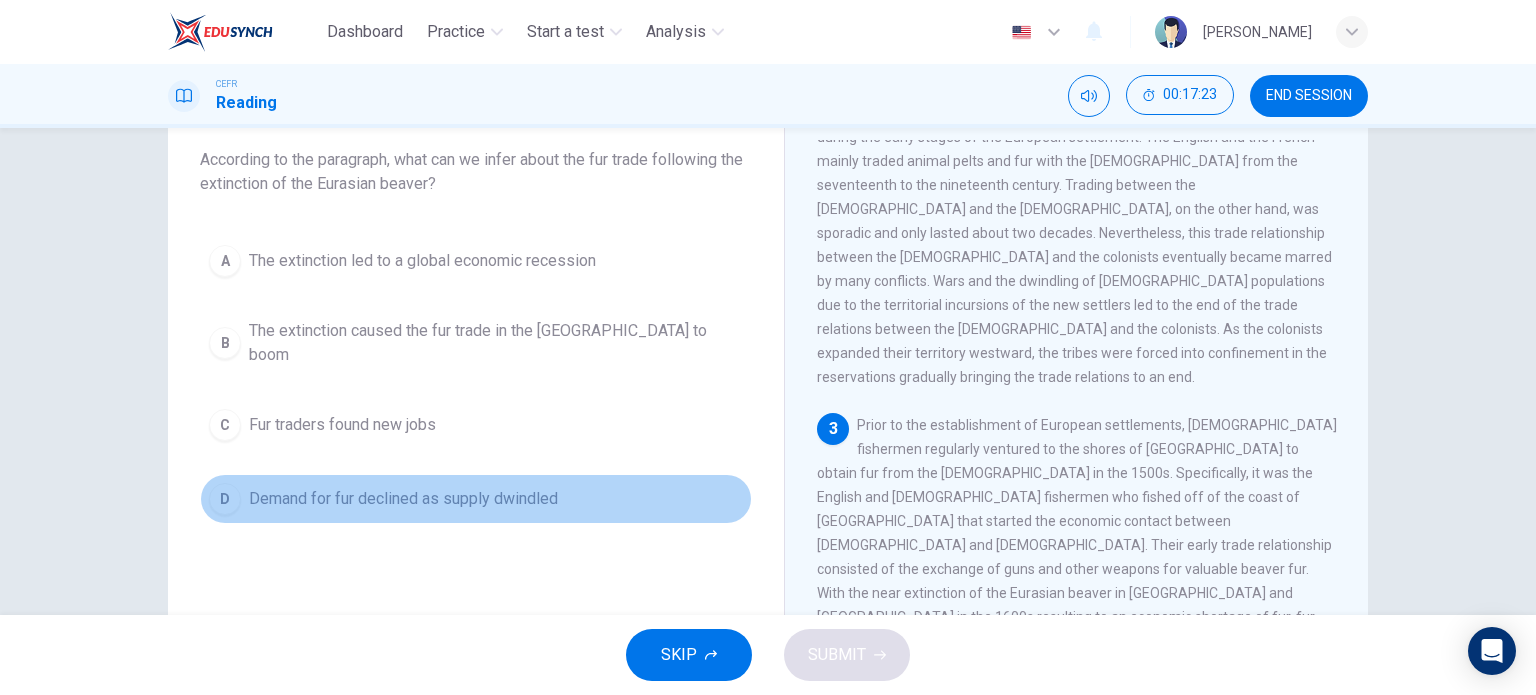 click on "Demand for fur declined as supply dwindled" at bounding box center [403, 499] 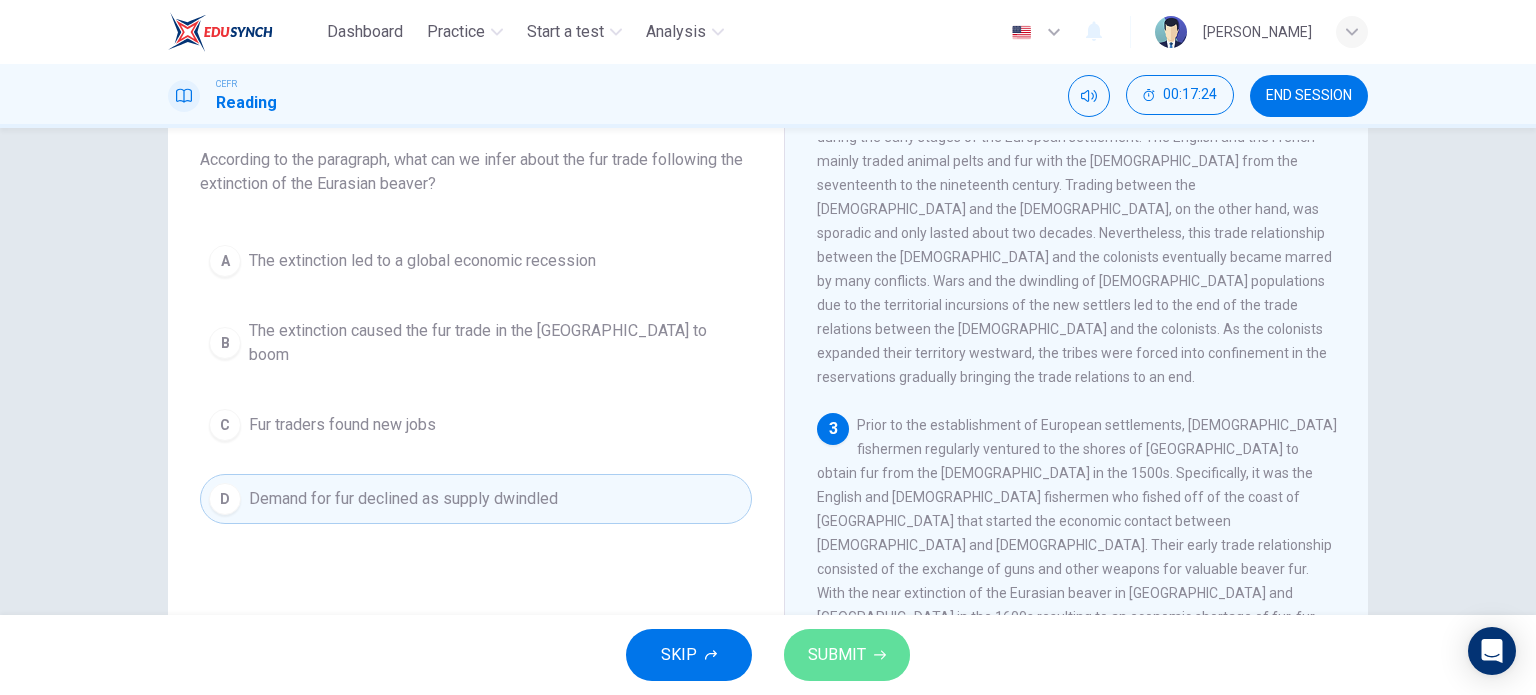 click on "SUBMIT" at bounding box center (837, 655) 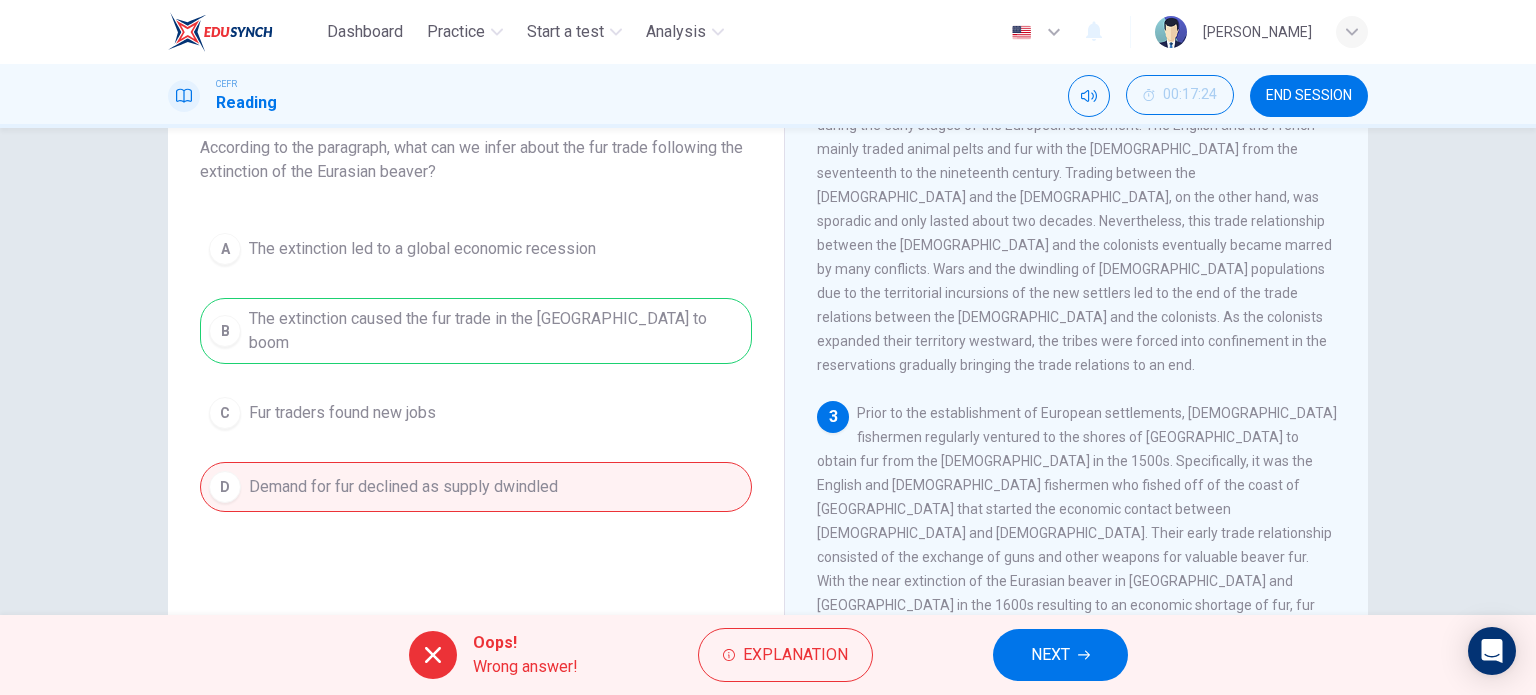 scroll, scrollTop: 140, scrollLeft: 0, axis: vertical 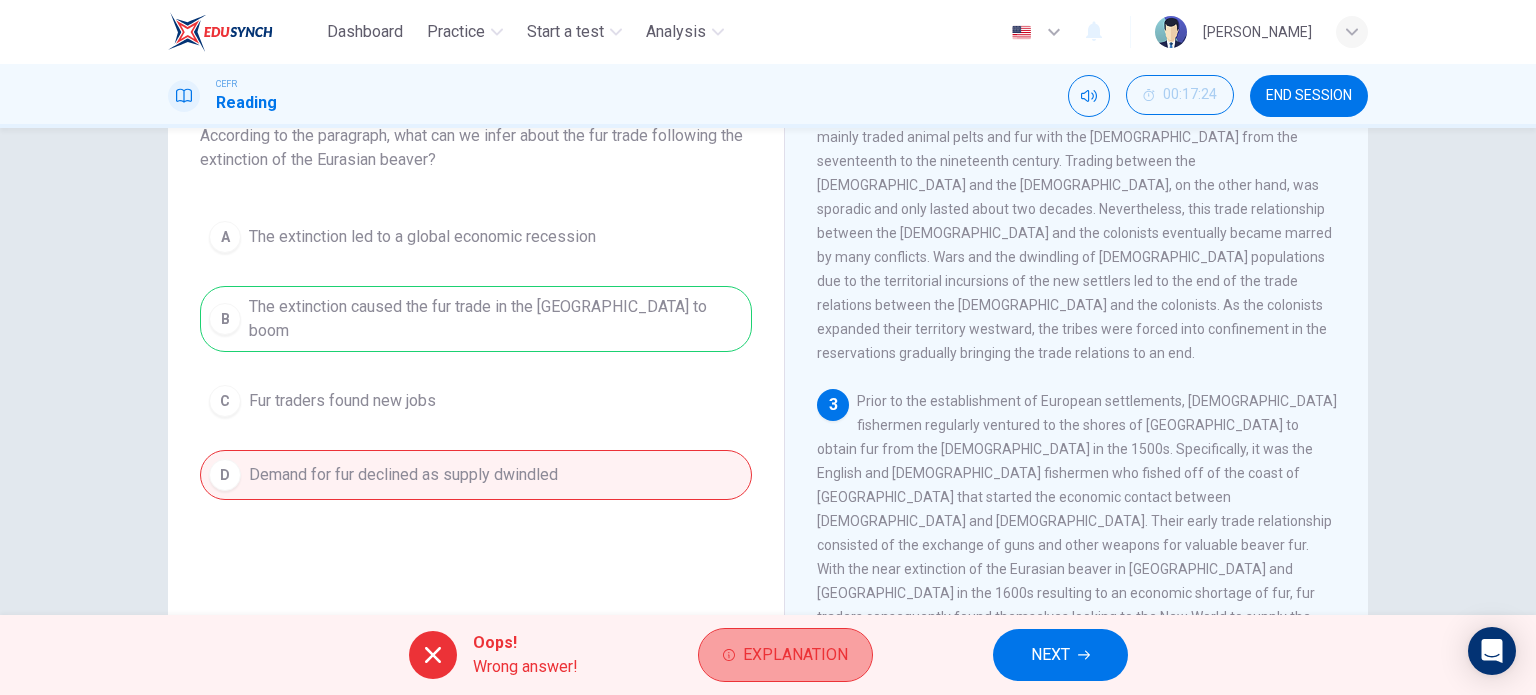 click on "Explanation" at bounding box center [785, 655] 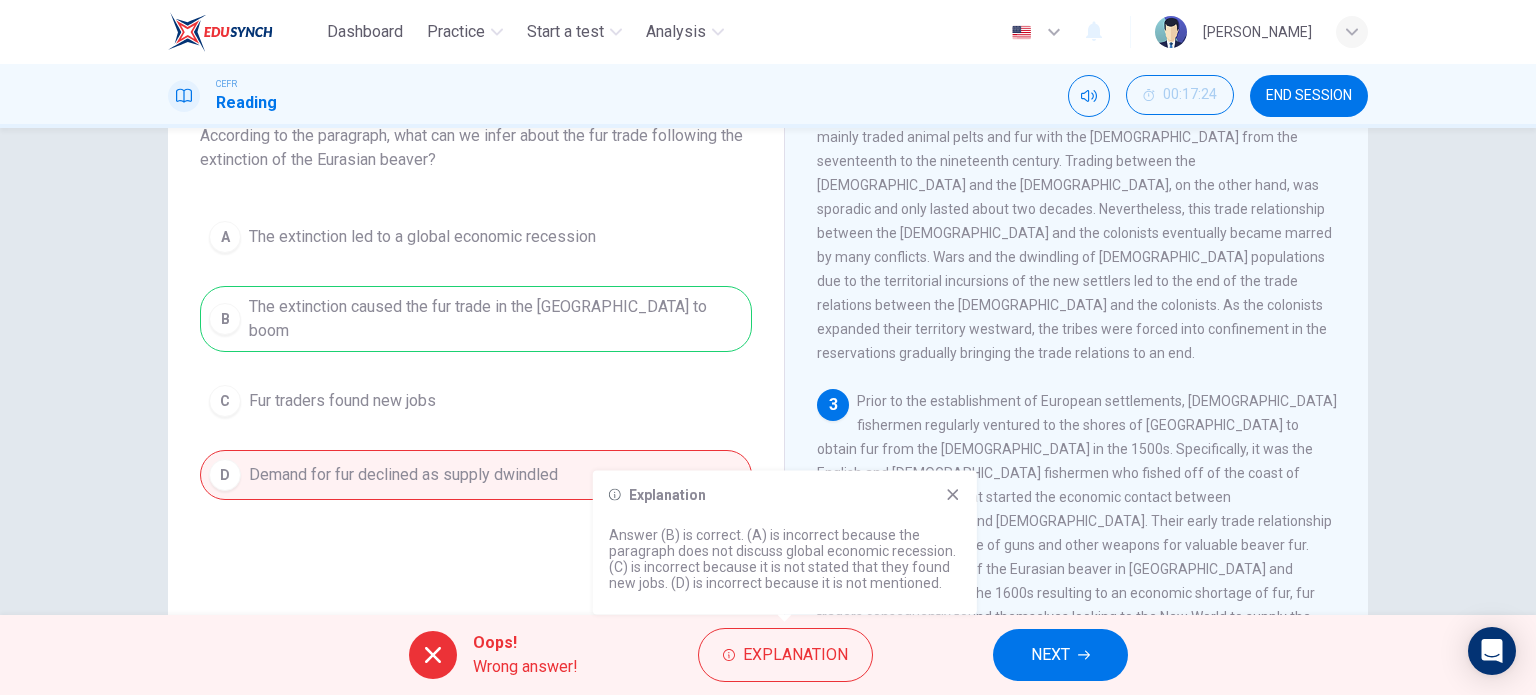 click 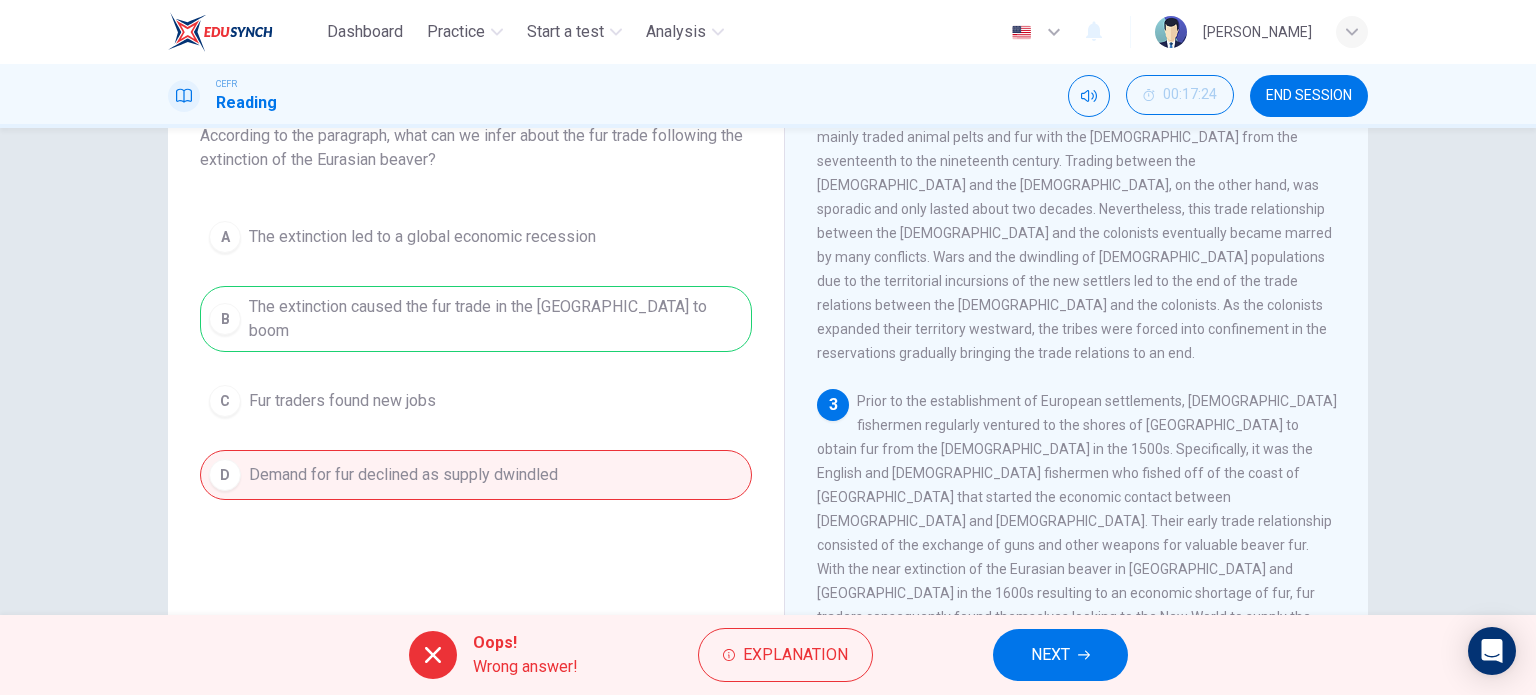 click on "NEXT" at bounding box center (1050, 655) 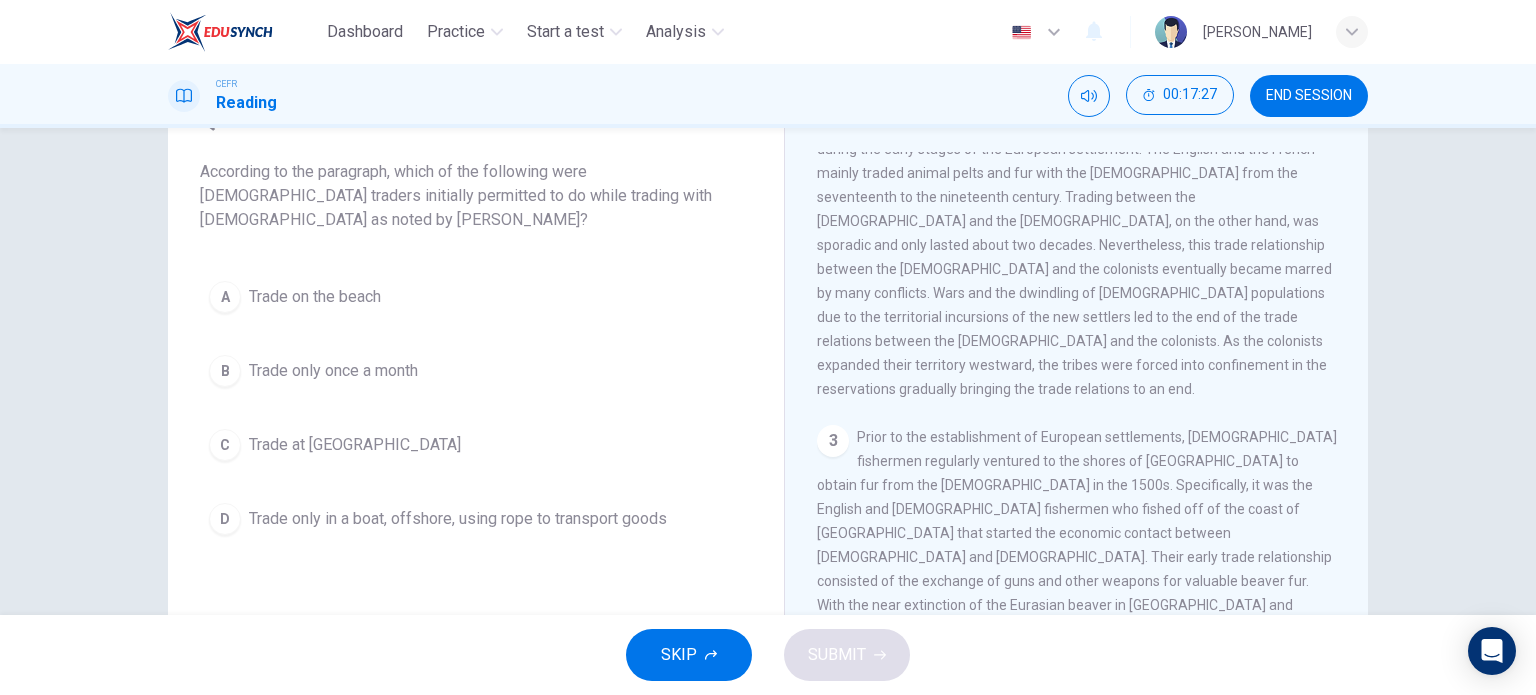 scroll, scrollTop: 119, scrollLeft: 0, axis: vertical 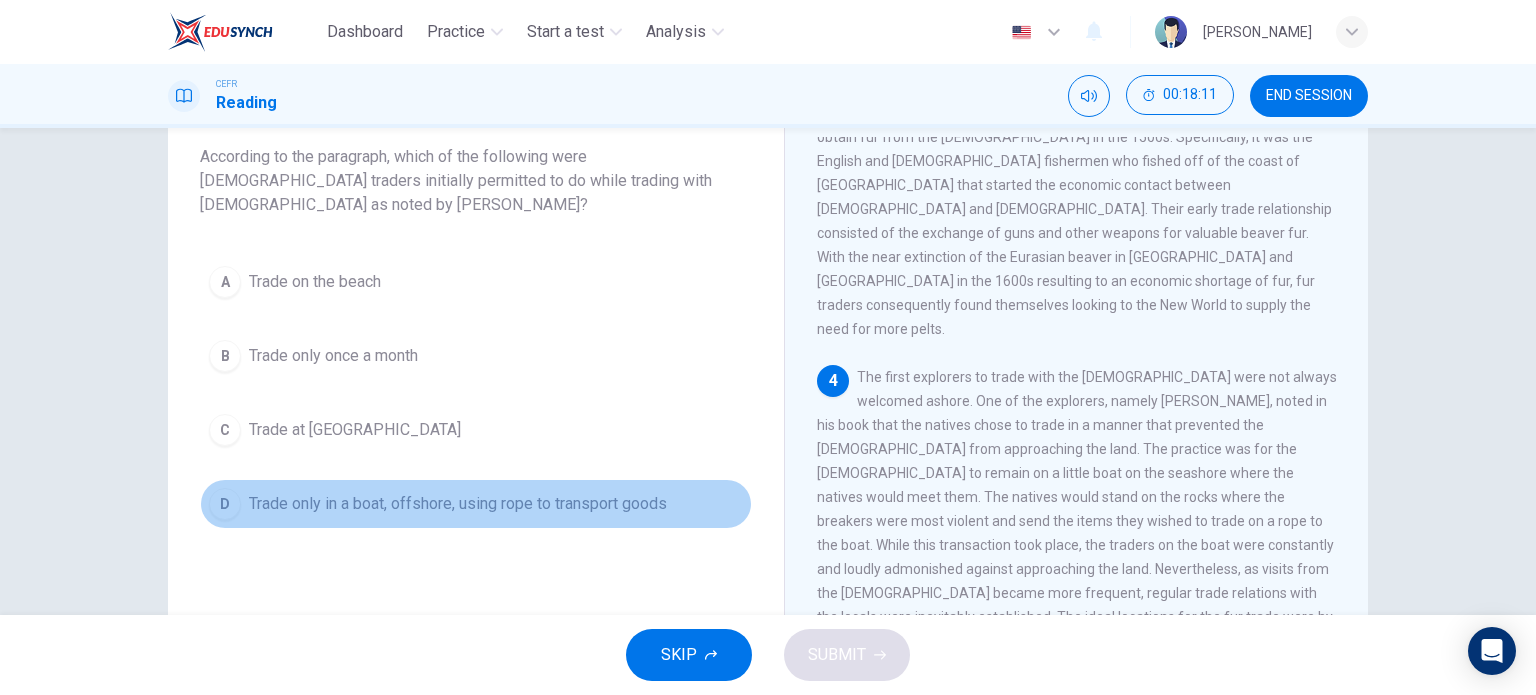 click on "D Trade only in a boat, offshore, using rope to transport goods" at bounding box center (476, 504) 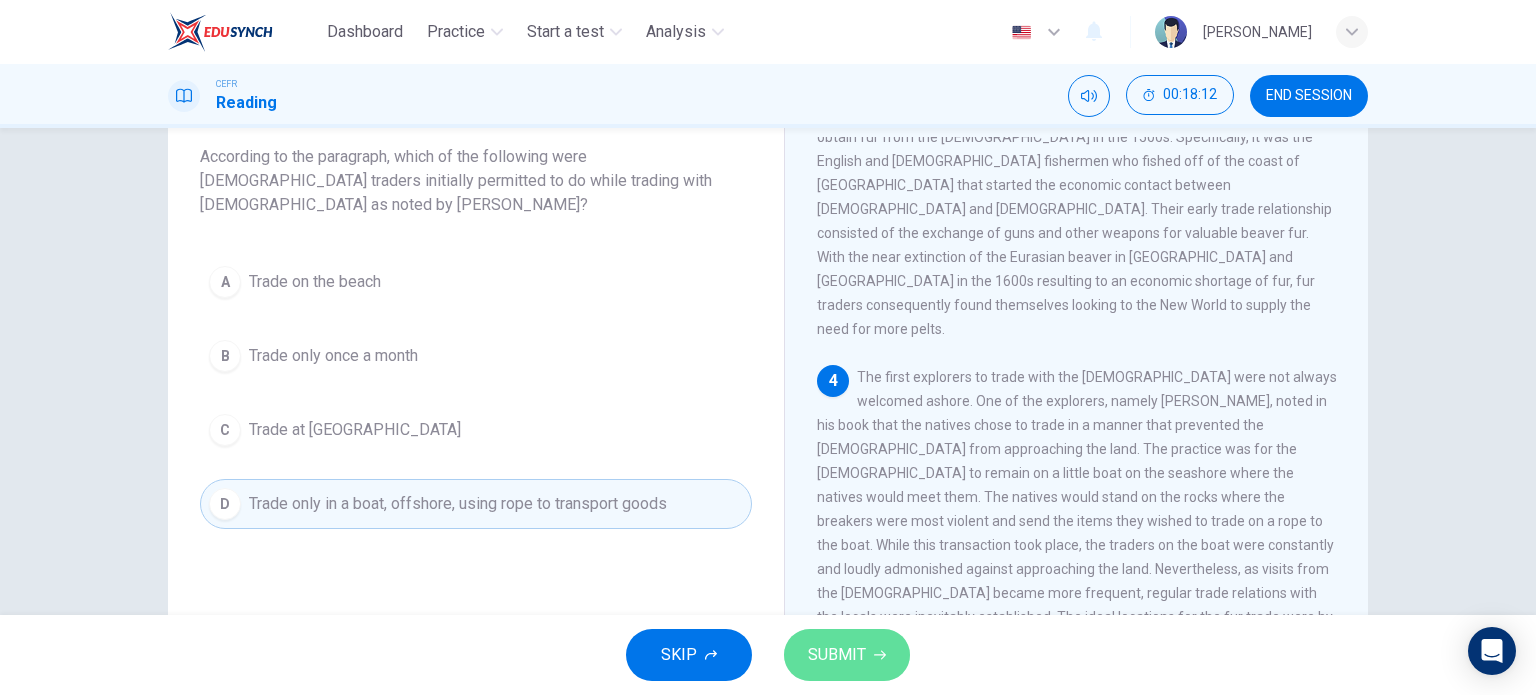 click on "SUBMIT" at bounding box center [847, 655] 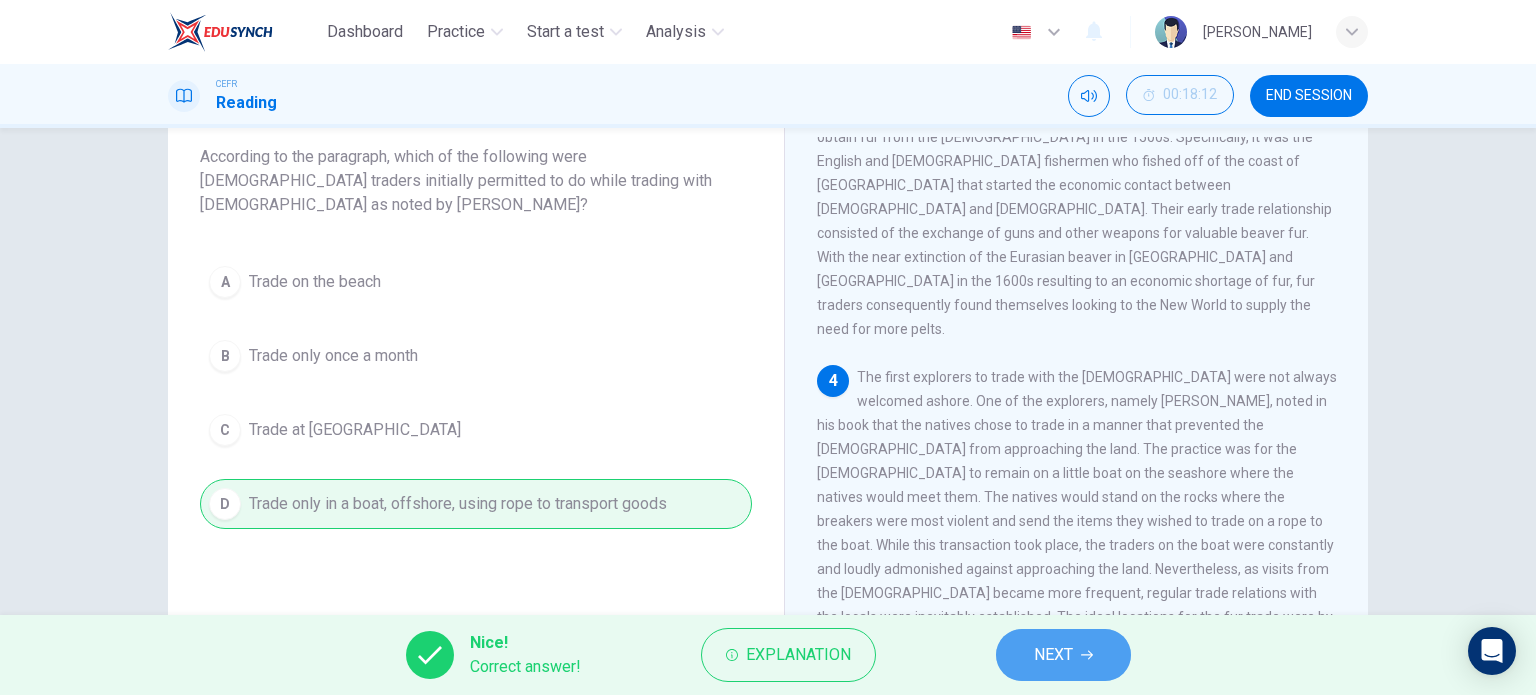 click on "NEXT" at bounding box center [1053, 655] 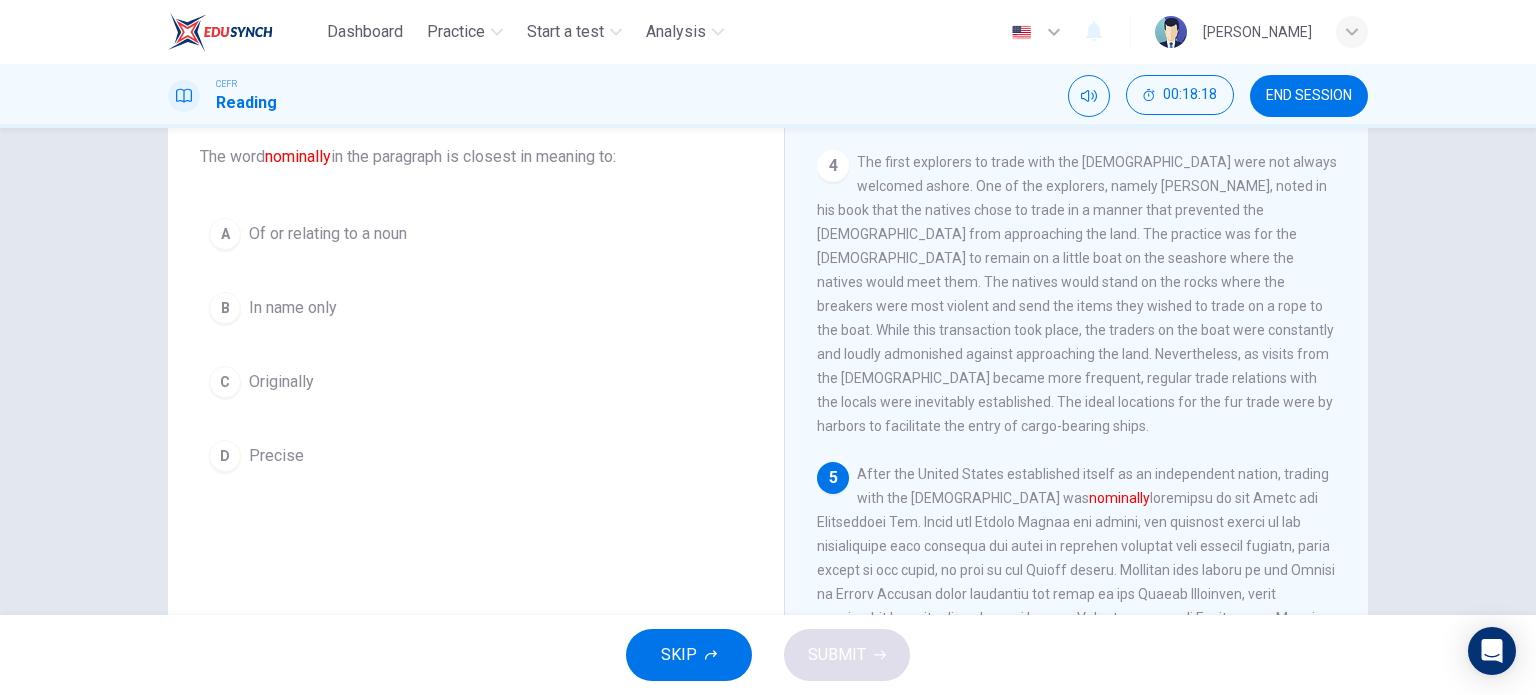 scroll, scrollTop: 980, scrollLeft: 0, axis: vertical 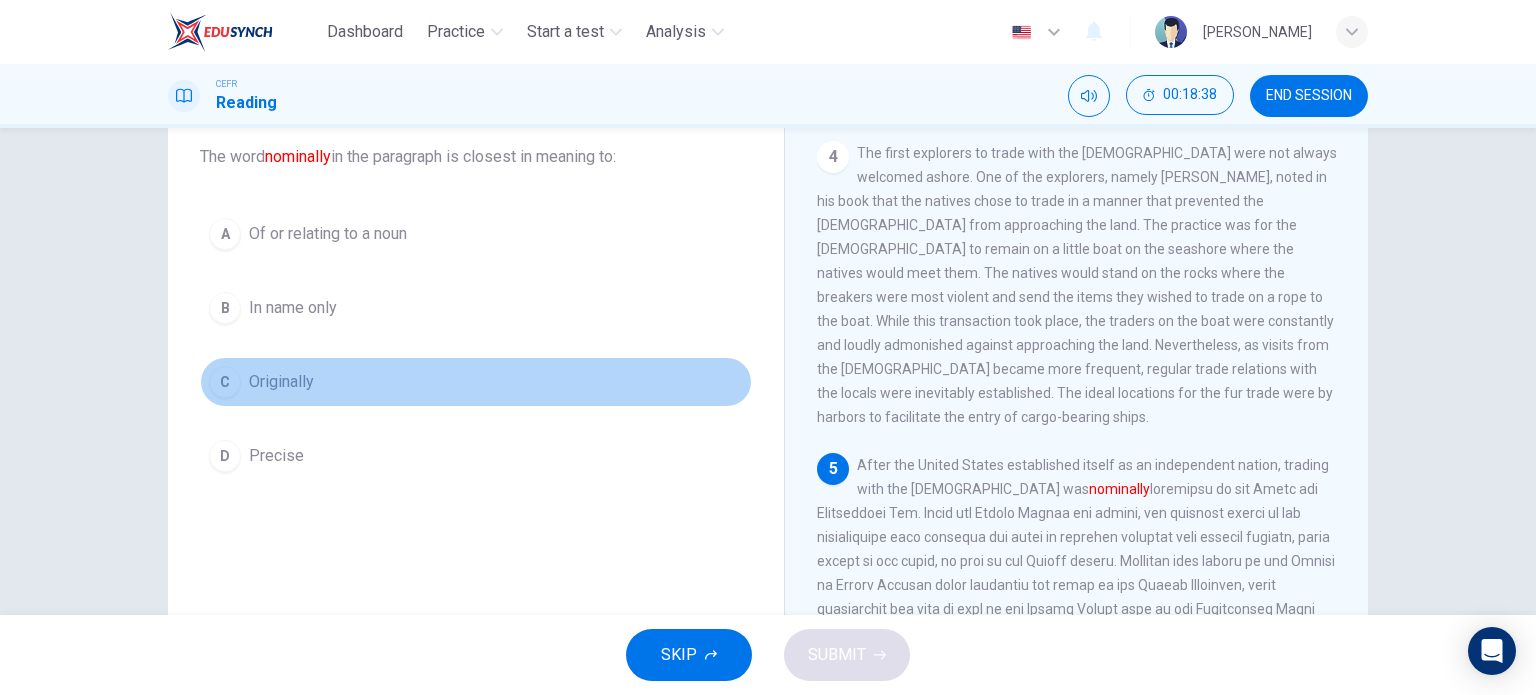 click on "Originally" at bounding box center [281, 382] 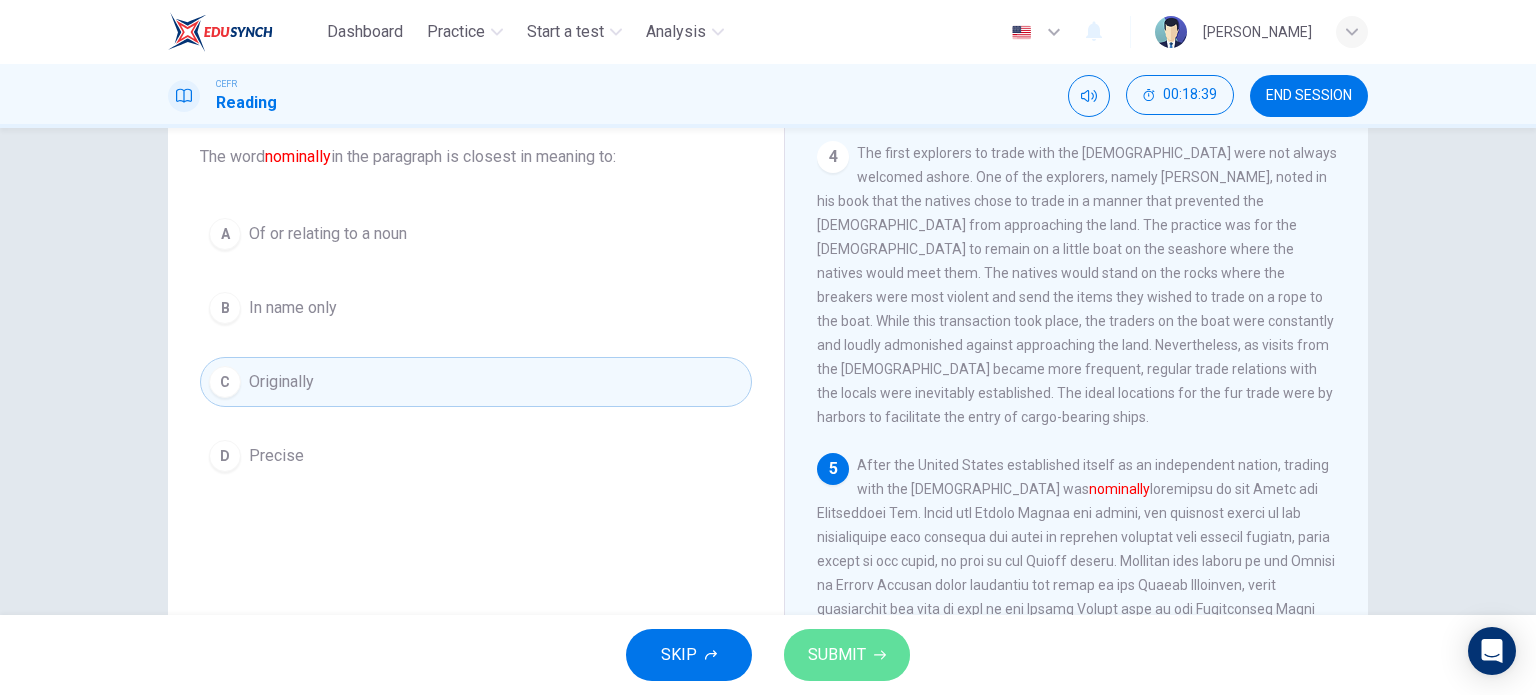 click on "SUBMIT" at bounding box center [837, 655] 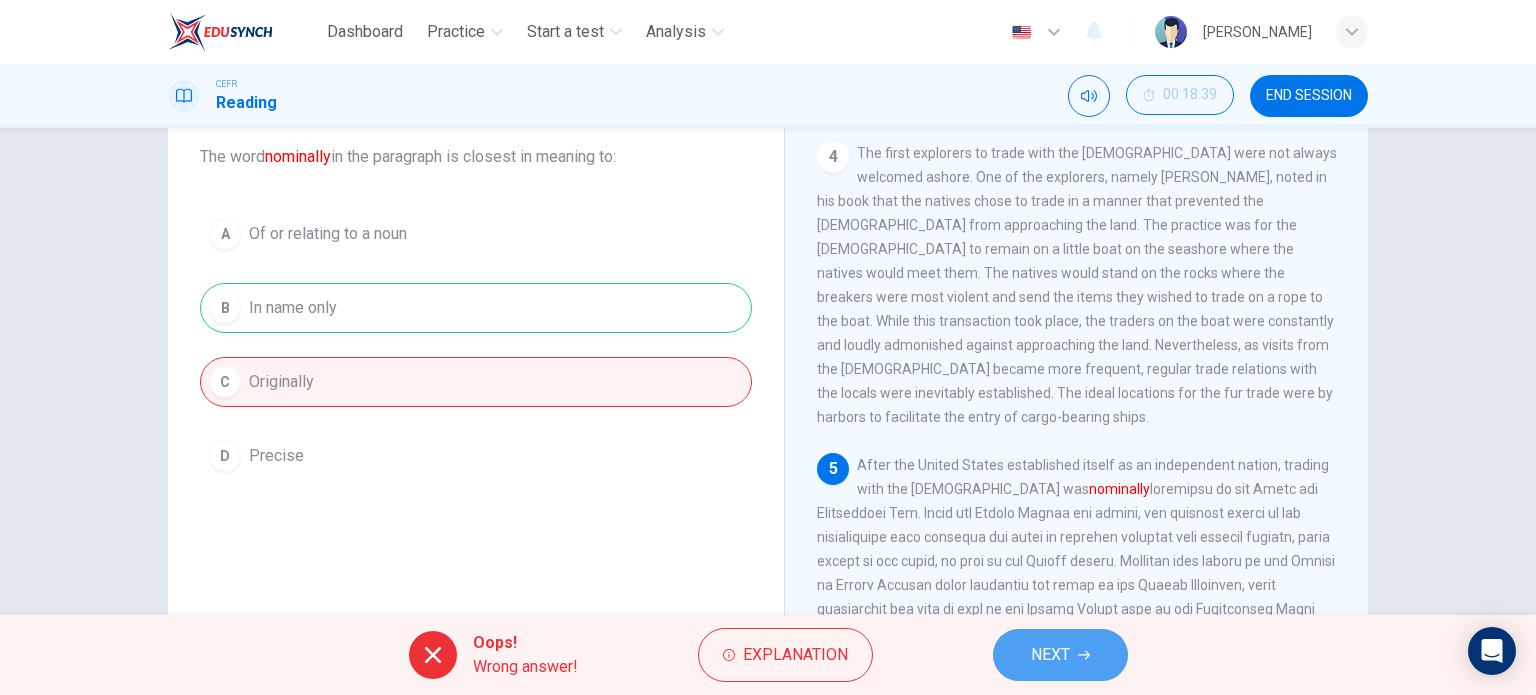 click 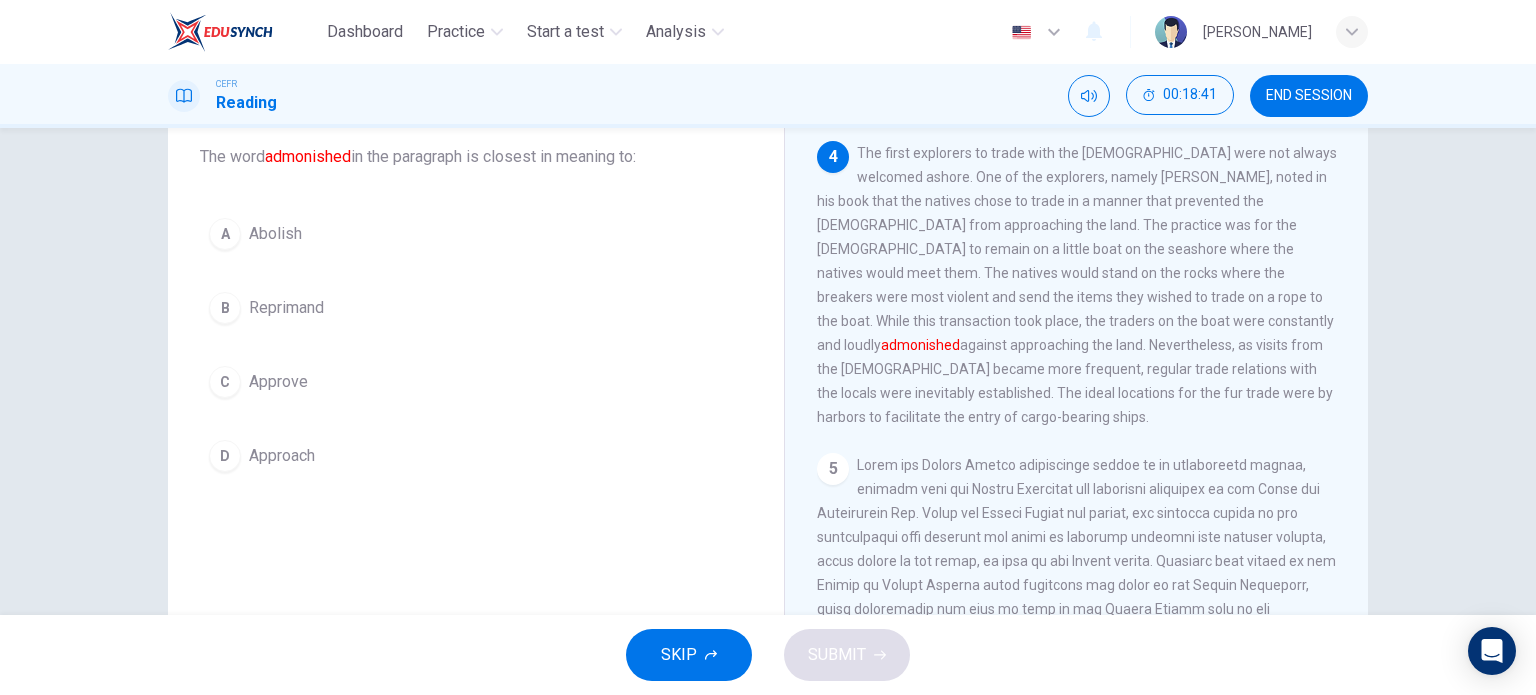 scroll, scrollTop: 1050, scrollLeft: 0, axis: vertical 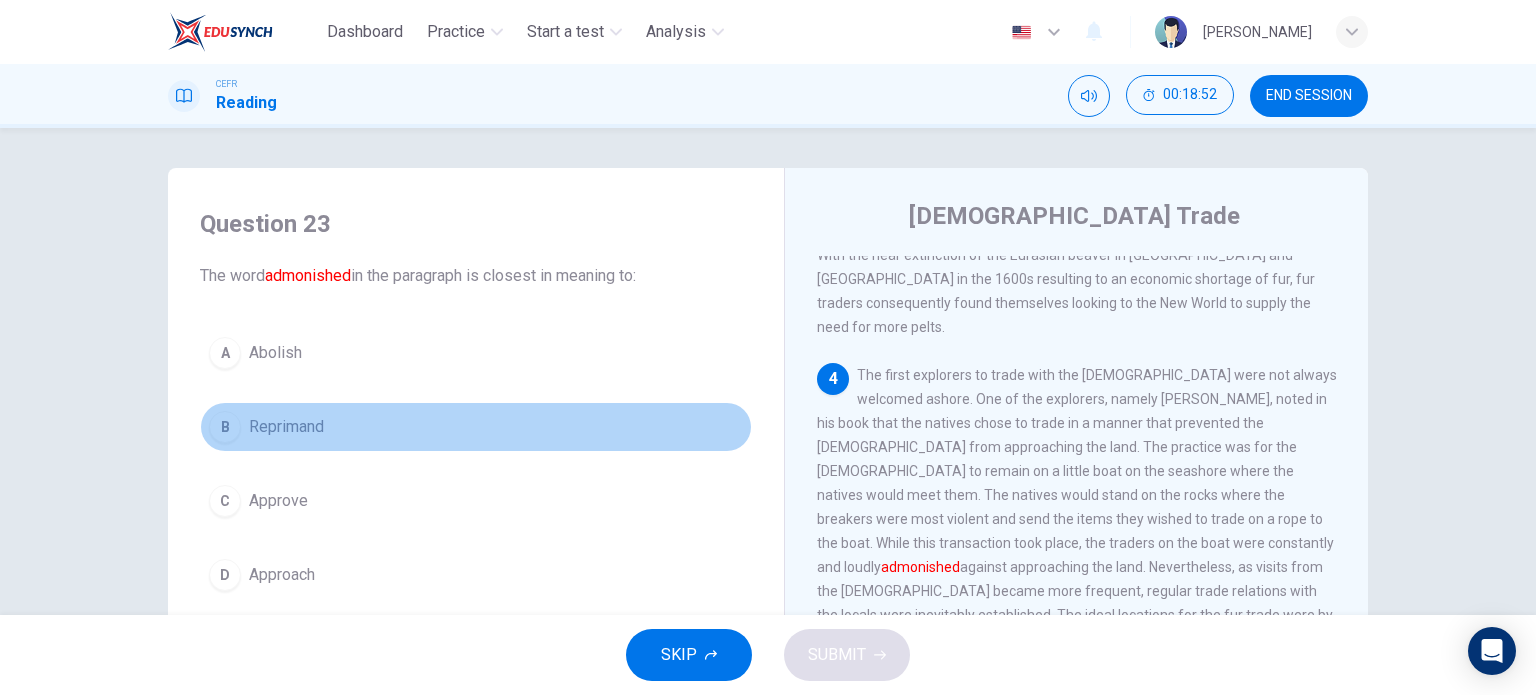 click on "Reprimand" at bounding box center [286, 427] 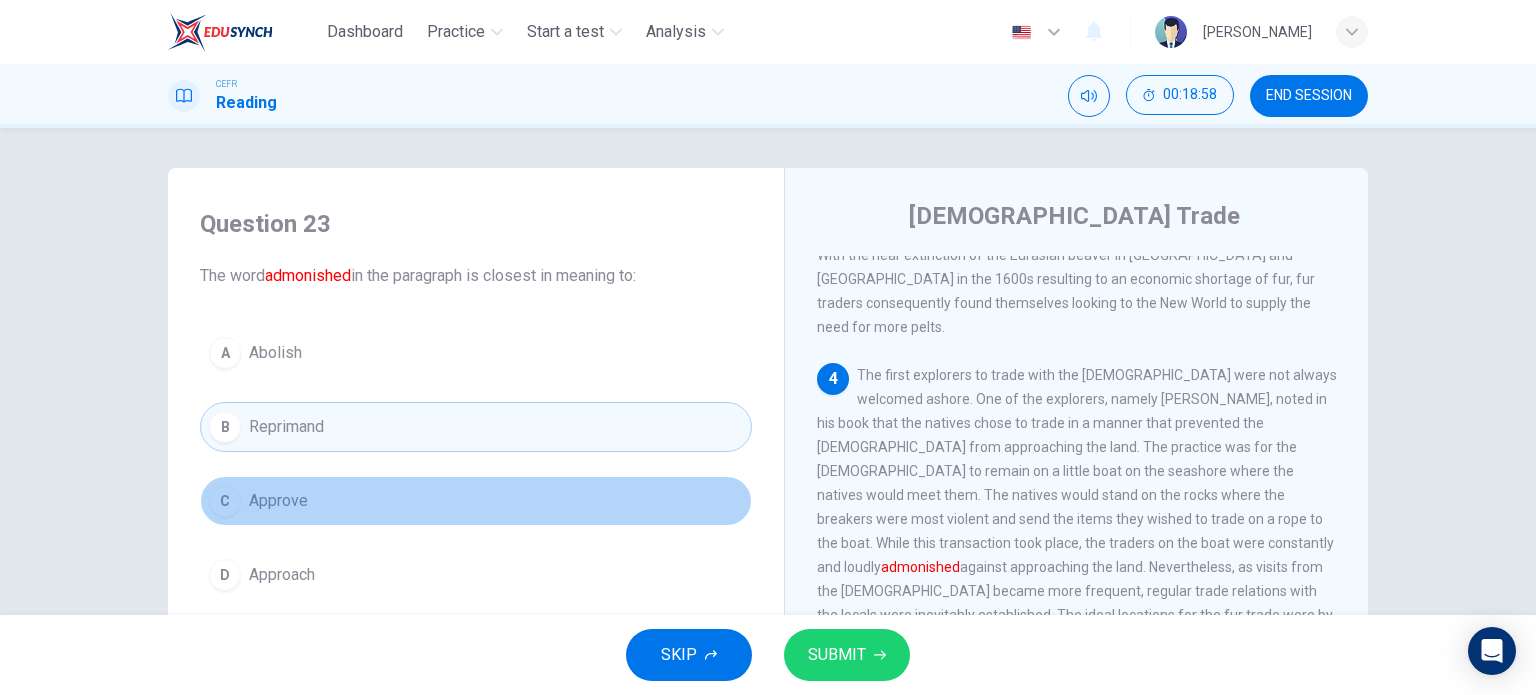 click on "C Approve" at bounding box center (476, 501) 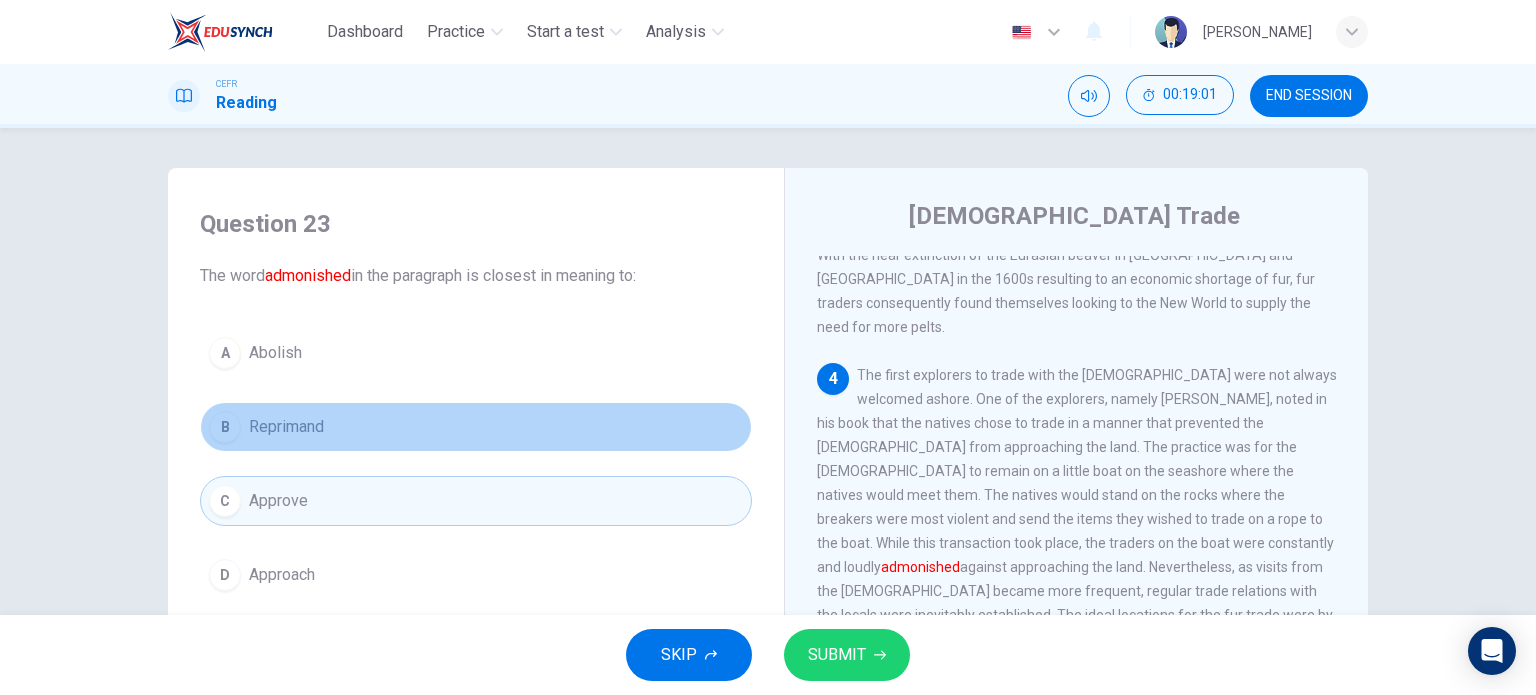 click on "B Reprimand" at bounding box center (476, 427) 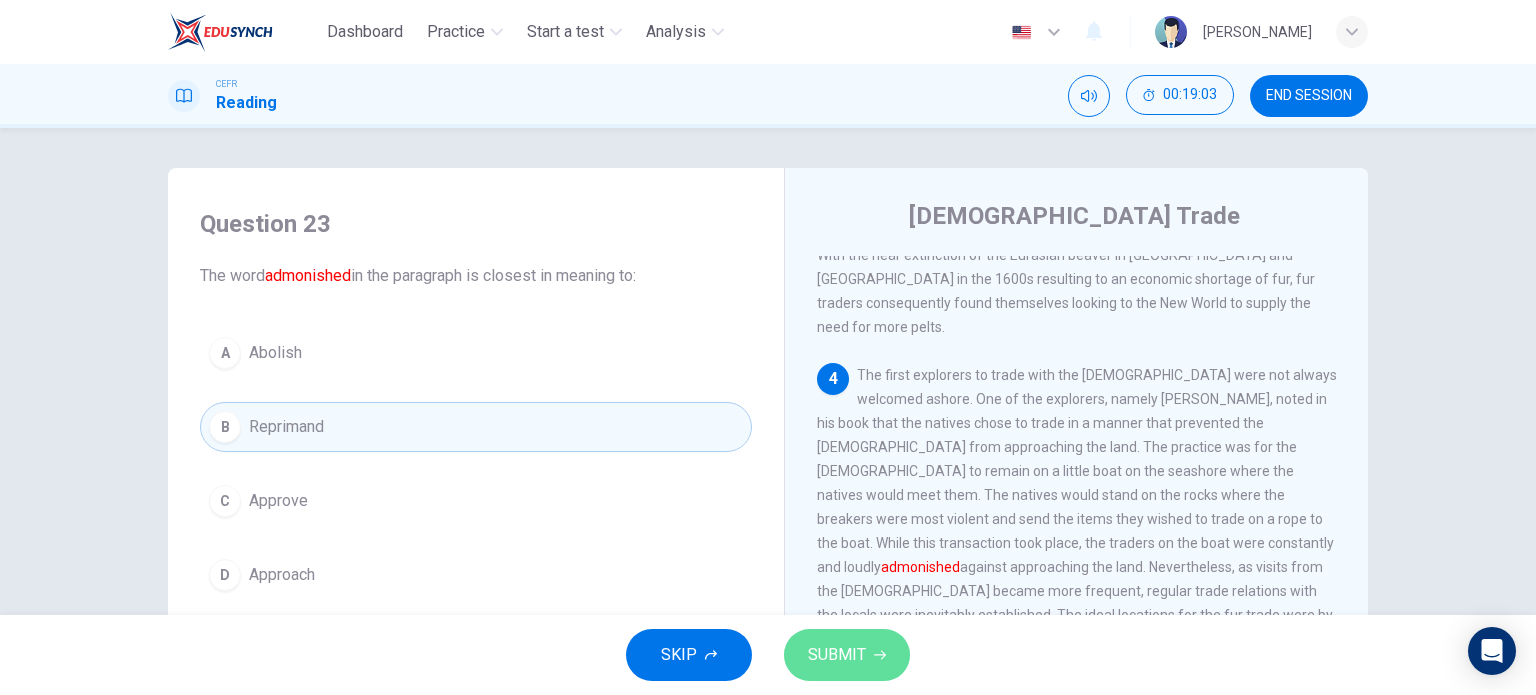 click on "SUBMIT" at bounding box center (837, 655) 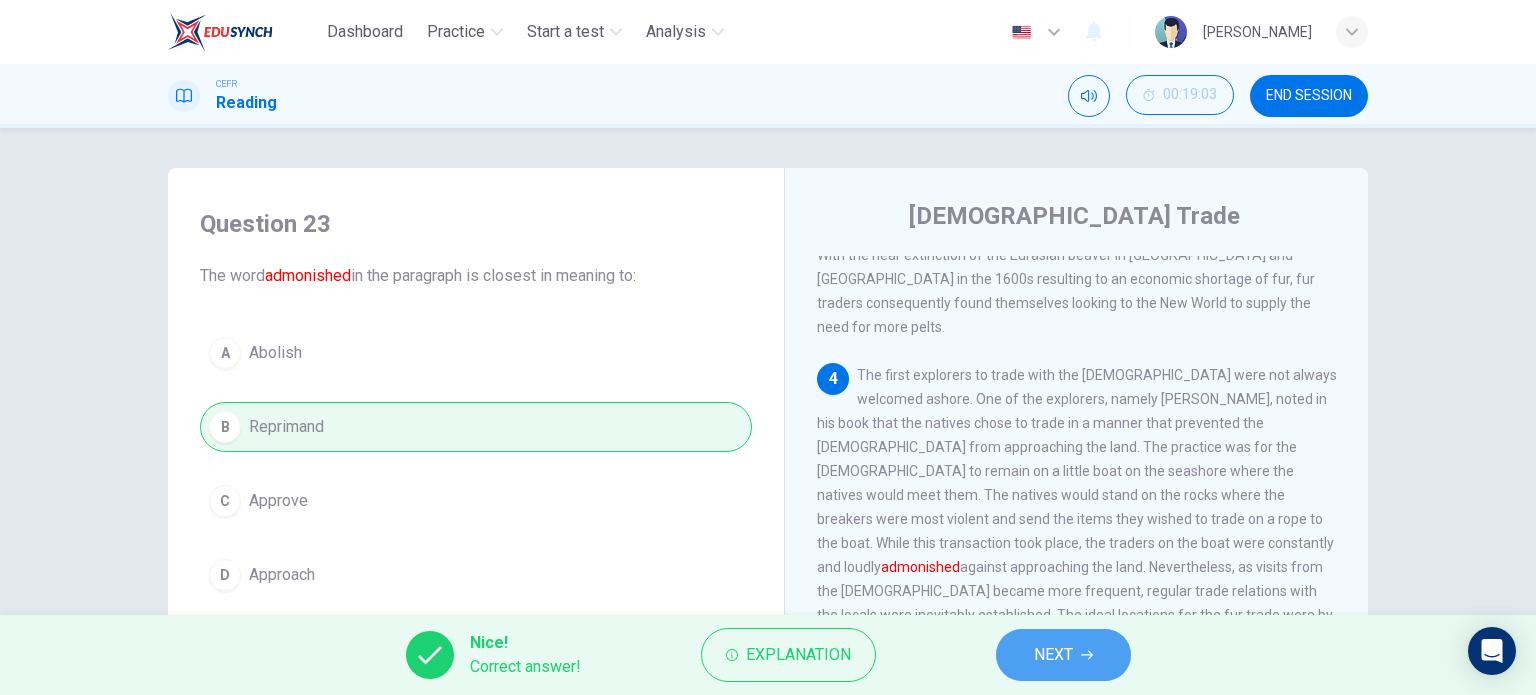 click on "NEXT" at bounding box center [1063, 655] 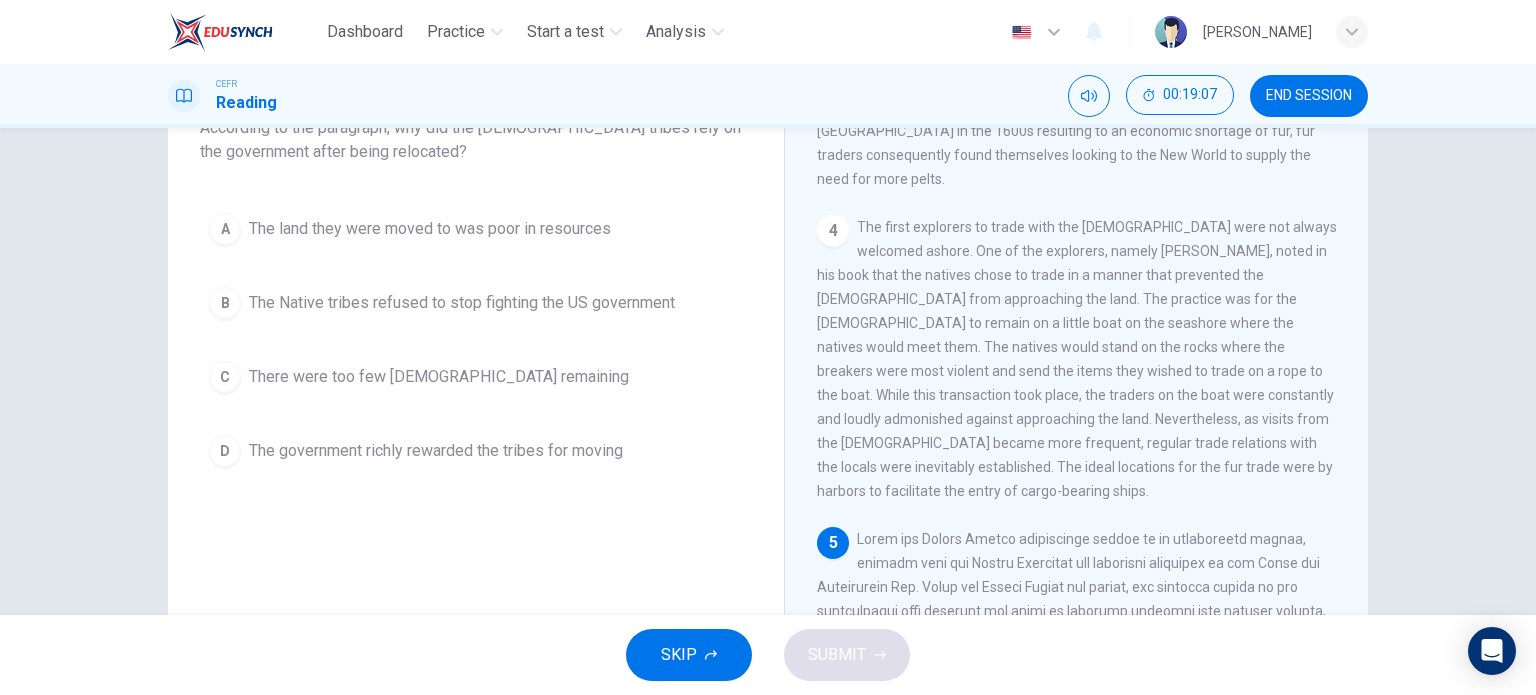scroll, scrollTop: 151, scrollLeft: 0, axis: vertical 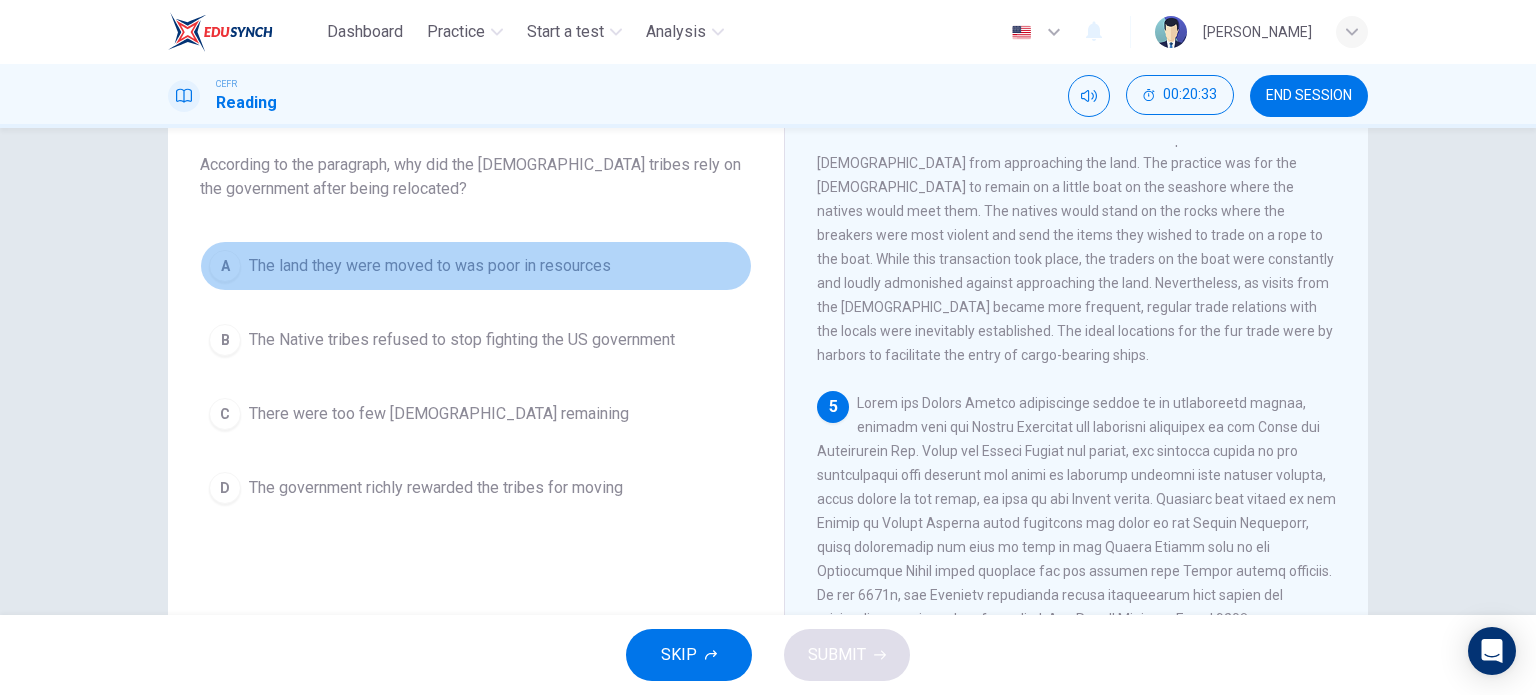 click on "The land they were moved to was poor in resources" at bounding box center [430, 266] 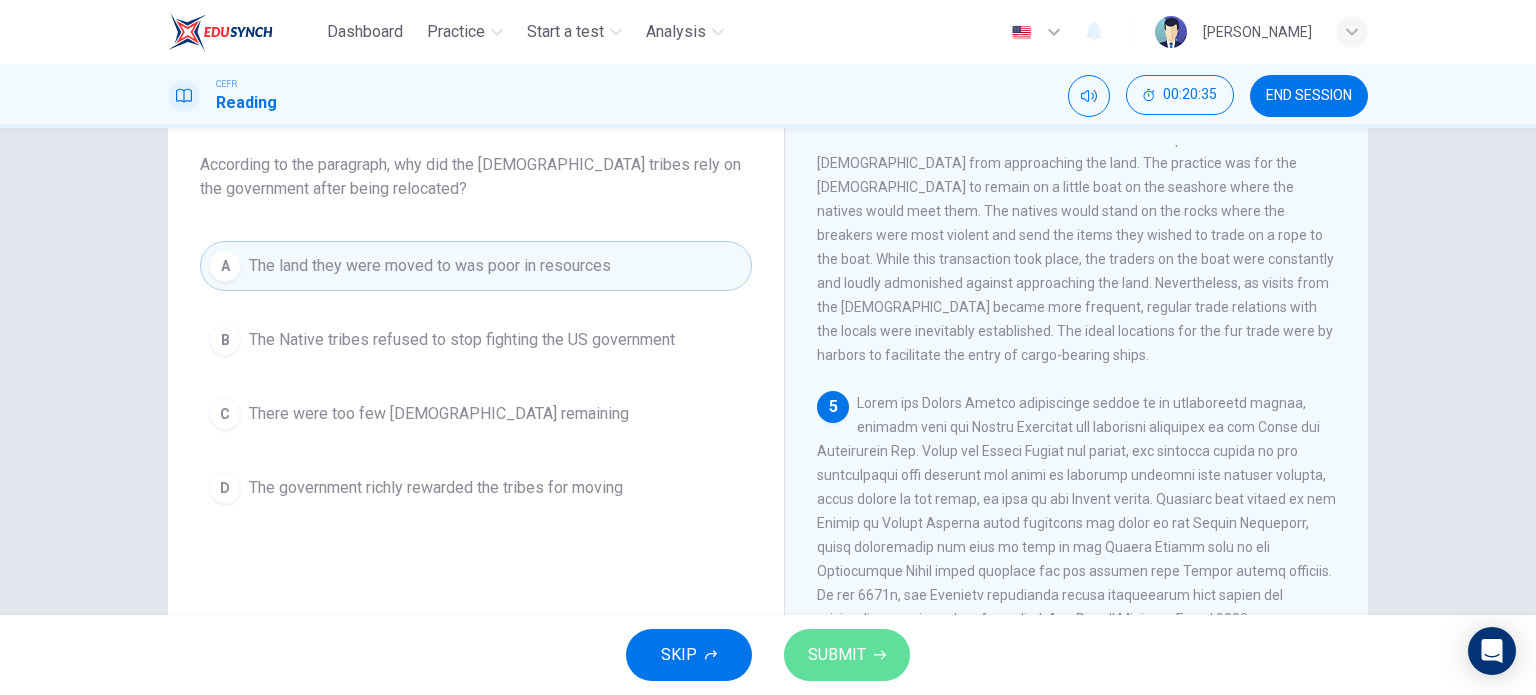 click on "SUBMIT" at bounding box center (837, 655) 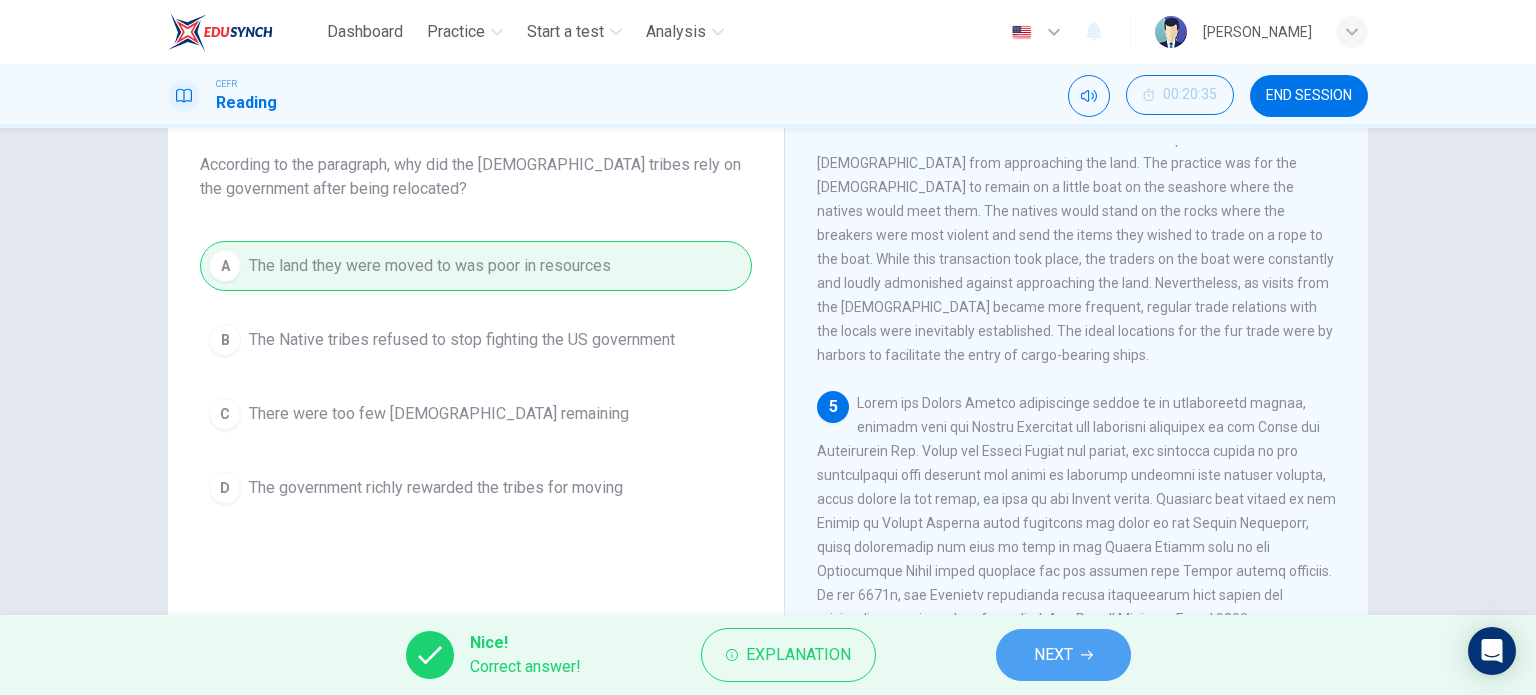 click on "NEXT" at bounding box center (1053, 655) 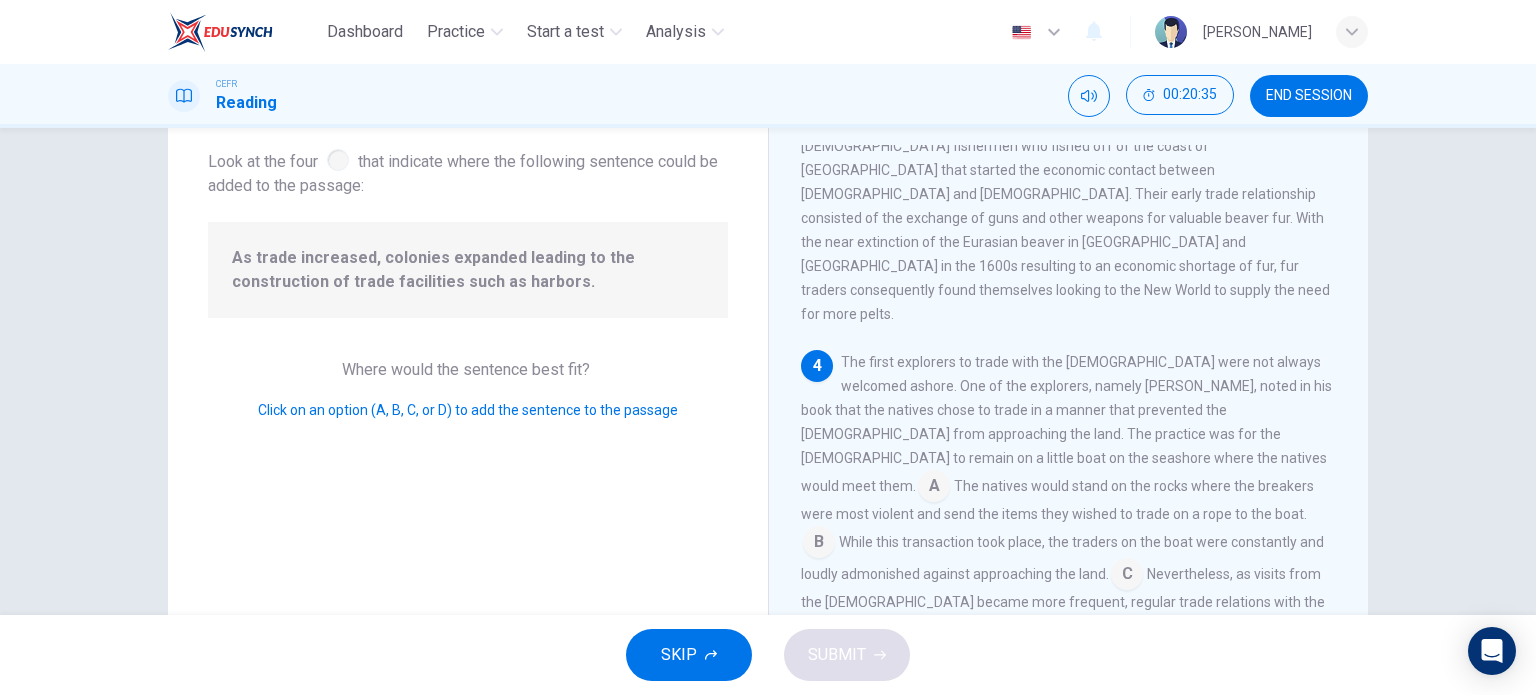 scroll, scrollTop: 810, scrollLeft: 0, axis: vertical 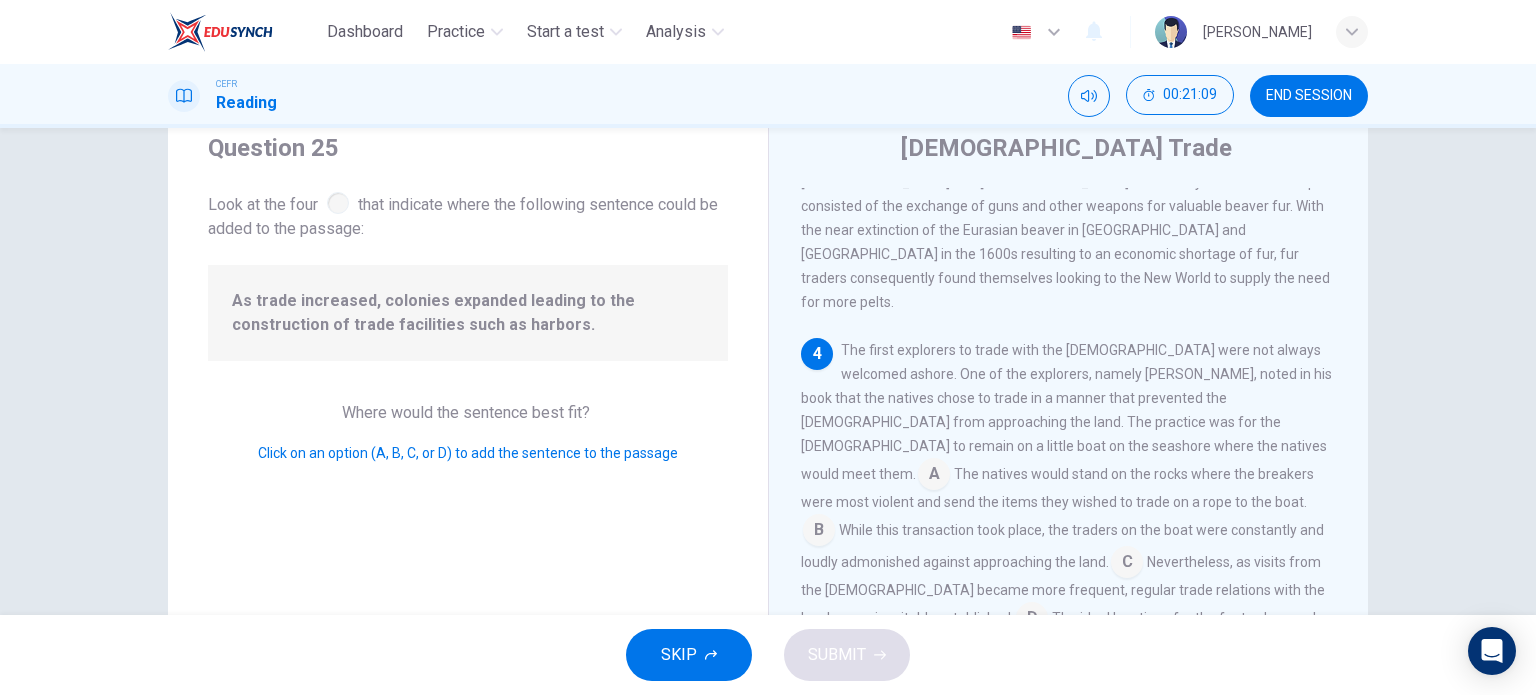 click at bounding box center [1032, 620] 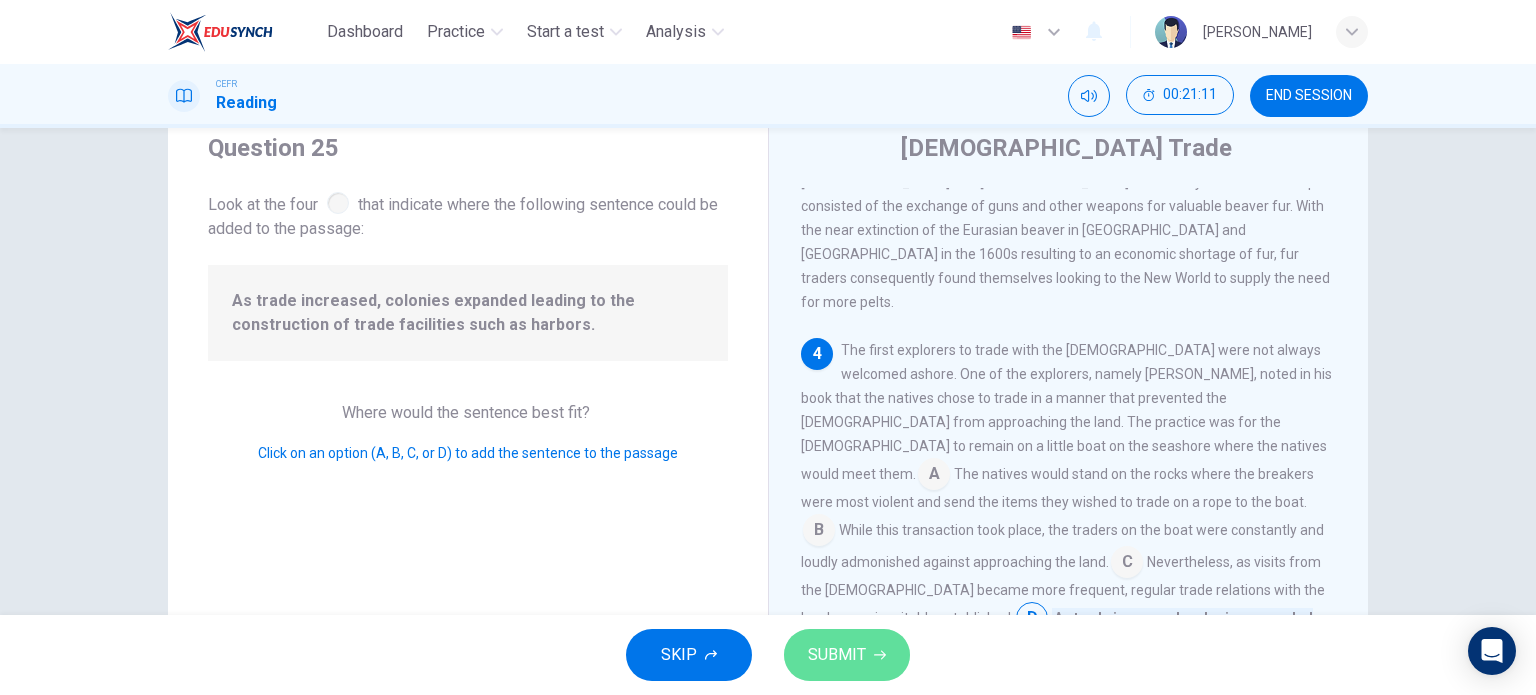 click on "SUBMIT" at bounding box center (837, 655) 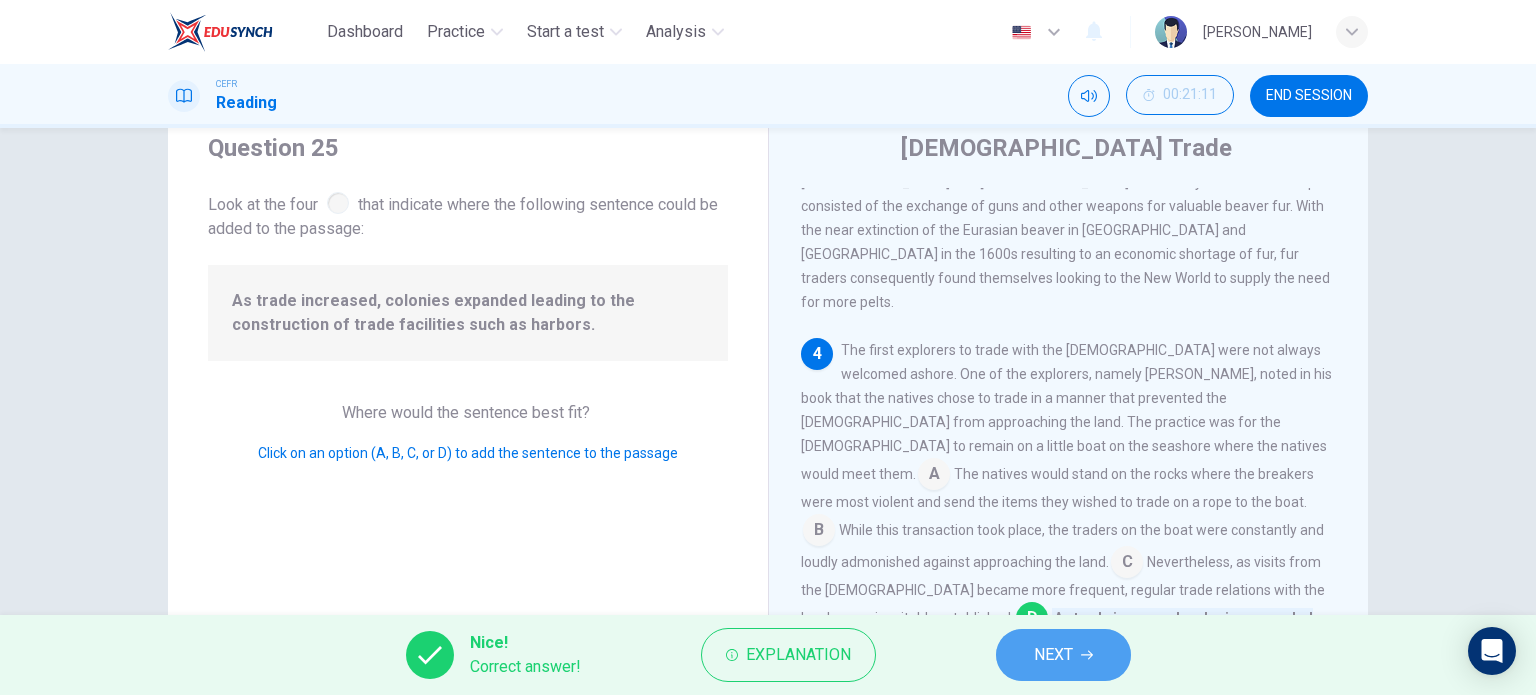 click on "NEXT" at bounding box center (1063, 655) 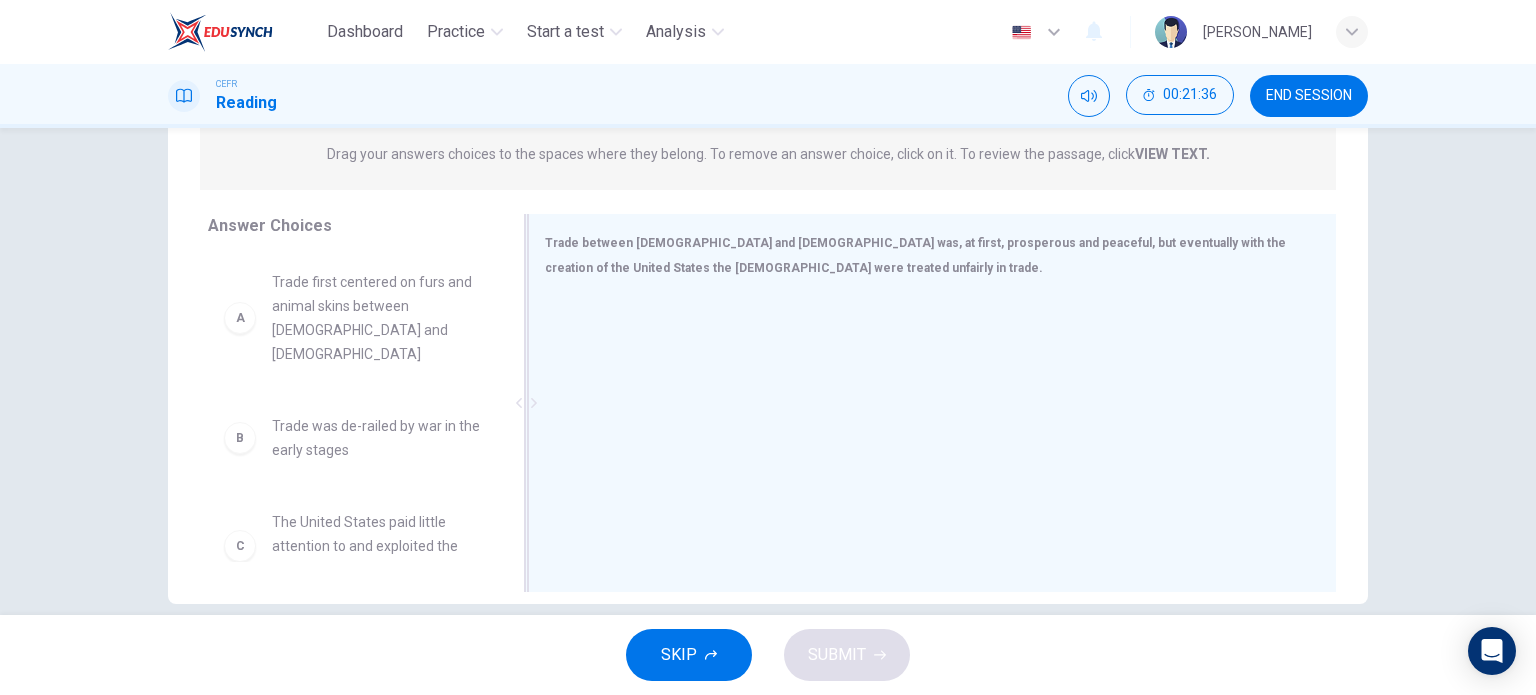 scroll, scrollTop: 288, scrollLeft: 0, axis: vertical 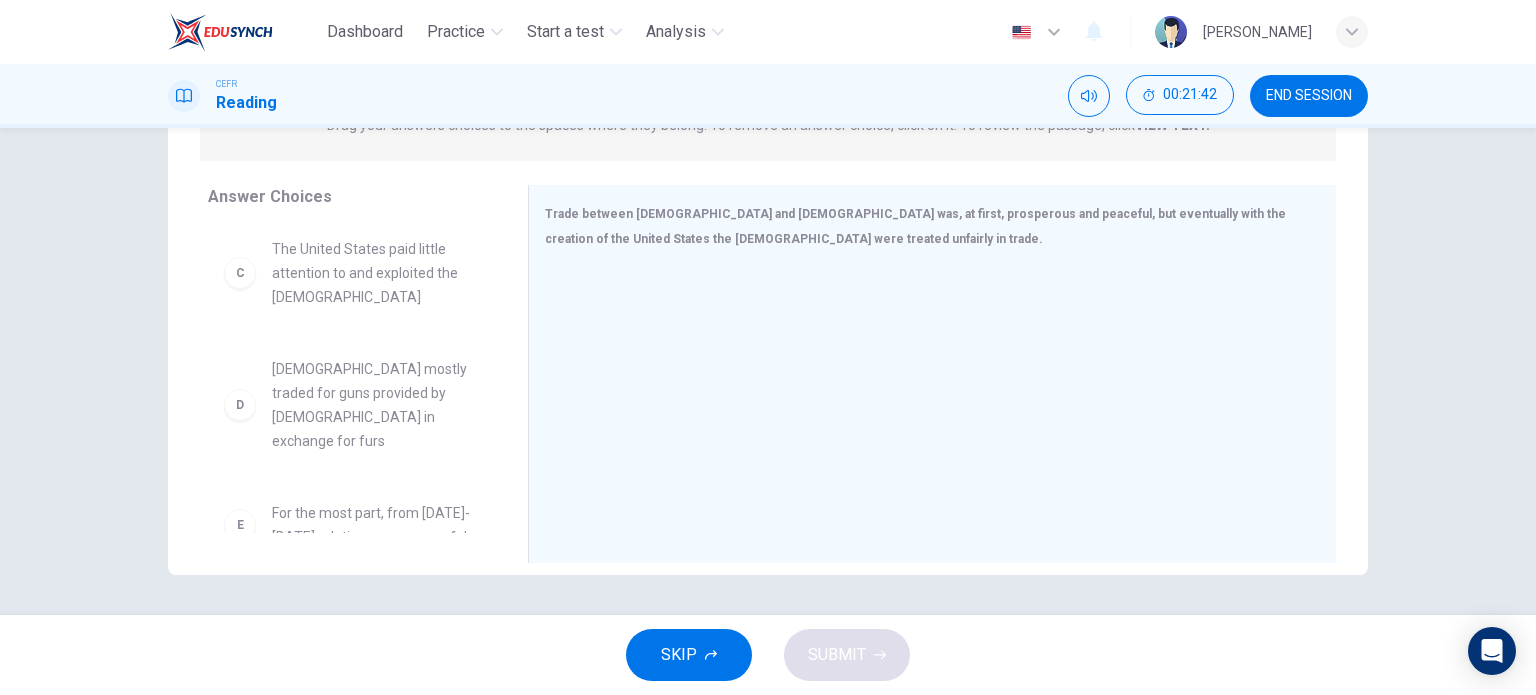click on "D [DEMOGRAPHIC_DATA] mostly traded for guns provided by [DEMOGRAPHIC_DATA] in exchange for furs" at bounding box center (352, 405) 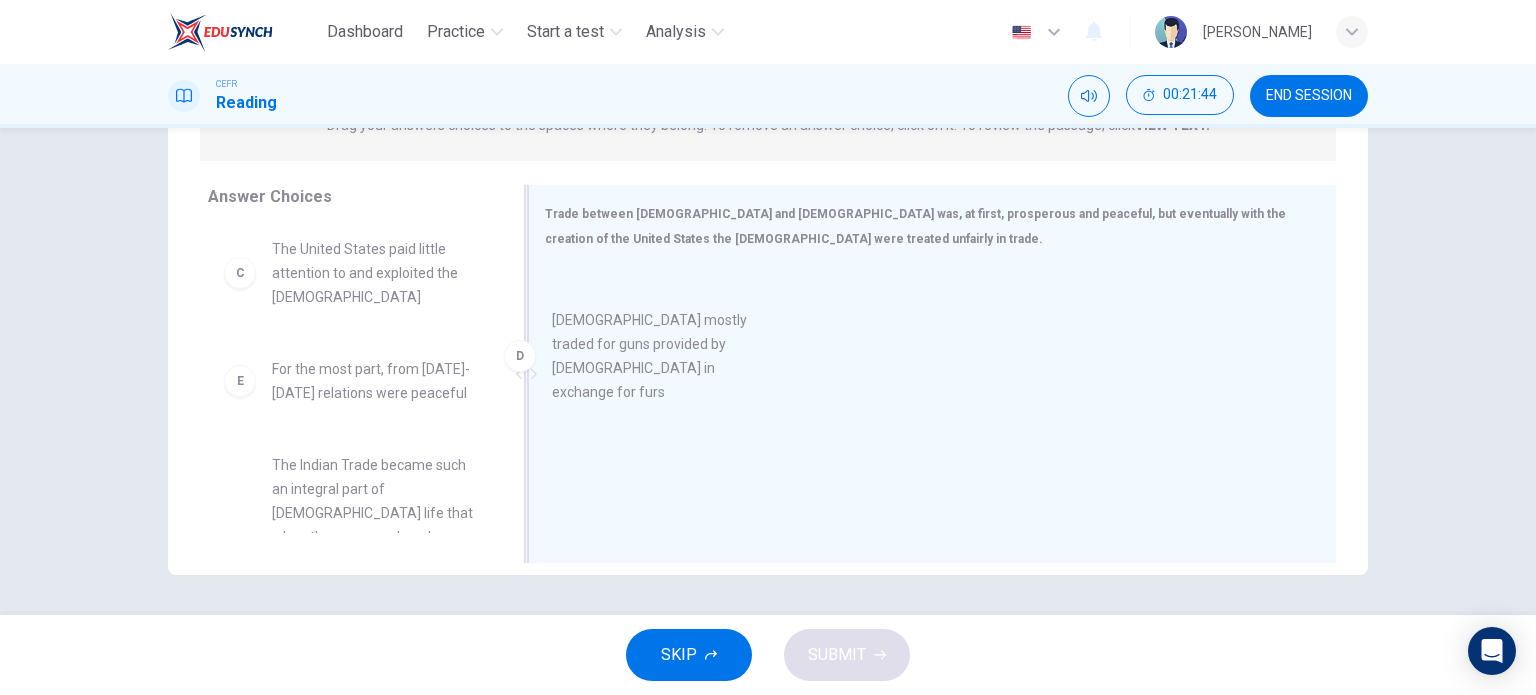 drag, startPoint x: 304, startPoint y: 387, endPoint x: 652, endPoint y: 351, distance: 349.85712 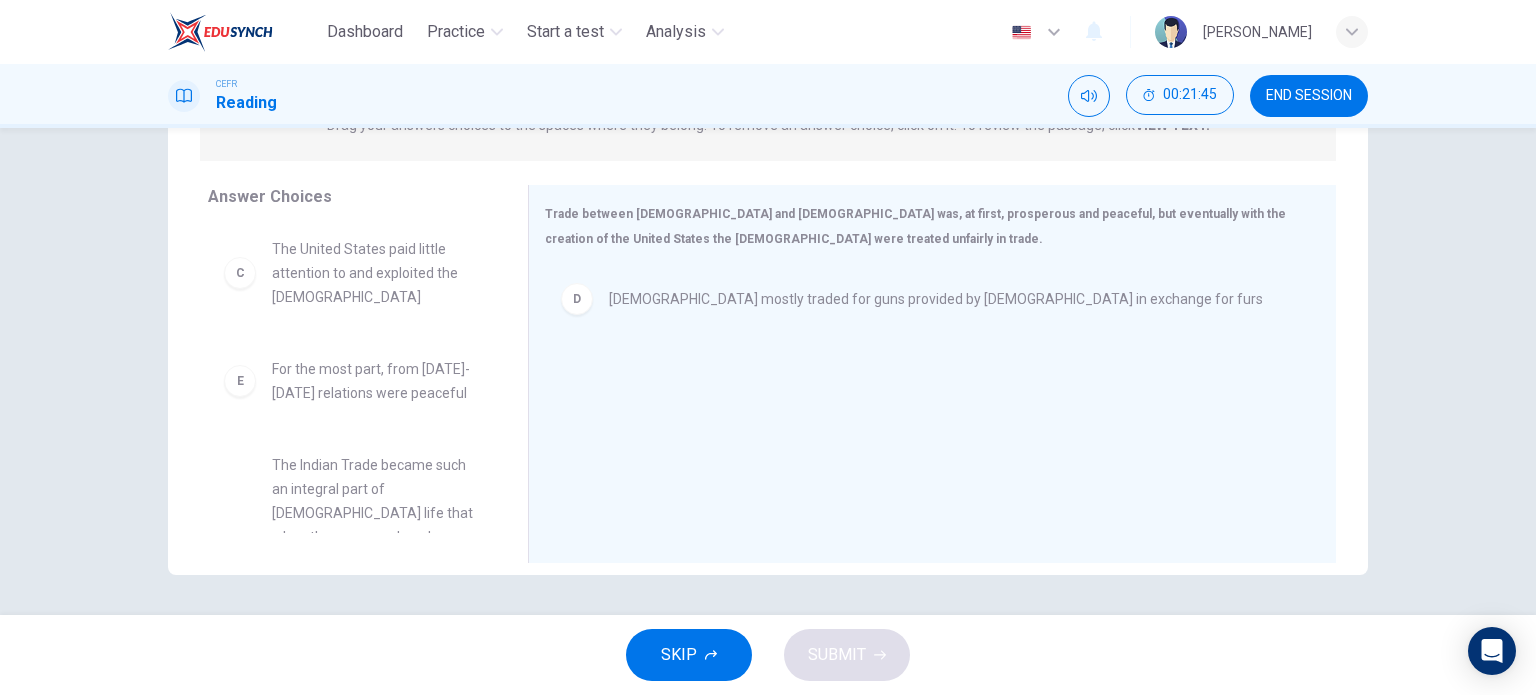 scroll, scrollTop: 372, scrollLeft: 0, axis: vertical 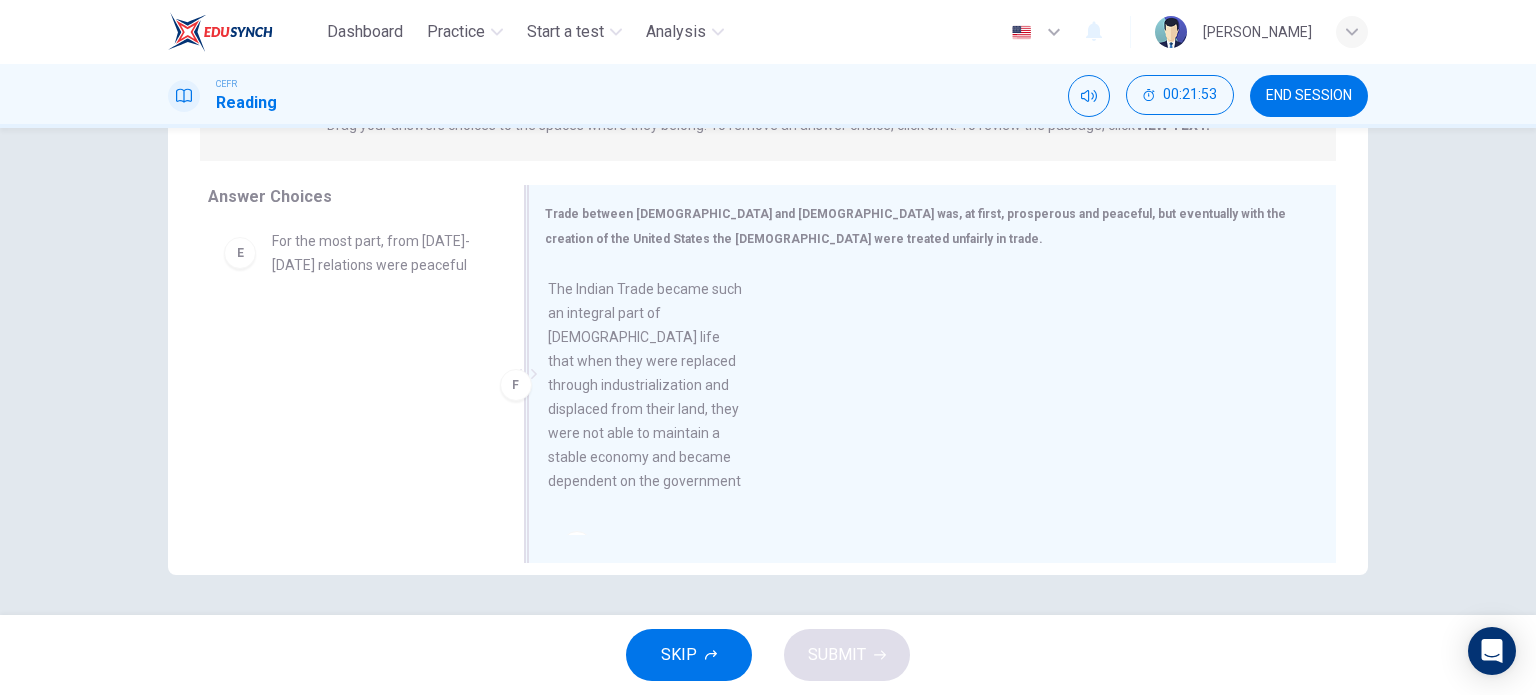 drag, startPoint x: 388, startPoint y: 463, endPoint x: 704, endPoint y: 434, distance: 317.3279 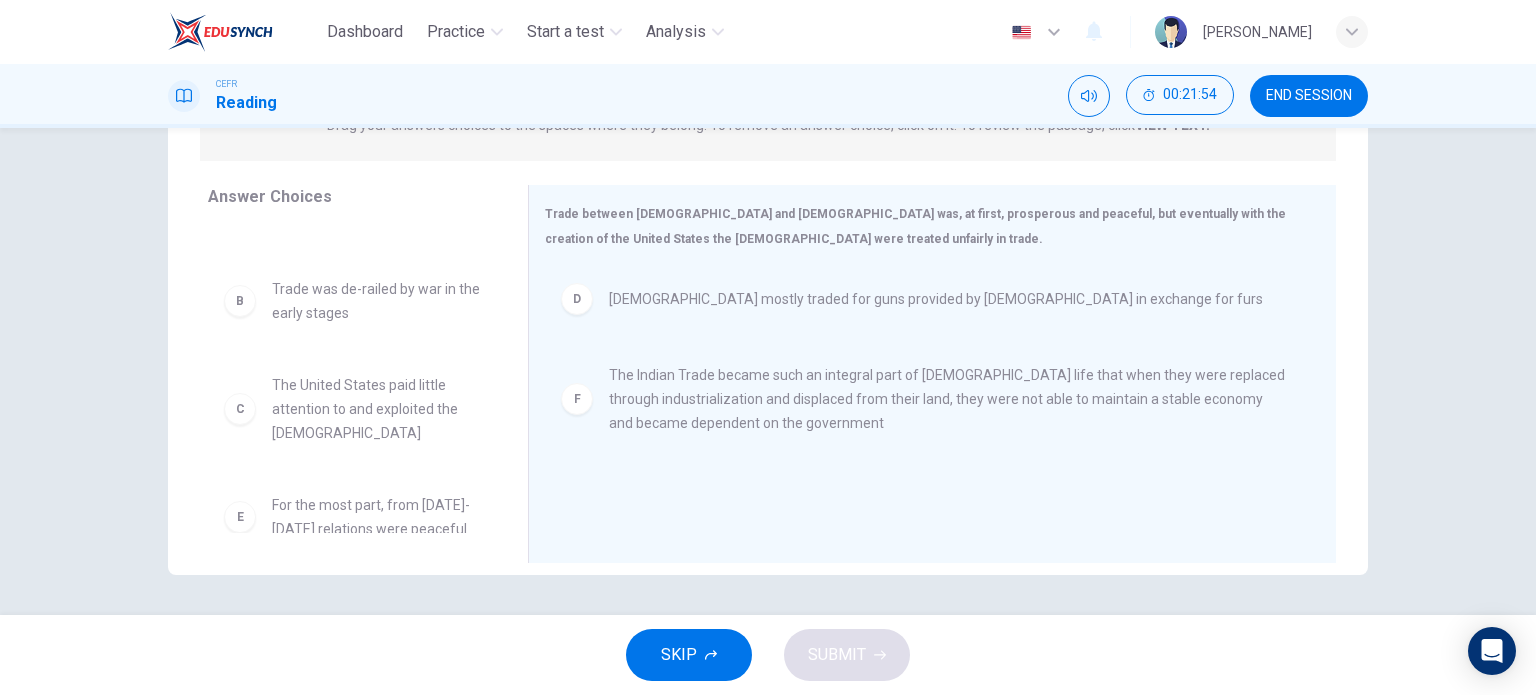 scroll, scrollTop: 0, scrollLeft: 0, axis: both 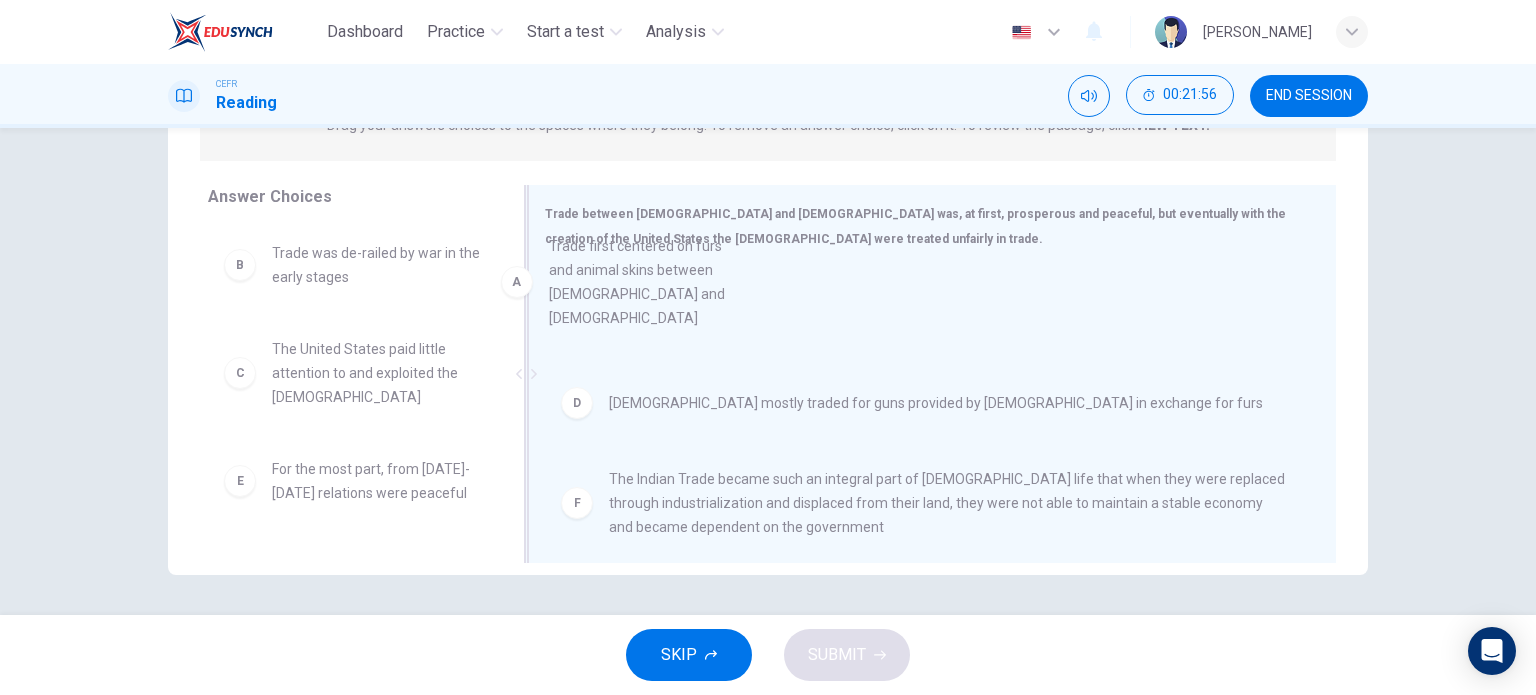 drag, startPoint x: 358, startPoint y: 307, endPoint x: 685, endPoint y: 319, distance: 327.22012 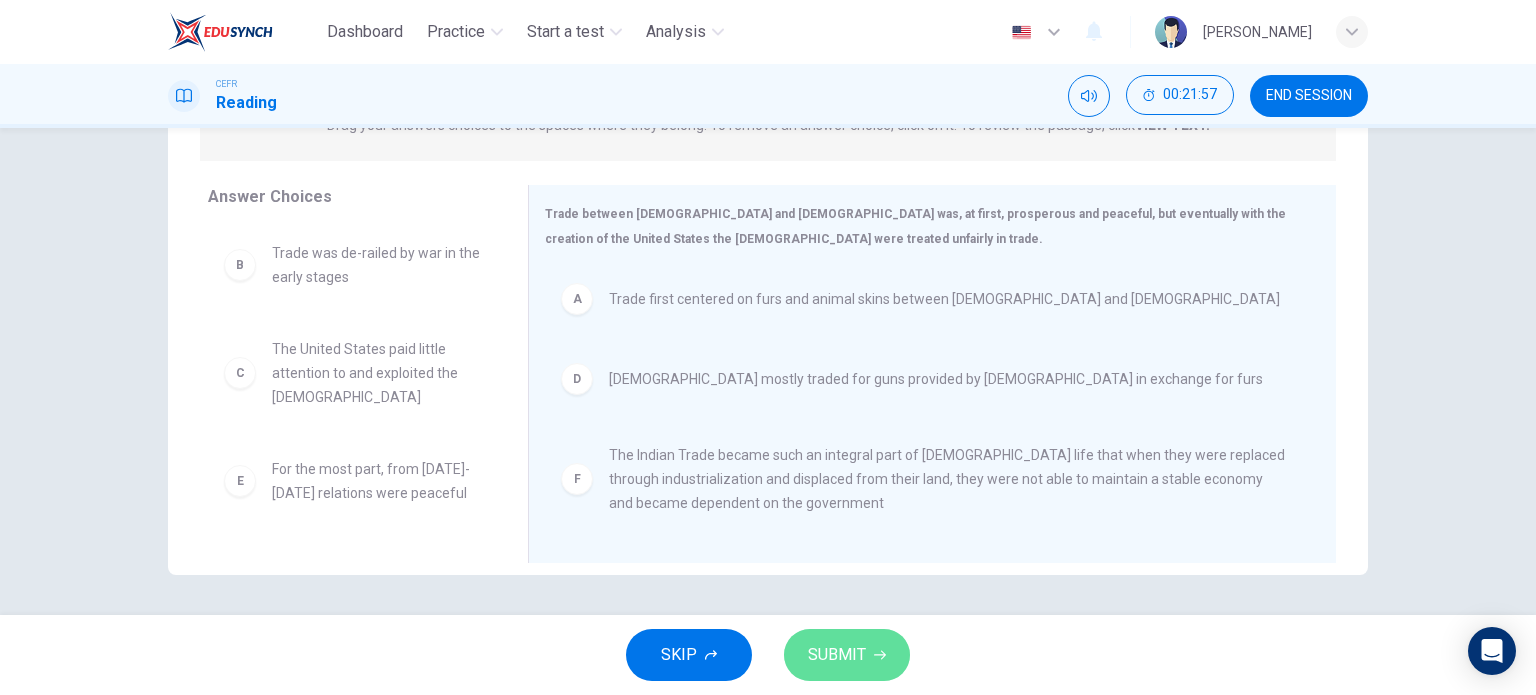 click on "SUBMIT" at bounding box center (837, 655) 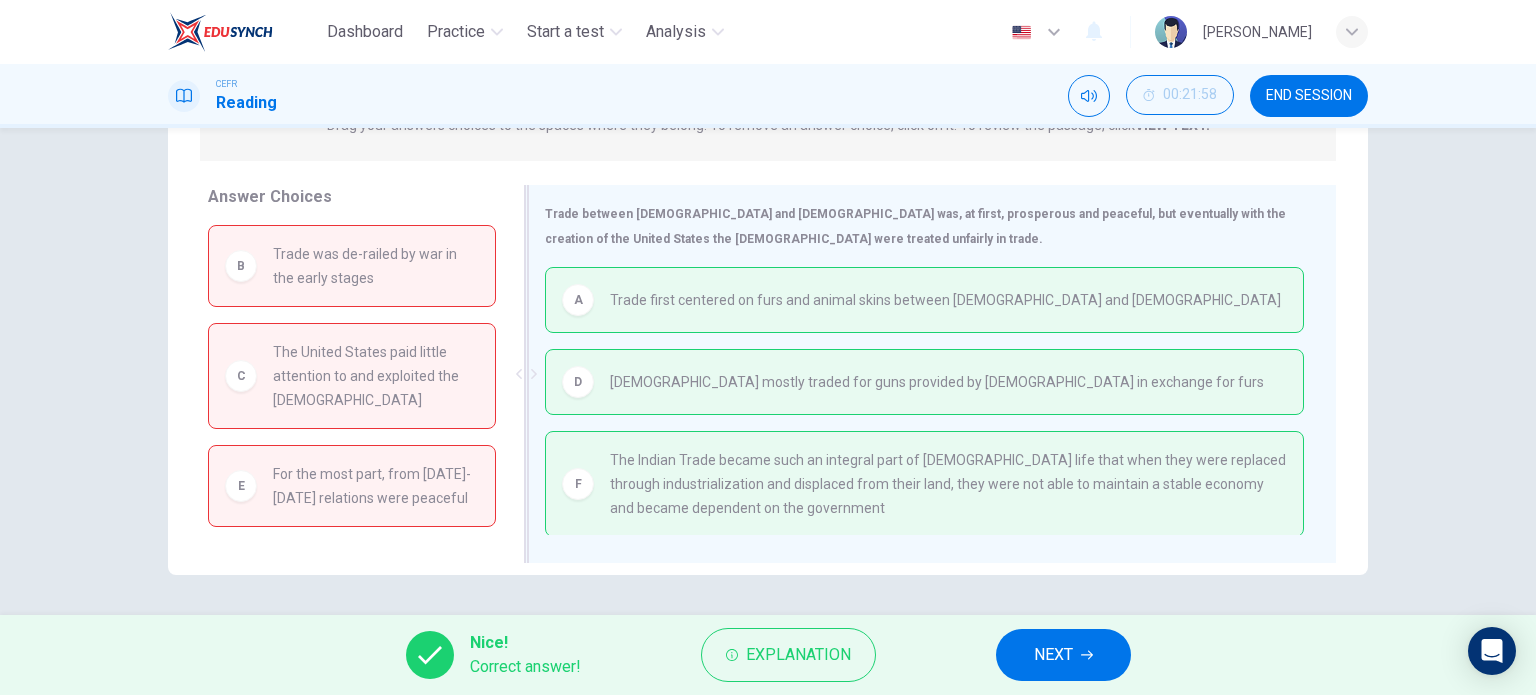 scroll, scrollTop: 0, scrollLeft: 0, axis: both 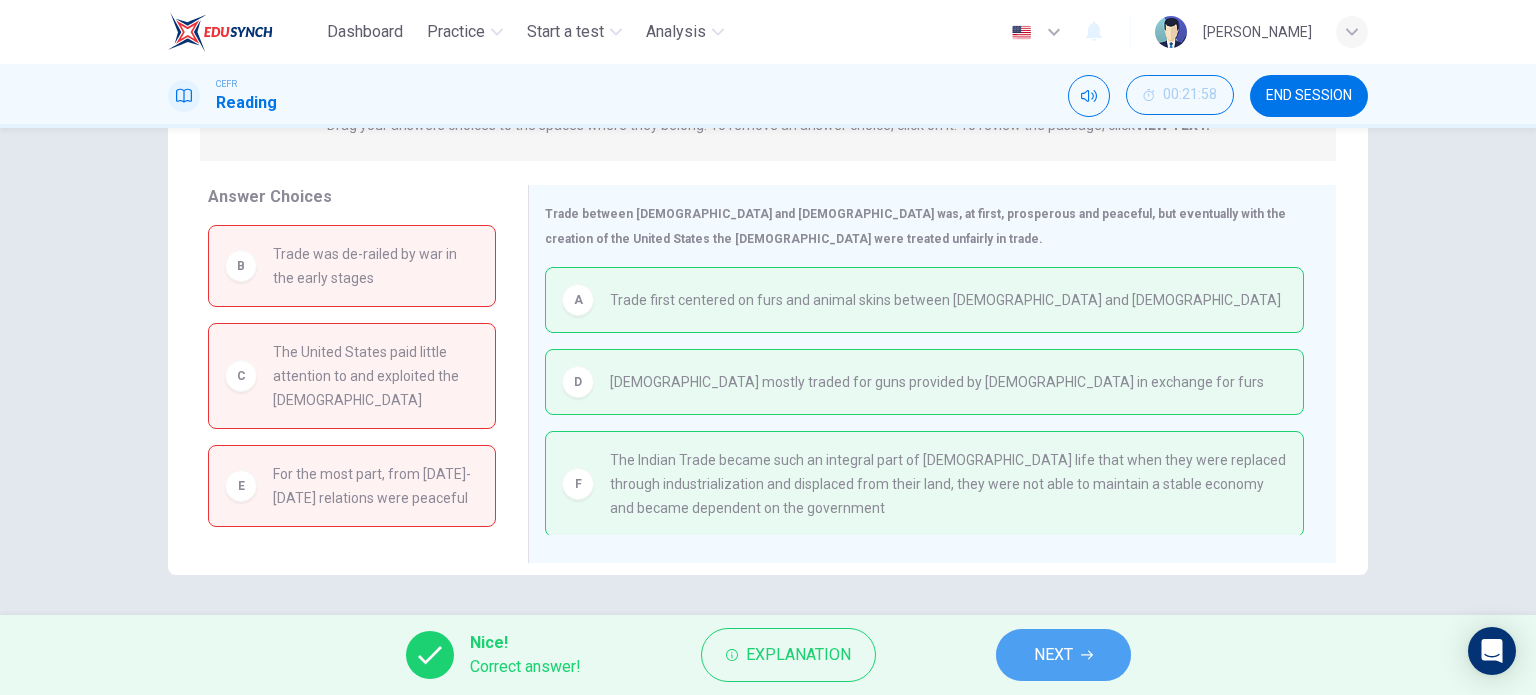 click on "NEXT" at bounding box center [1063, 655] 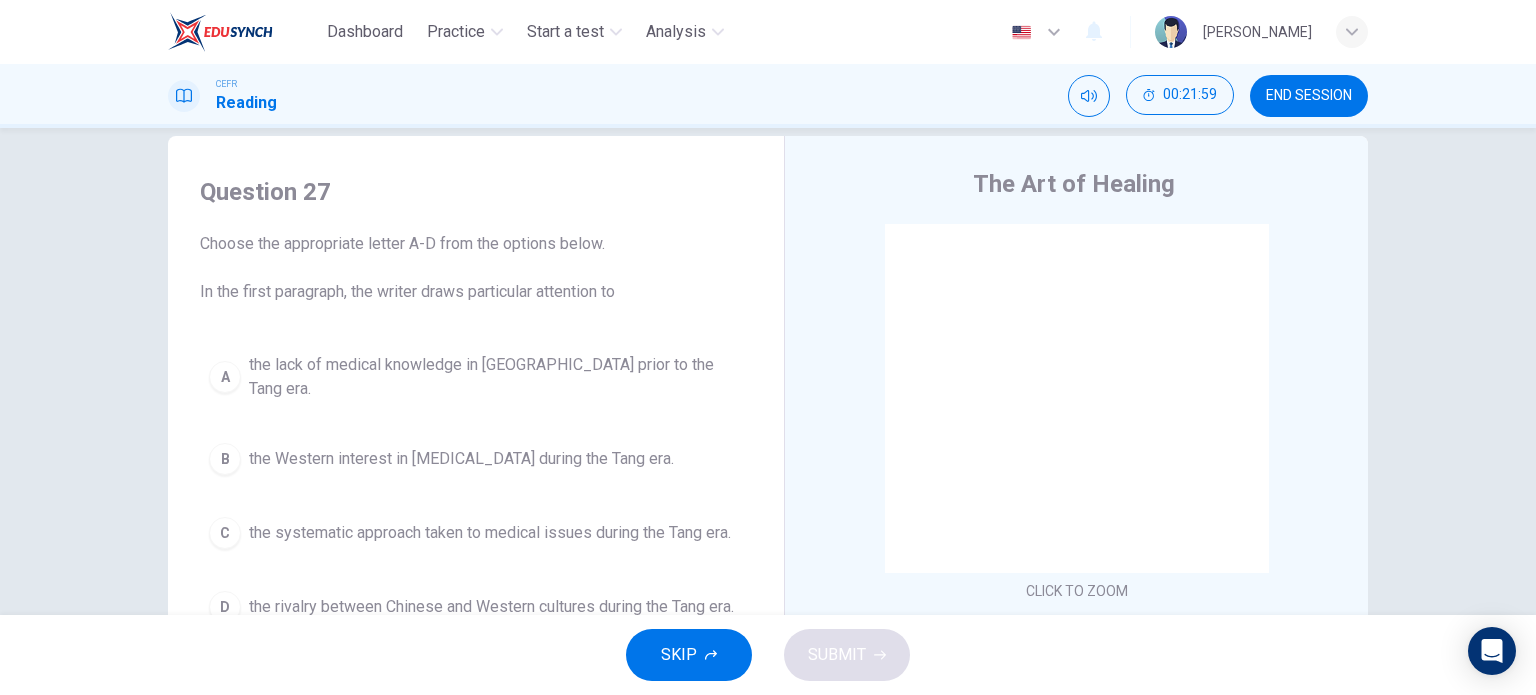 scroll, scrollTop: 46, scrollLeft: 0, axis: vertical 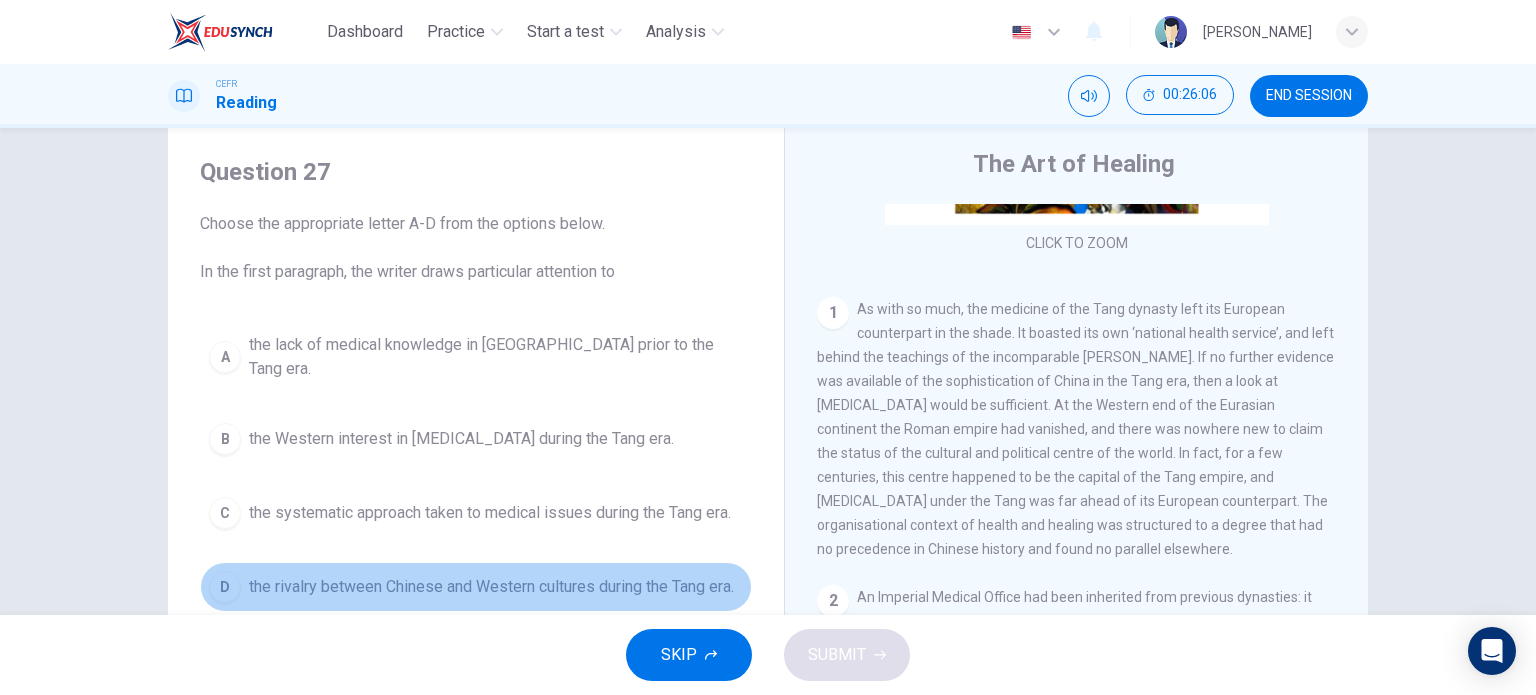 click on "the rivalry between Chinese and Western cultures during the Tang era." at bounding box center (491, 587) 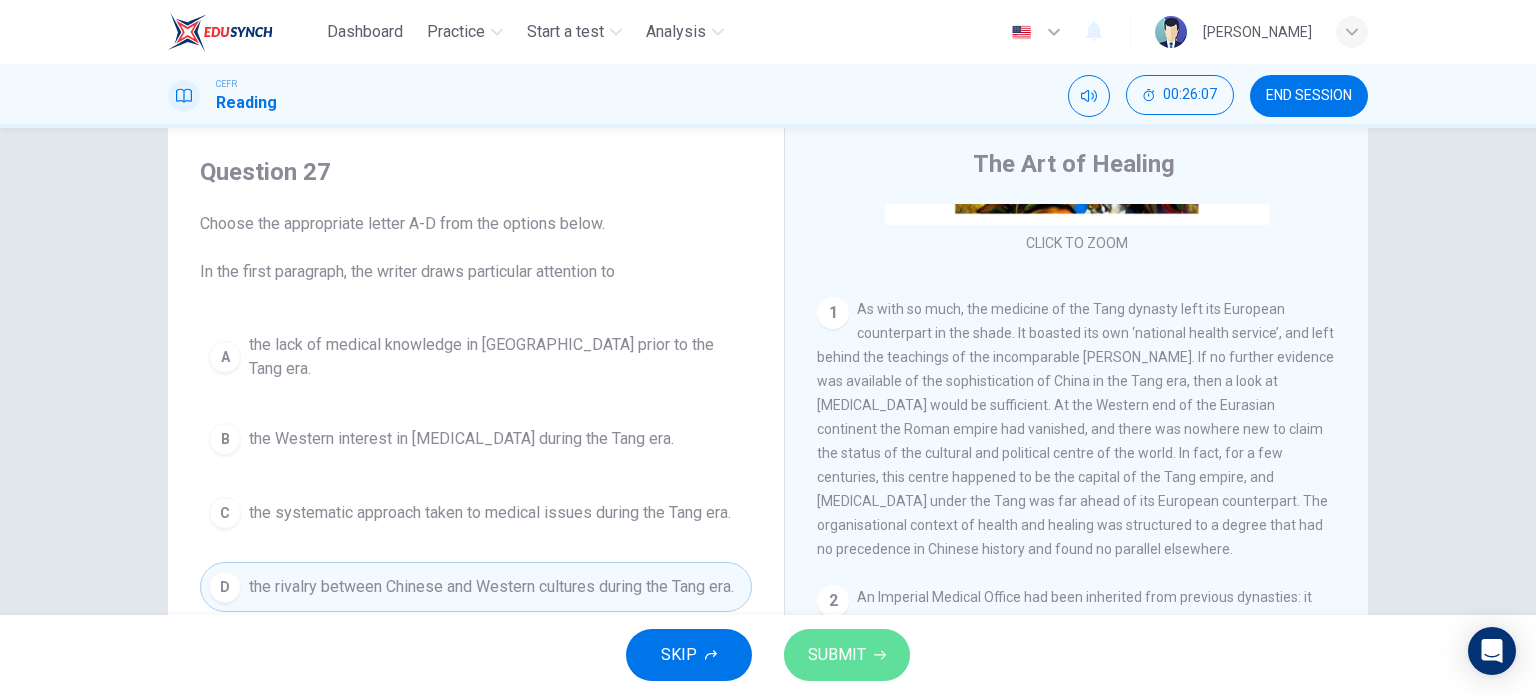 click on "SUBMIT" at bounding box center [837, 655] 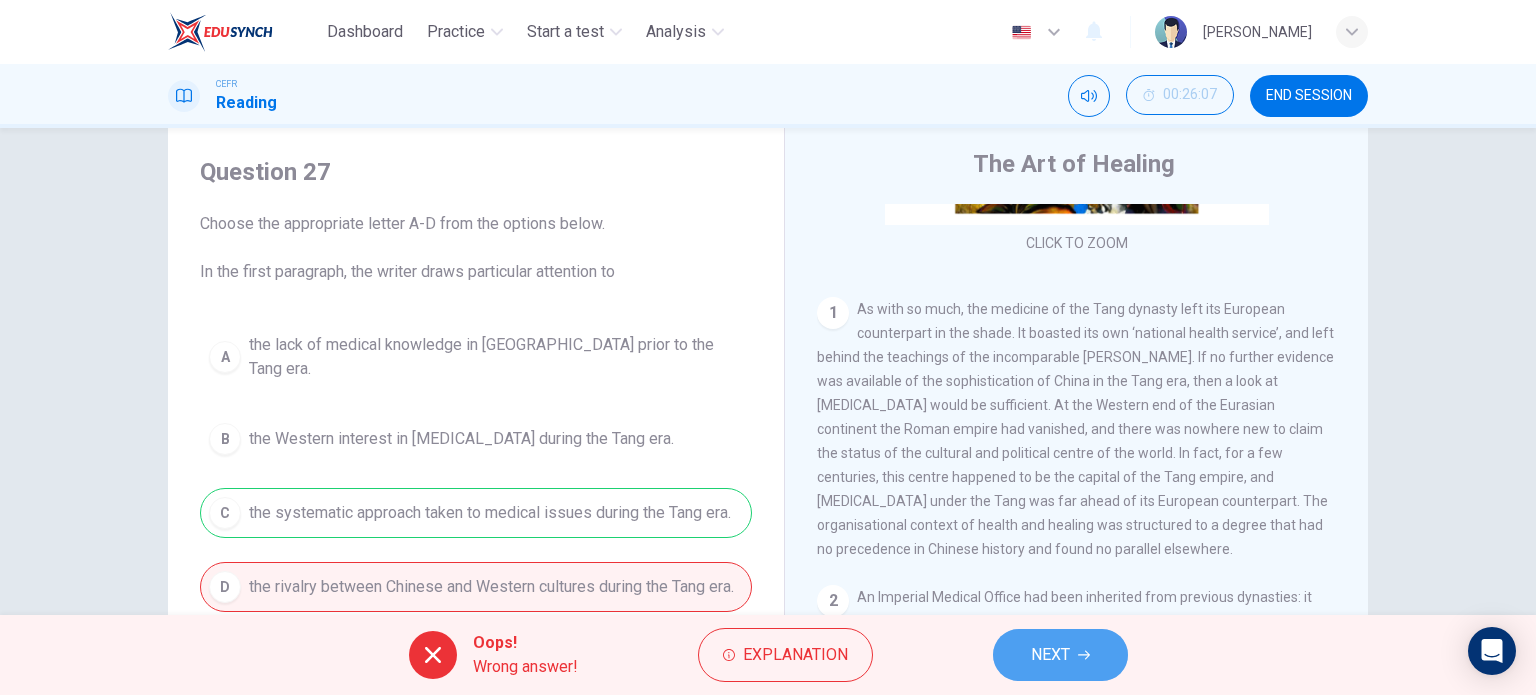 click on "NEXT" at bounding box center [1050, 655] 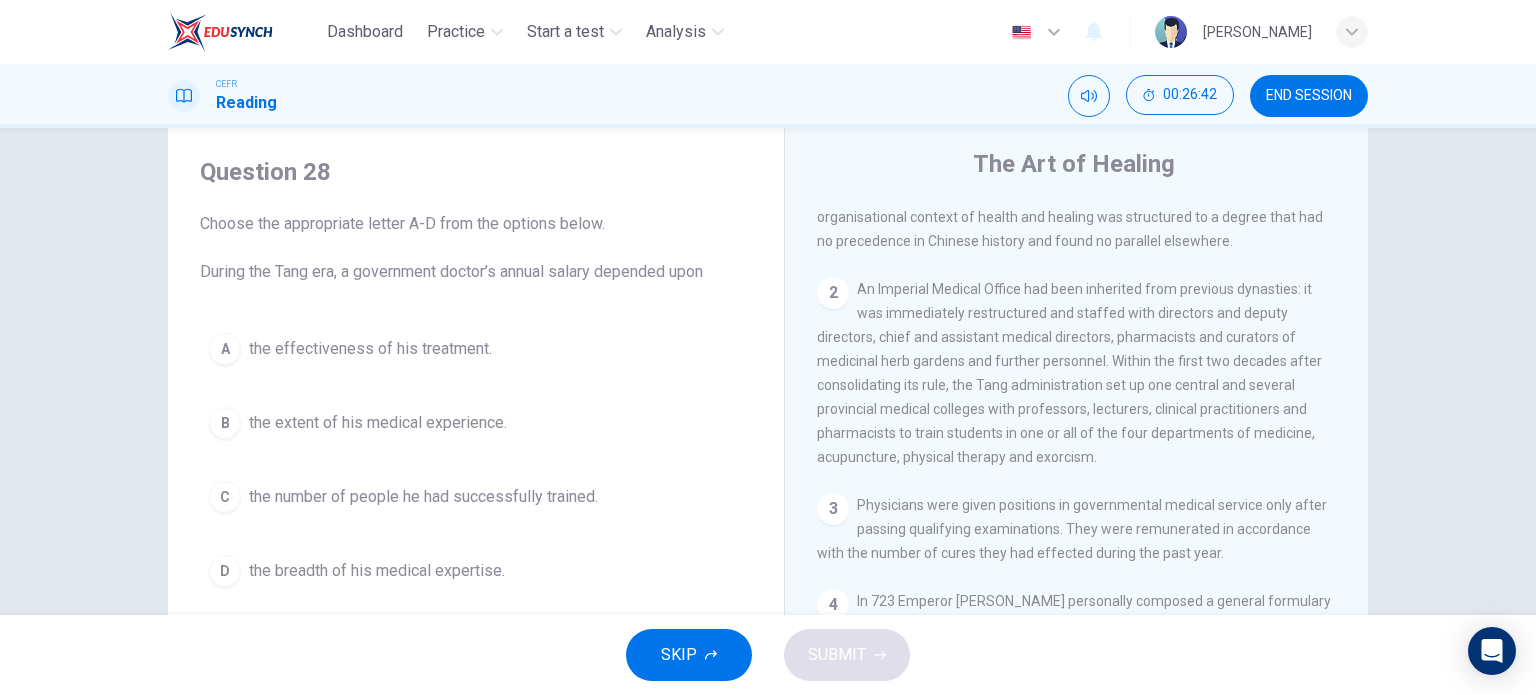 scroll, scrollTop: 638, scrollLeft: 0, axis: vertical 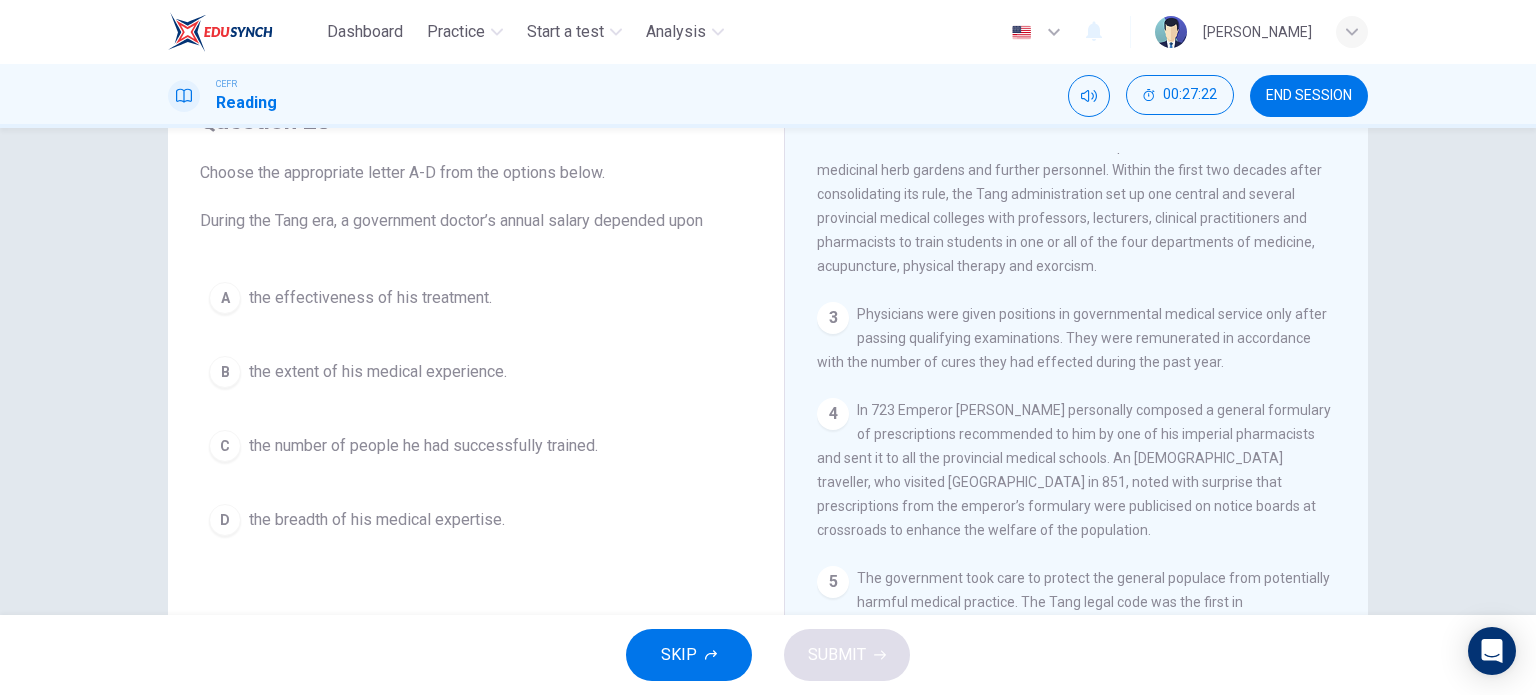 click on "A the effectiveness of his treatment. B the extent of his medical experience. C the number of people he had successfully trained. D the breadth of his medical expertise." at bounding box center [476, 409] 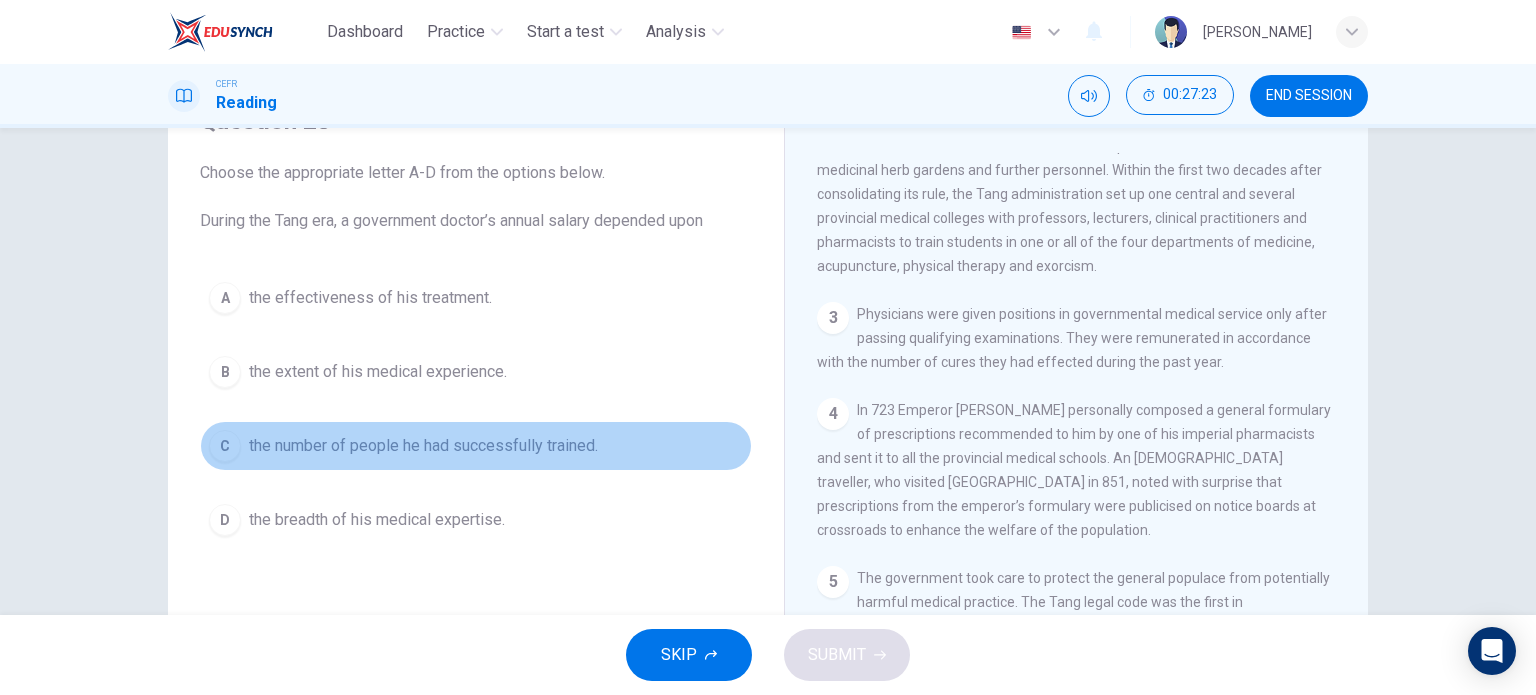 click on "C the number of people he had successfully trained." at bounding box center [476, 446] 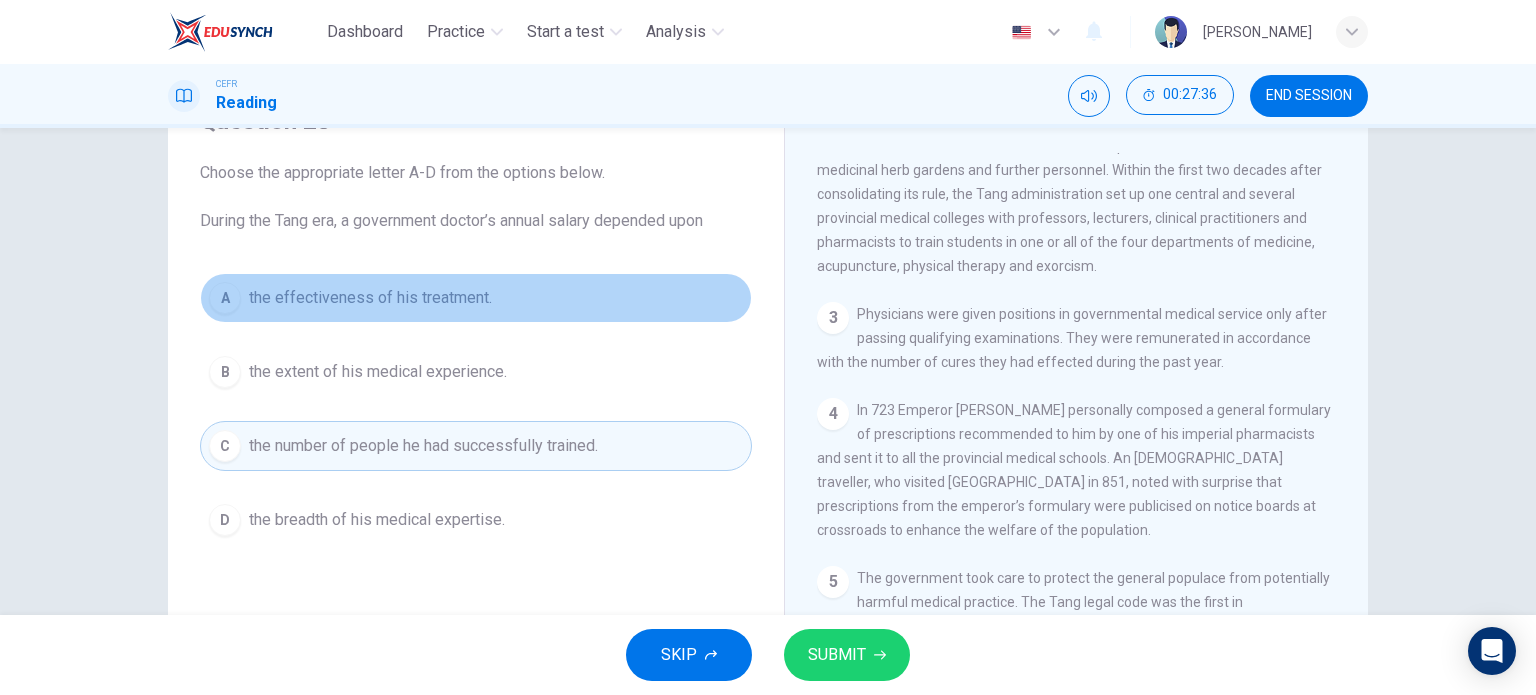 click on "A the effectiveness of his treatment." at bounding box center (476, 298) 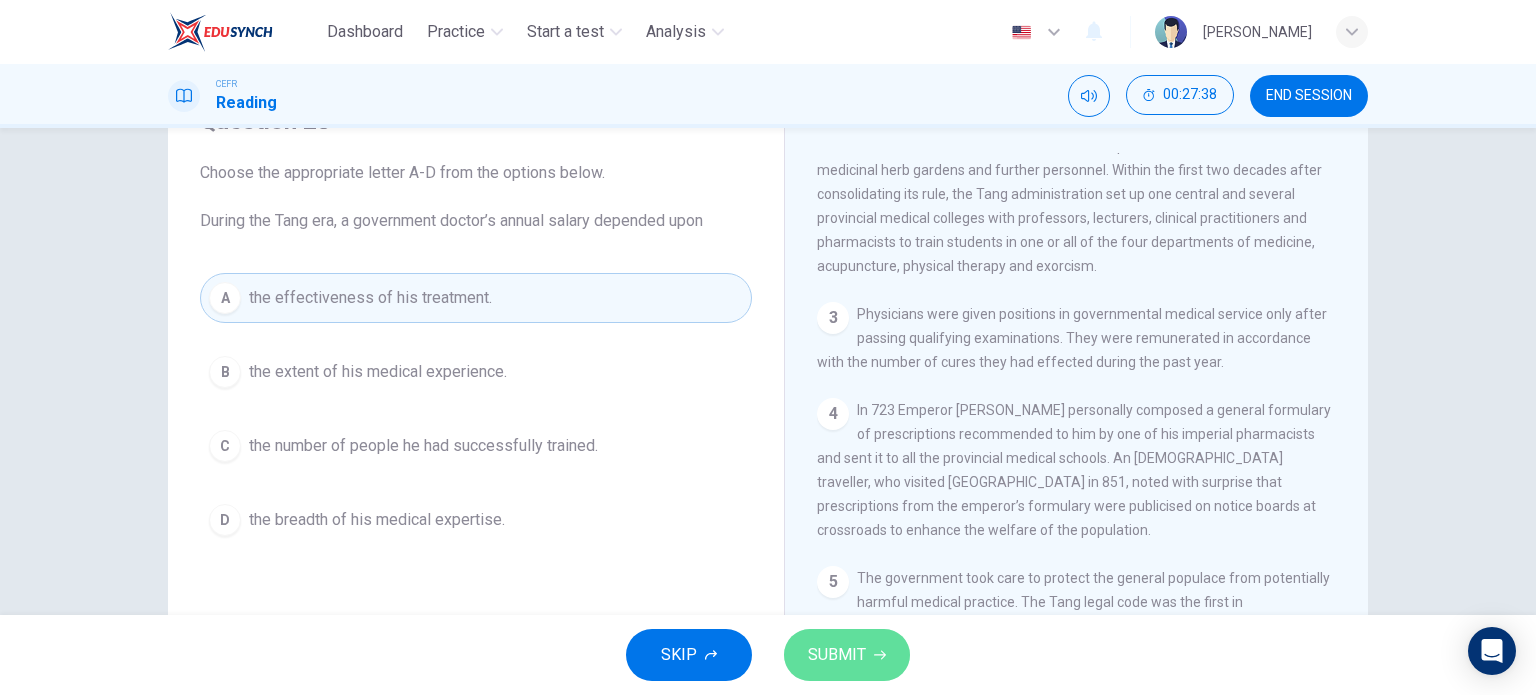 click on "SUBMIT" at bounding box center (837, 655) 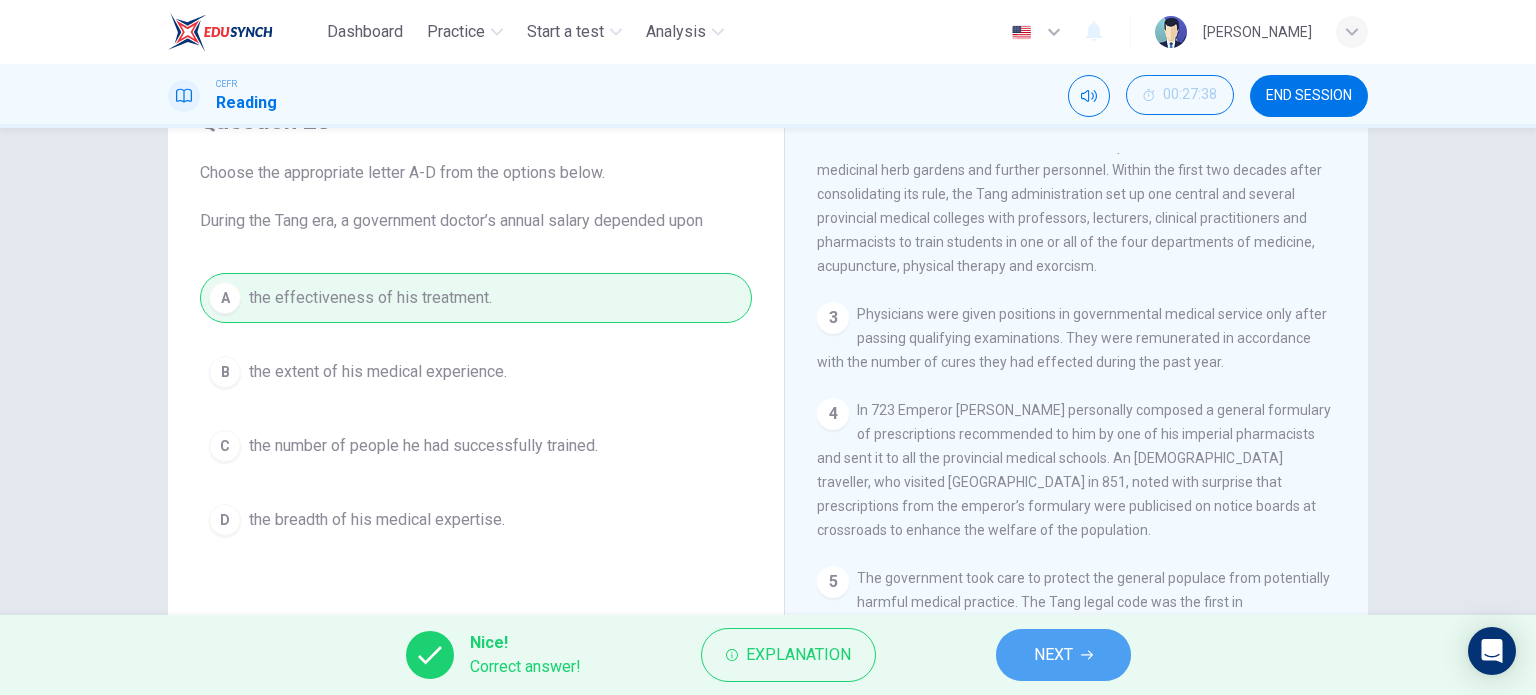 click on "NEXT" at bounding box center [1063, 655] 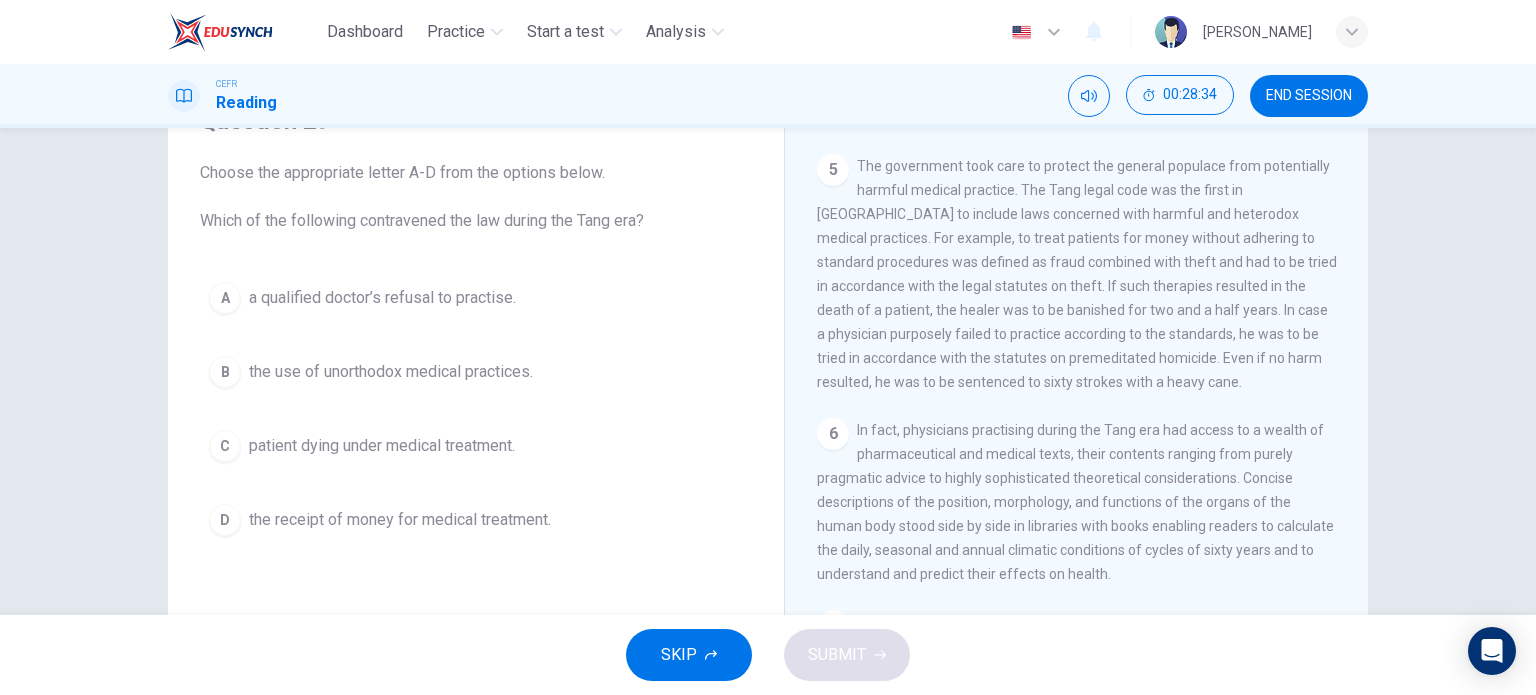 scroll, scrollTop: 1172, scrollLeft: 0, axis: vertical 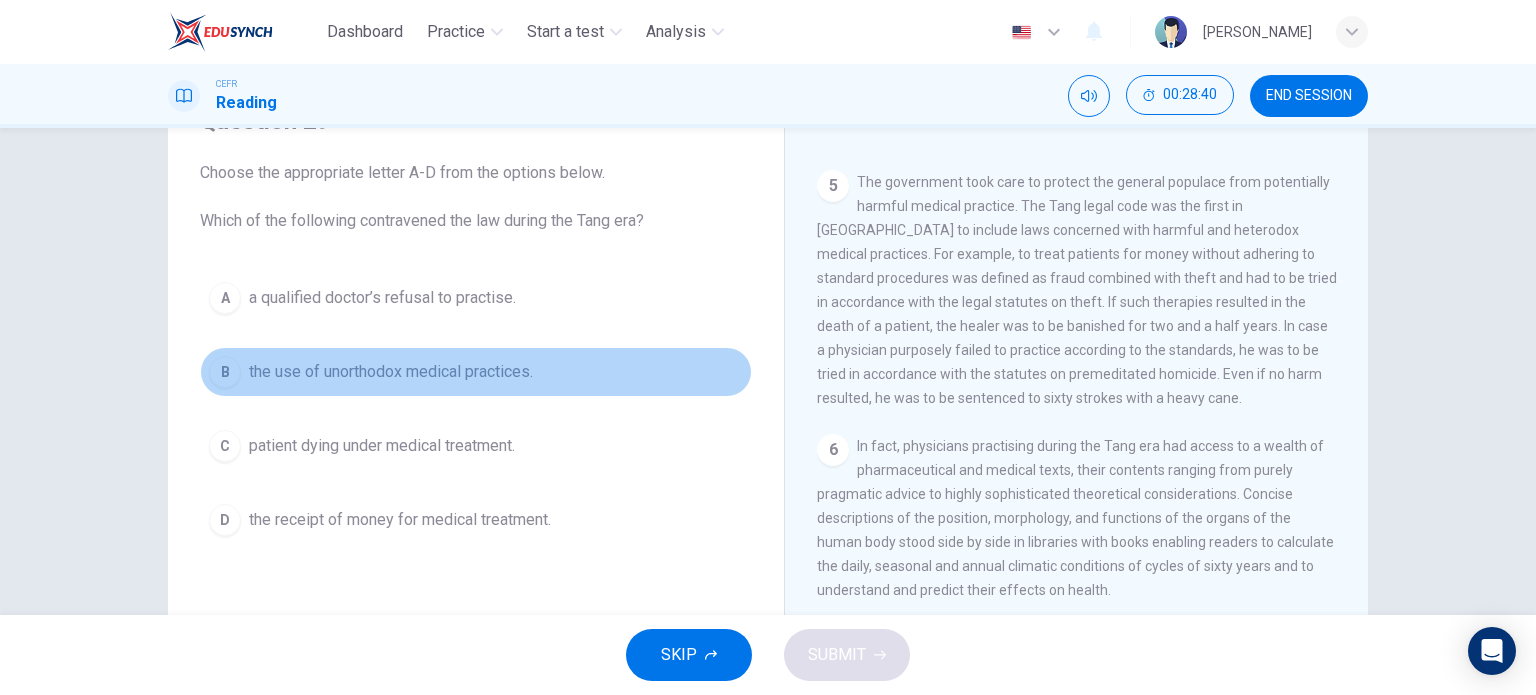 click on "the use of unorthodox medical practices." at bounding box center [391, 372] 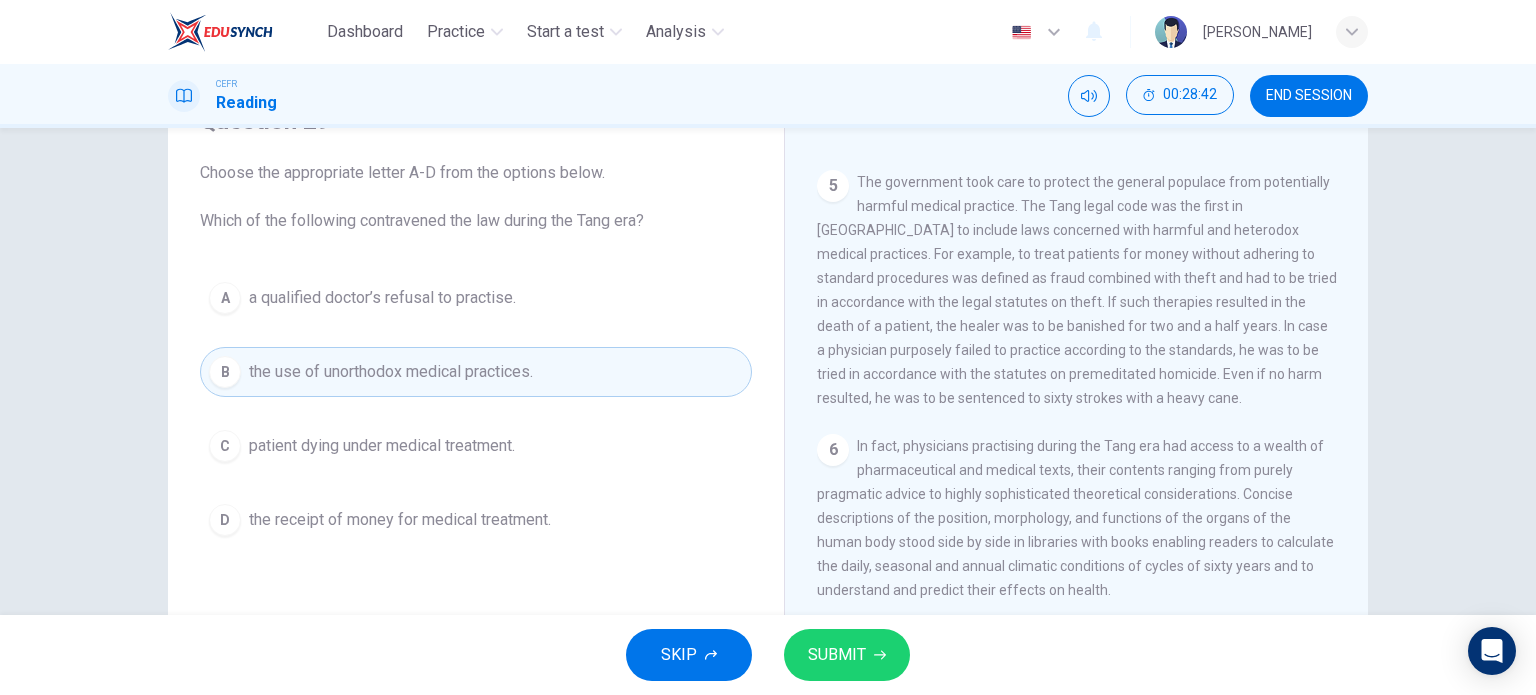 click on "SUBMIT" at bounding box center [837, 655] 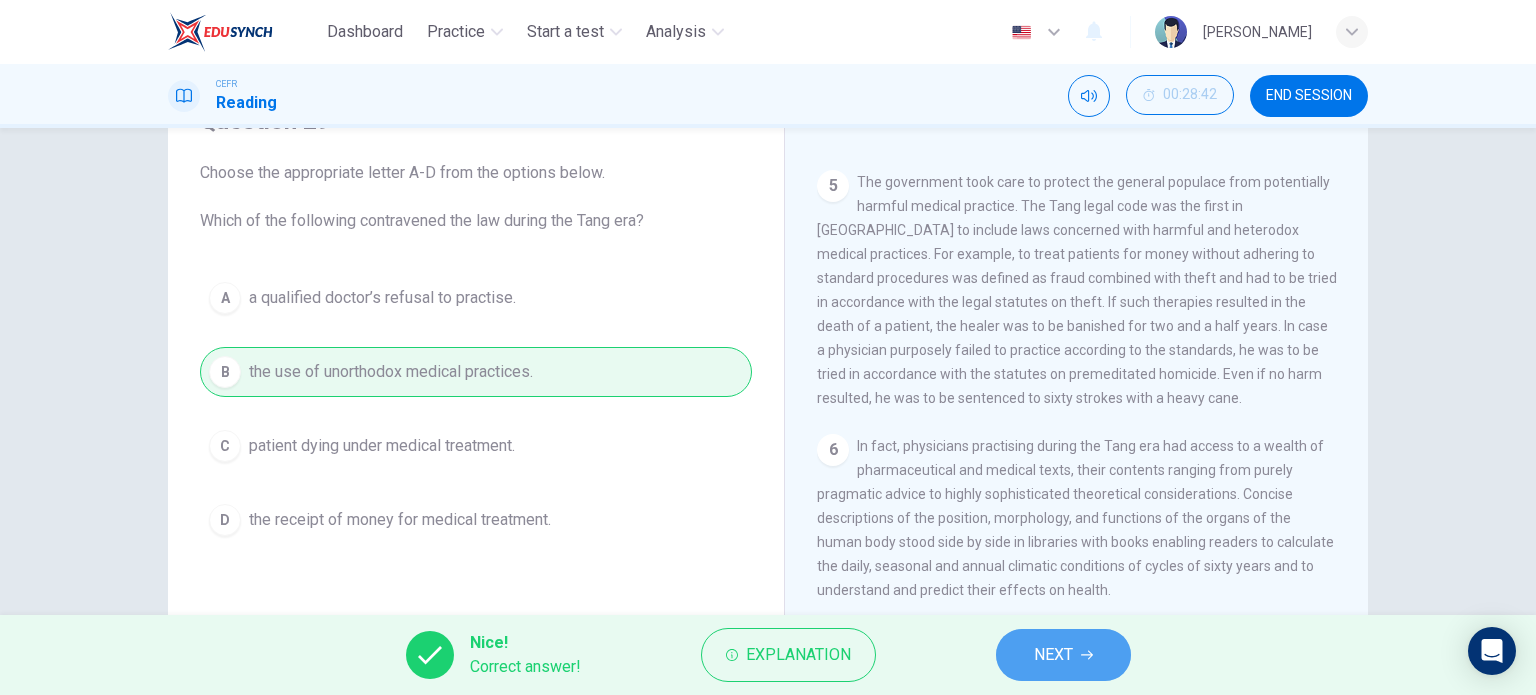 click on "NEXT" at bounding box center [1063, 655] 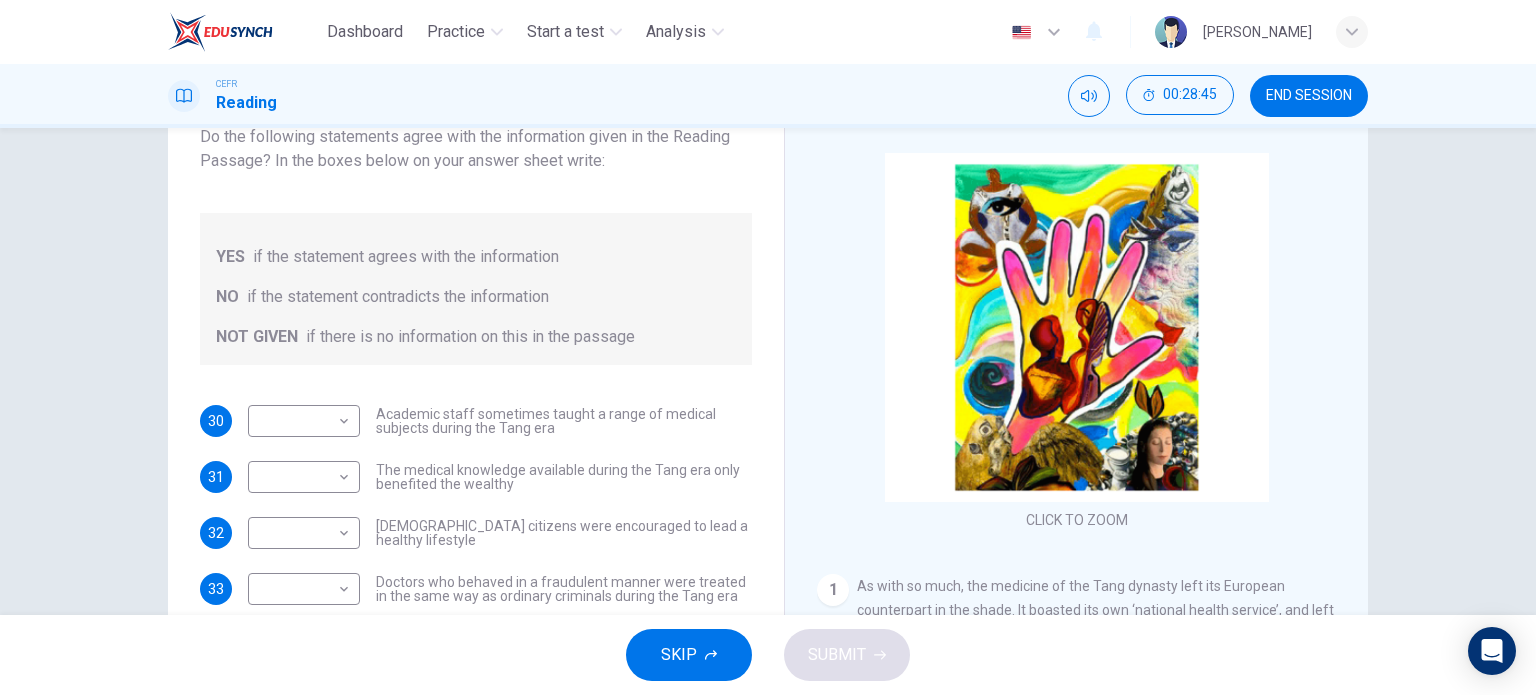 scroll, scrollTop: 88, scrollLeft: 0, axis: vertical 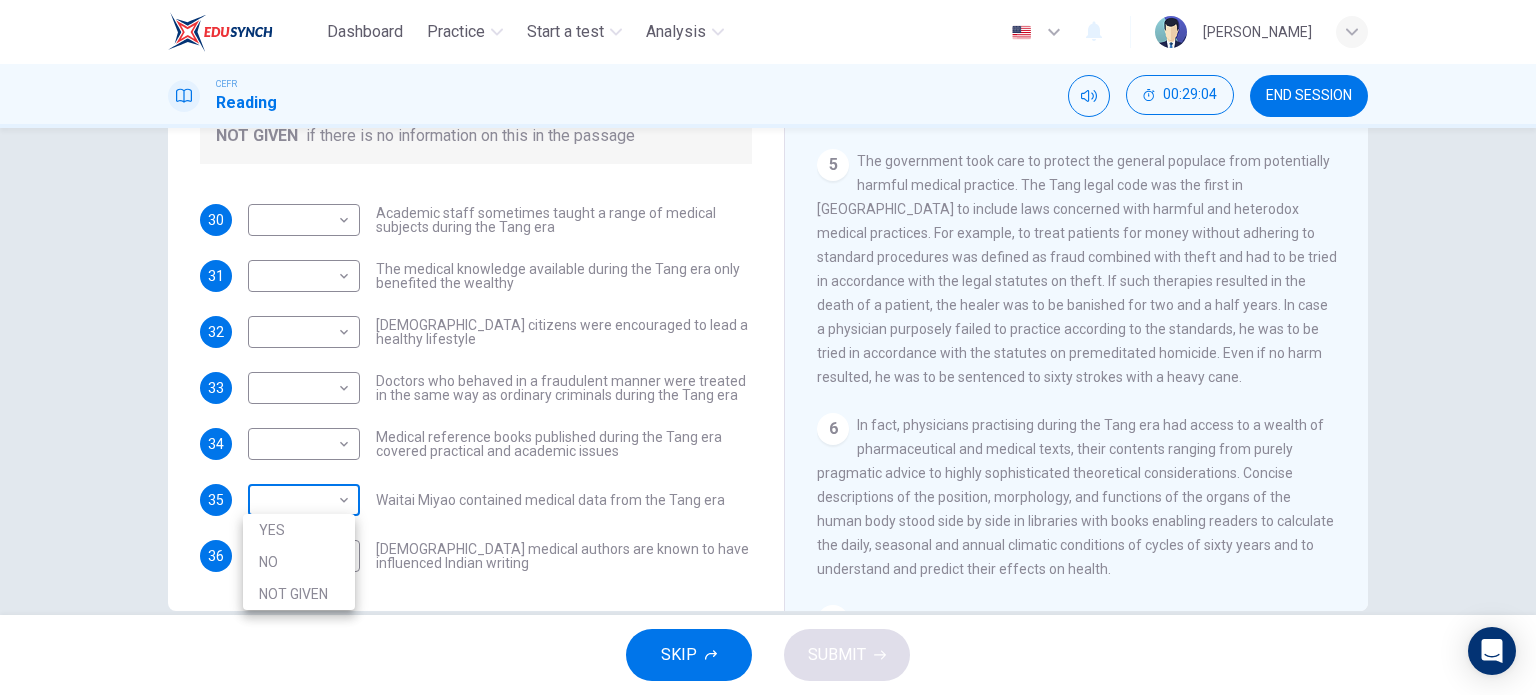 click on "Dashboard Practice Start a test Analysis English en ​ [PERSON_NAME] CEFR Reading 00:29:04 END SESSION Questions 30 - 36 Do the following statements agree with the information given in the Reading Passage?
In the boxes below on your answer sheet write: YES if the statement agrees with the information NO if the statement contradicts the information NOT GIVEN if there is no information on this in the passage 30 ​ ​ Academic staff sometimes taught a range of medical subjects during the Tang era 31 ​ ​ The medical knowledge available during the Tang era only benefited the wealthy 32 ​ ​ [DEMOGRAPHIC_DATA] citizens were encouraged to lead a healthy lifestyle 33 ​ ​ Doctors who behaved in a fraudulent manner were treated in the same way as ordinary criminals during the Tang era 34 ​ ​ Medical reference books published during the Tang era covered practical and academic issues 35 ​ ​ Waitai Miyao contained medical data from the Tang era 36 ​ ​ The Art of Healing CLICK TO ZOOM Click to Zoom 1" at bounding box center (768, 347) 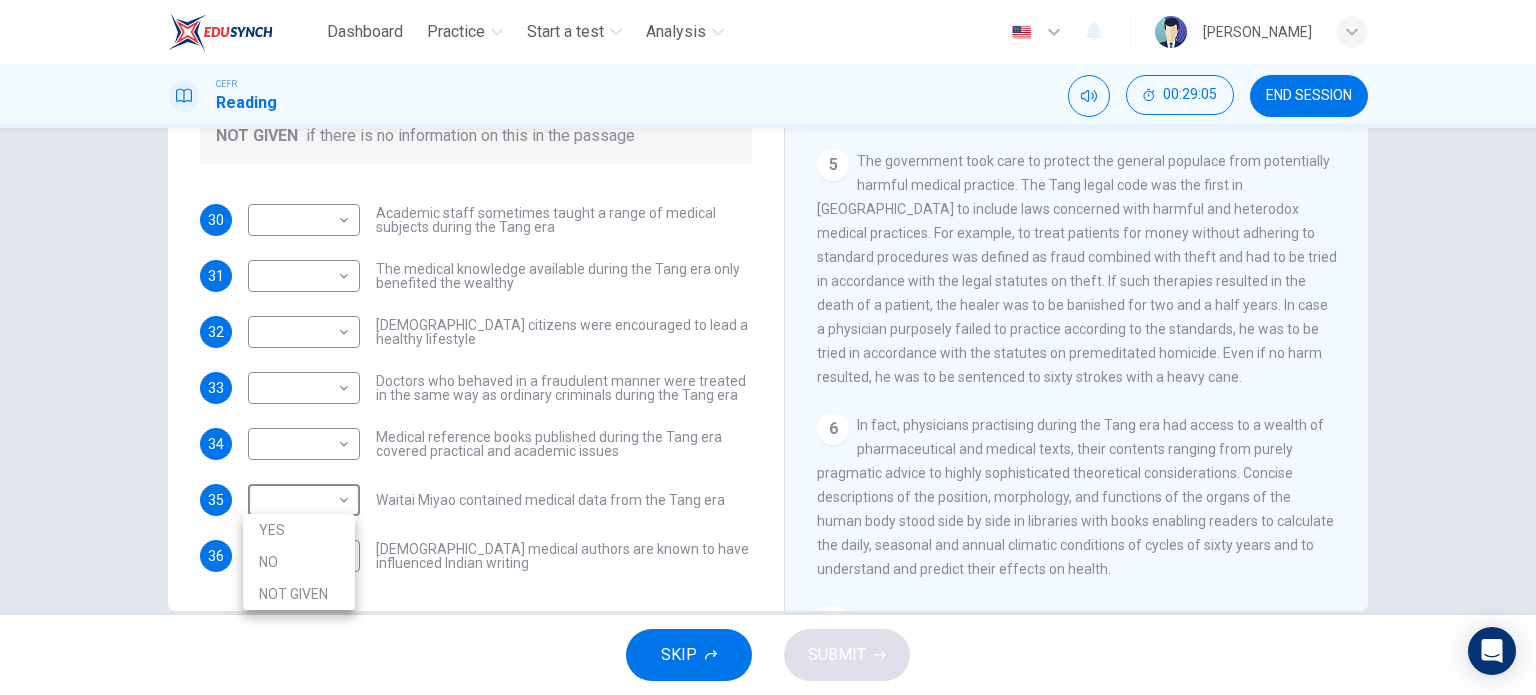 click at bounding box center [768, 347] 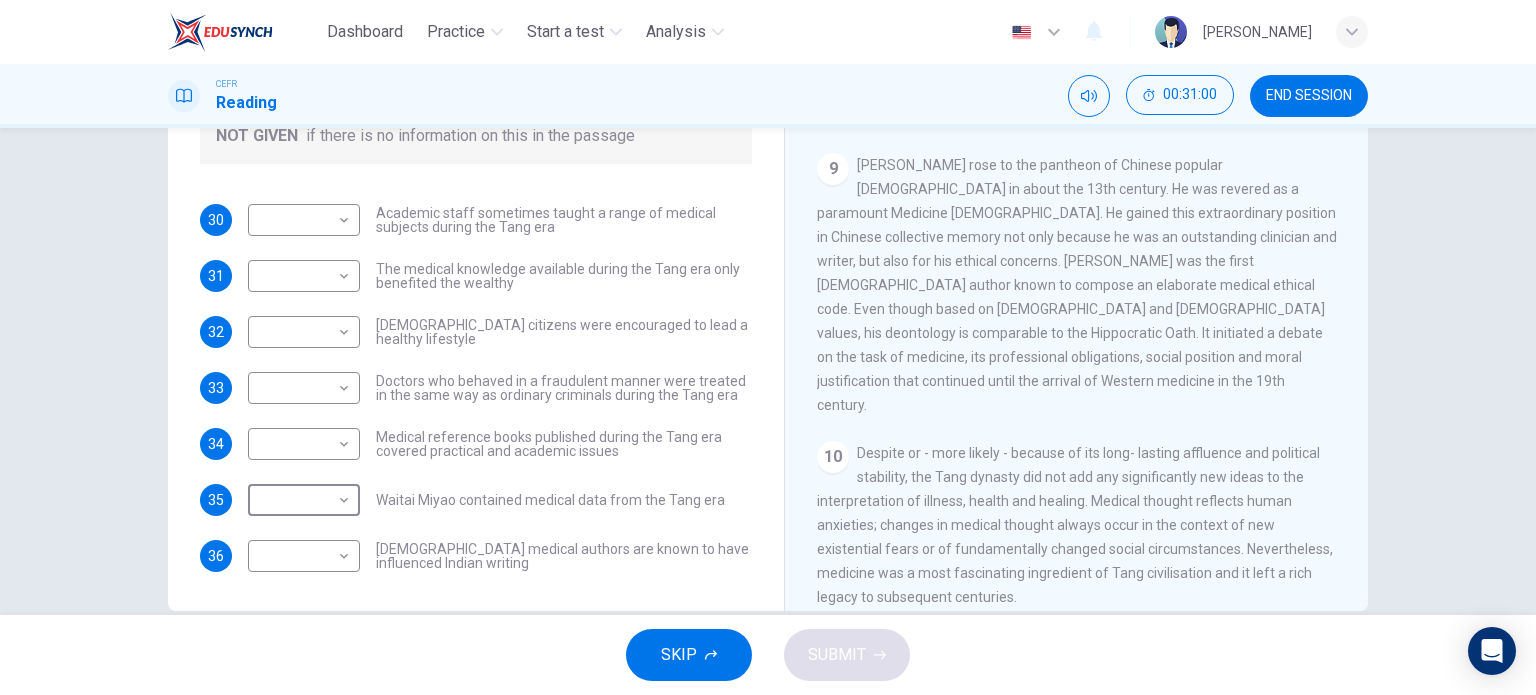 scroll, scrollTop: 2037, scrollLeft: 0, axis: vertical 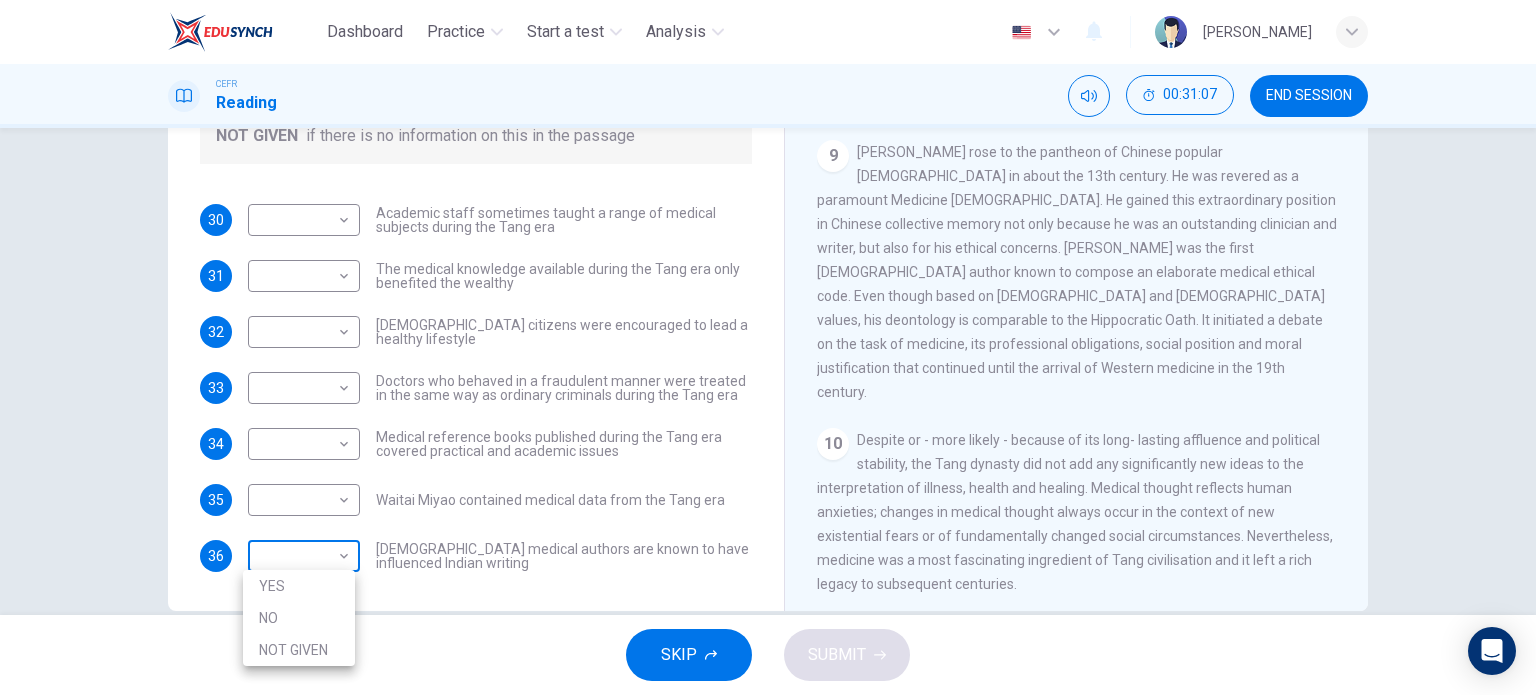 click on "Dashboard Practice Start a test Analysis English en ​ [PERSON_NAME] CEFR Reading 00:31:07 END SESSION Questions 30 - 36 Do the following statements agree with the information given in the Reading Passage?
In the boxes below on your answer sheet write: YES if the statement agrees with the information NO if the statement contradicts the information NOT GIVEN if there is no information on this in the passage 30 ​ ​ Academic staff sometimes taught a range of medical subjects during the Tang era 31 ​ ​ The medical knowledge available during the Tang era only benefited the wealthy 32 ​ ​ [DEMOGRAPHIC_DATA] citizens were encouraged to lead a healthy lifestyle 33 ​ ​ Doctors who behaved in a fraudulent manner were treated in the same way as ordinary criminals during the Tang era 34 ​ ​ Medical reference books published during the Tang era covered practical and academic issues 35 ​ ​ Waitai Miyao contained medical data from the Tang era 36 ​ ​ The Art of Healing CLICK TO ZOOM Click to Zoom 1" at bounding box center [768, 347] 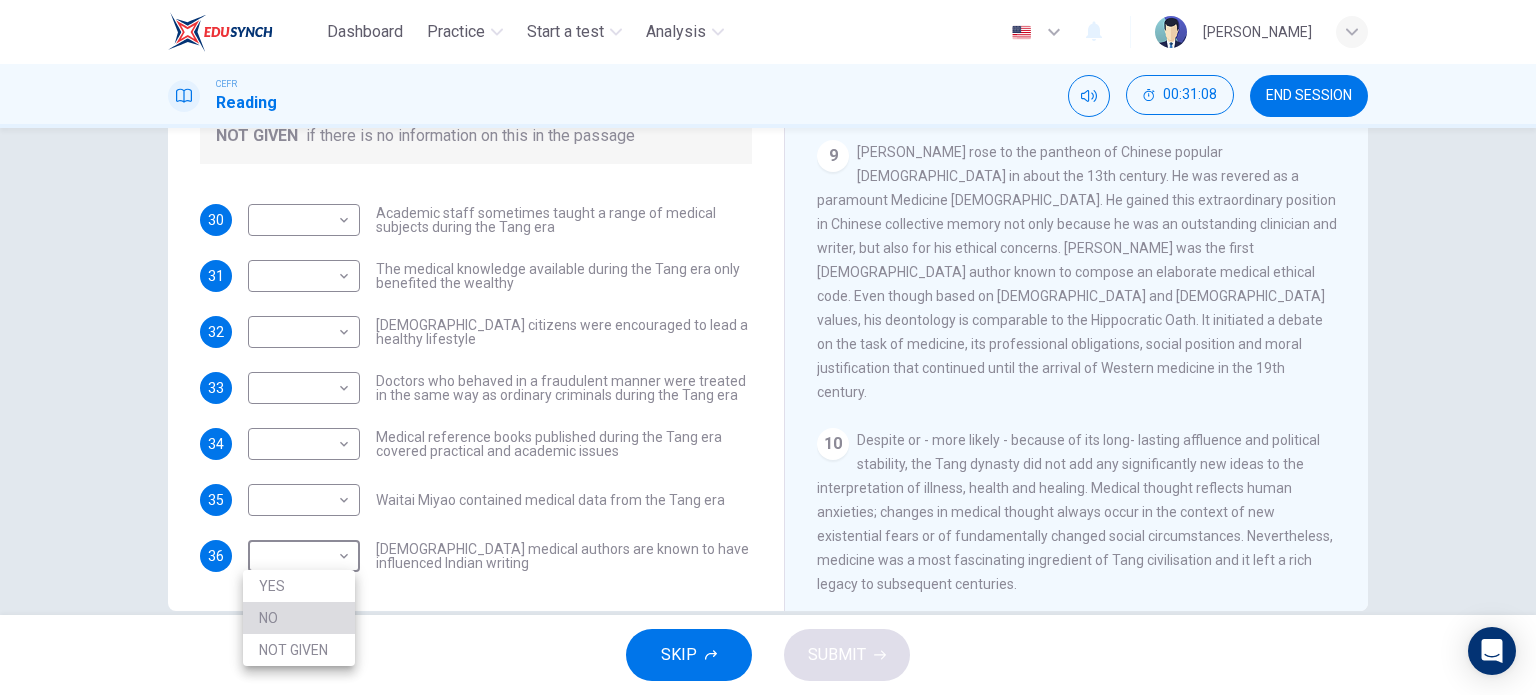 click on "NO" at bounding box center [299, 618] 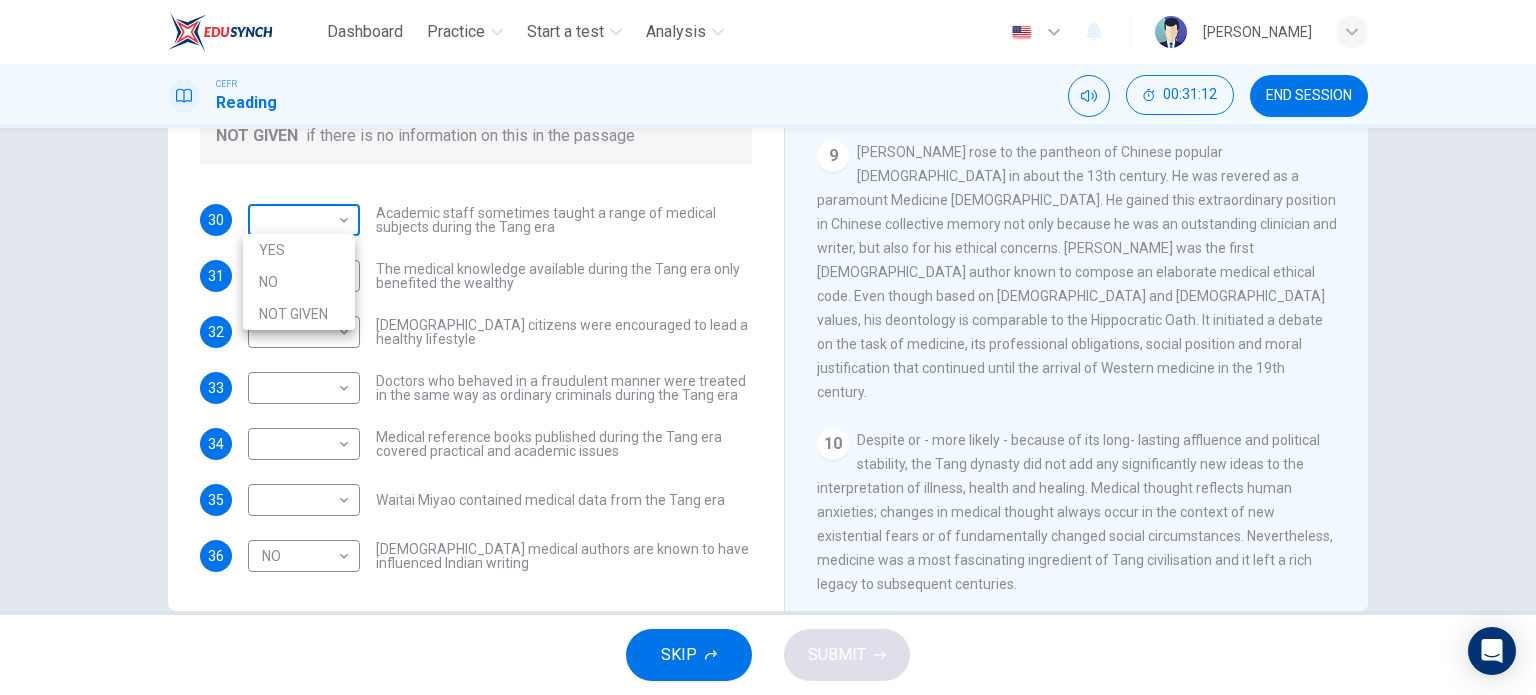 click on "Dashboard Practice Start a test Analysis English en ​ [PERSON_NAME] CEFR Reading 00:31:12 END SESSION Questions 30 - 36 Do the following statements agree with the information given in the Reading Passage?
In the boxes below on your answer sheet write: YES if the statement agrees with the information NO if the statement contradicts the information NOT GIVEN if there is no information on this in the passage 30 ​ ​ Academic staff sometimes taught a range of medical subjects during the Tang era 31 ​ ​ The medical knowledge available during the Tang era only benefited the wealthy 32 ​ ​ [DEMOGRAPHIC_DATA] citizens were encouraged to lead a healthy lifestyle 33 ​ ​ Doctors who behaved in a fraudulent manner were treated in the same way as ordinary criminals during the Tang era 34 ​ ​ Medical reference books published during the Tang era covered practical and academic issues 35 ​ ​ Waitai Miyao contained medical data from the Tang era 36 NO NO ​ The Art of Healing CLICK TO ZOOM Click to Zoom" at bounding box center [768, 347] 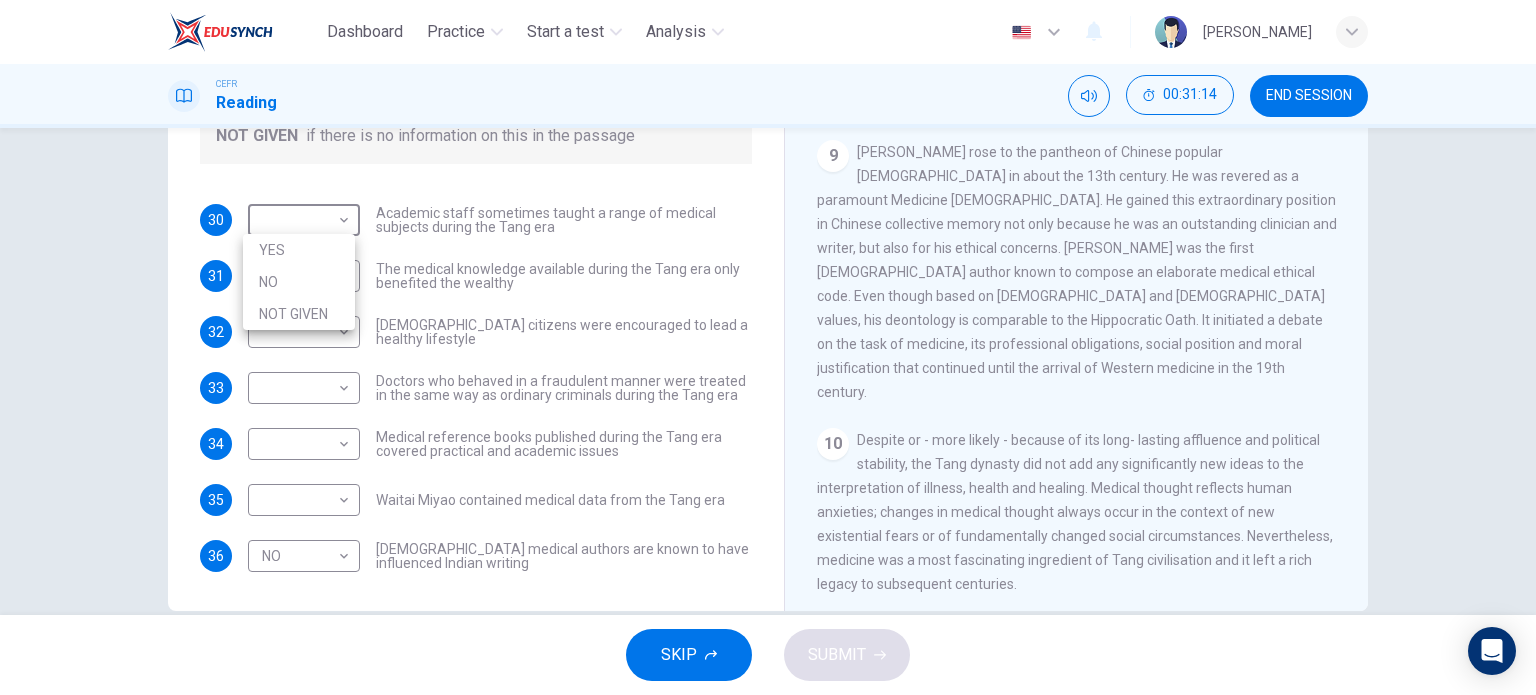 click on "YES" at bounding box center (299, 250) 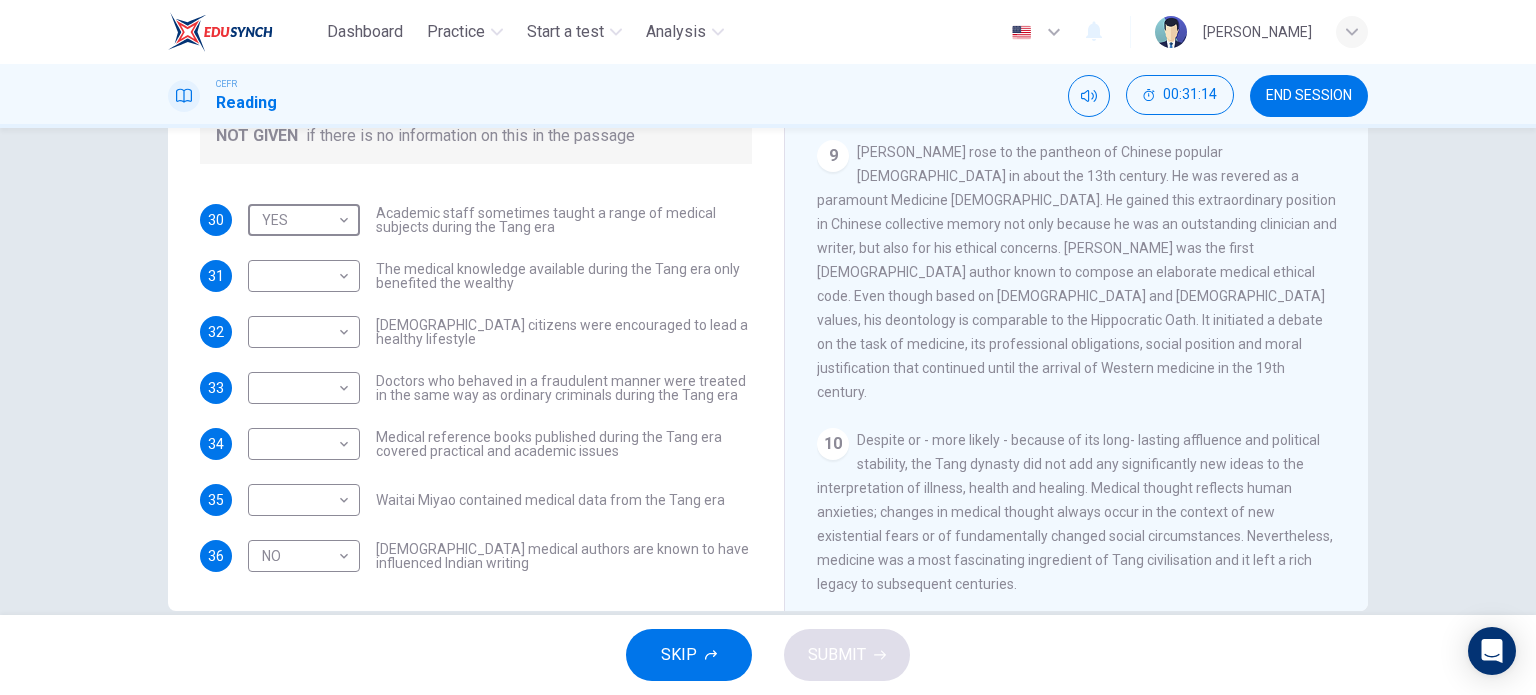 type on "YES" 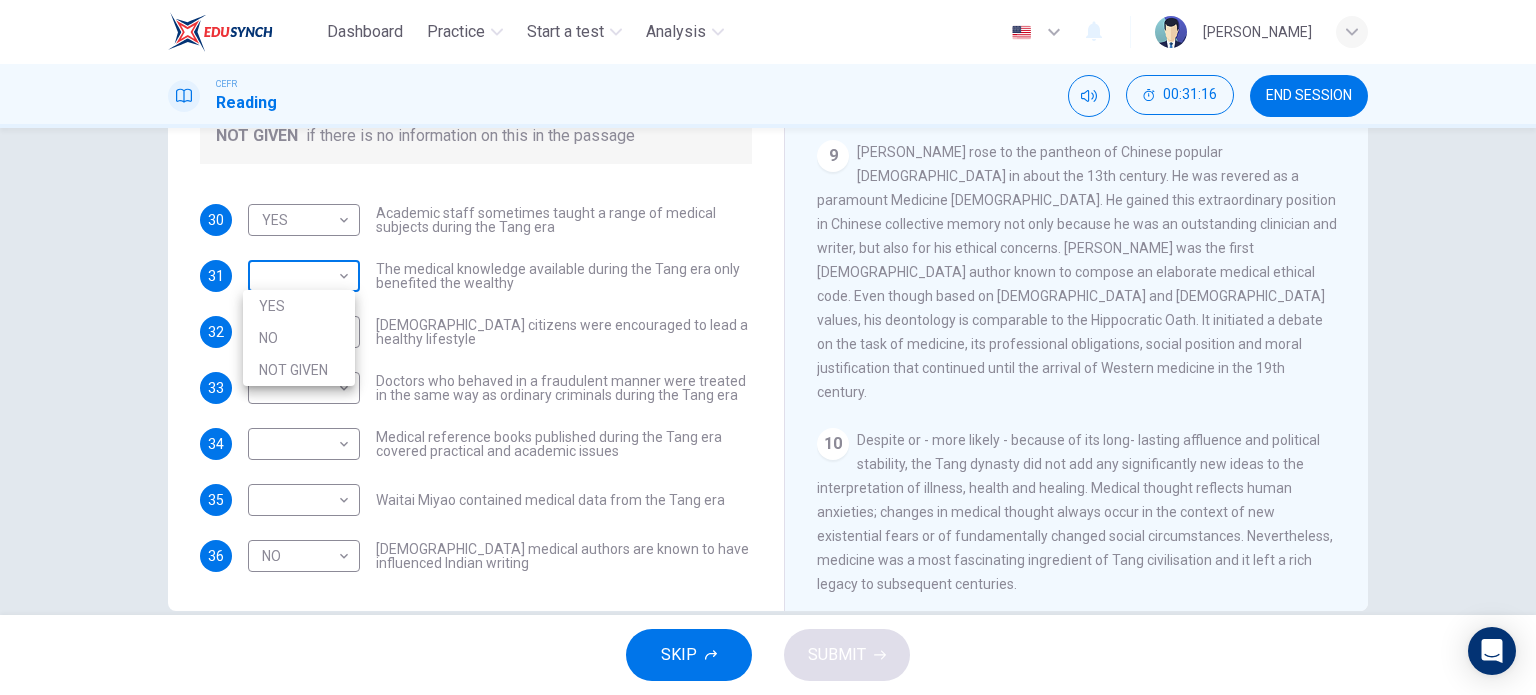 click on "Dashboard Practice Start a test Analysis English en ​ [PERSON_NAME] CEFR Reading 00:31:16 END SESSION Questions 30 - 36 Do the following statements agree with the information given in the Reading Passage?
In the boxes below on your answer sheet write: YES if the statement agrees with the information NO if the statement contradicts the information NOT GIVEN if there is no information on this in the passage 30 YES YES ​ Academic staff sometimes taught a range of medical subjects during the Tang era 31 ​ ​ The medical knowledge available during the Tang era only benefited the wealthy 32 ​ ​ [DEMOGRAPHIC_DATA] citizens were encouraged to lead a healthy lifestyle 33 ​ ​ Doctors who behaved in a fraudulent manner were treated in the same way as ordinary criminals during the Tang era 34 ​ ​ Medical reference books published during the Tang era covered practical and academic issues 35 ​ ​ Waitai Miyao contained medical data from the Tang era 36 NO NO ​ The Art of Healing CLICK TO ZOOM 1 2 3 4 5" at bounding box center (768, 347) 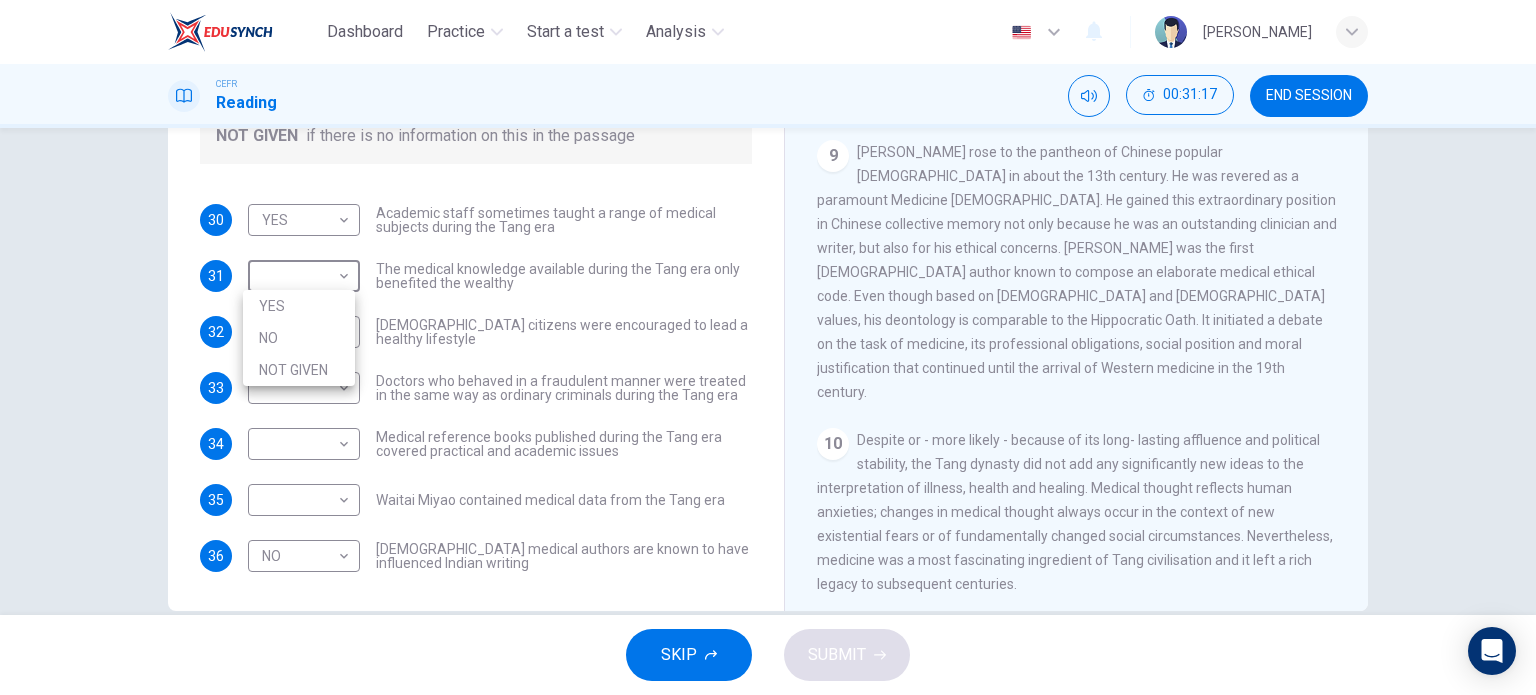 click on "NO" at bounding box center [299, 338] 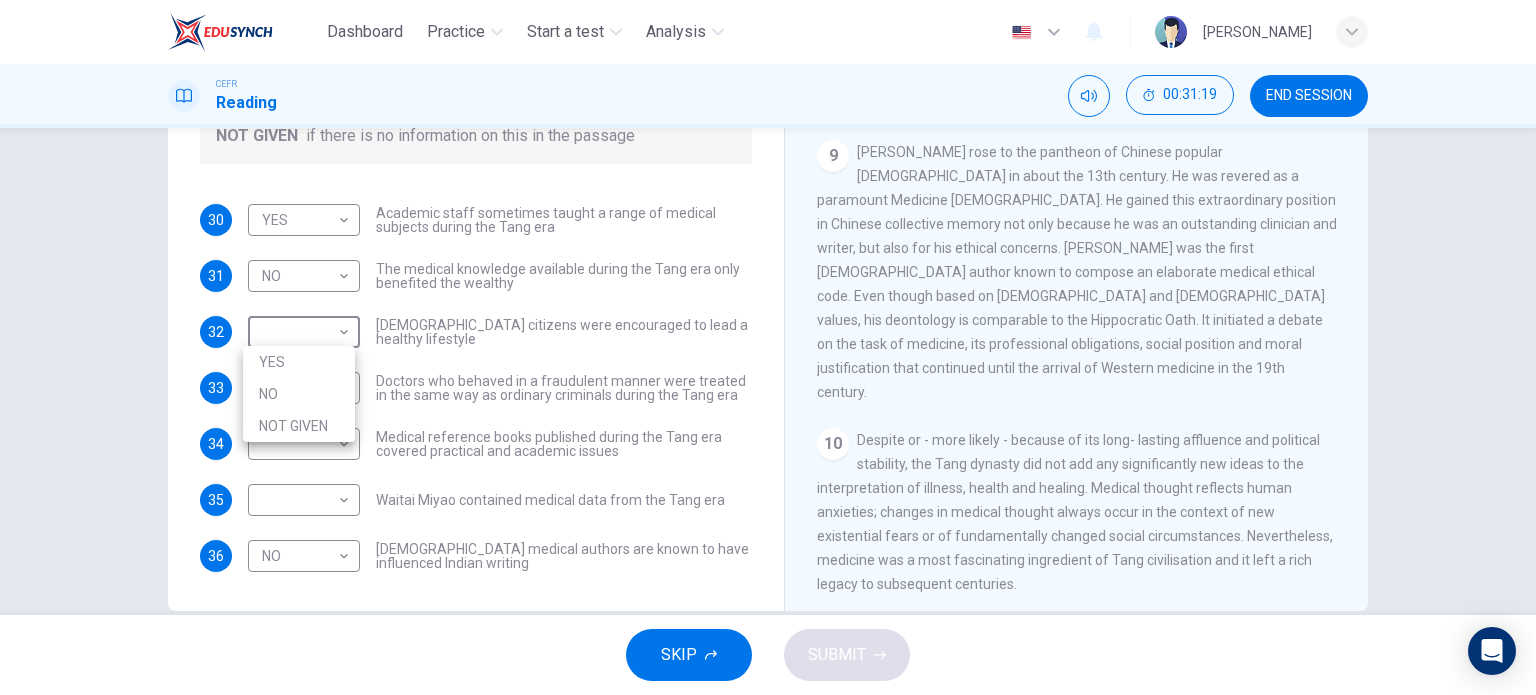 click on "Dashboard Practice Start a test Analysis English en ​ [PERSON_NAME] CEFR Reading 00:31:19 END SESSION Questions 30 - 36 Do the following statements agree with the information given in the Reading Passage?
In the boxes below on your answer sheet write: YES if the statement agrees with the information NO if the statement contradicts the information NOT GIVEN if there is no information on this in the passage 30 YES YES ​ Academic staff sometimes taught a range of medical subjects during the Tang era 31 NO NO ​ The medical knowledge available during the Tang era only benefited the wealthy 32 ​ ​ [DEMOGRAPHIC_DATA] citizens were encouraged to lead a healthy lifestyle 33 ​ ​ Doctors who behaved in a fraudulent manner were treated in the same way as ordinary criminals during the Tang era 34 ​ ​ Medical reference books published during the Tang era covered practical and academic issues 35 ​ ​ Waitai Miyao contained medical data from the Tang era 36 NO NO ​ The Art of Healing CLICK TO ZOOM 1 2 3 4" at bounding box center (768, 347) 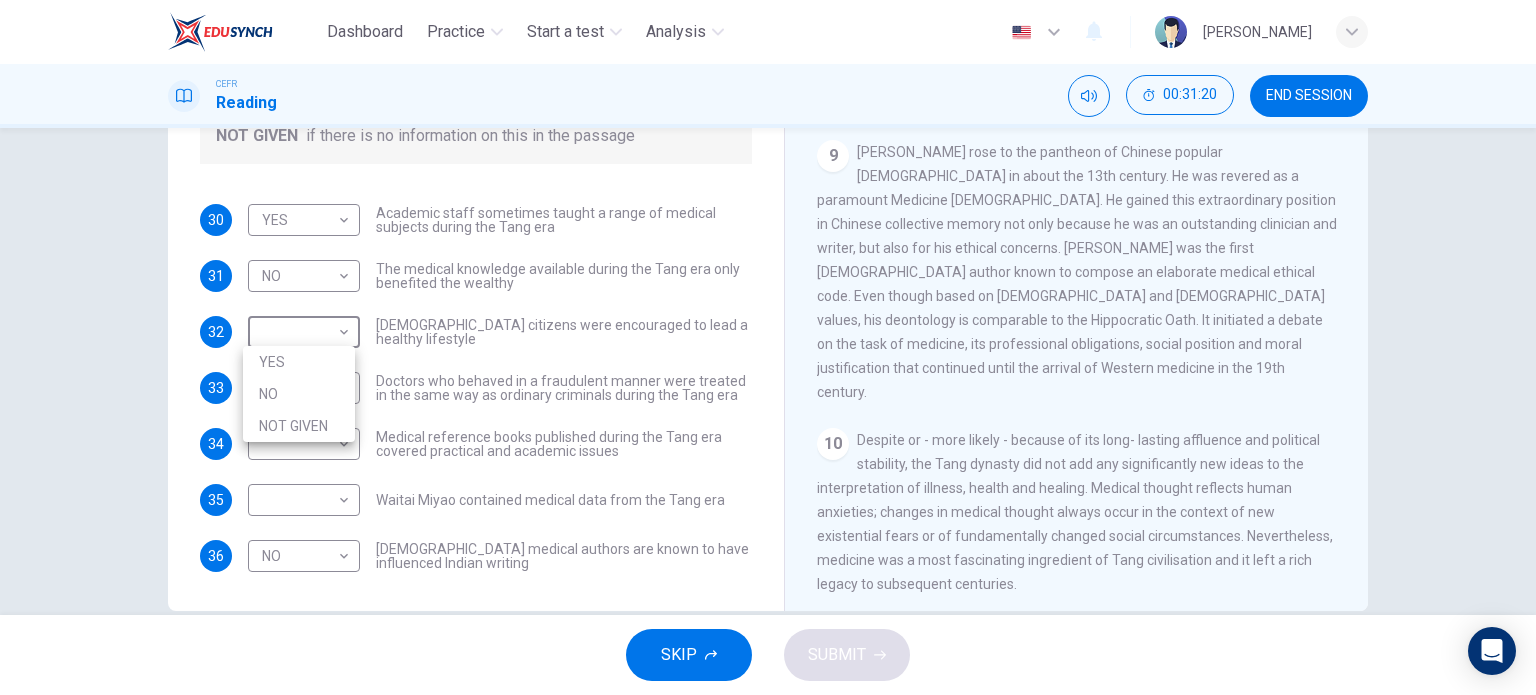 click on "NOT GIVEN" at bounding box center (299, 426) 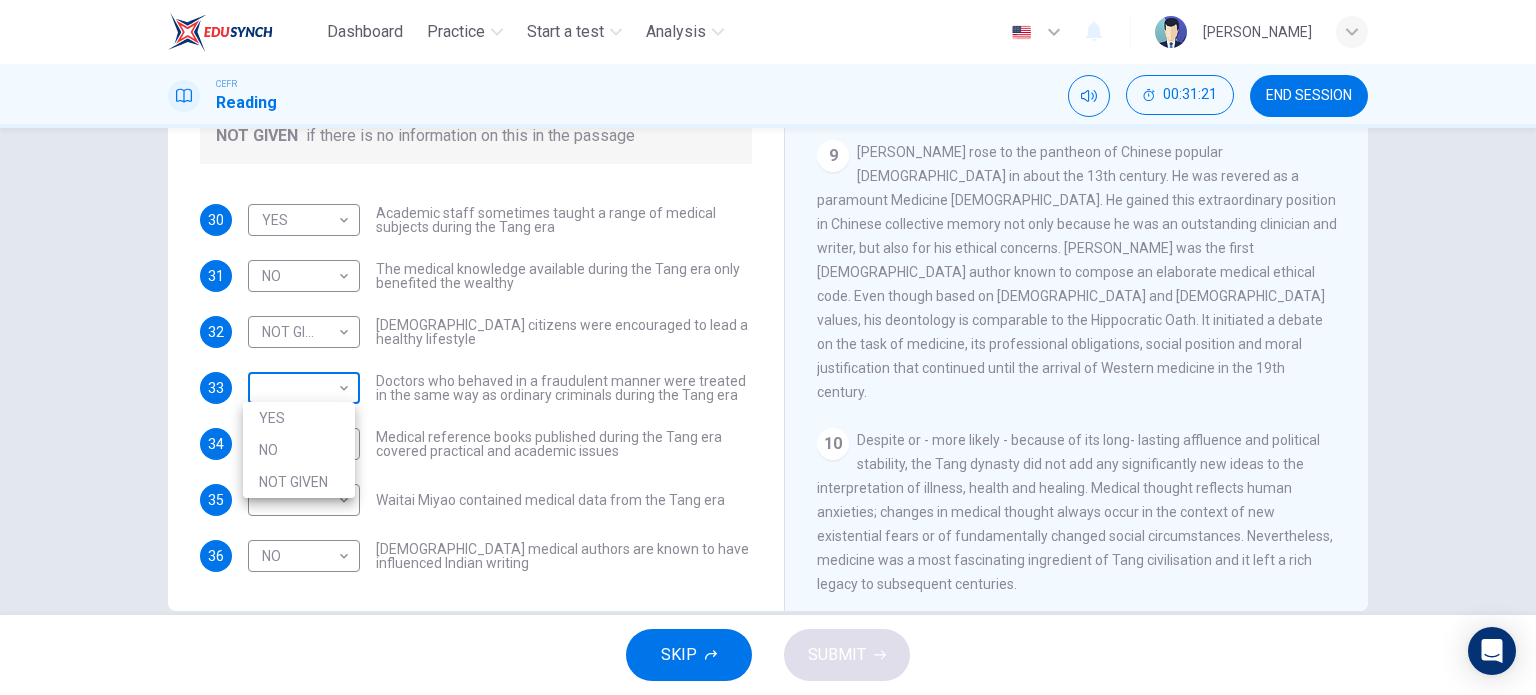 click on "Dashboard Practice Start a test Analysis English en ​ [PERSON_NAME] CEFR Reading 00:31:21 END SESSION Questions 30 - 36 Do the following statements agree with the information given in the Reading Passage?
In the boxes below on your answer sheet write: YES if the statement agrees with the information NO if the statement contradicts the information NOT GIVEN if there is no information on this in the passage 30 YES YES ​ Academic staff sometimes taught a range of medical subjects during the Tang era 31 NO NO ​ The medical knowledge available during the Tang era only benefited the wealthy 32 NOT GIVEN NOT GIVEN ​ [DEMOGRAPHIC_DATA] citizens were encouraged to lead a healthy lifestyle 33 ​ ​ Doctors who behaved in a fraudulent manner were treated in the same way as ordinary criminals during the Tang era 34 ​ ​ Medical reference books published during the Tang era covered practical and academic issues 35 ​ ​ Waitai Miyao contained medical data from the Tang era 36 NO NO ​ The Art of Healing 1 2 3" at bounding box center (768, 347) 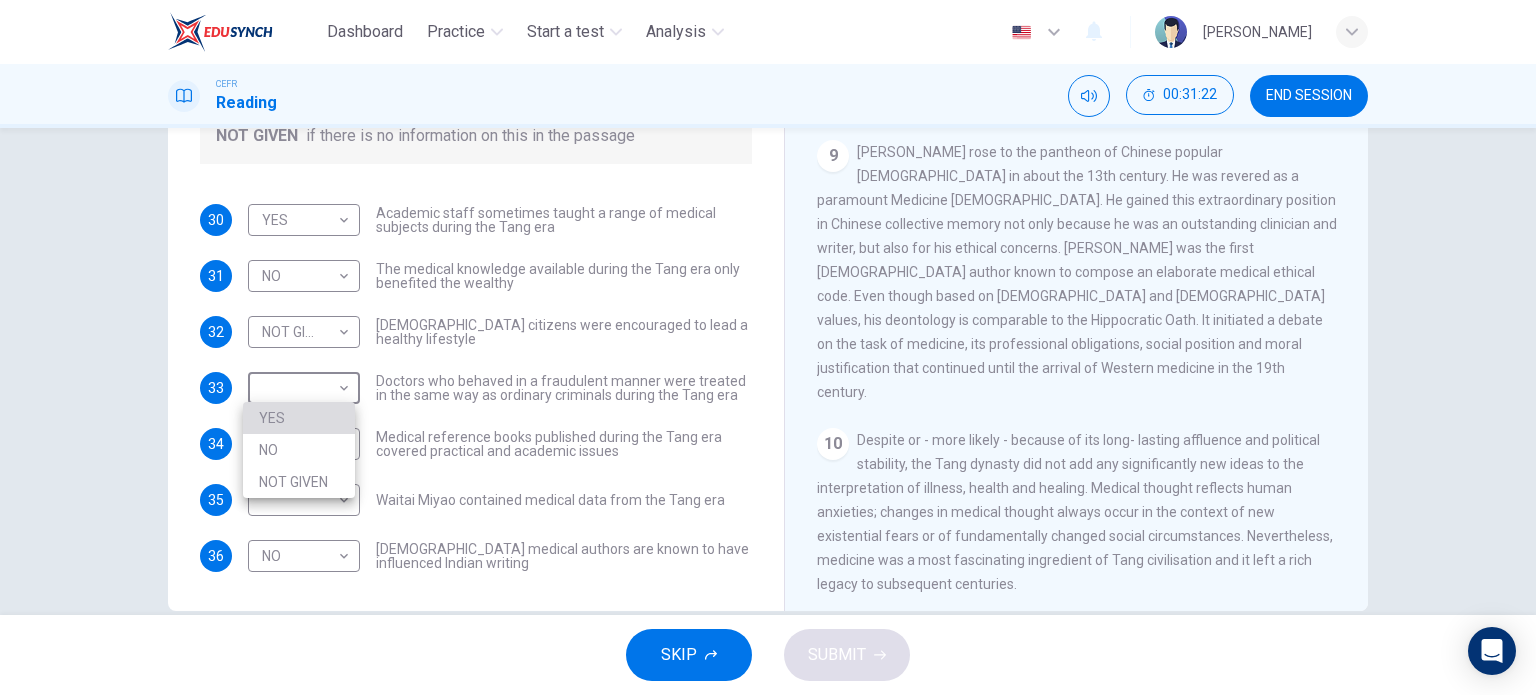 click on "YES" at bounding box center (299, 418) 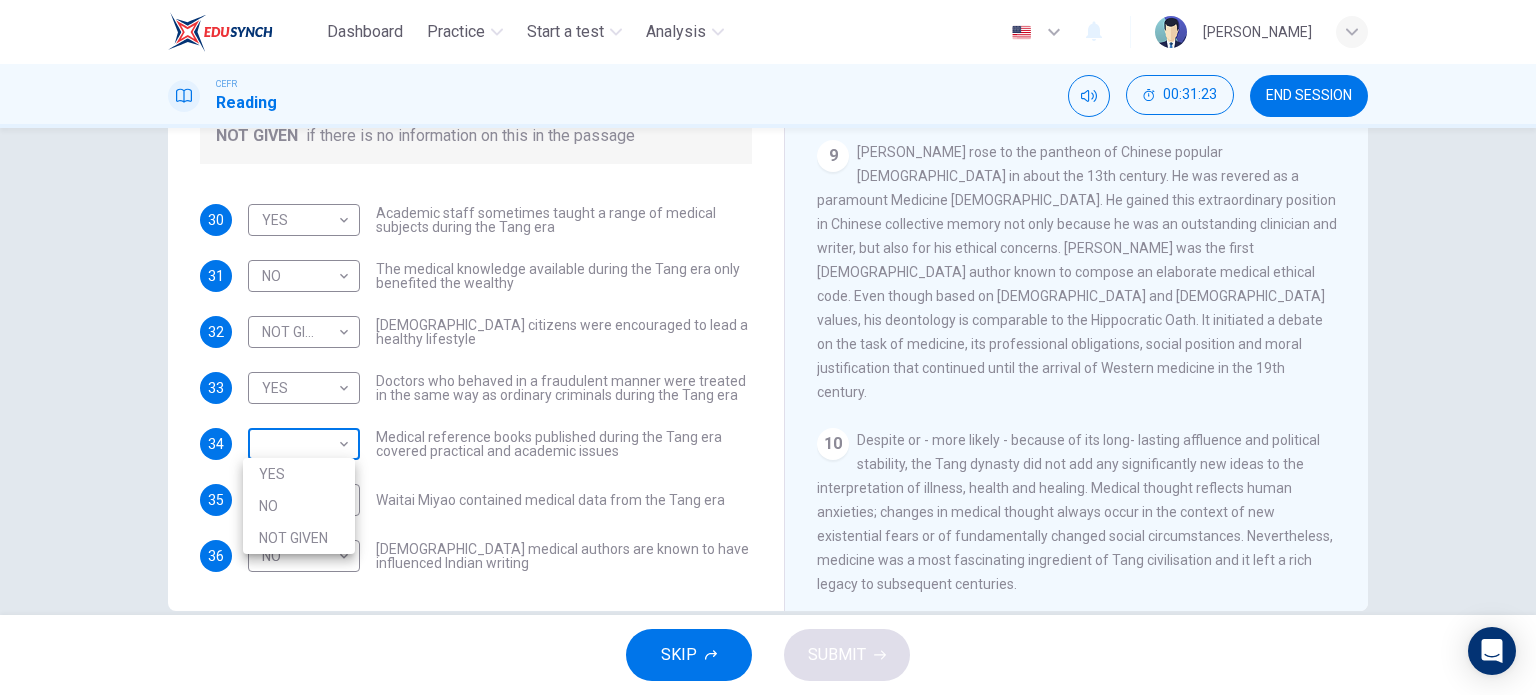 click on "Dashboard Practice Start a test Analysis English en ​ [PERSON_NAME] CEFR Reading 00:31:23 END SESSION Questions 30 - 36 Do the following statements agree with the information given in the Reading Passage?
In the boxes below on your answer sheet write: YES if the statement agrees with the information NO if the statement contradicts the information NOT GIVEN if there is no information on this in the passage 30 YES YES ​ Academic staff sometimes taught a range of medical subjects during the Tang era 31 NO NO ​ The medical knowledge available during the Tang era only benefited the wealthy 32 NOT GIVEN NOT GIVEN ​ [DEMOGRAPHIC_DATA] citizens were encouraged to lead a healthy lifestyle 33 YES YES ​ Doctors who behaved in a fraudulent manner were treated in the same way as ordinary criminals during the Tang era 34 ​ ​ Medical reference books published during the Tang era covered practical and academic issues 35 ​ ​ Waitai Miyao contained medical data from the Tang era 36 NO NO ​ The Art of Healing 1" at bounding box center [768, 347] 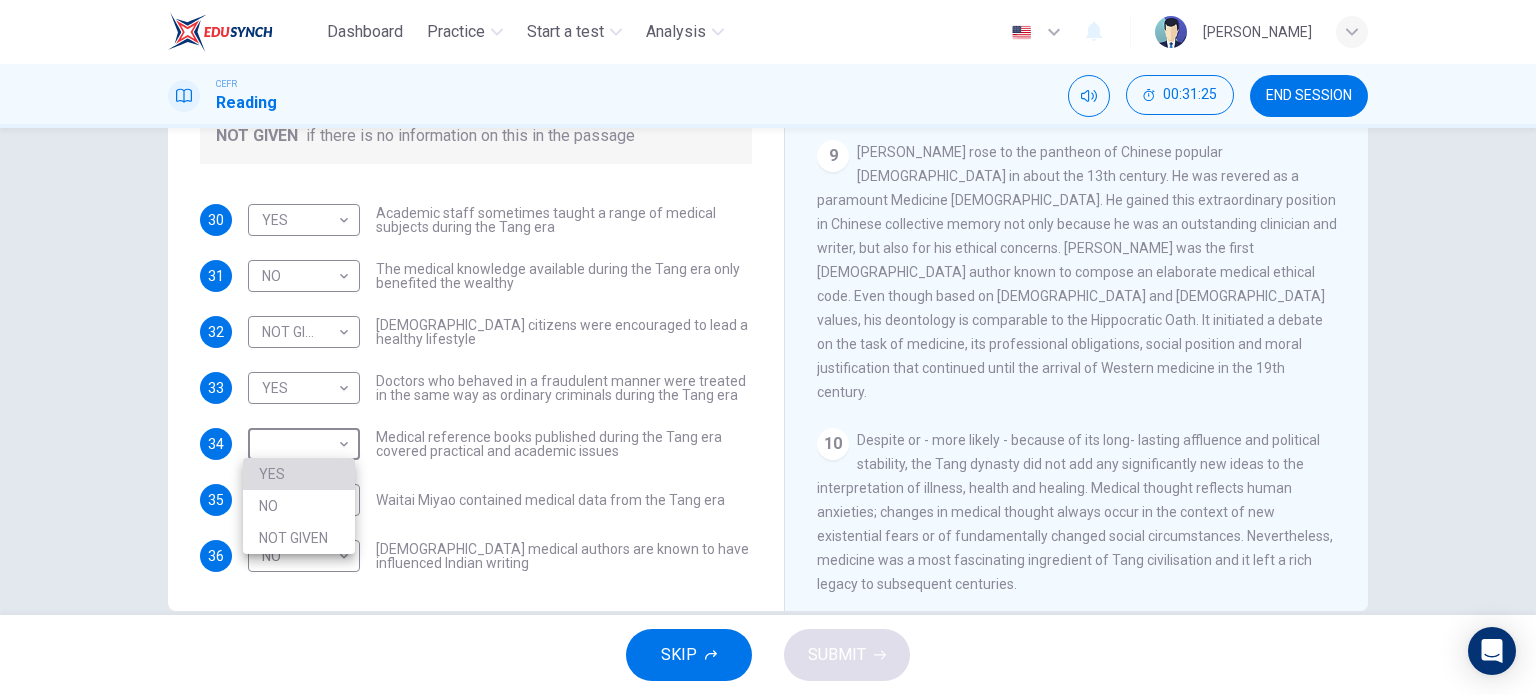click on "YES" at bounding box center (299, 474) 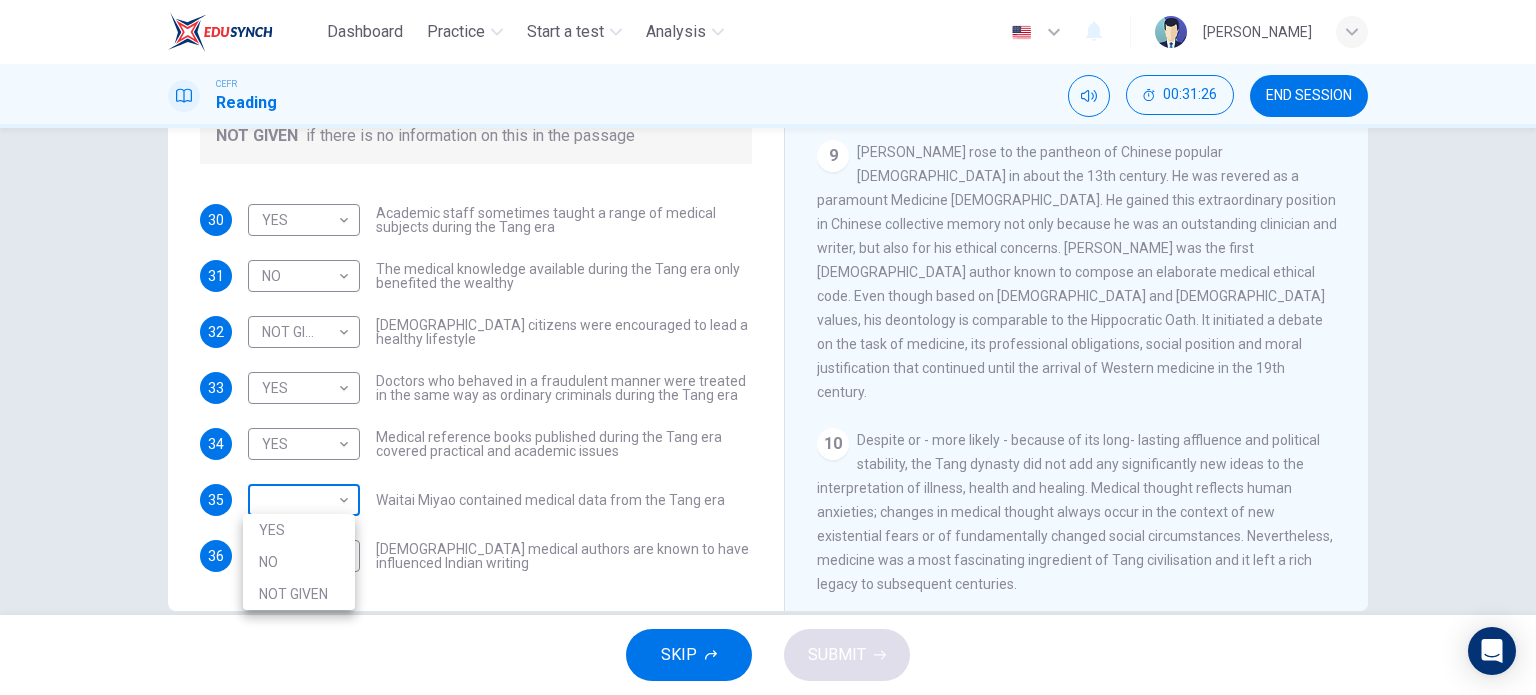 click on "Dashboard Practice Start a test Analysis English en ​ [PERSON_NAME] CEFR Reading 00:31:26 END SESSION Questions 30 - 36 Do the following statements agree with the information given in the Reading Passage?
In the boxes below on your answer sheet write: YES if the statement agrees with the information NO if the statement contradicts the information NOT GIVEN if there is no information on this in the passage 30 YES YES ​ Academic staff sometimes taught a range of medical subjects during the Tang era 31 NO NO ​ The medical knowledge available during the Tang era only benefited the wealthy 32 NOT GIVEN NOT GIVEN ​ [DEMOGRAPHIC_DATA] citizens were encouraged to lead a healthy lifestyle 33 YES YES ​ Doctors who behaved in a fraudulent manner were treated in the same way as ordinary criminals during the Tang era 34 YES YES ​ Medical reference books published during the Tang era covered practical and academic issues 35 ​ ​ Waitai Miyao contained medical data from the Tang era 36 NO NO ​ CLICK TO ZOOM 1" at bounding box center (768, 347) 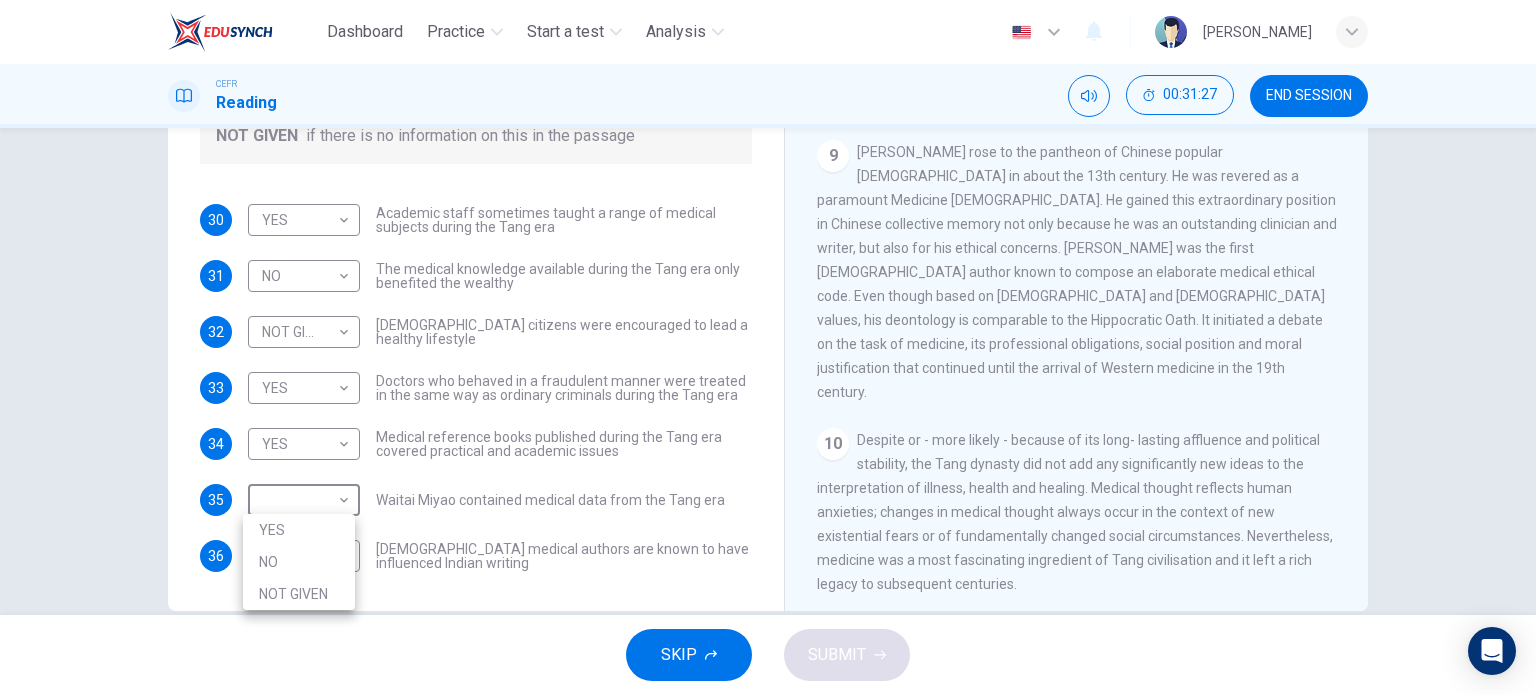 click on "YES" at bounding box center (299, 530) 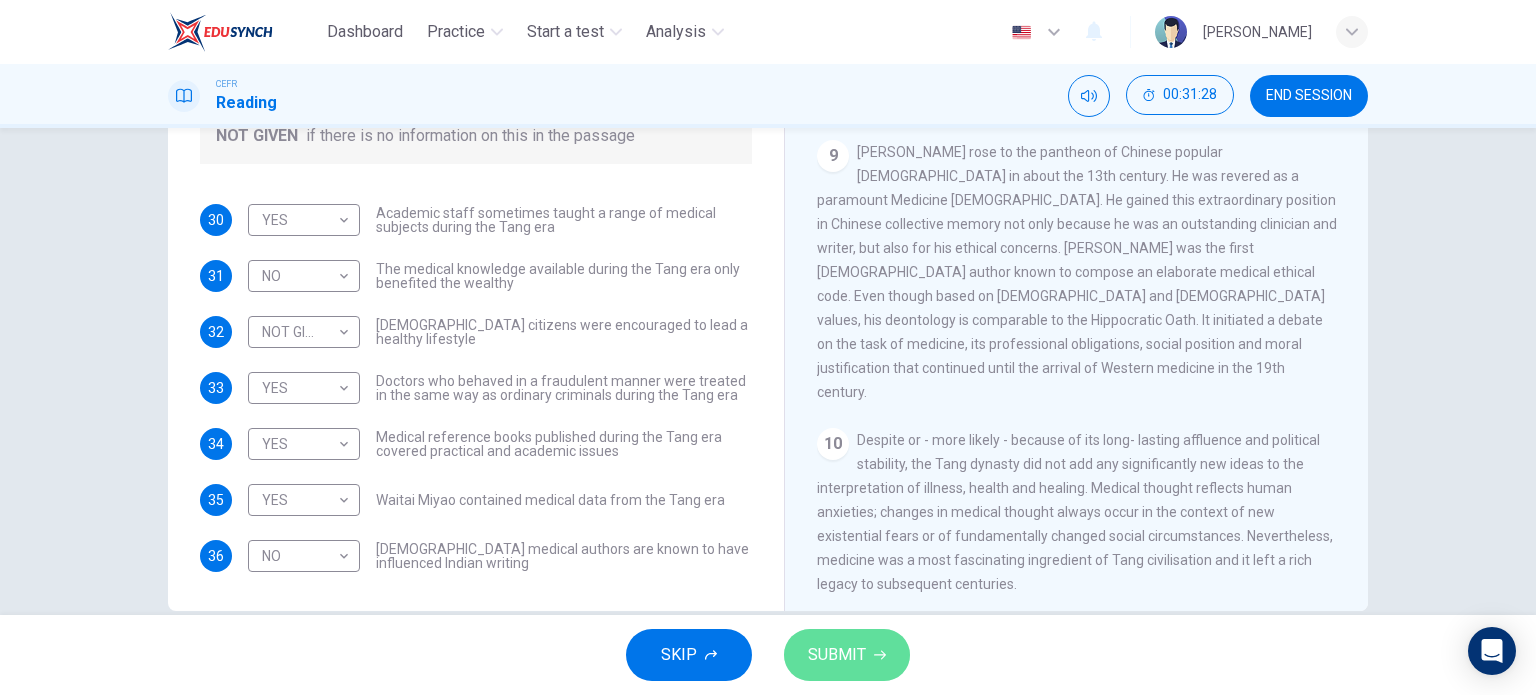 click on "SUBMIT" at bounding box center [837, 655] 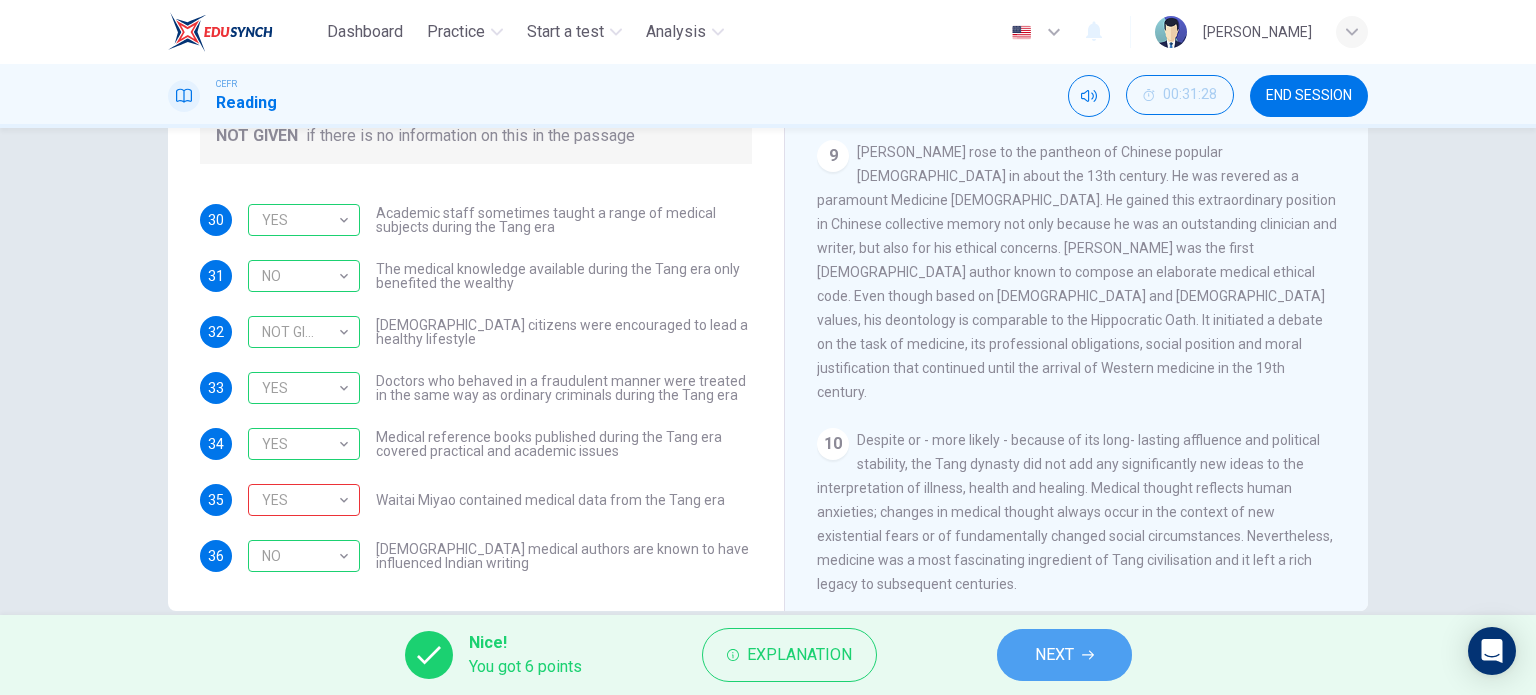 click on "NEXT" at bounding box center [1064, 655] 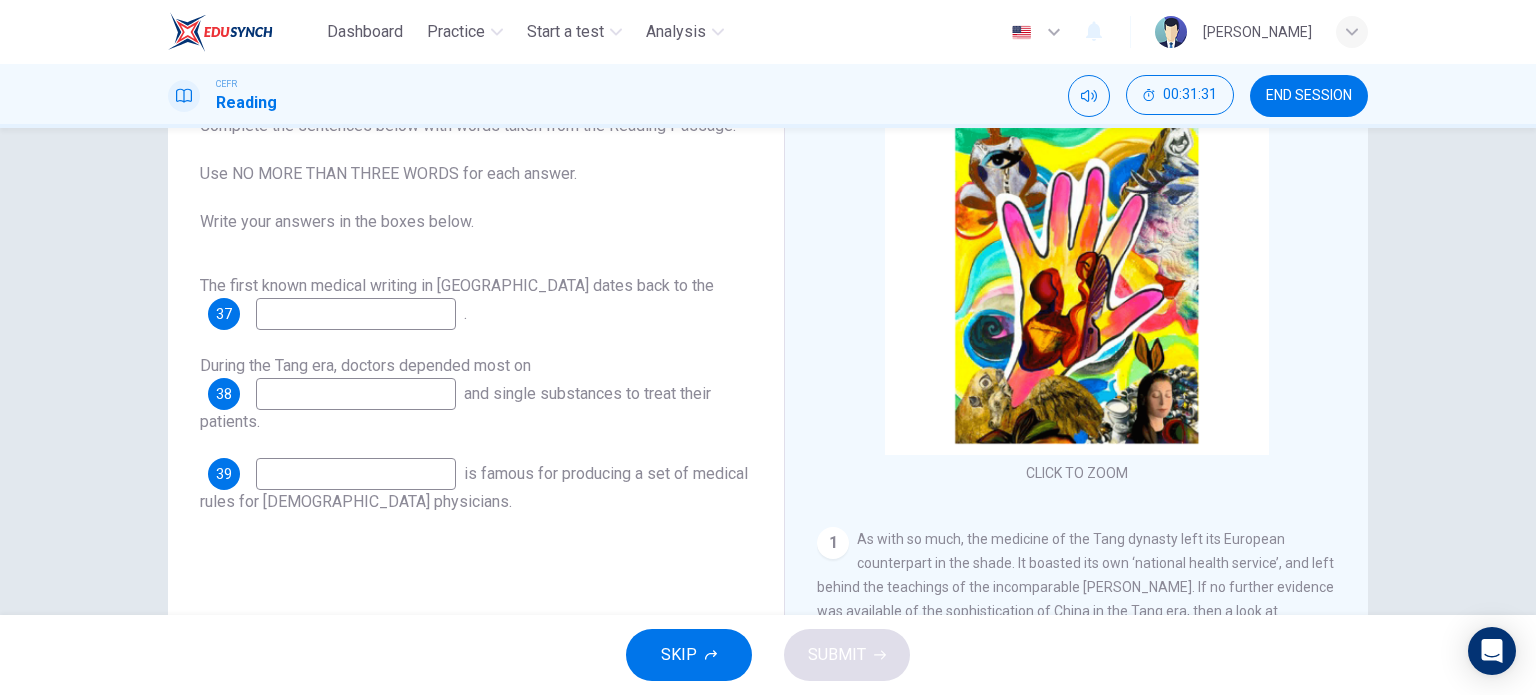 scroll, scrollTop: 288, scrollLeft: 0, axis: vertical 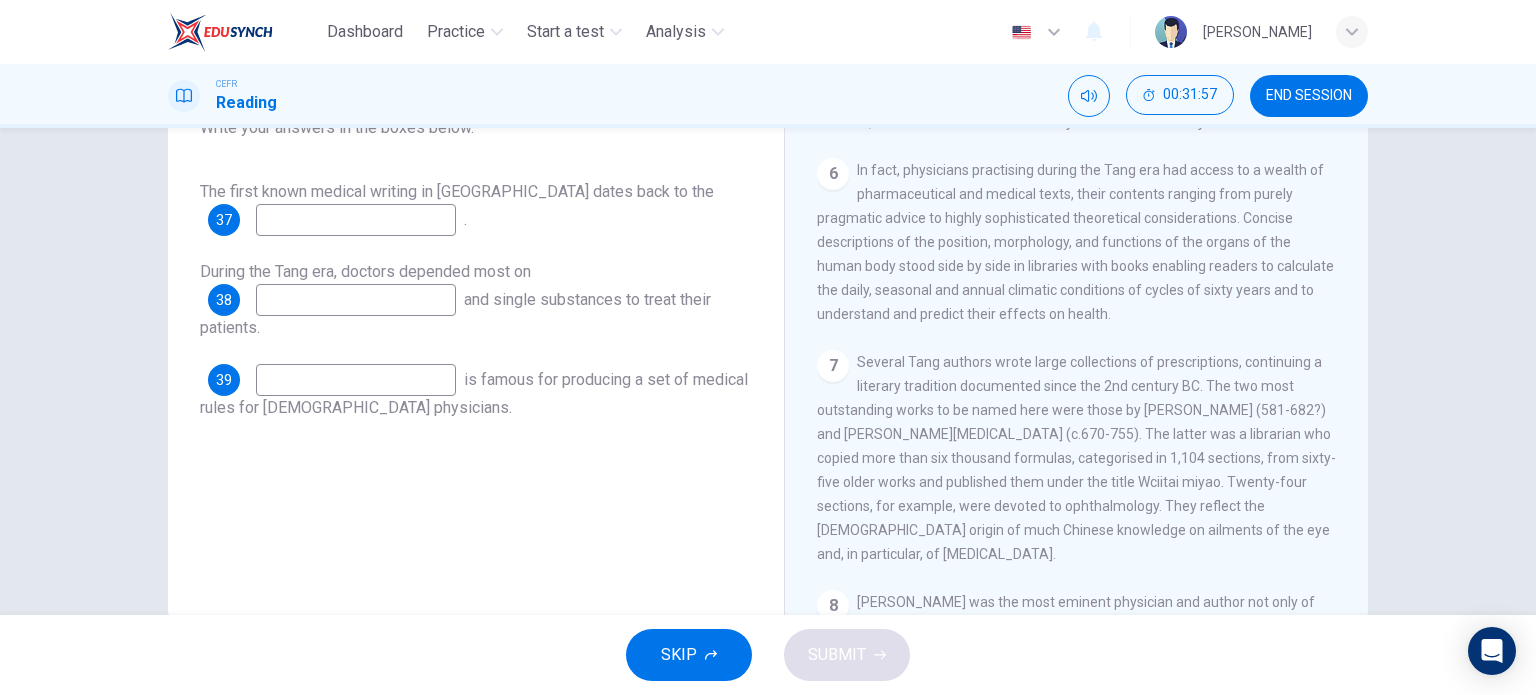 click on "The first known medical writing in [GEOGRAPHIC_DATA] dates back to the" at bounding box center [457, 191] 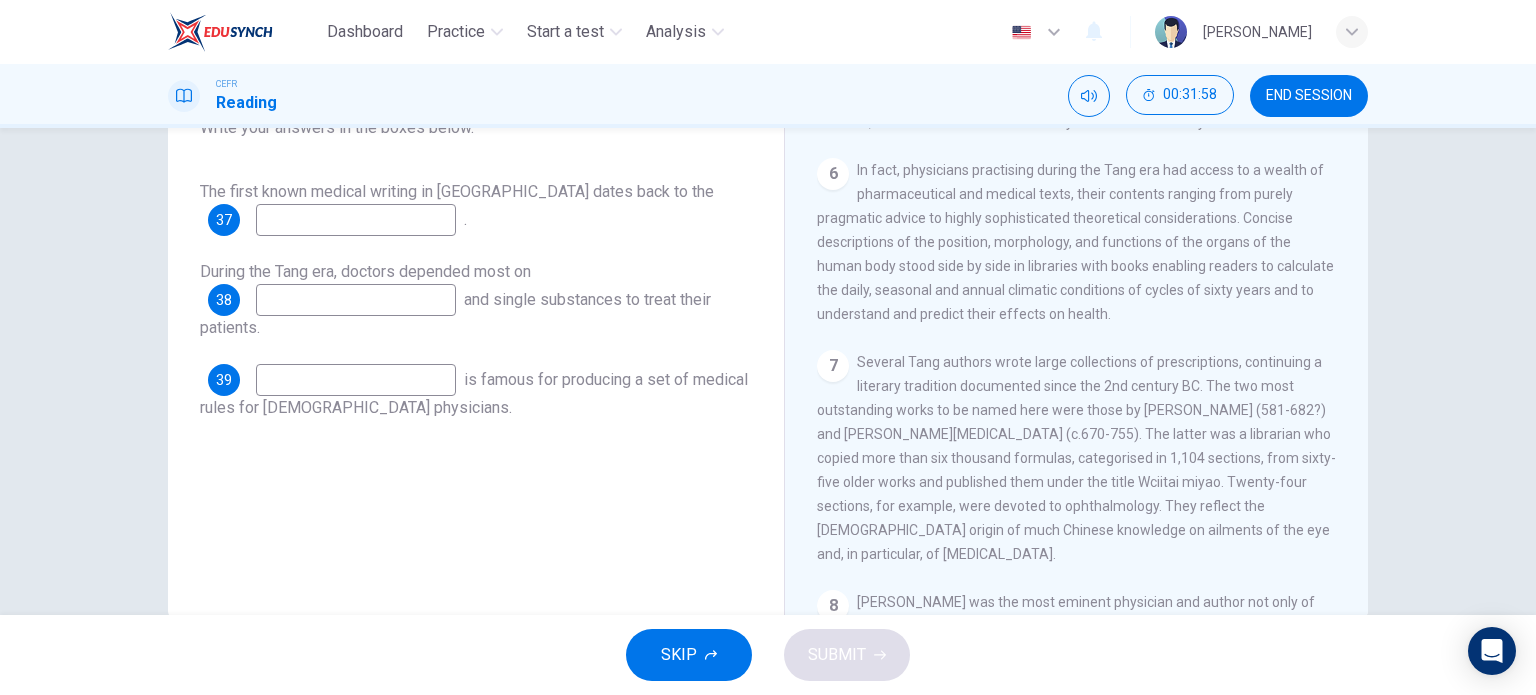 click at bounding box center [356, 220] 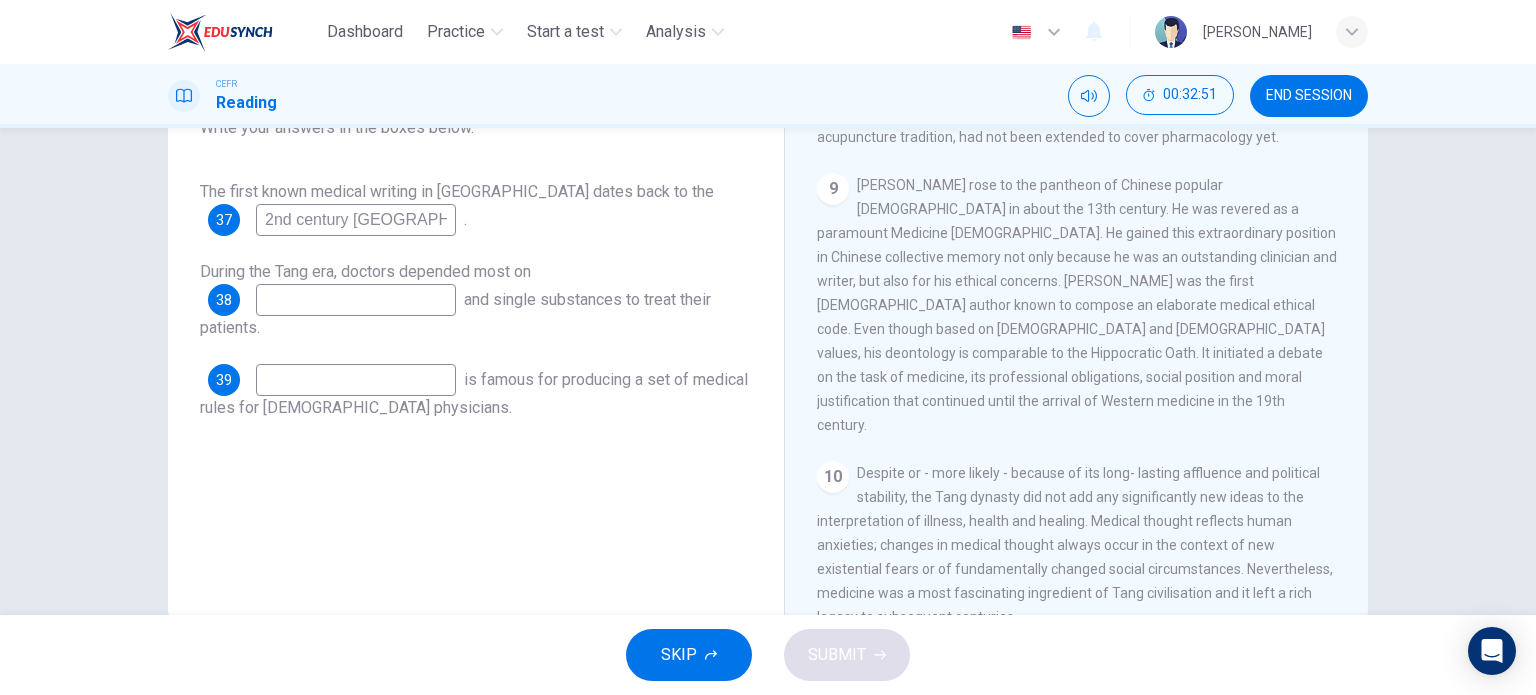 scroll, scrollTop: 2016, scrollLeft: 0, axis: vertical 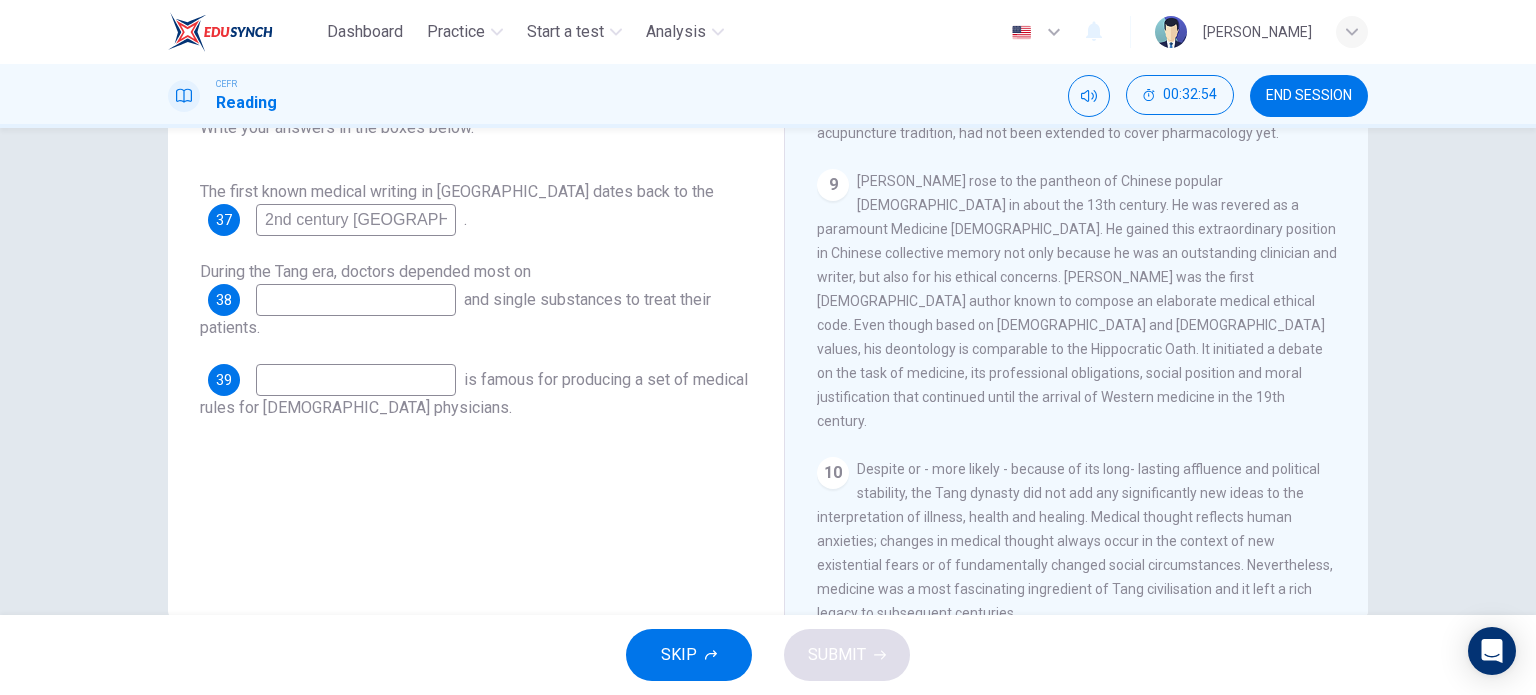 type on "2nd century [GEOGRAPHIC_DATA]" 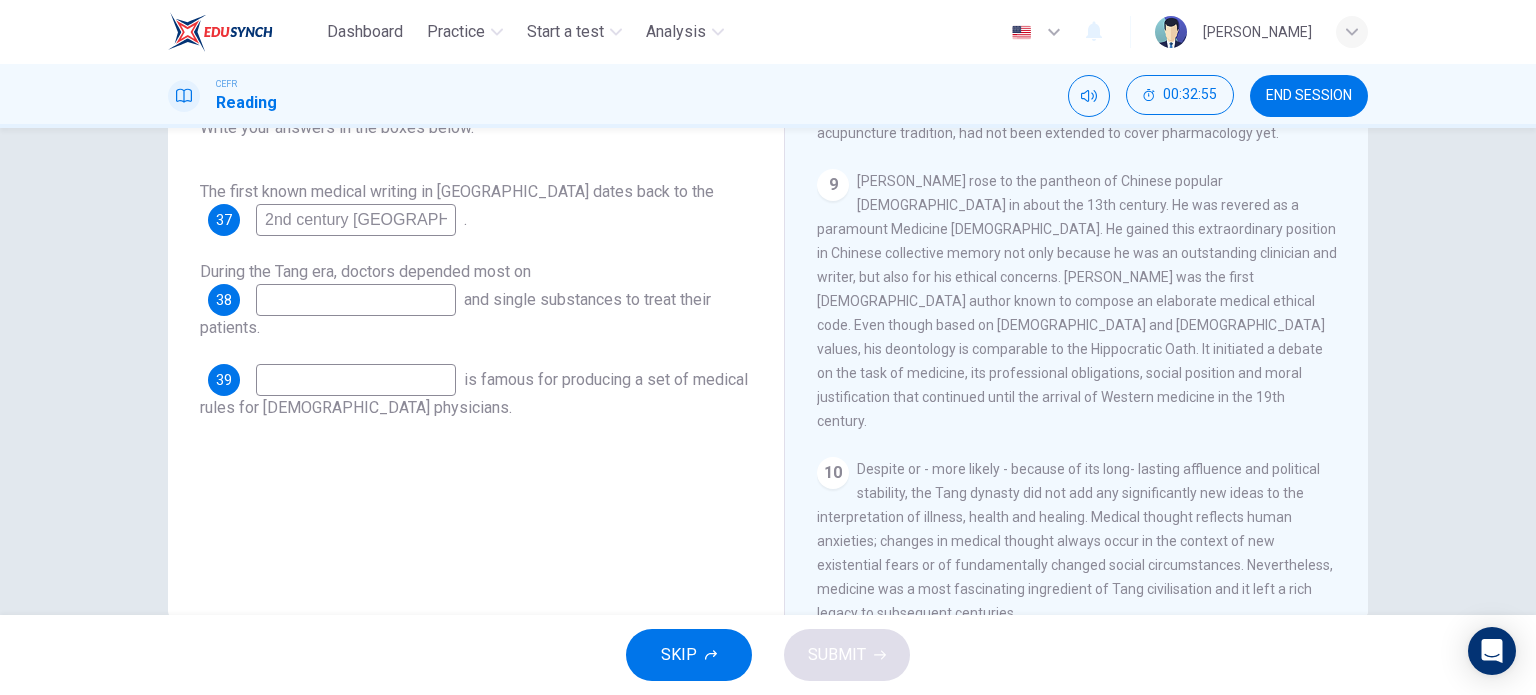 click at bounding box center [356, 380] 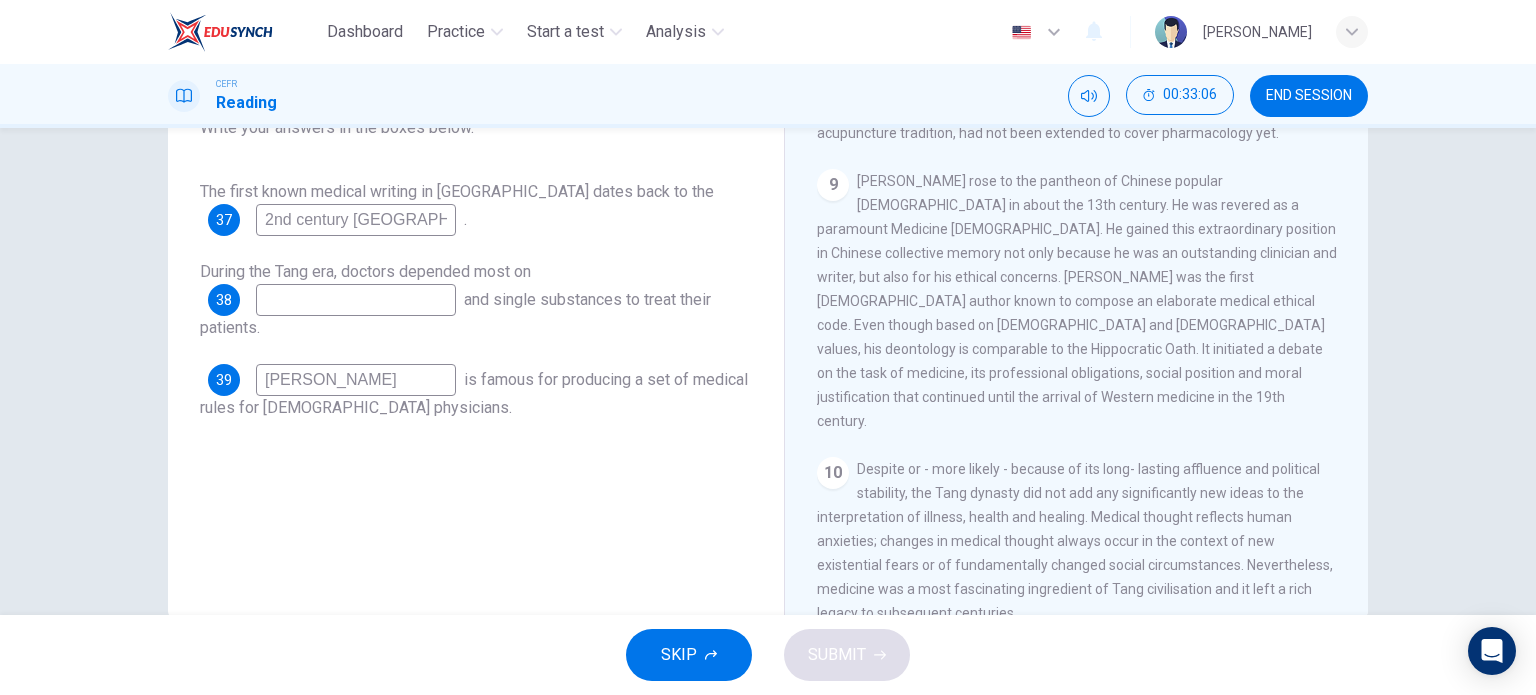 type on "[PERSON_NAME]" 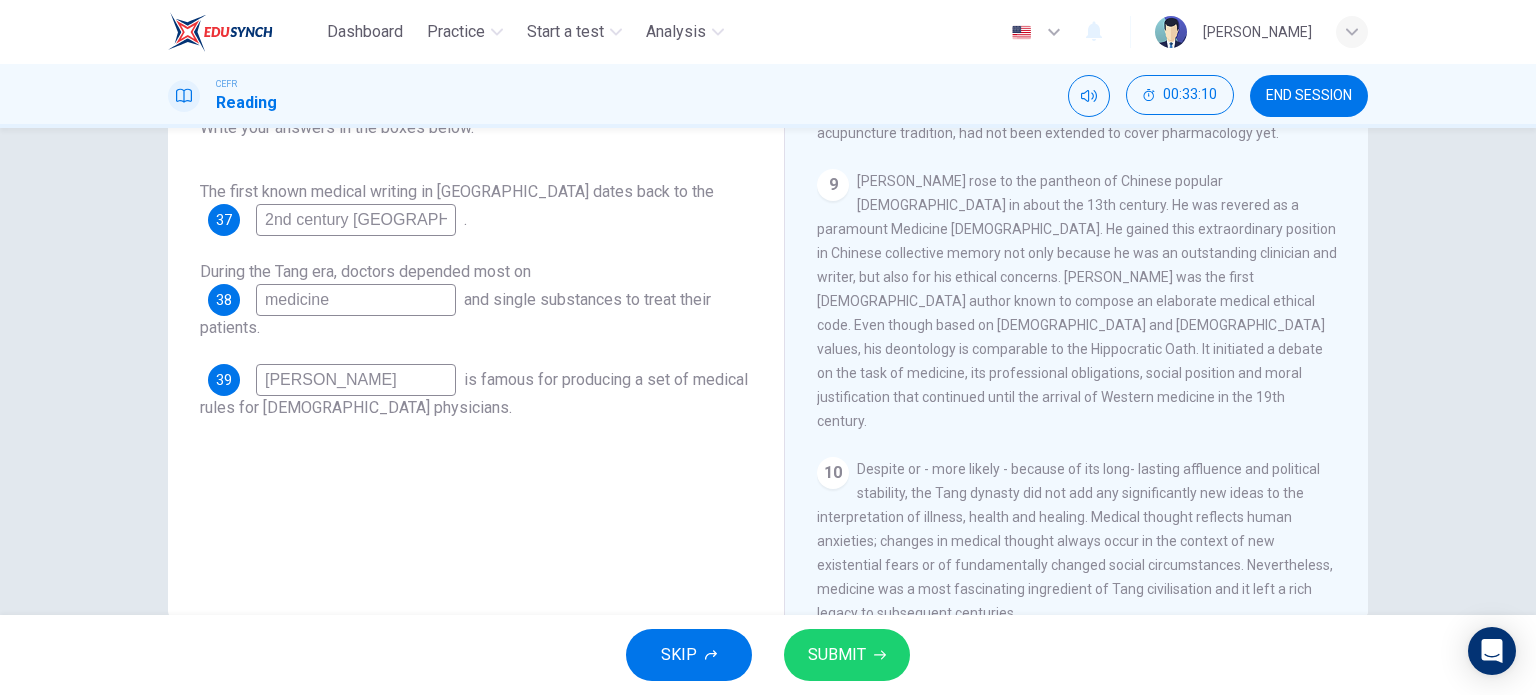 type on "medicine" 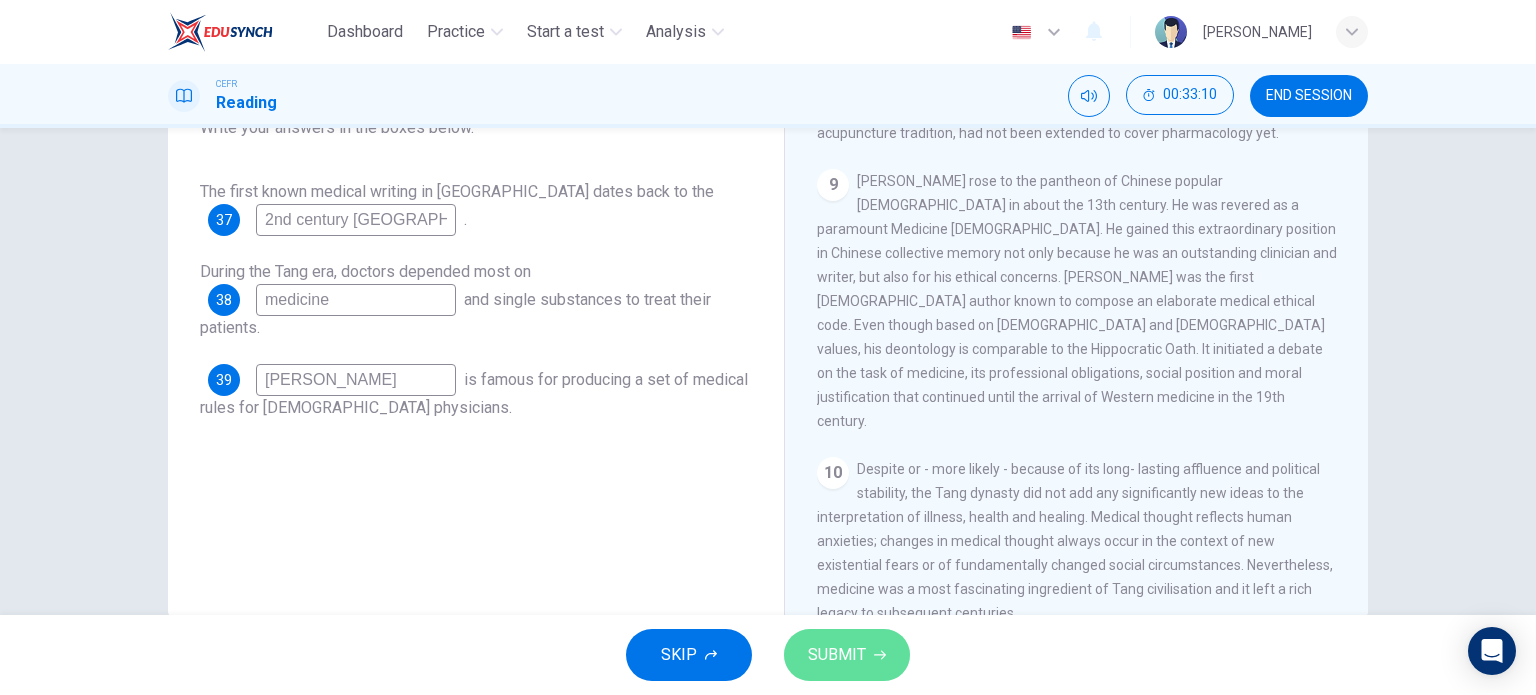 click on "SUBMIT" at bounding box center [847, 655] 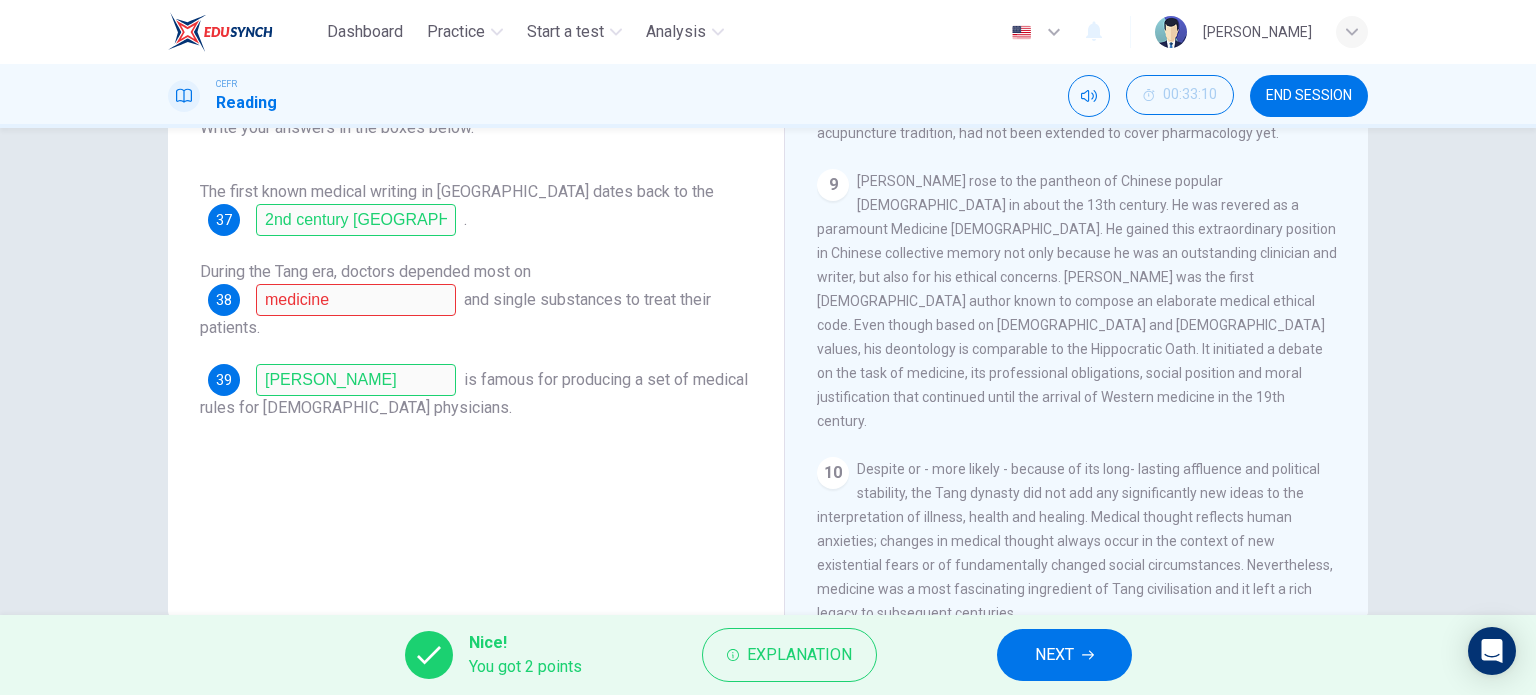 scroll, scrollTop: 176, scrollLeft: 0, axis: vertical 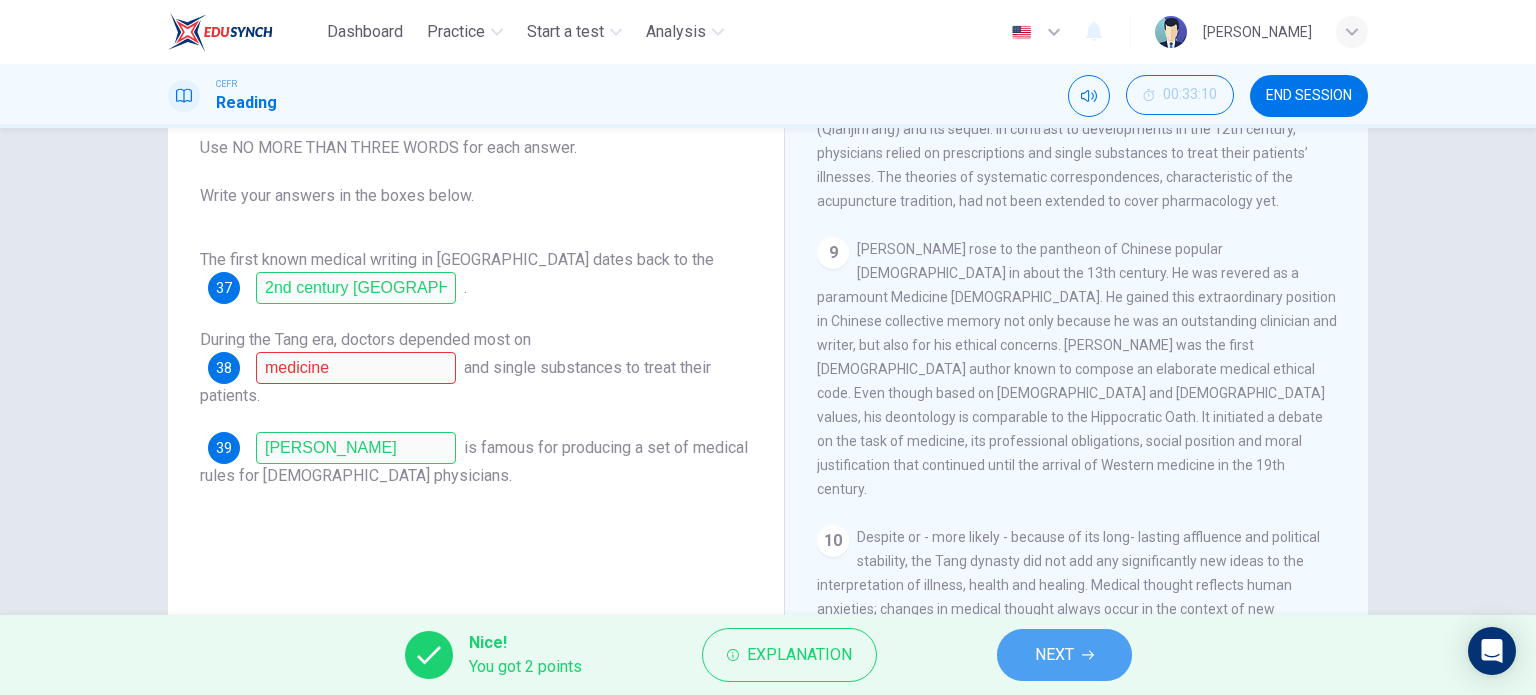 click on "NEXT" at bounding box center (1054, 655) 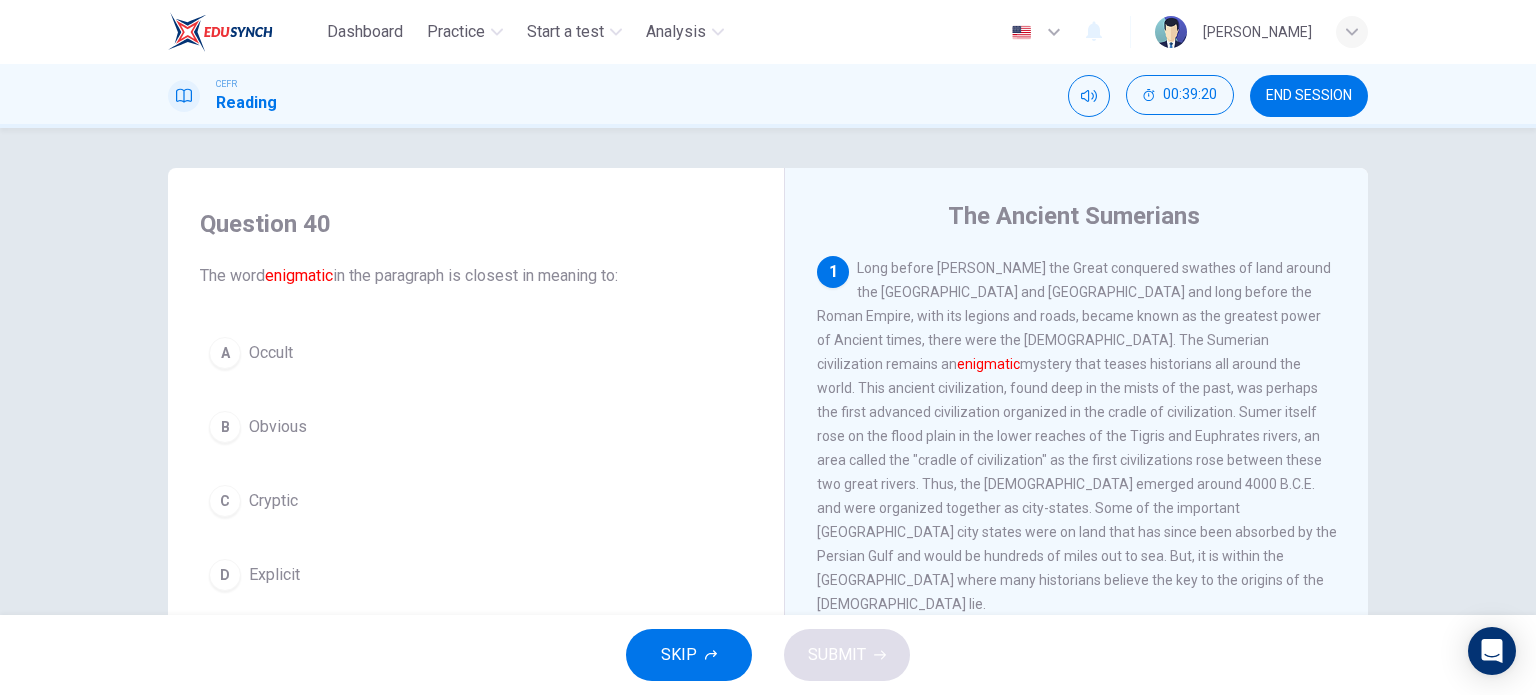 scroll, scrollTop: 0, scrollLeft: 0, axis: both 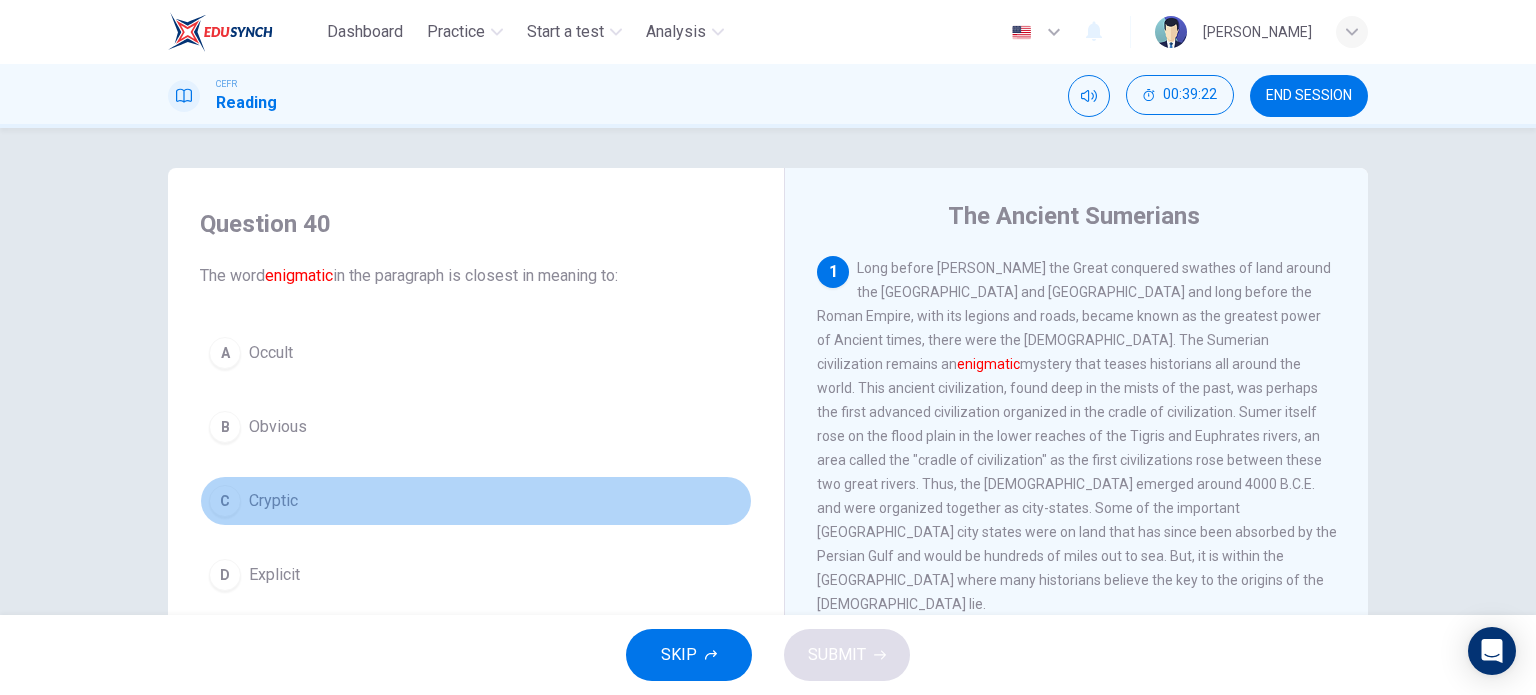 click on "C Cryptic" at bounding box center [476, 501] 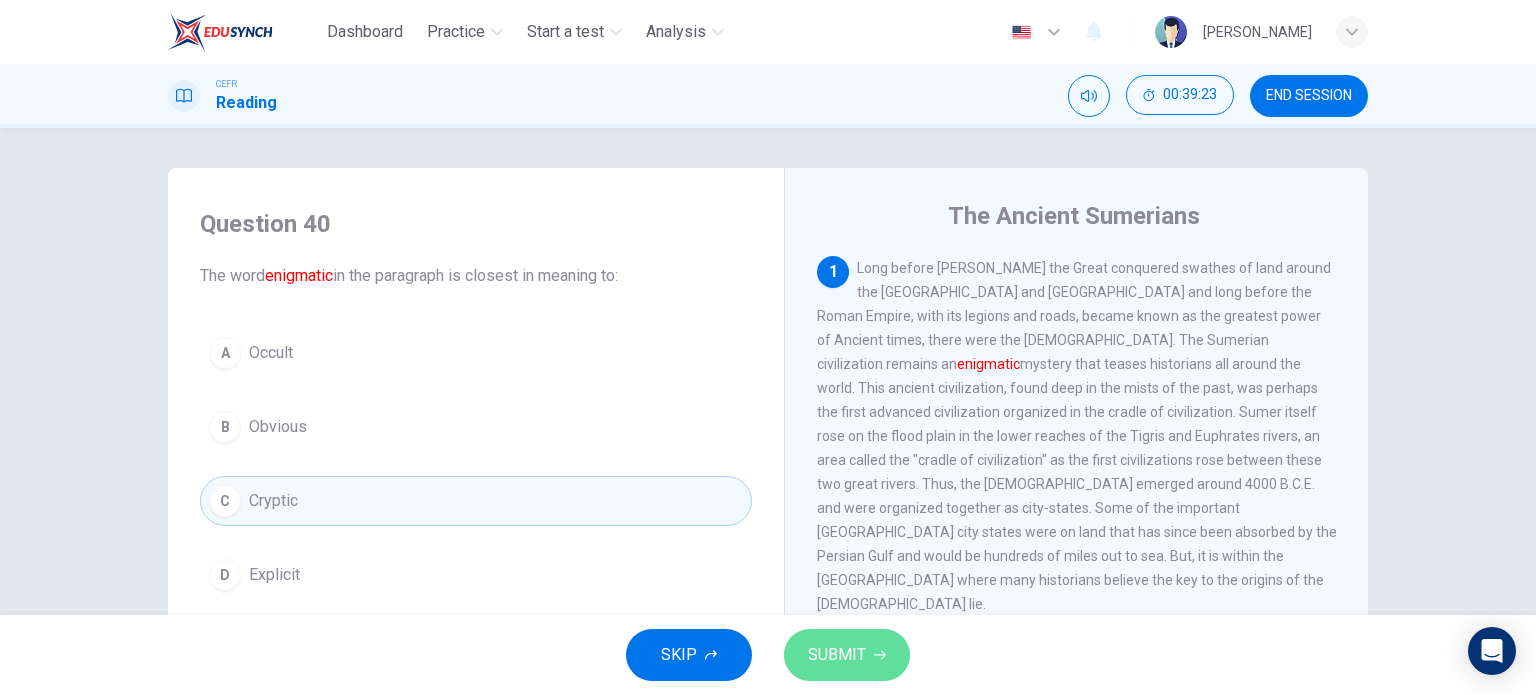 click on "SUBMIT" at bounding box center [837, 655] 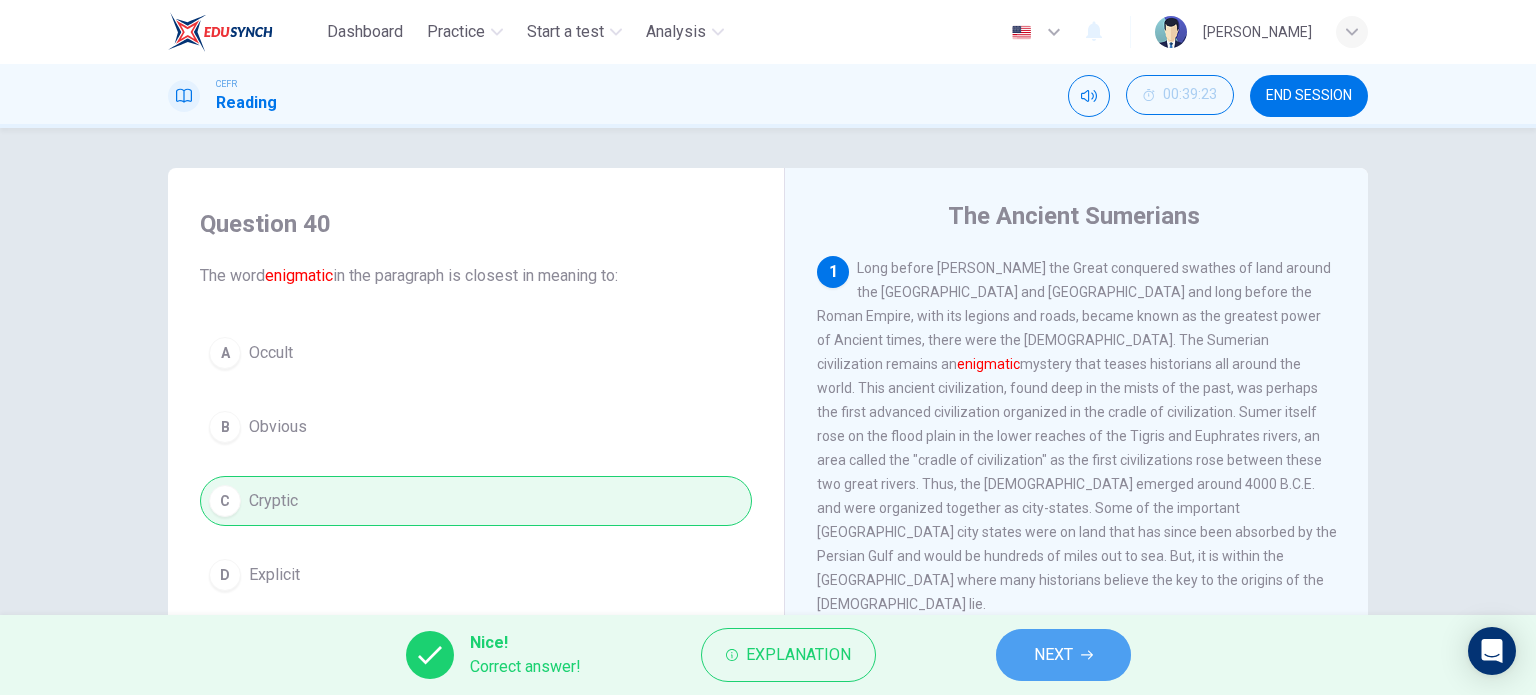 click on "NEXT" at bounding box center (1053, 655) 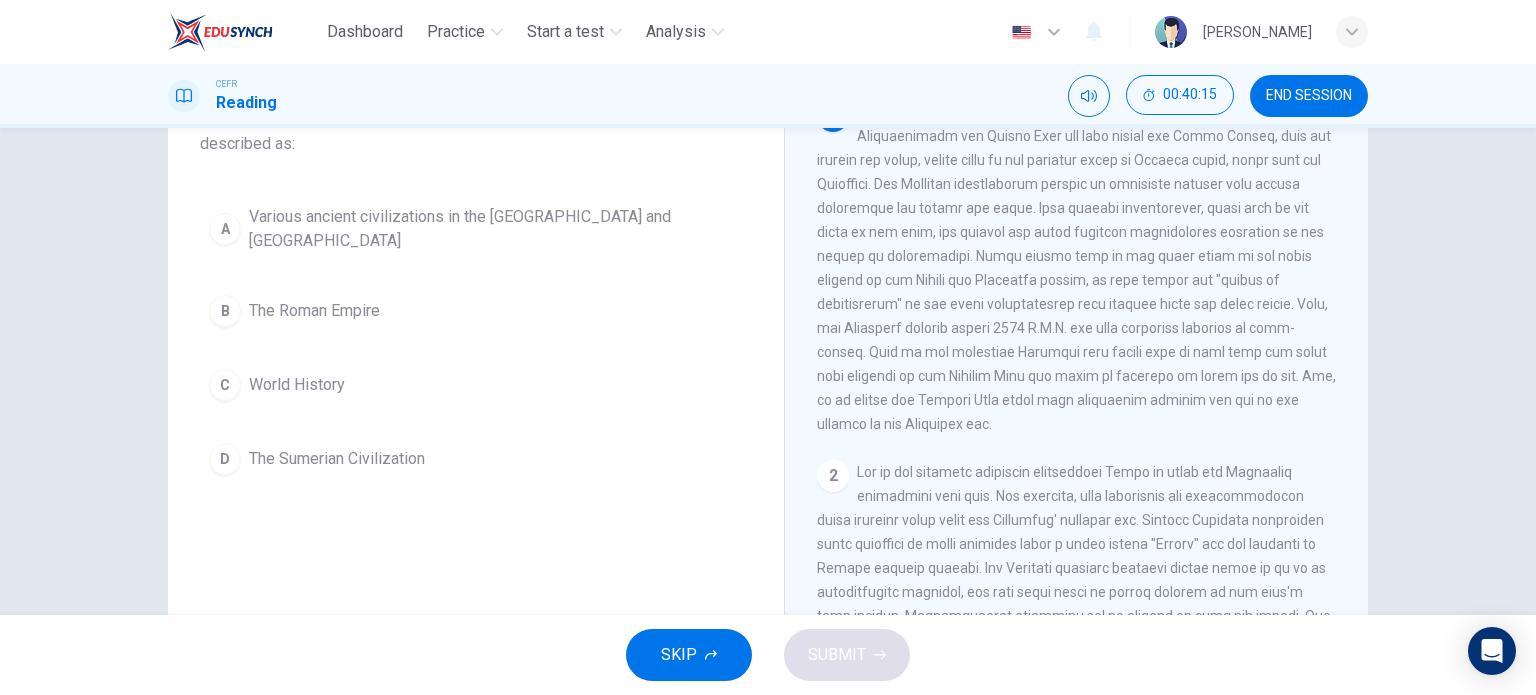 scroll, scrollTop: 167, scrollLeft: 0, axis: vertical 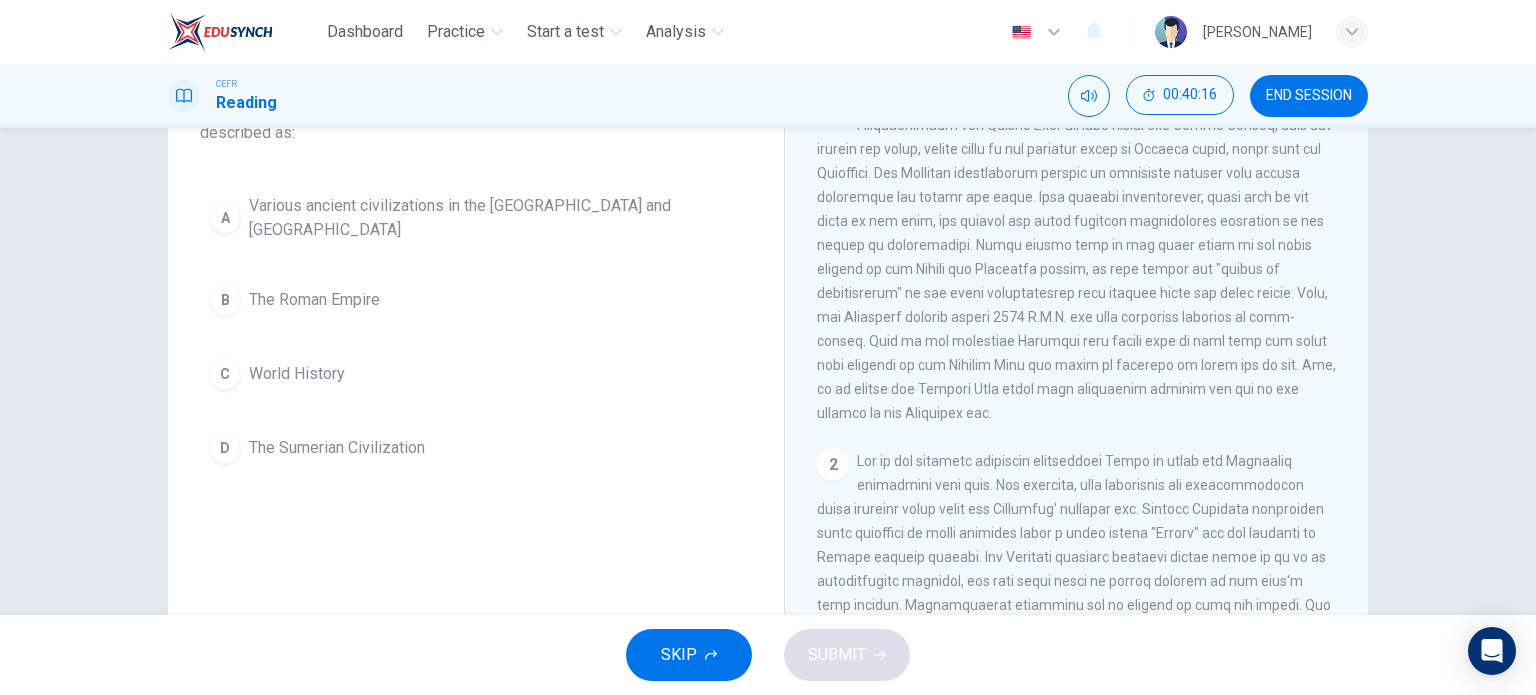 click on "D The Sumerian Civilization" at bounding box center [476, 448] 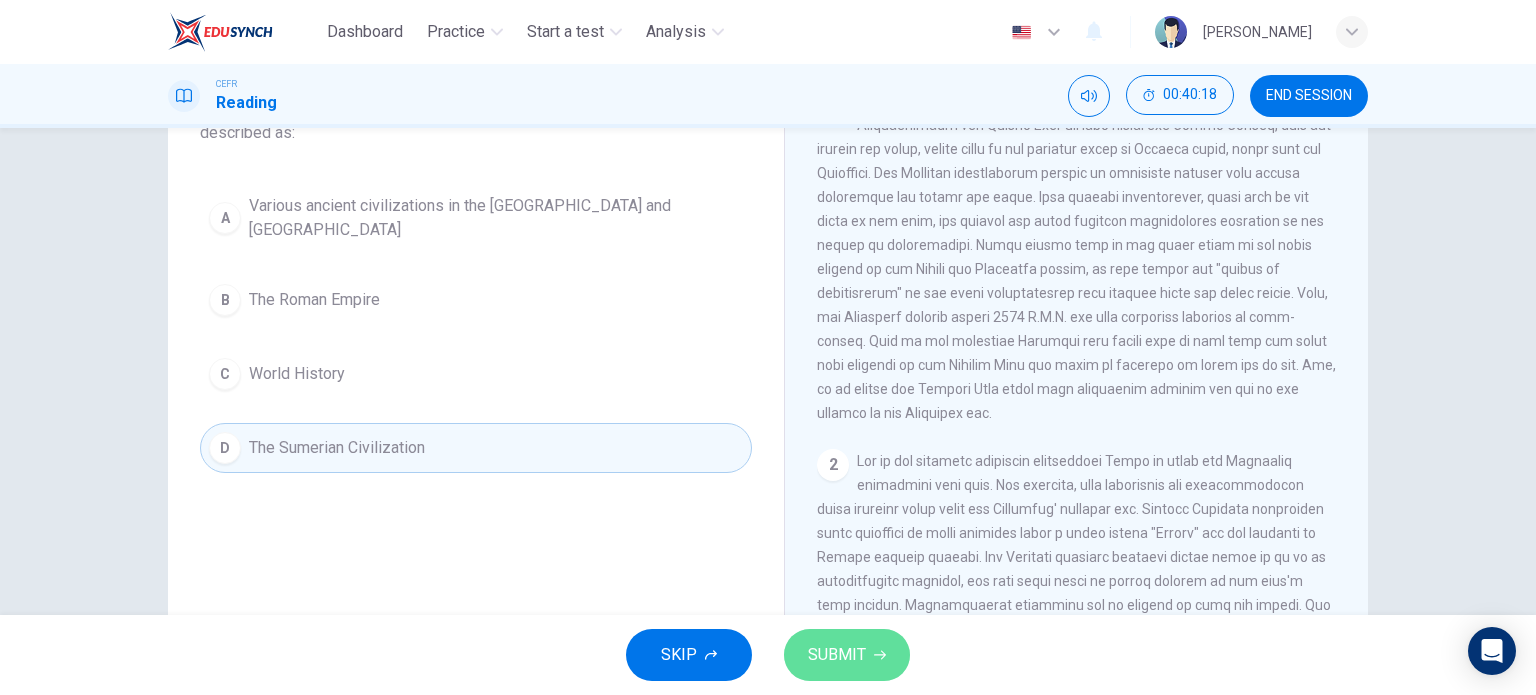 click on "SUBMIT" at bounding box center [847, 655] 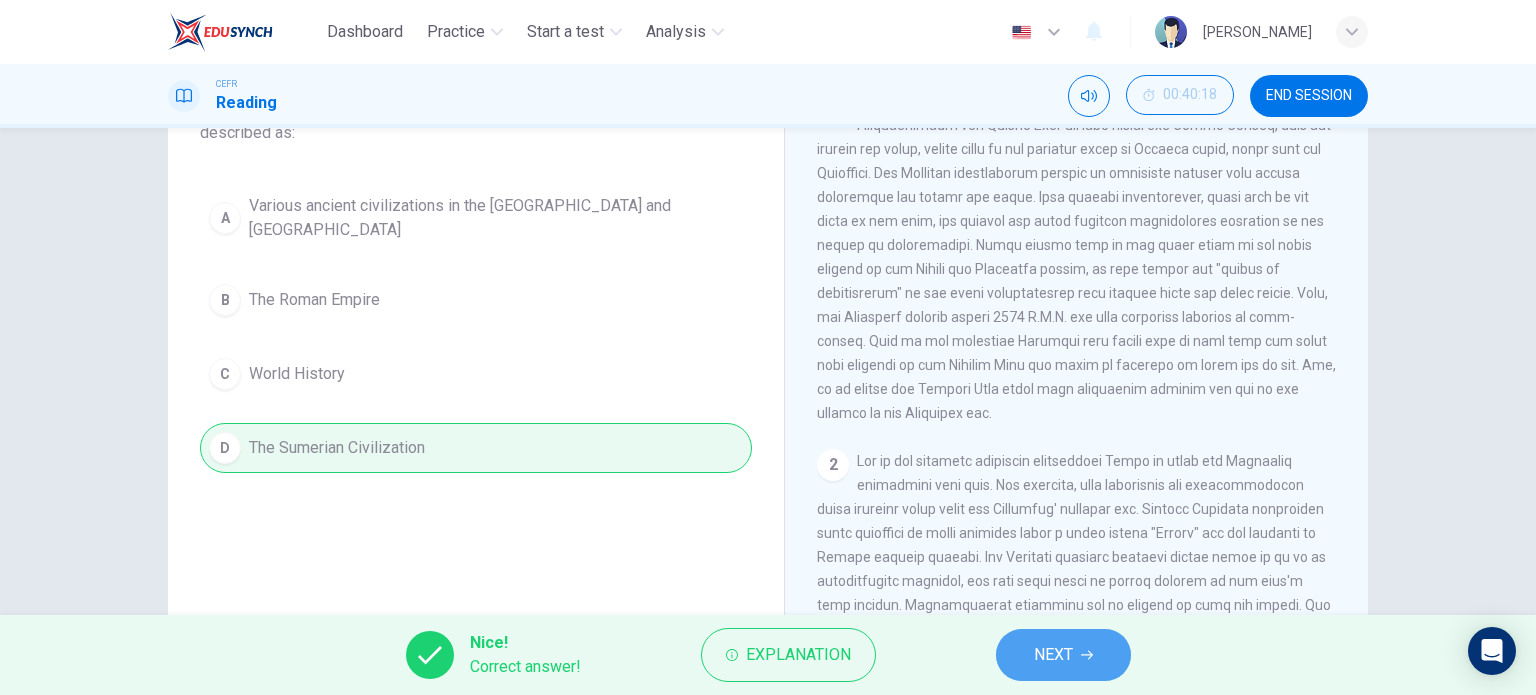 click on "NEXT" at bounding box center (1063, 655) 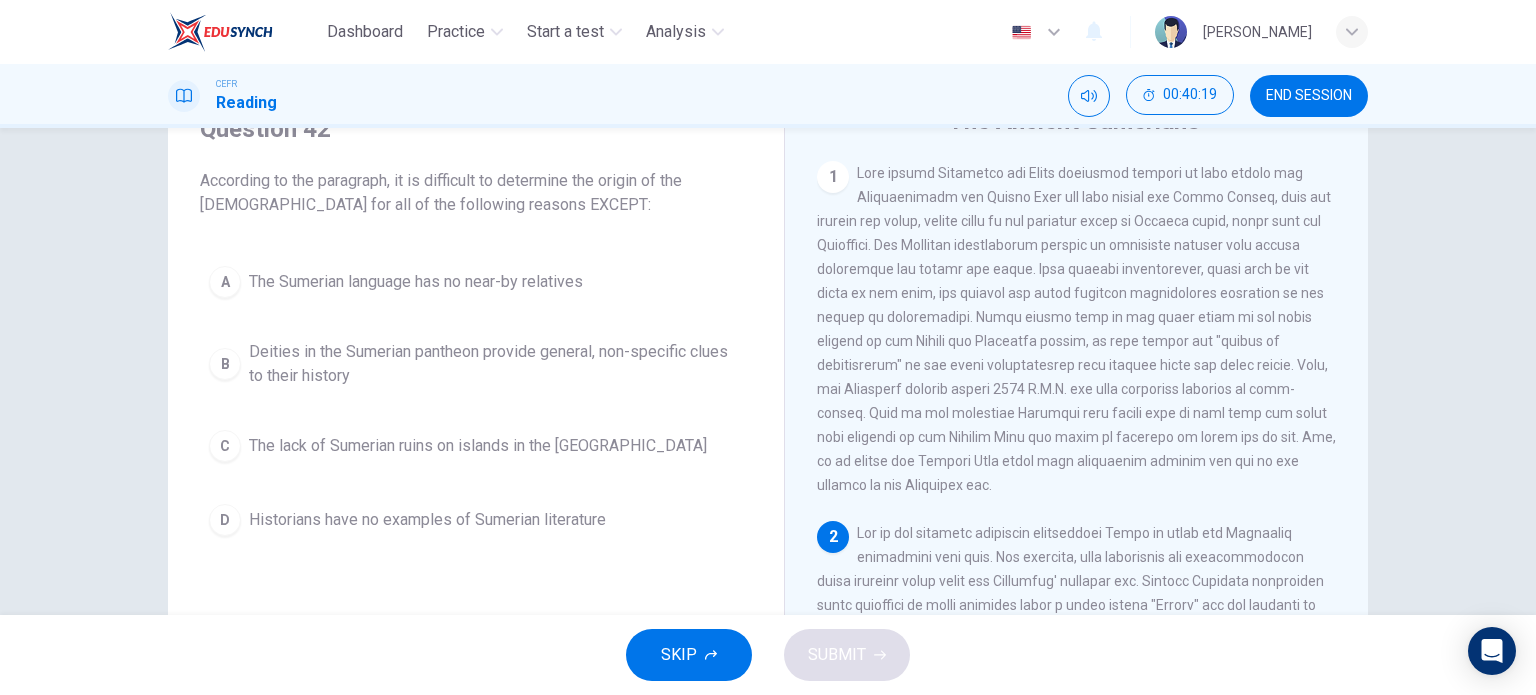 scroll, scrollTop: 87, scrollLeft: 0, axis: vertical 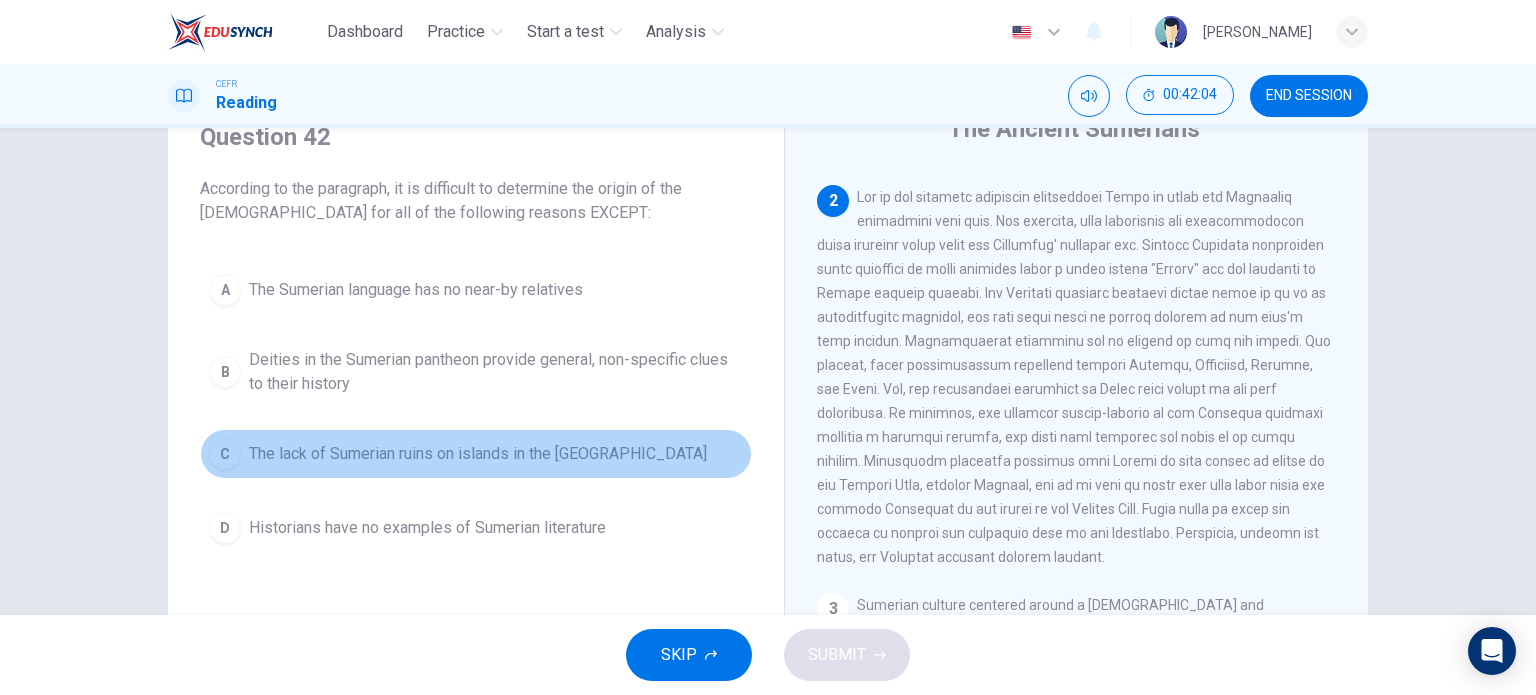 click on "The lack of Sumerian ruins on islands in the [GEOGRAPHIC_DATA]" at bounding box center (478, 454) 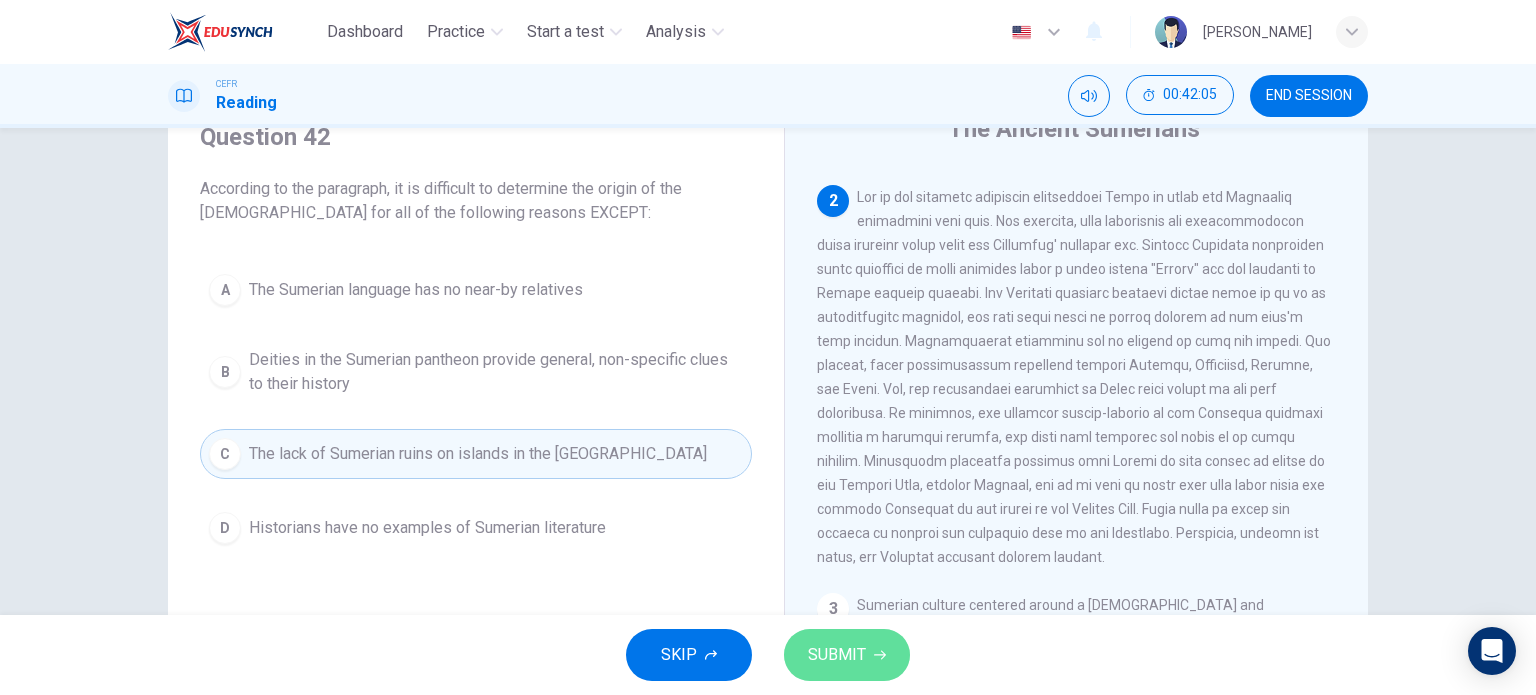 click on "SUBMIT" at bounding box center [837, 655] 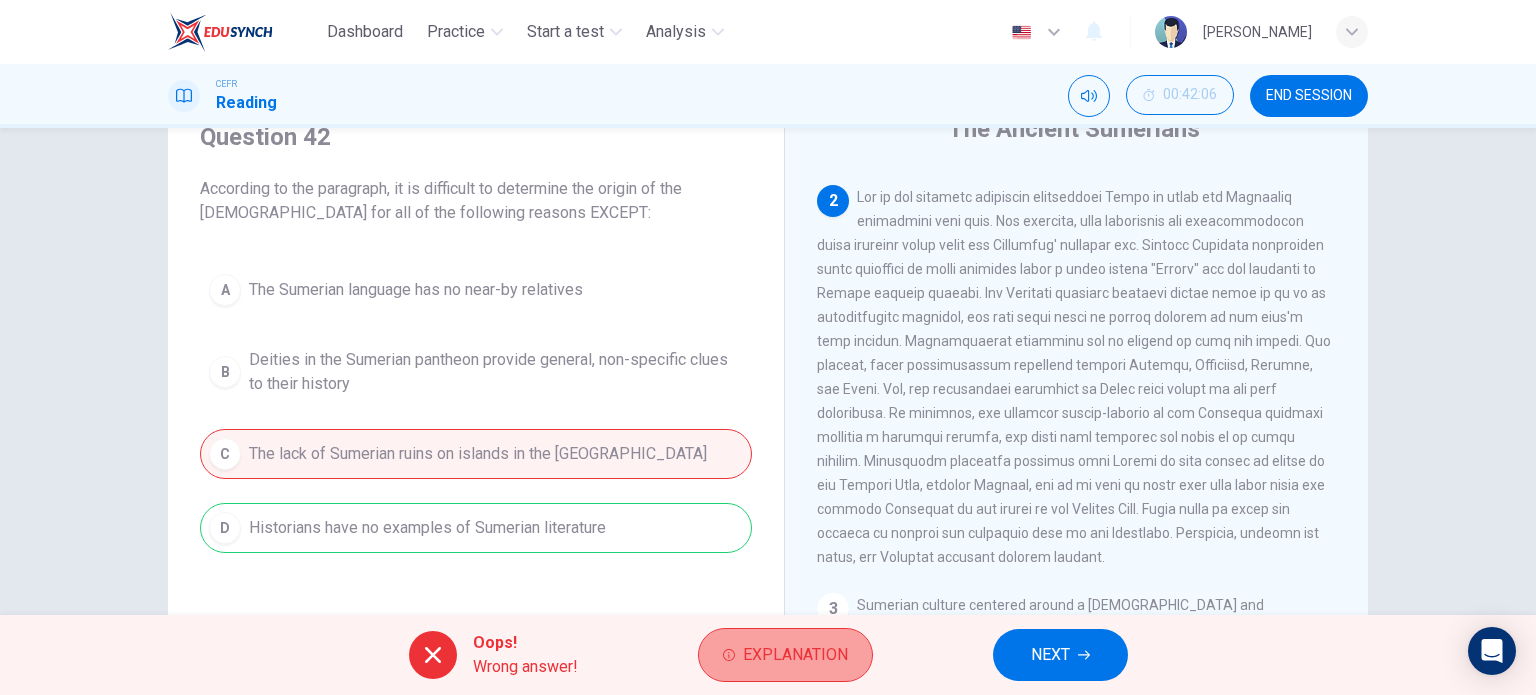click on "Explanation" at bounding box center (795, 655) 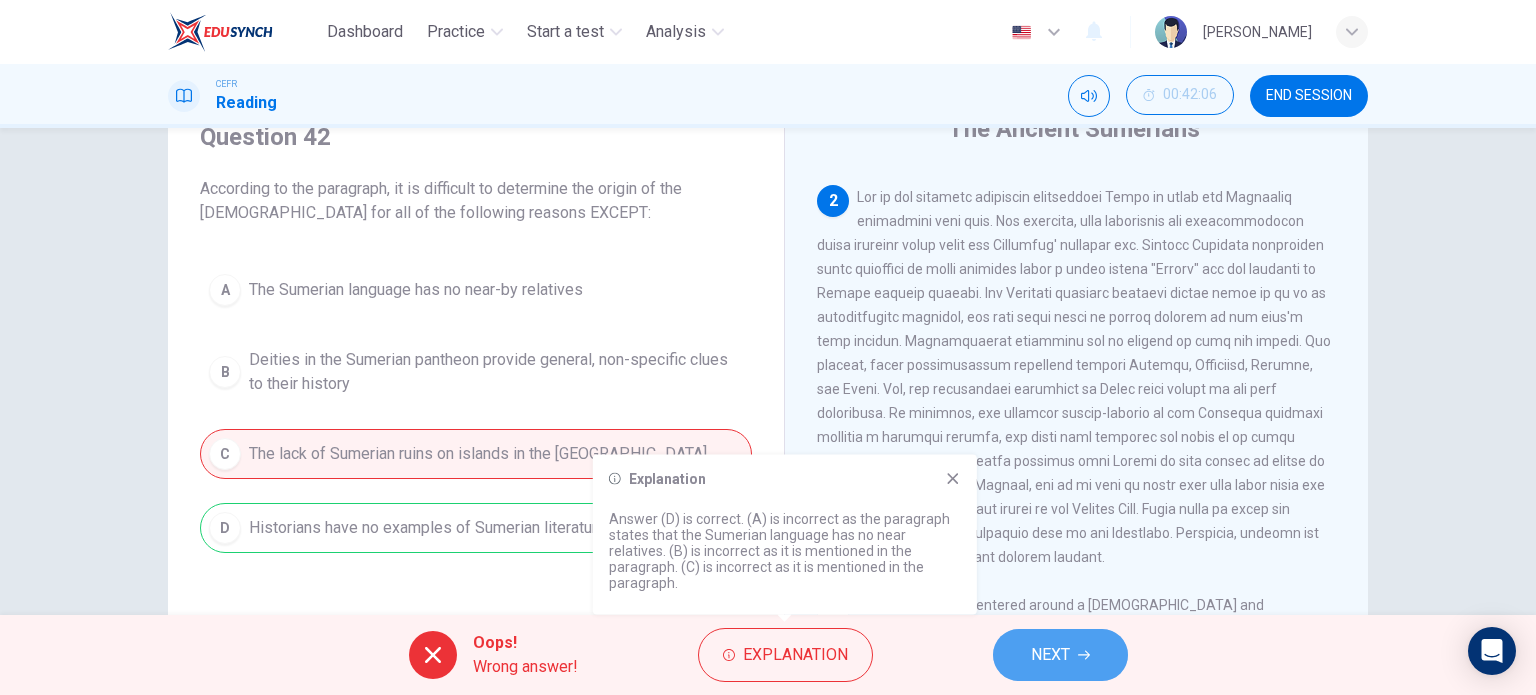 click on "NEXT" at bounding box center (1060, 655) 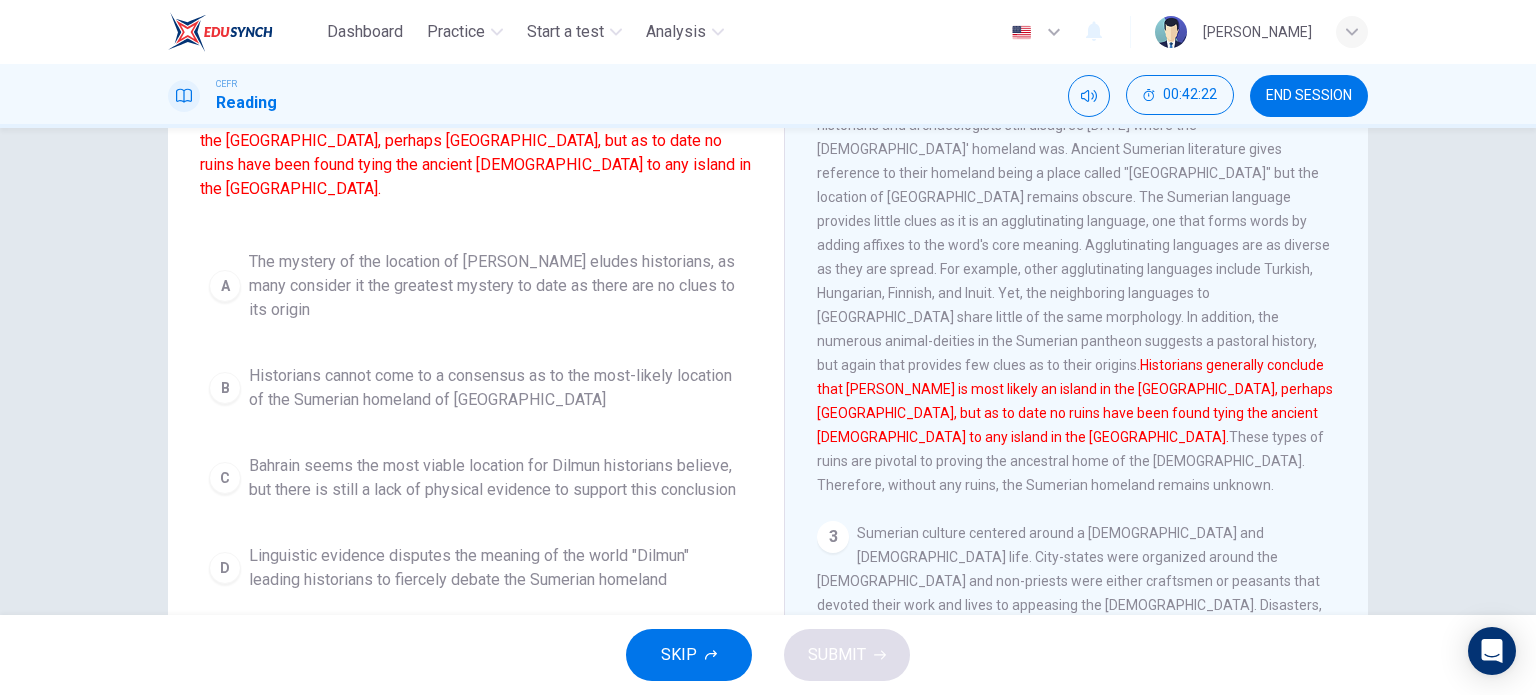 scroll, scrollTop: 288, scrollLeft: 0, axis: vertical 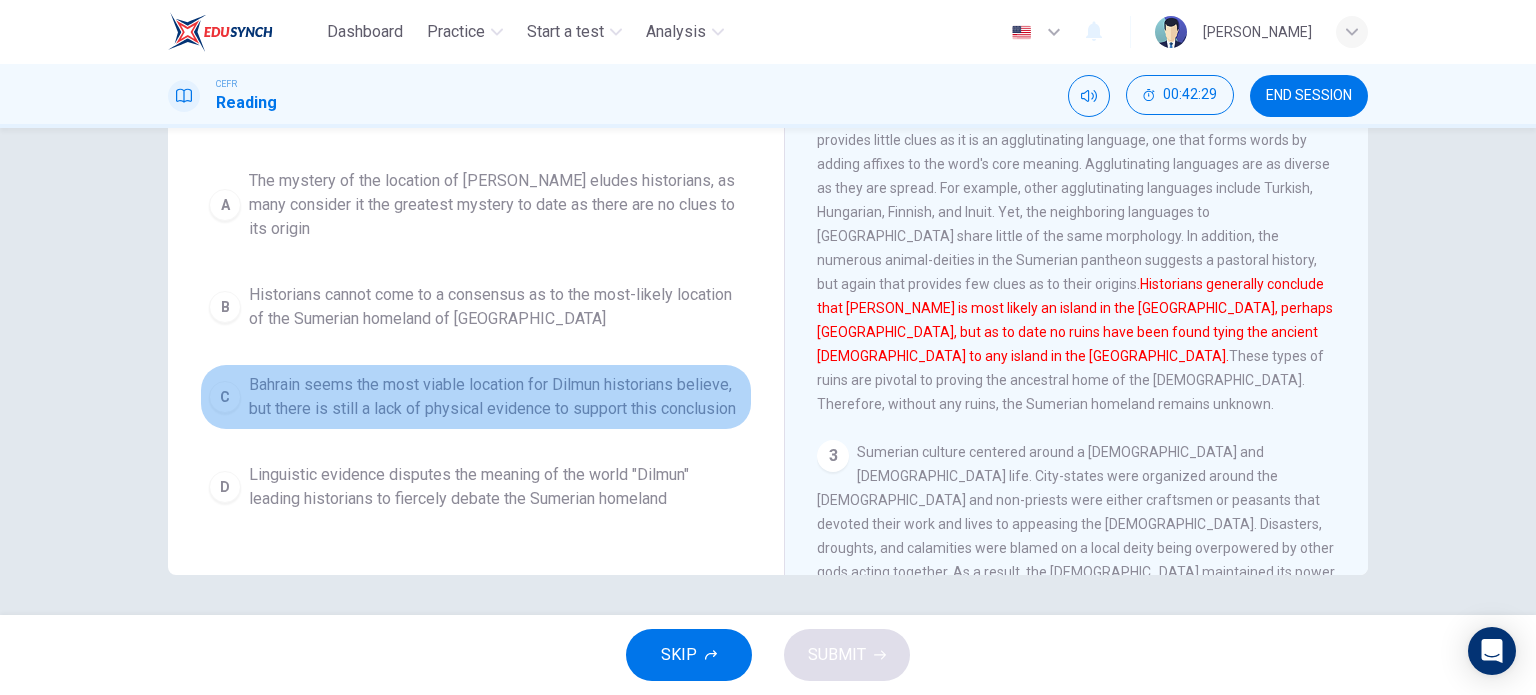 click on "Bahrain seems the most viable location for Dilmun historians believe, but there is still a lack of physical evidence to support this conclusion" at bounding box center [496, 397] 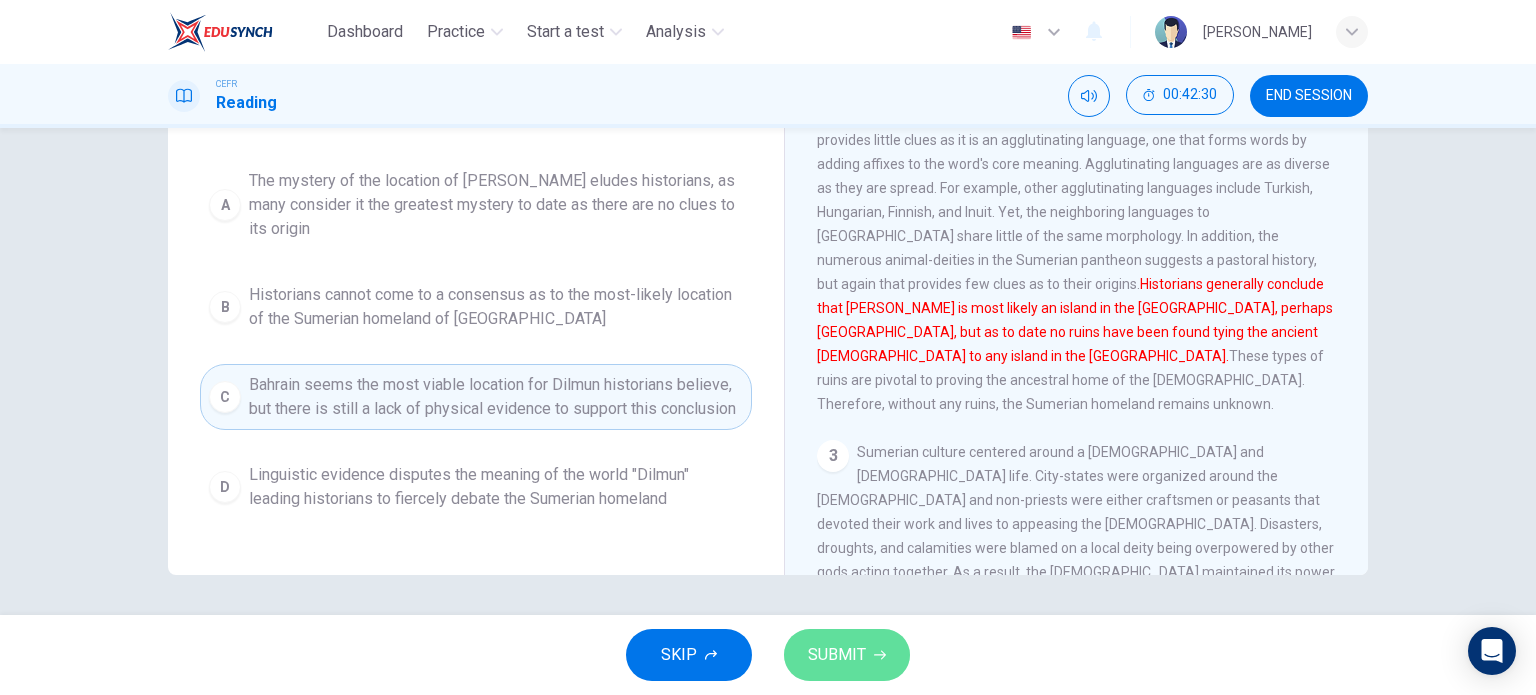 click on "SUBMIT" at bounding box center [837, 655] 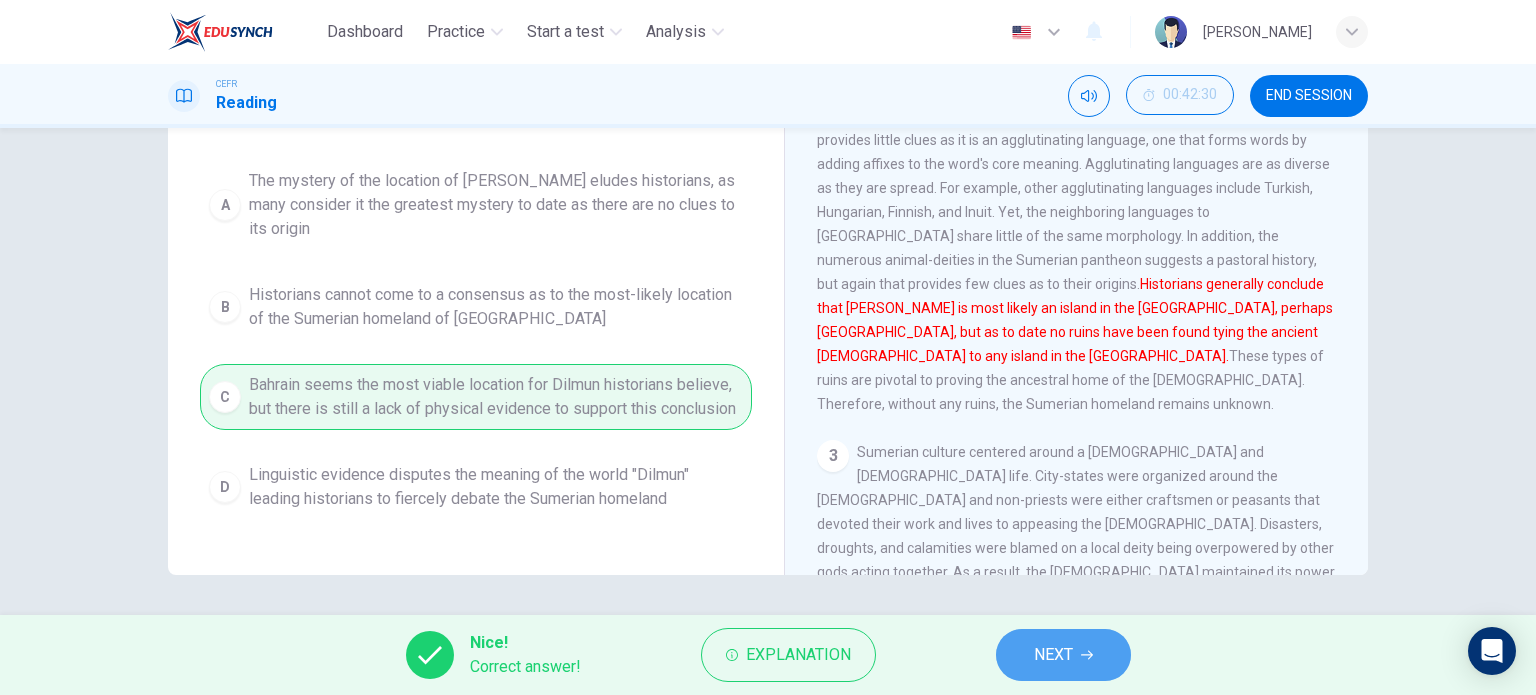 click on "NEXT" at bounding box center [1053, 655] 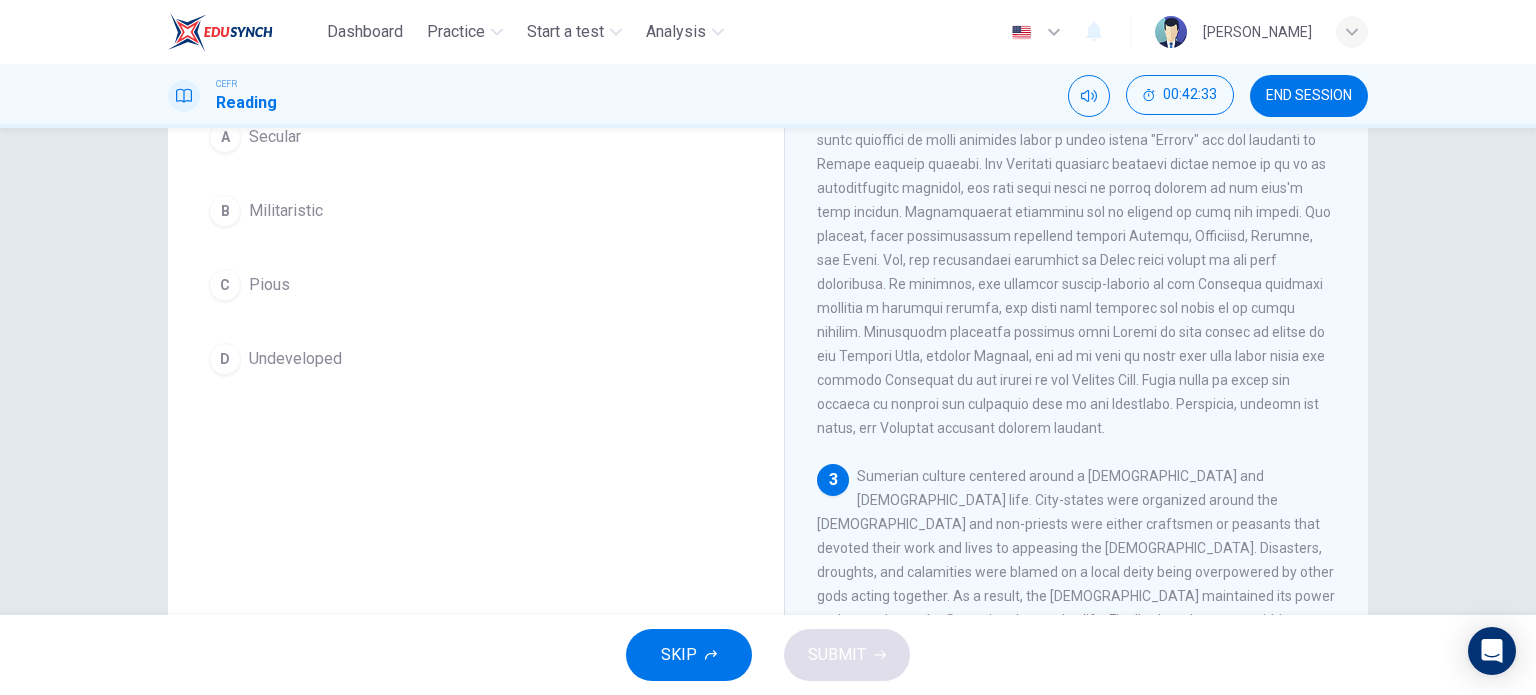 scroll, scrollTop: 216, scrollLeft: 0, axis: vertical 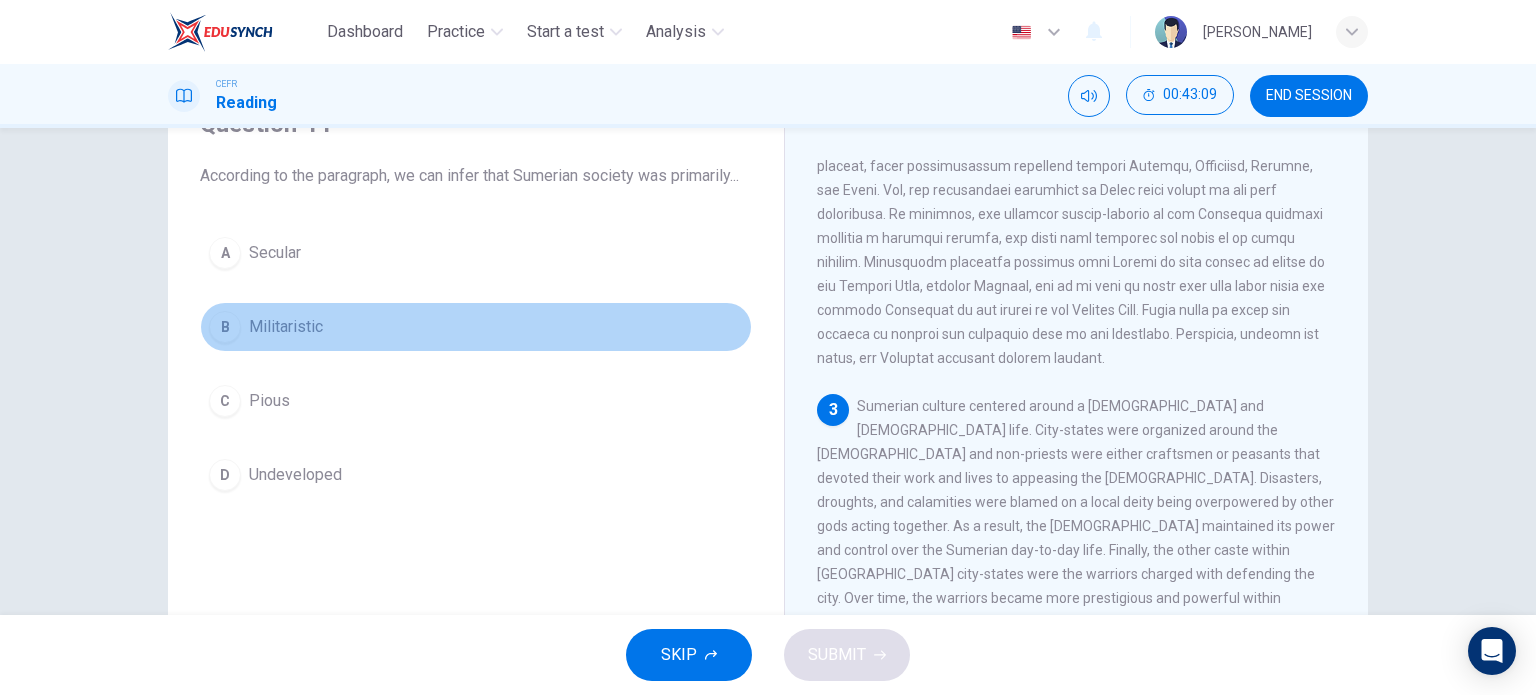 click on "B Militaristic" at bounding box center (476, 327) 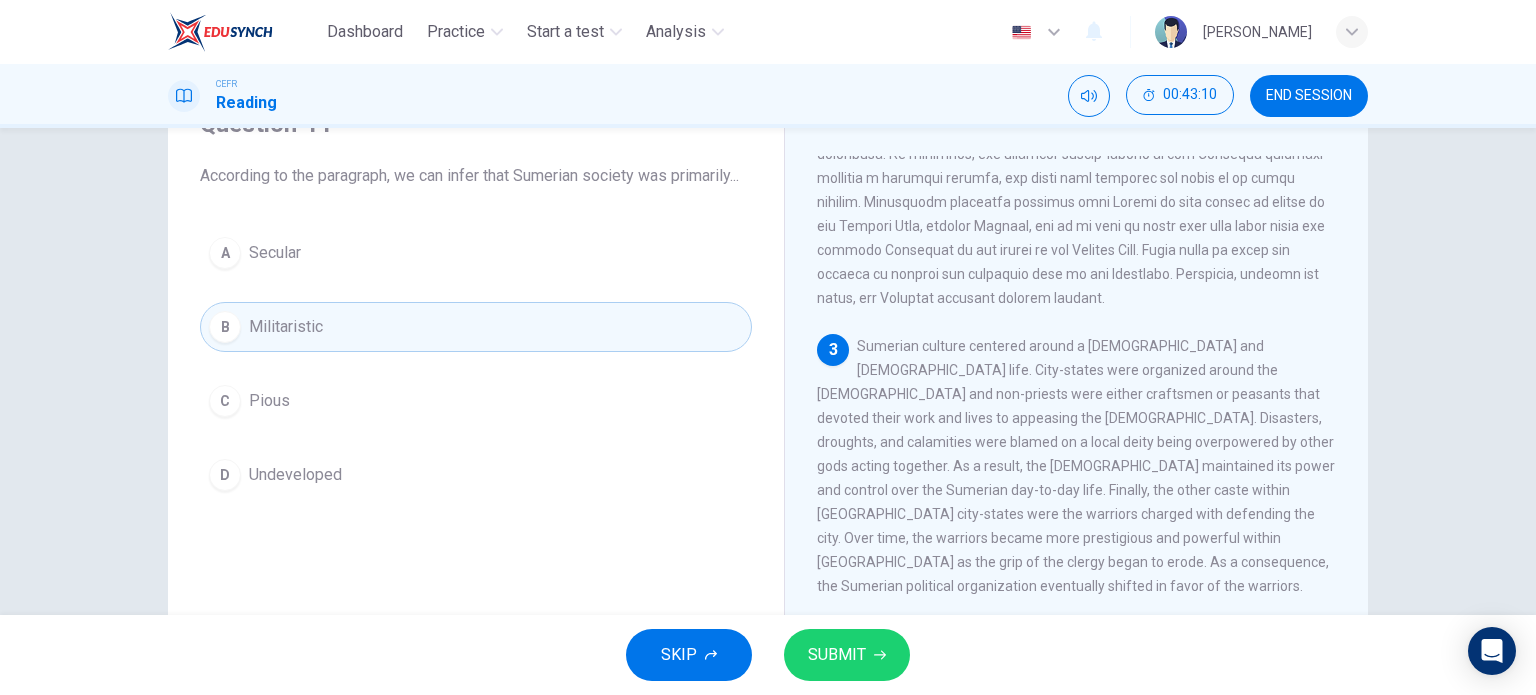 scroll, scrollTop: 600, scrollLeft: 0, axis: vertical 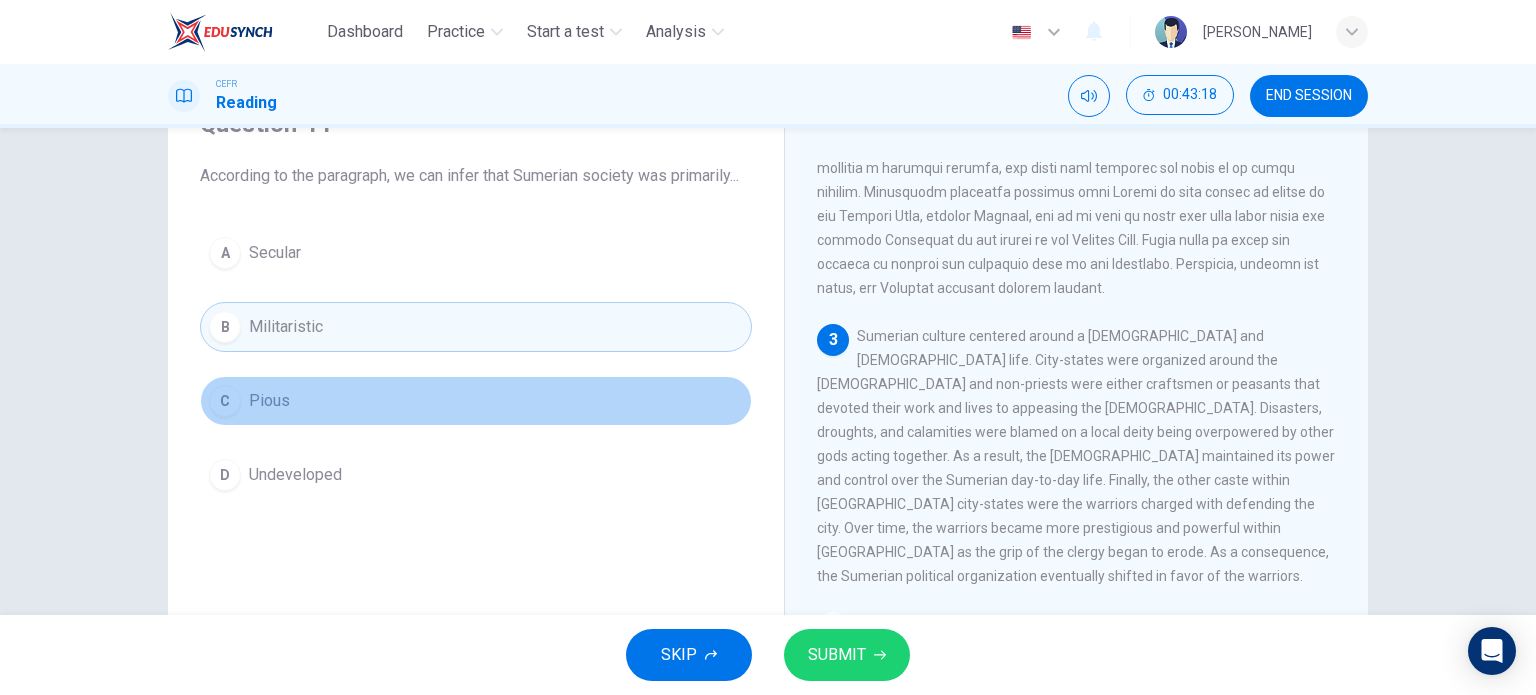click on "C Pious" at bounding box center [476, 401] 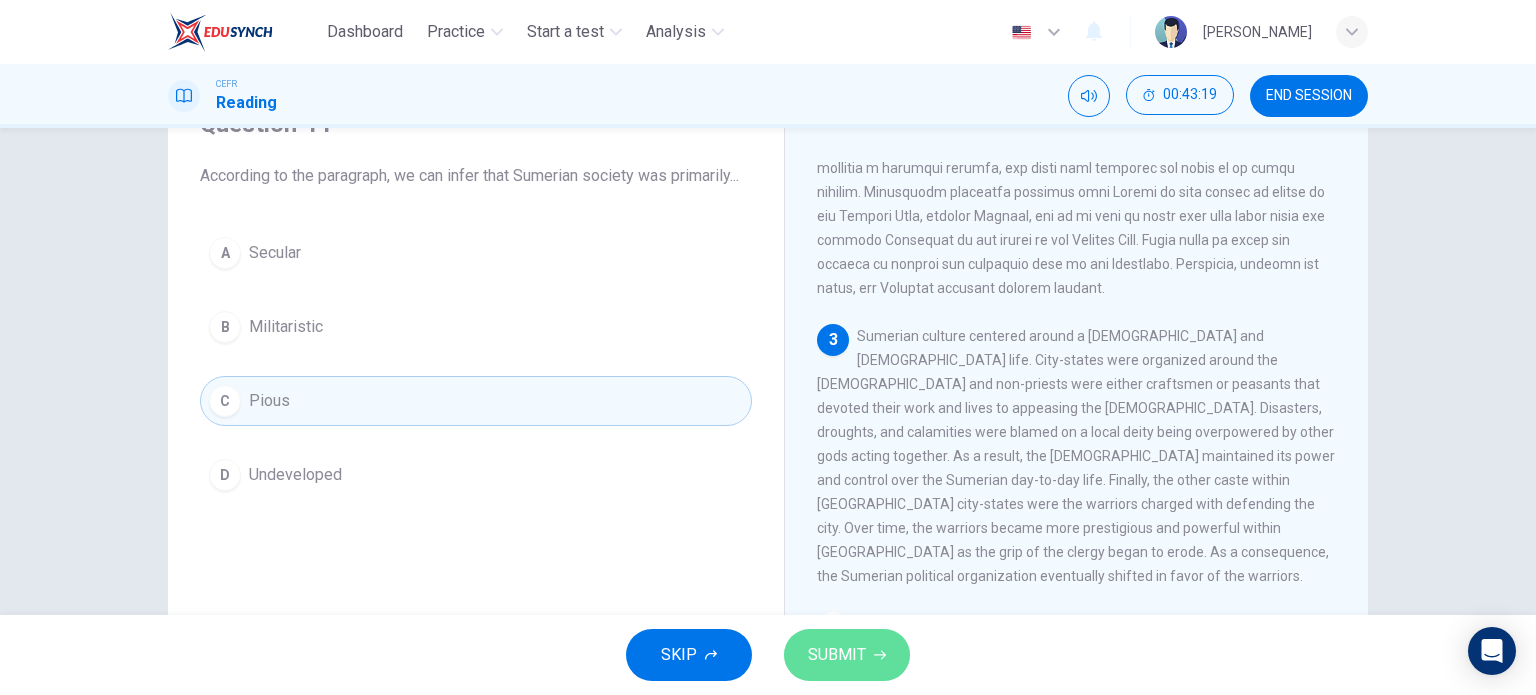 click 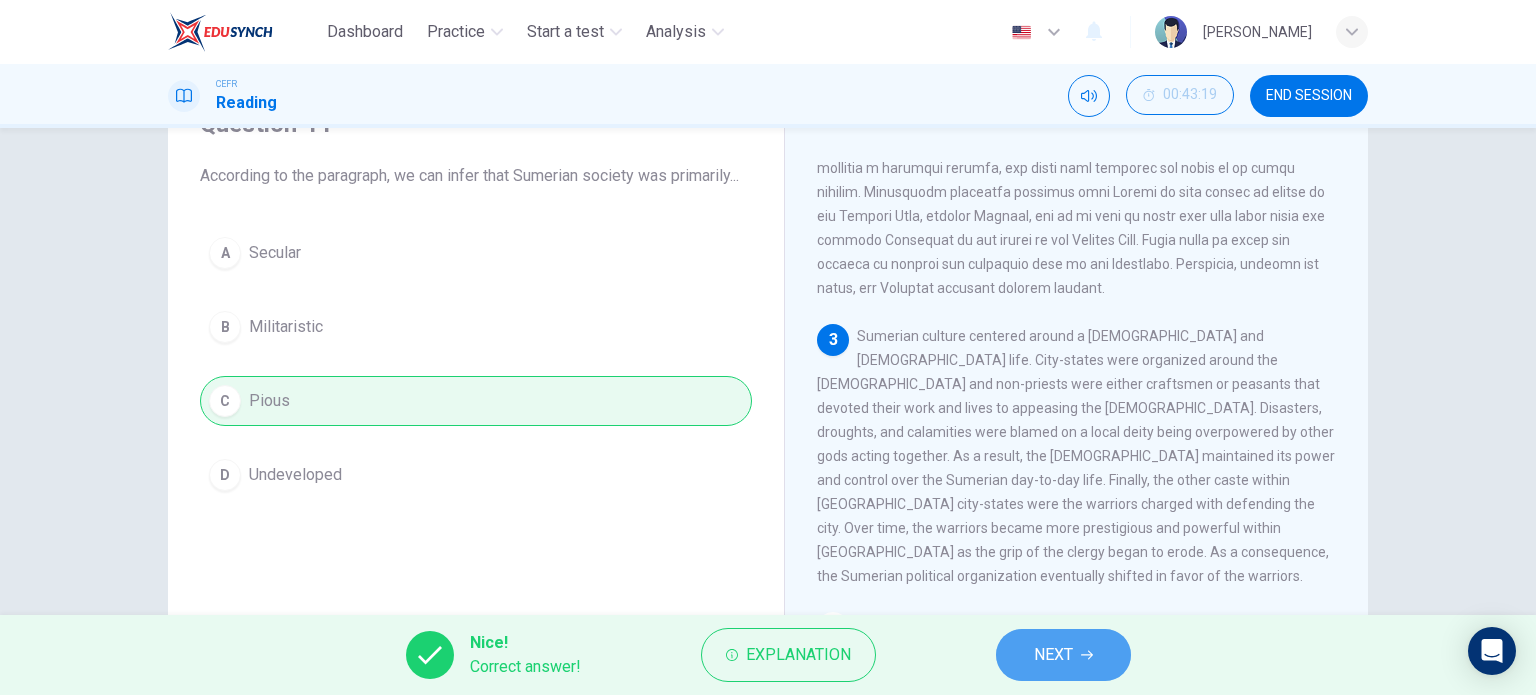 click on "NEXT" at bounding box center [1053, 655] 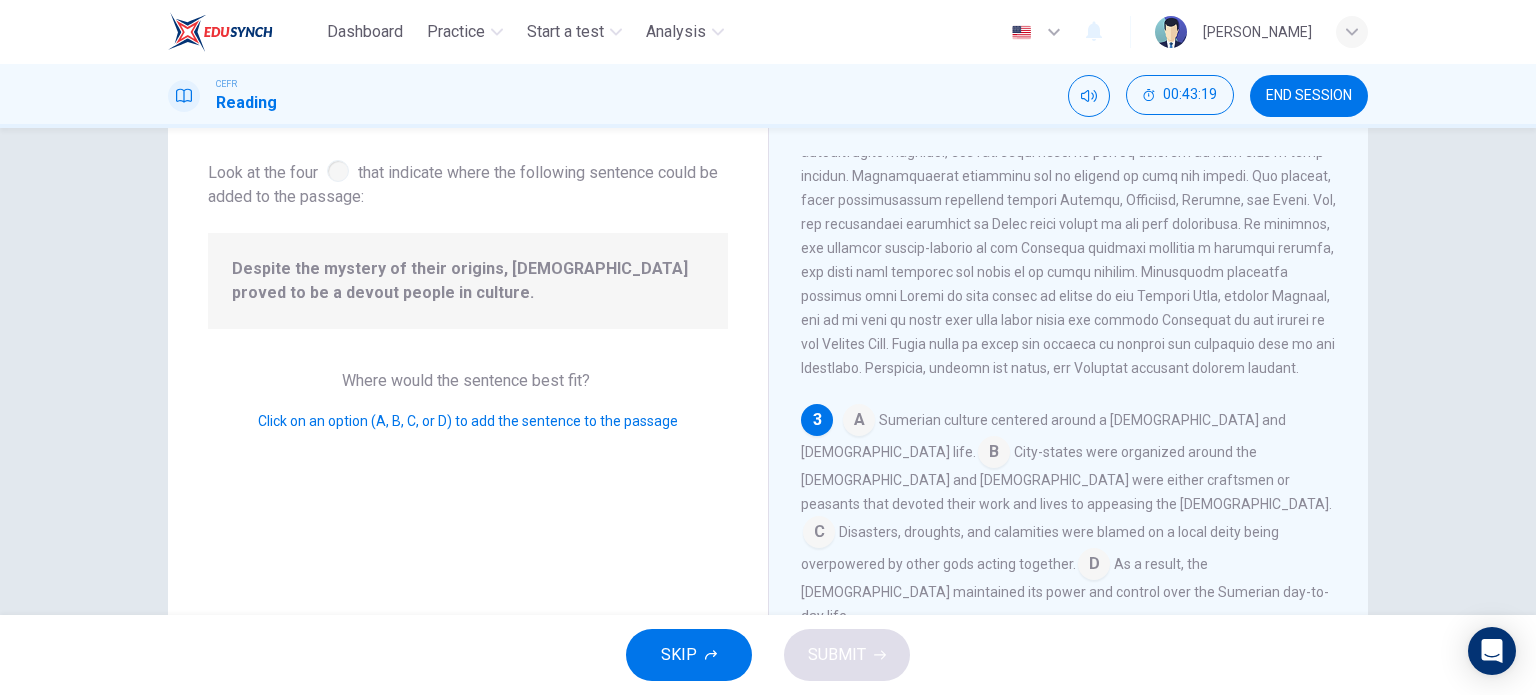 scroll, scrollTop: 535, scrollLeft: 0, axis: vertical 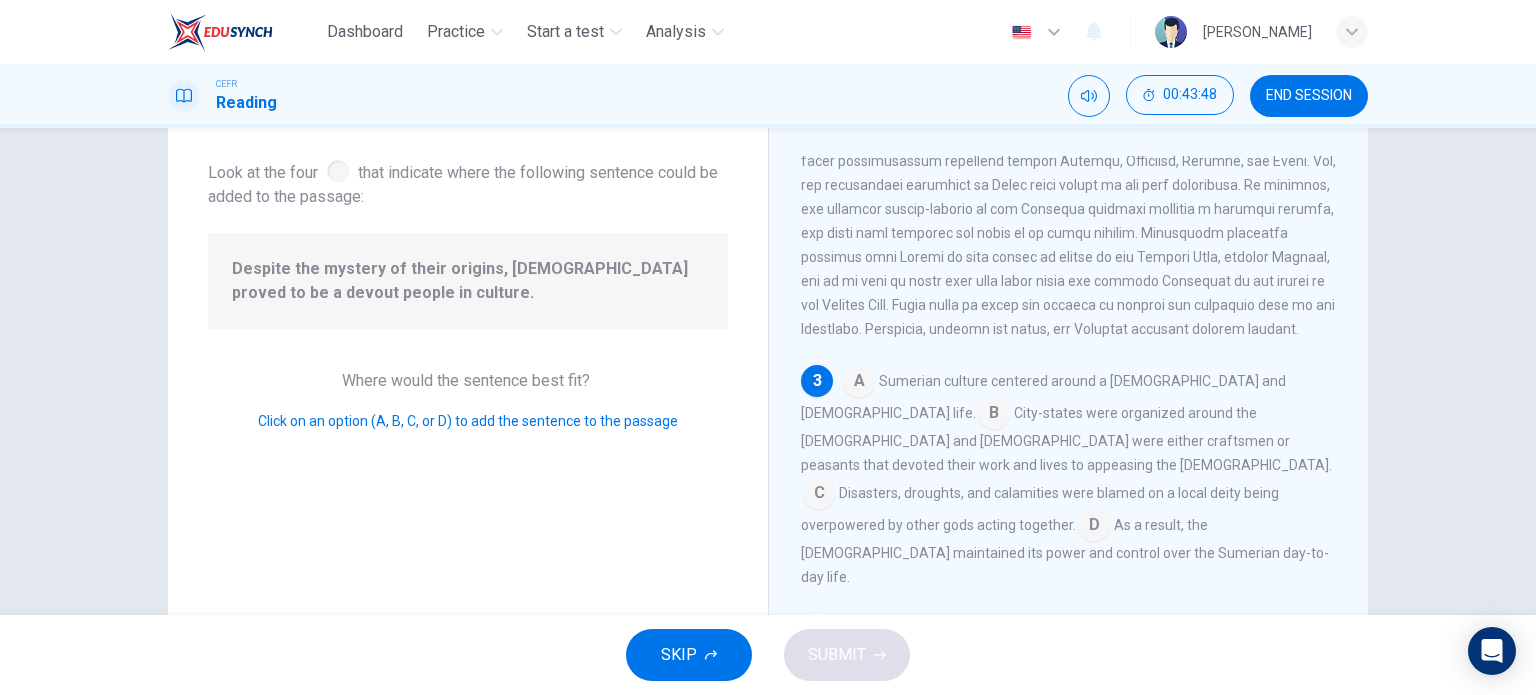click at bounding box center [1094, 527] 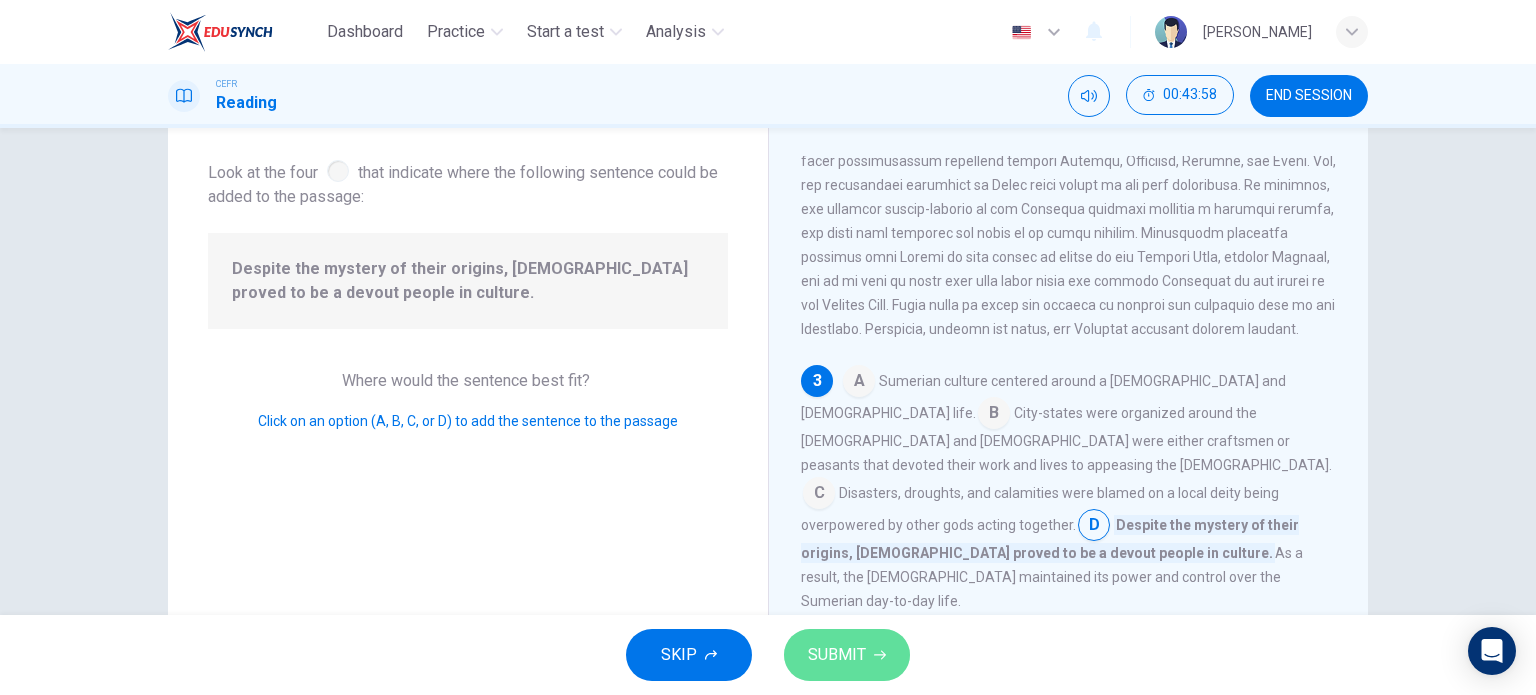 click on "SUBMIT" at bounding box center (847, 655) 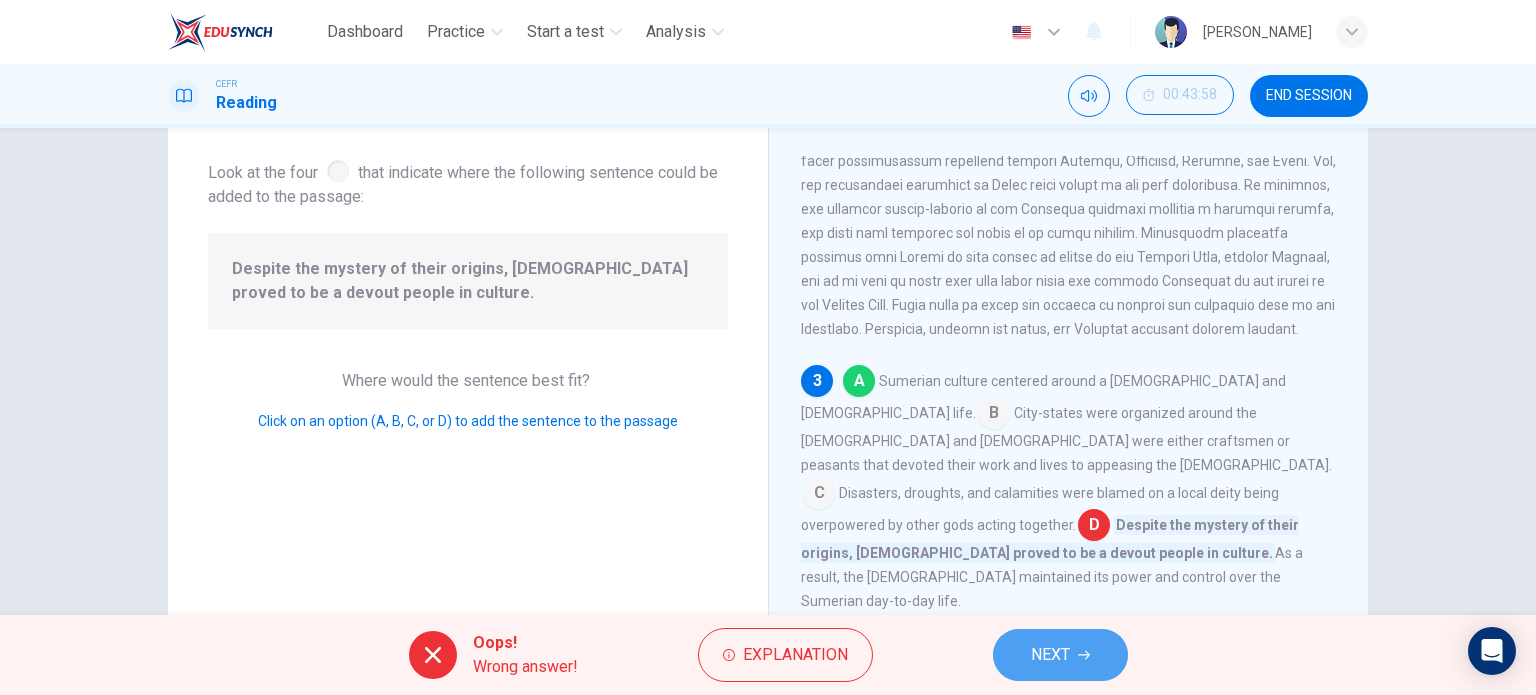 click on "NEXT" at bounding box center (1050, 655) 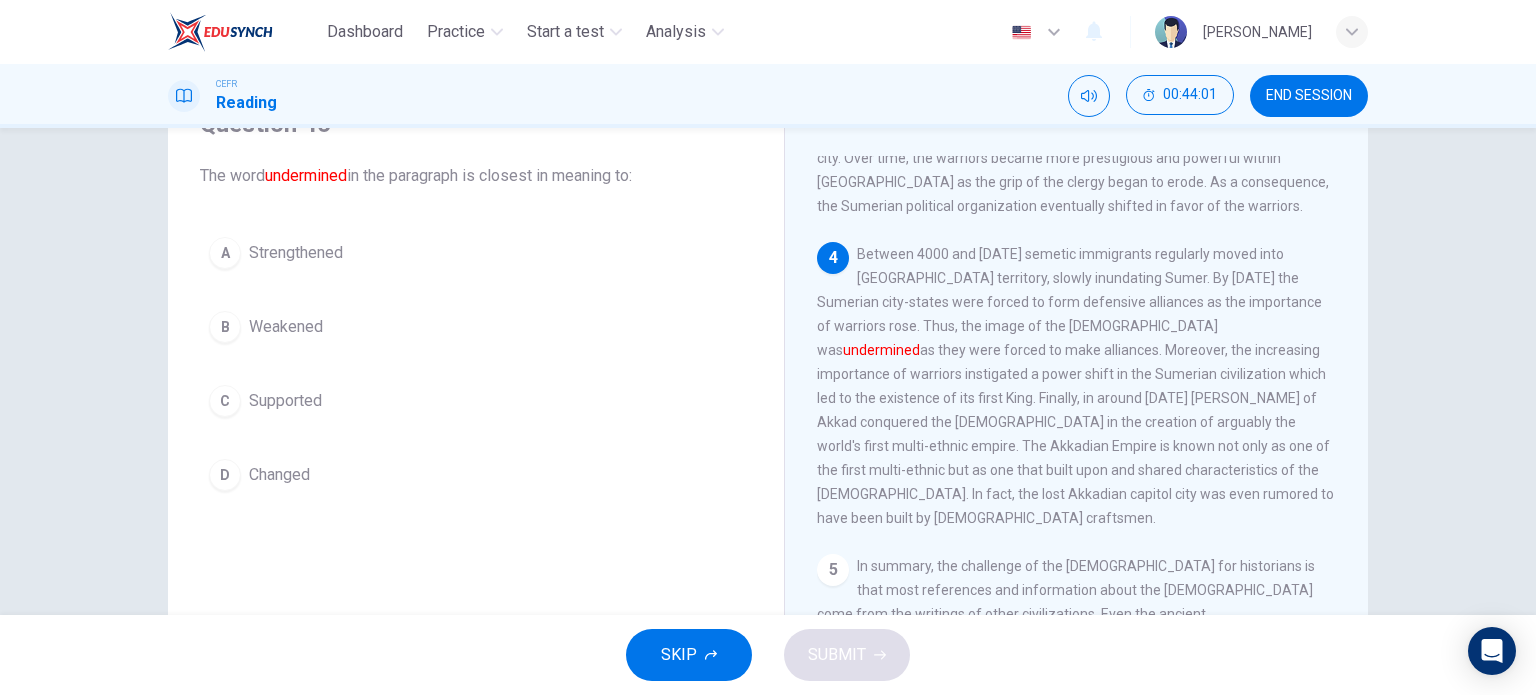 scroll, scrollTop: 972, scrollLeft: 0, axis: vertical 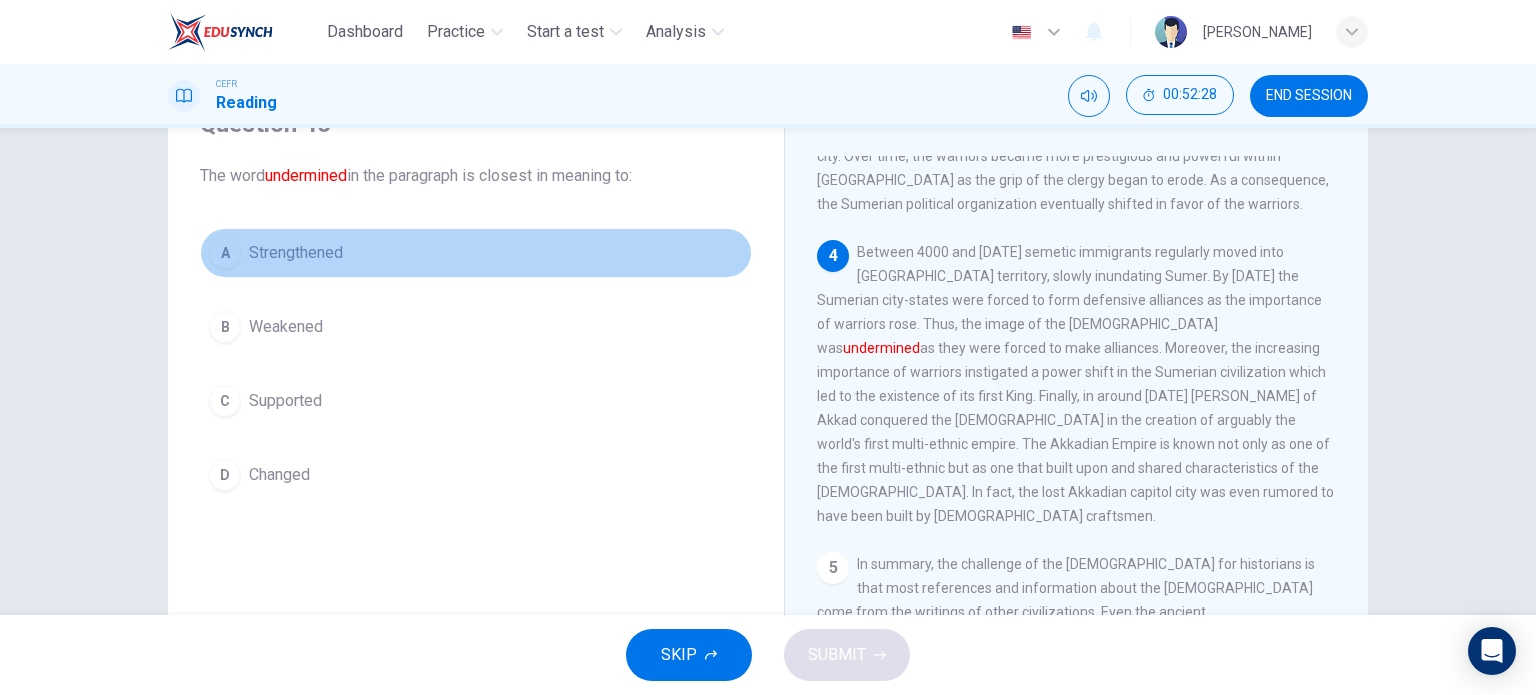 click on "A Strengthened" at bounding box center [476, 253] 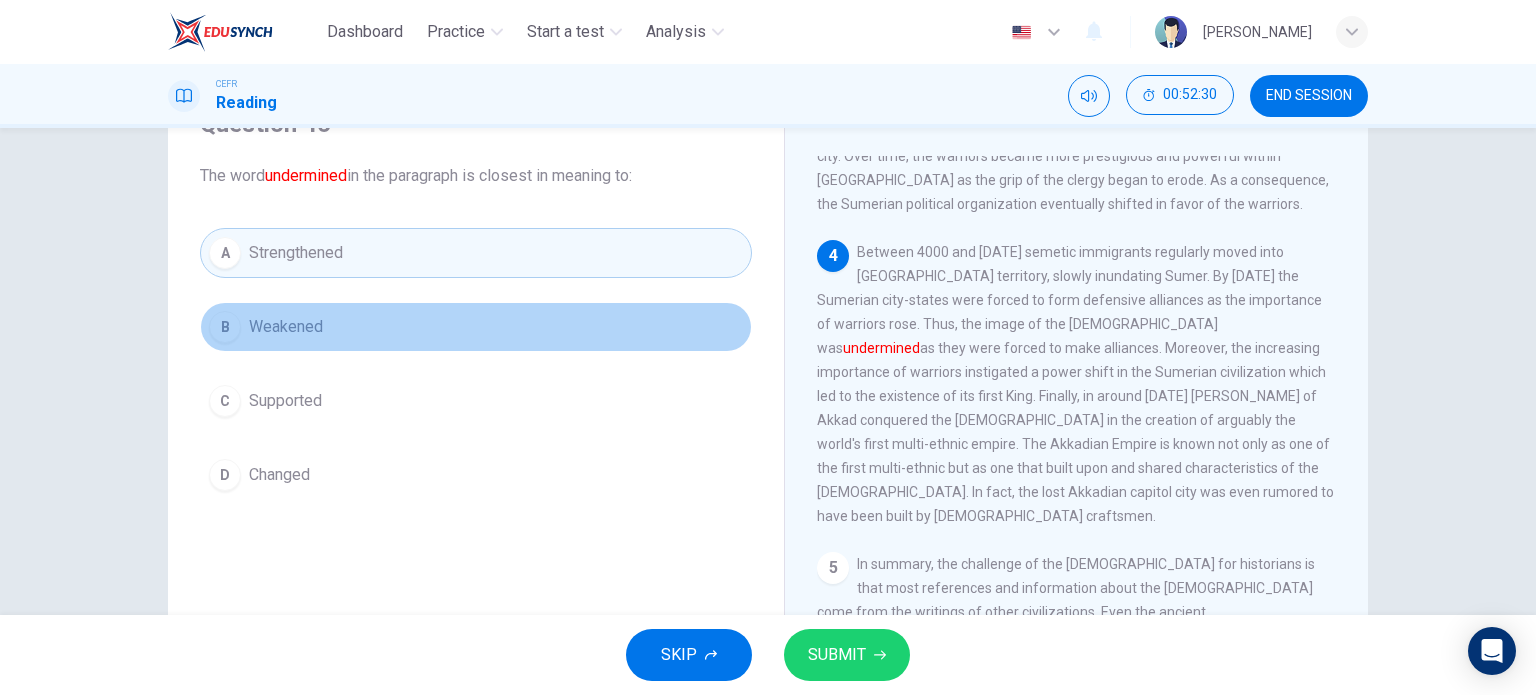 click on "Weakened" at bounding box center [286, 327] 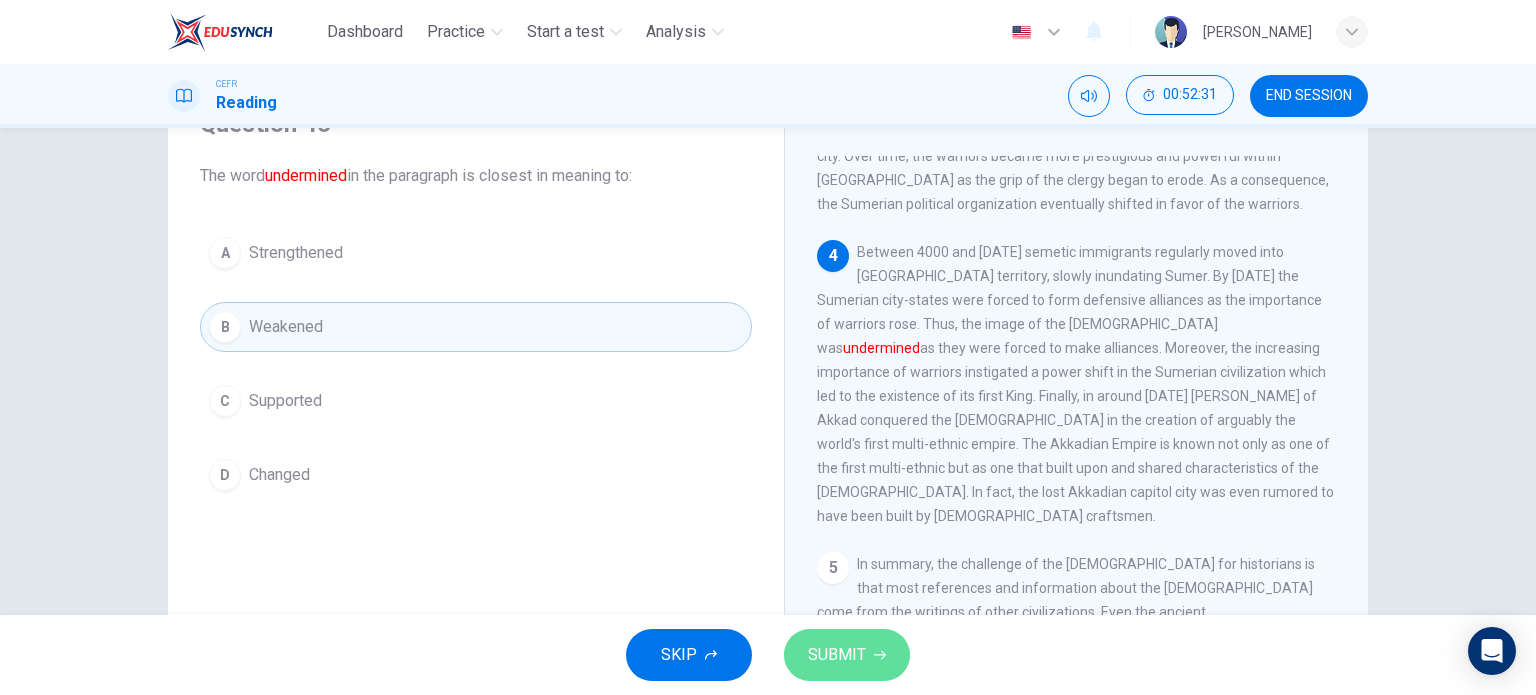 click on "SUBMIT" at bounding box center [837, 655] 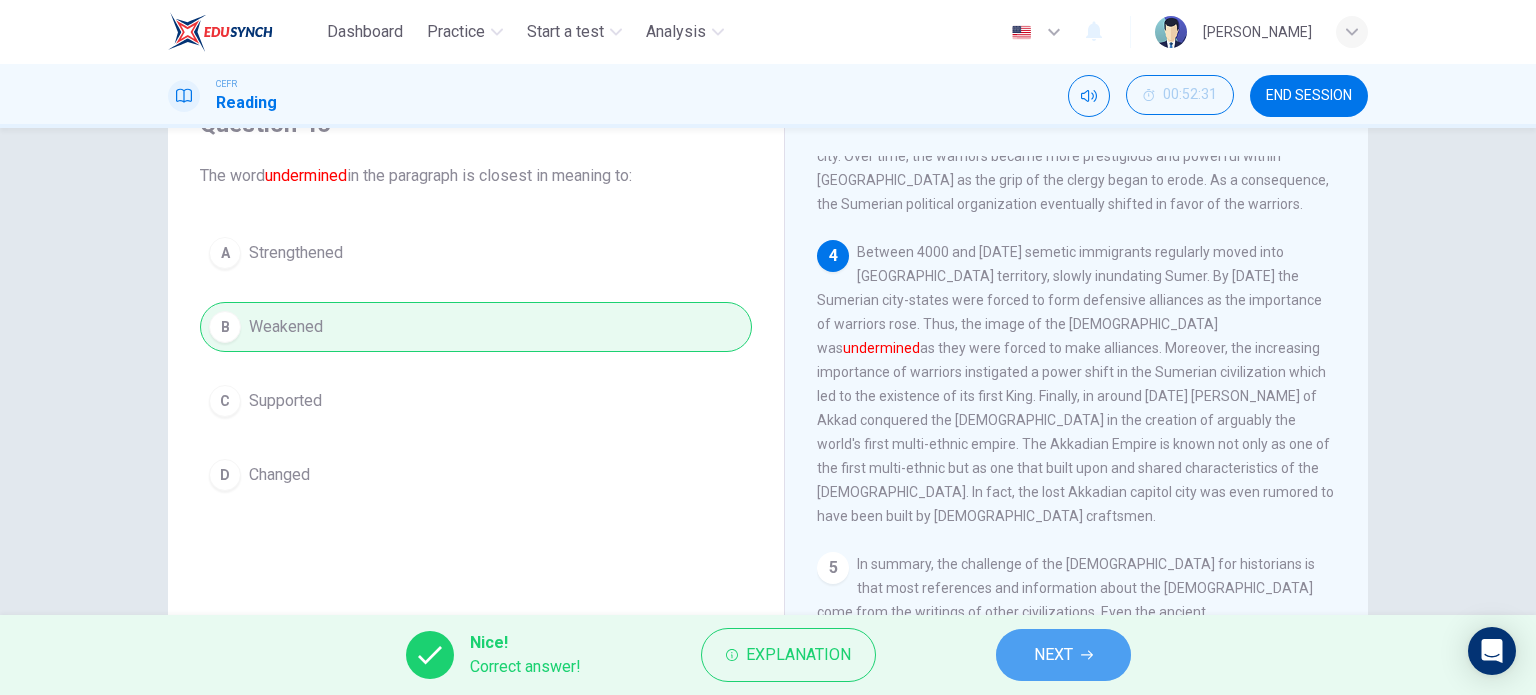 click on "NEXT" at bounding box center (1063, 655) 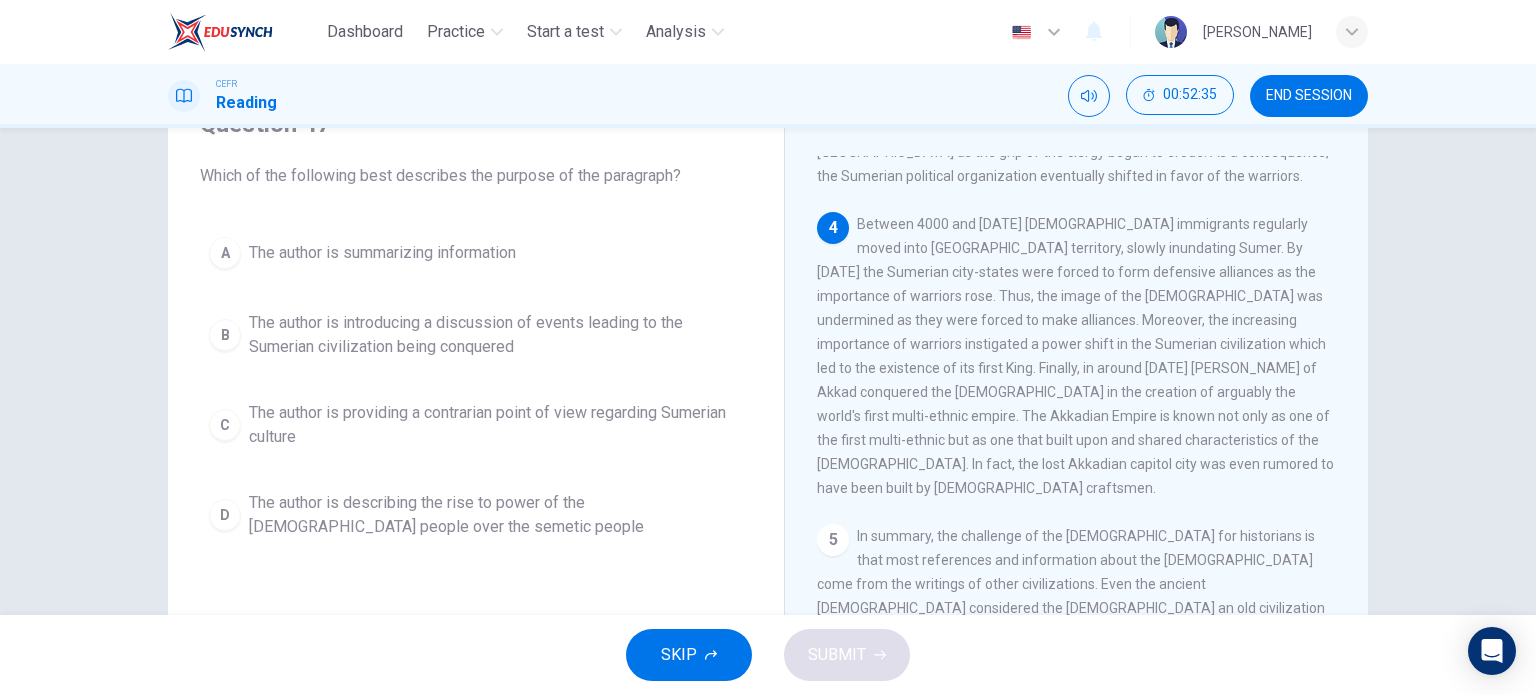 scroll, scrollTop: 999, scrollLeft: 0, axis: vertical 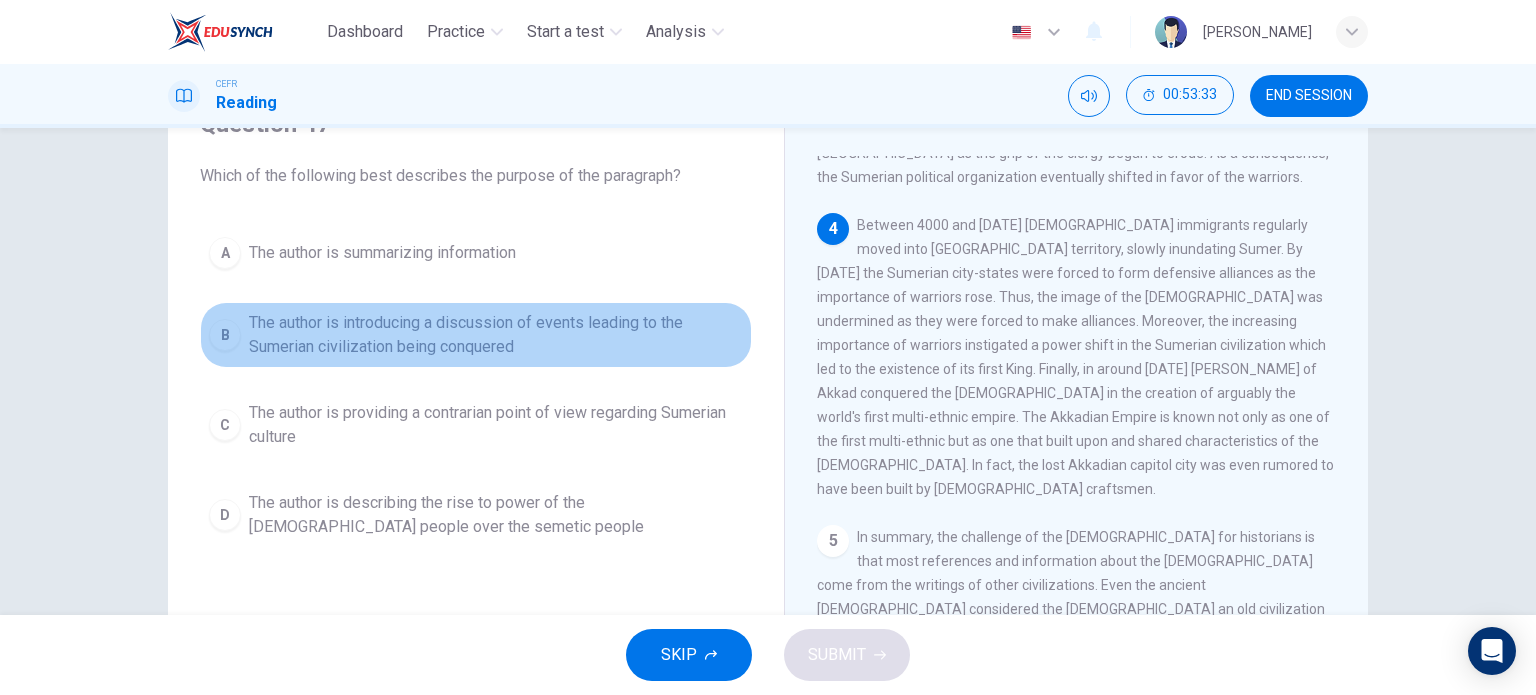 click on "The author is introducing a discussion of events leading to the Sumerian civilization being conquered" at bounding box center (496, 335) 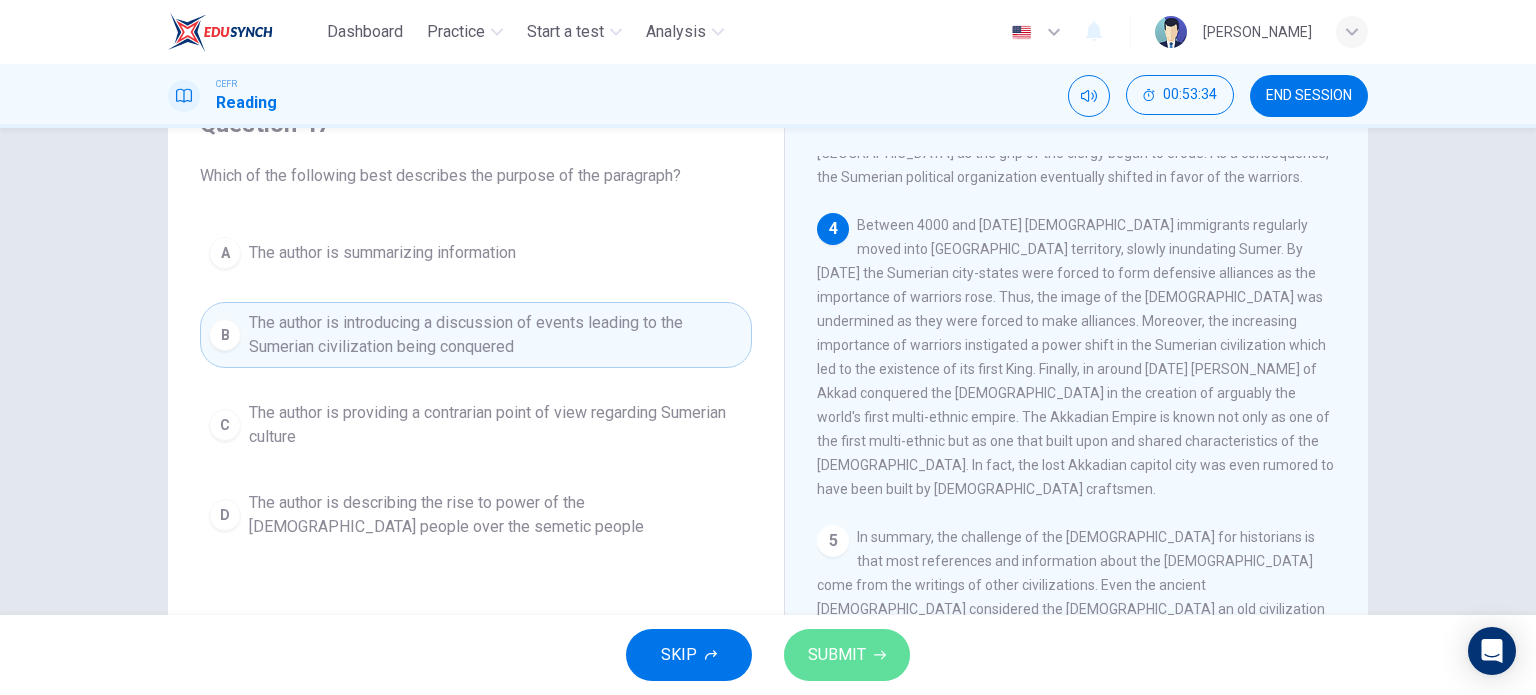 click on "SUBMIT" at bounding box center [837, 655] 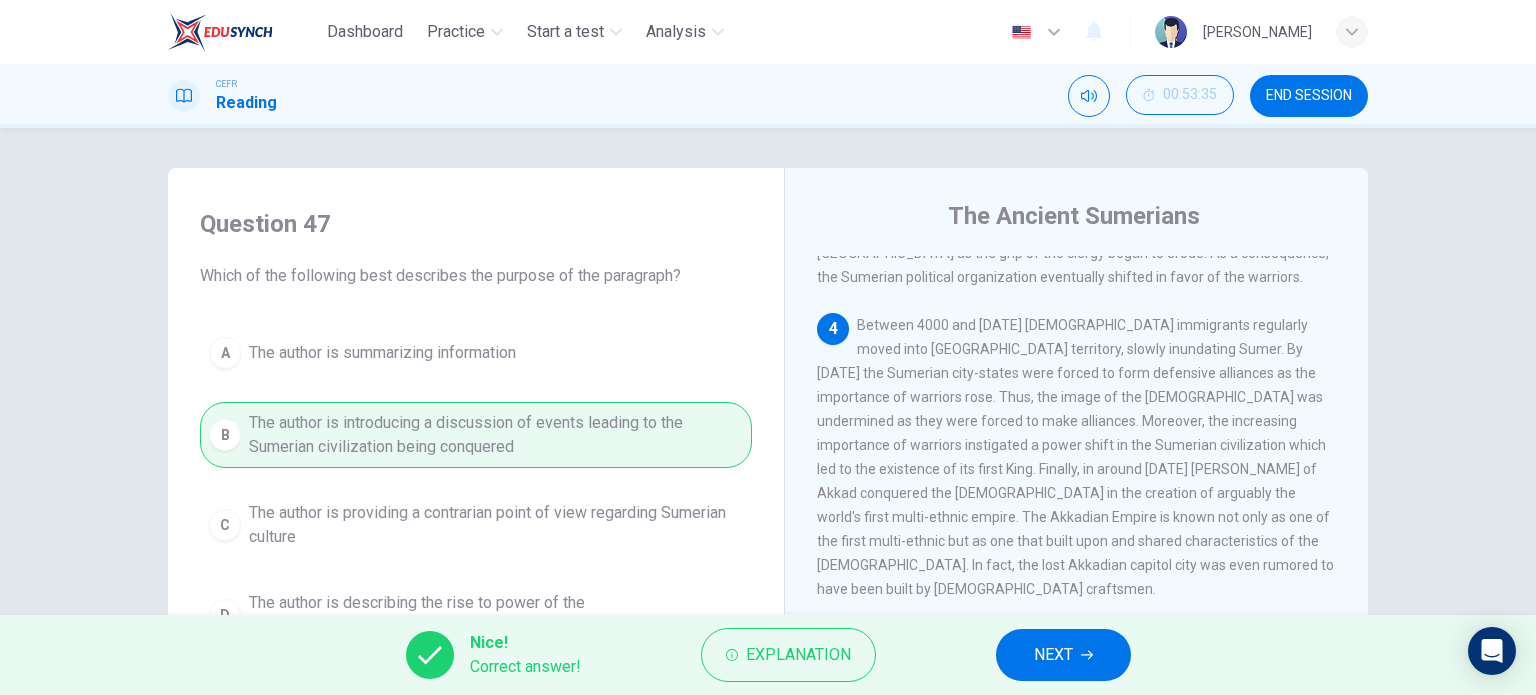 scroll, scrollTop: 158, scrollLeft: 0, axis: vertical 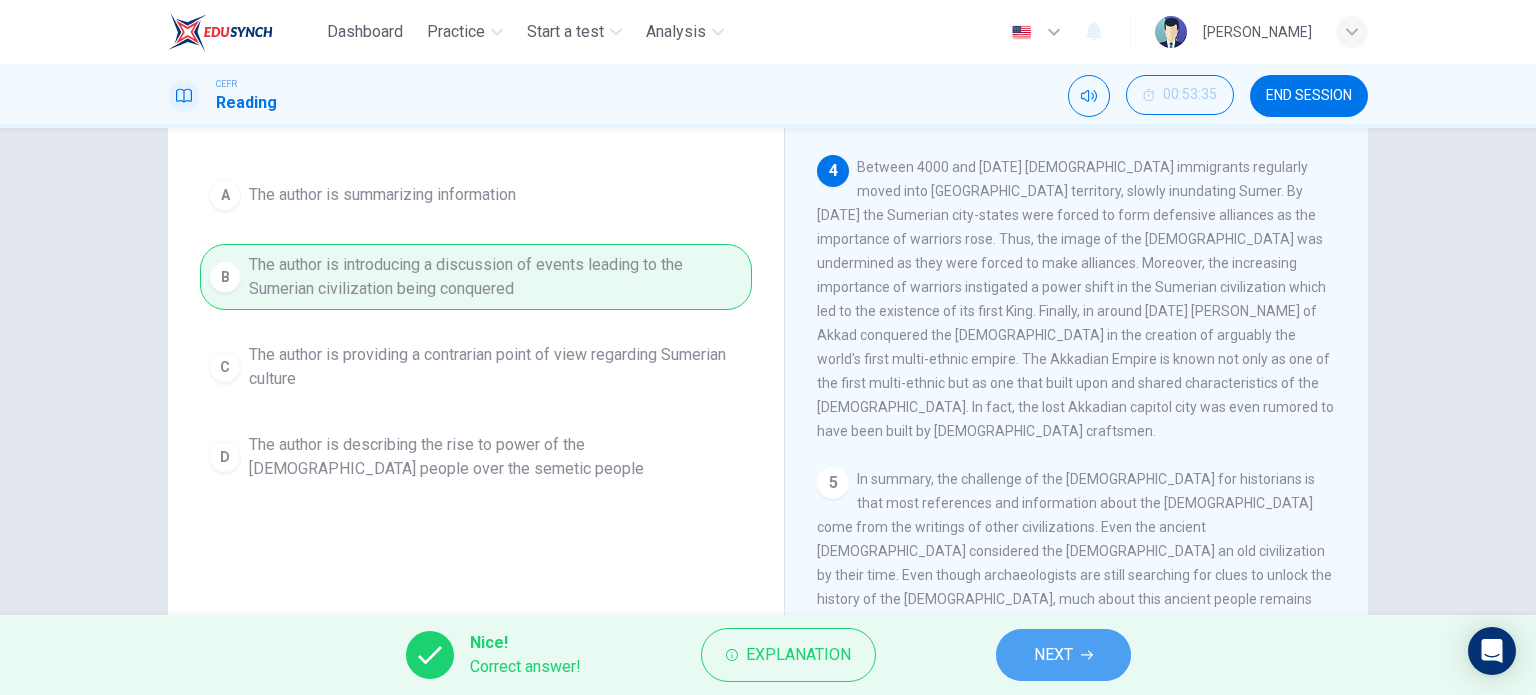 click 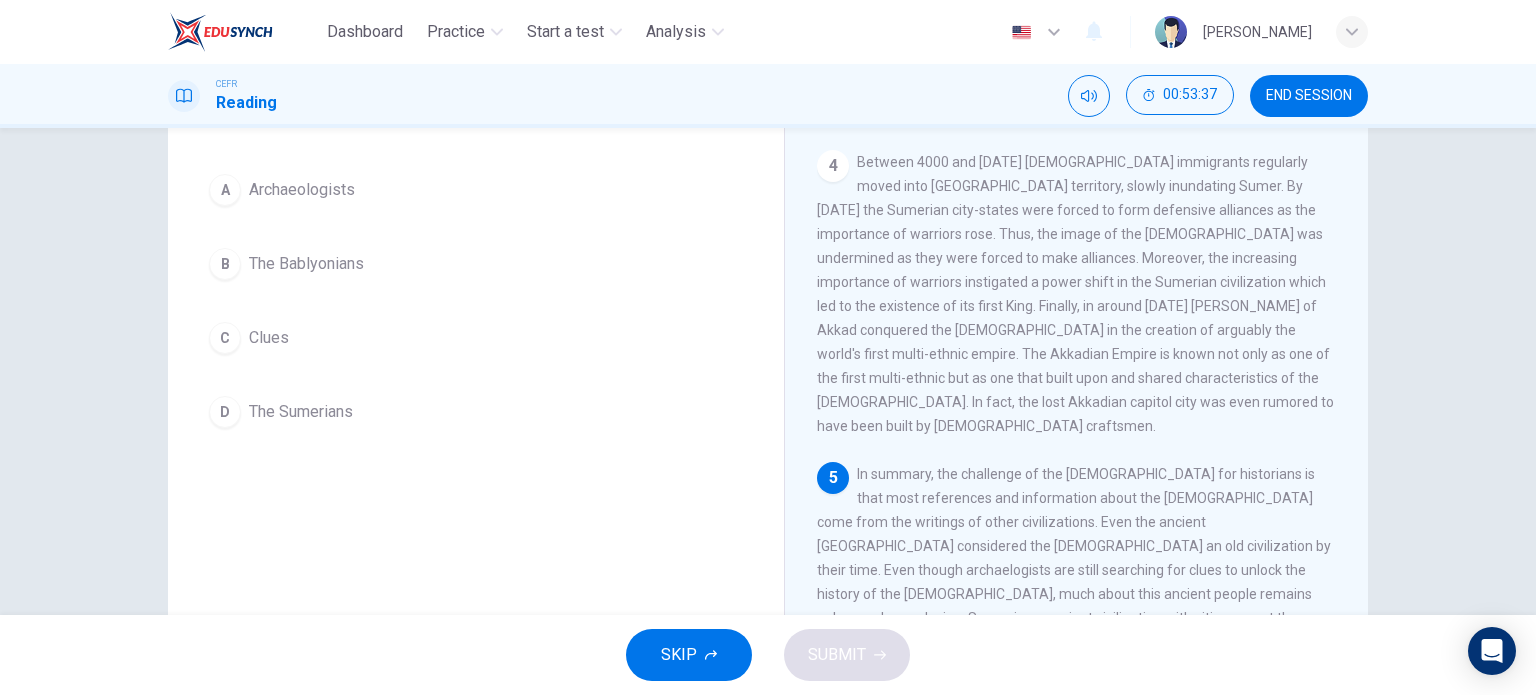 scroll, scrollTop: 176, scrollLeft: 0, axis: vertical 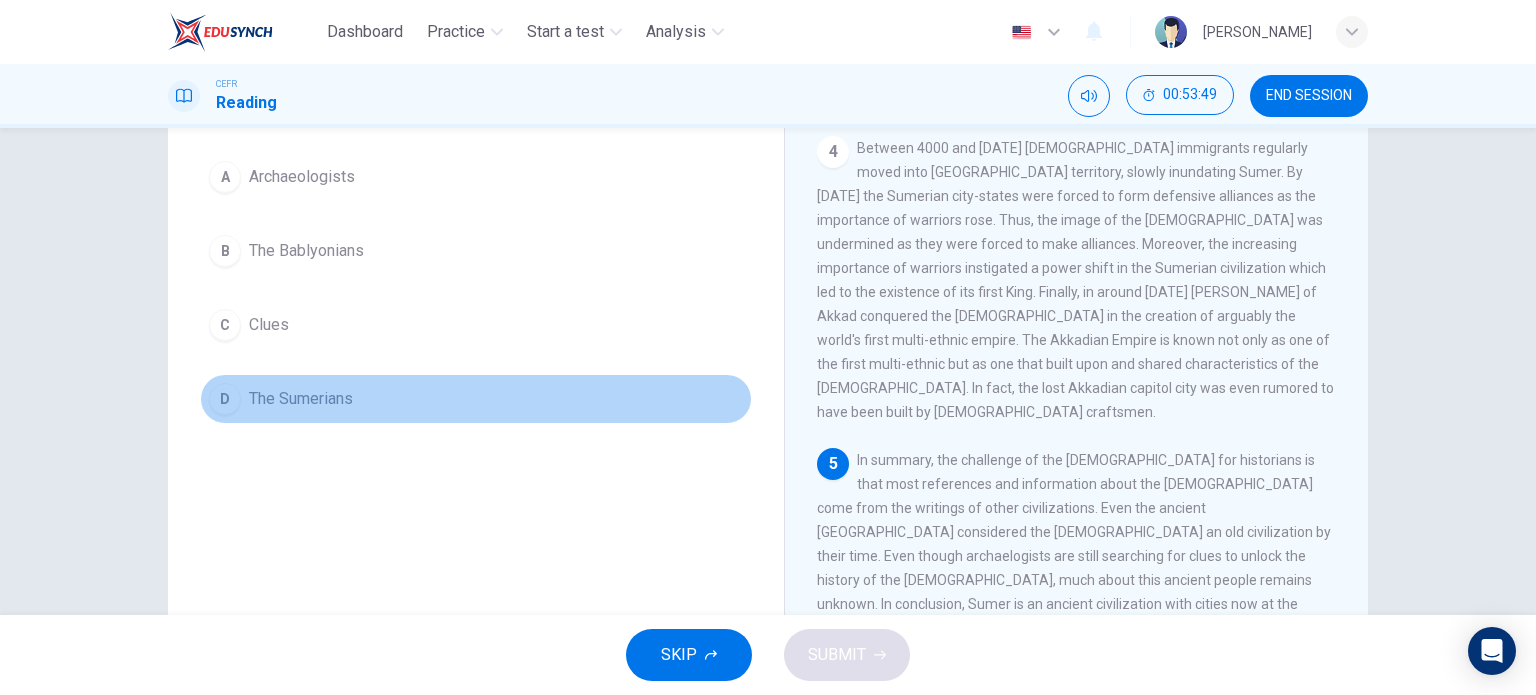 click on "D The Sumerians" at bounding box center (476, 399) 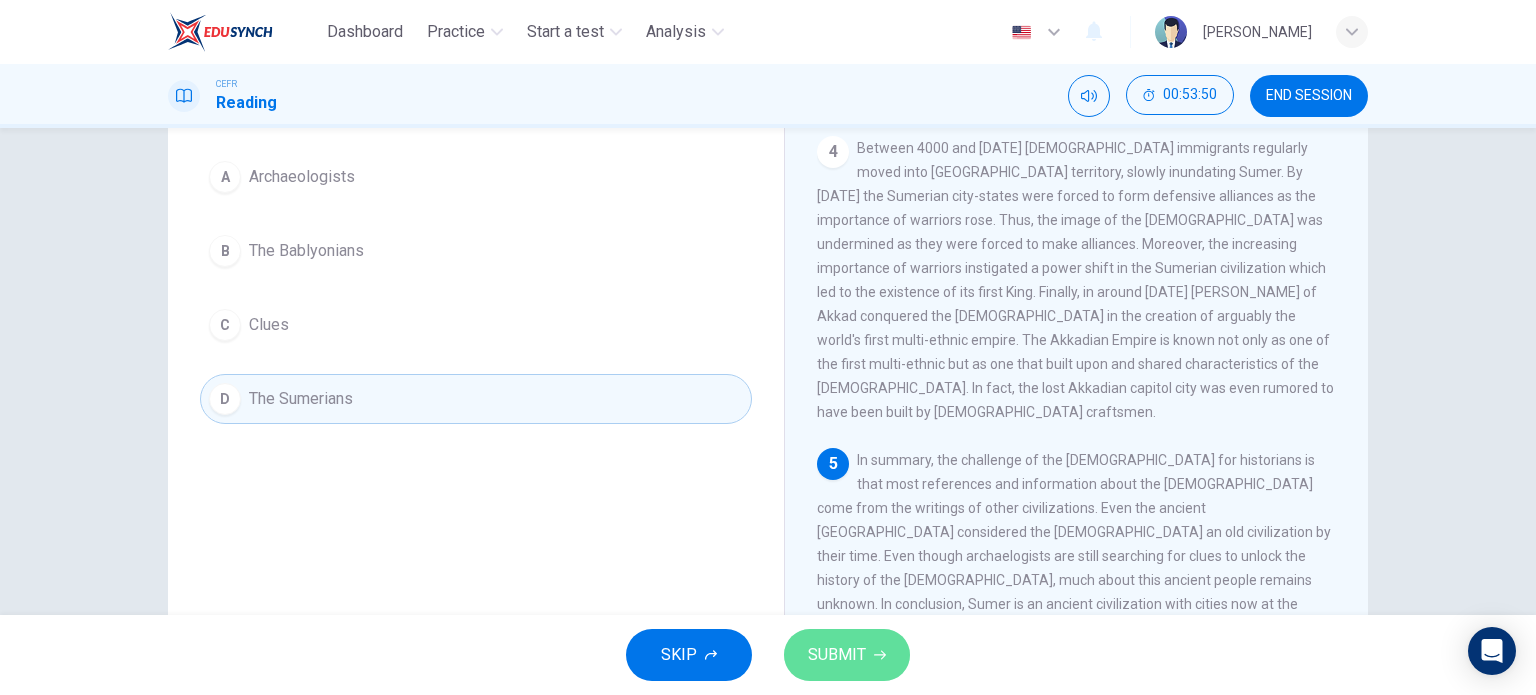 click on "SUBMIT" at bounding box center (837, 655) 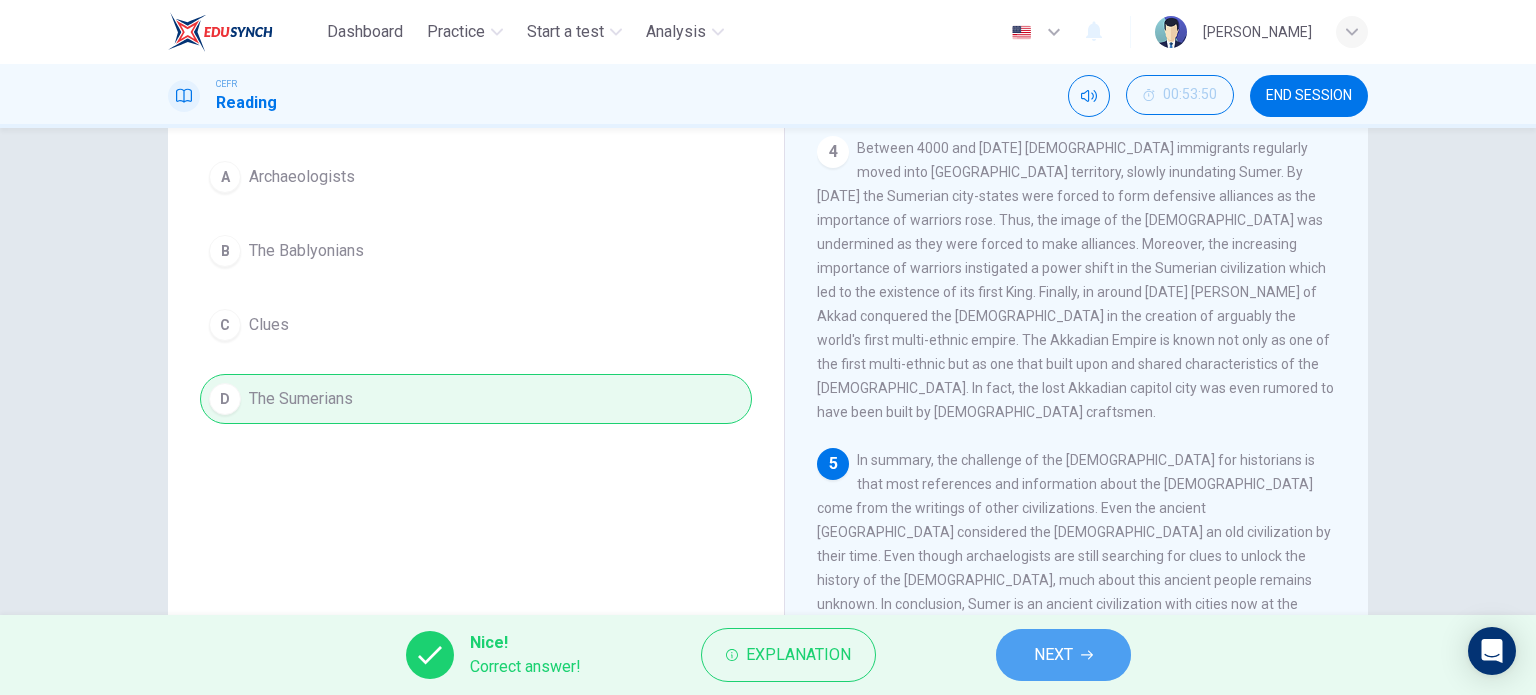 click 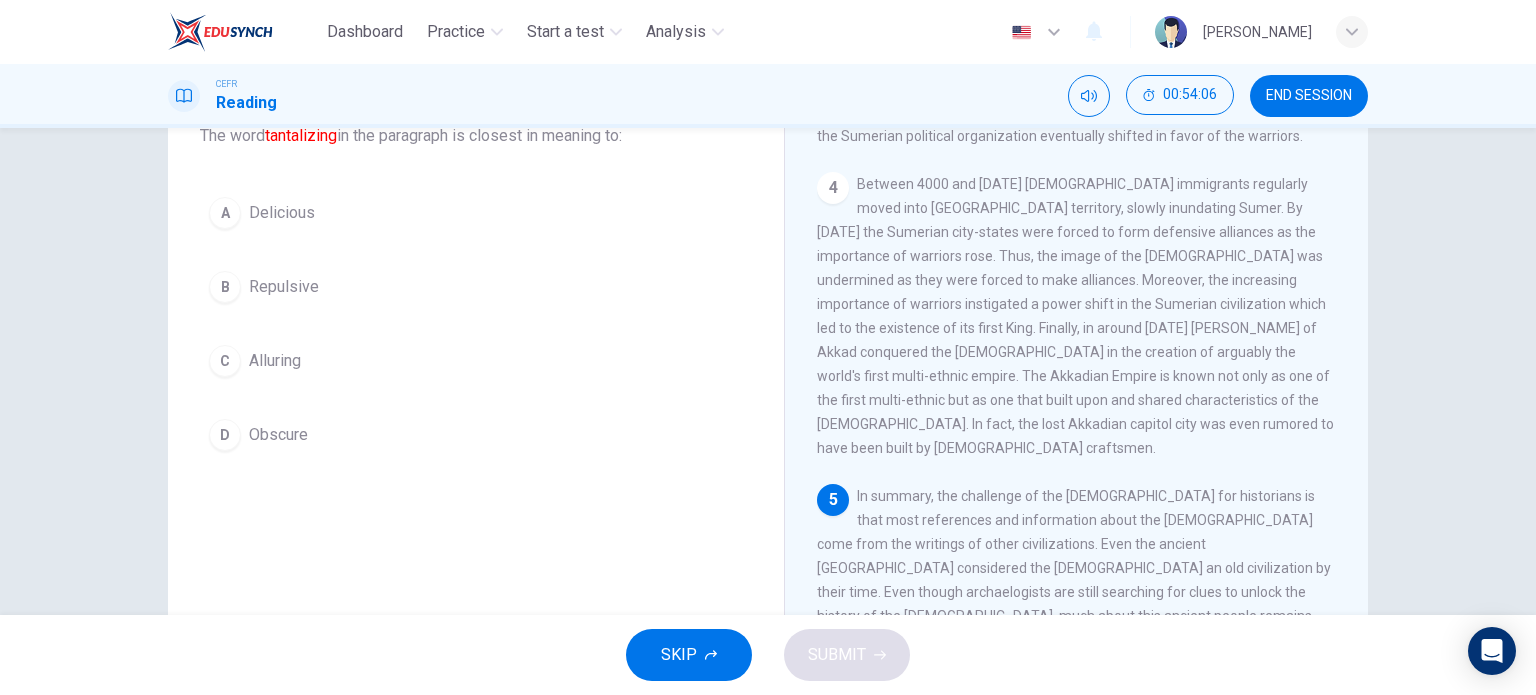 scroll, scrollTop: 139, scrollLeft: 0, axis: vertical 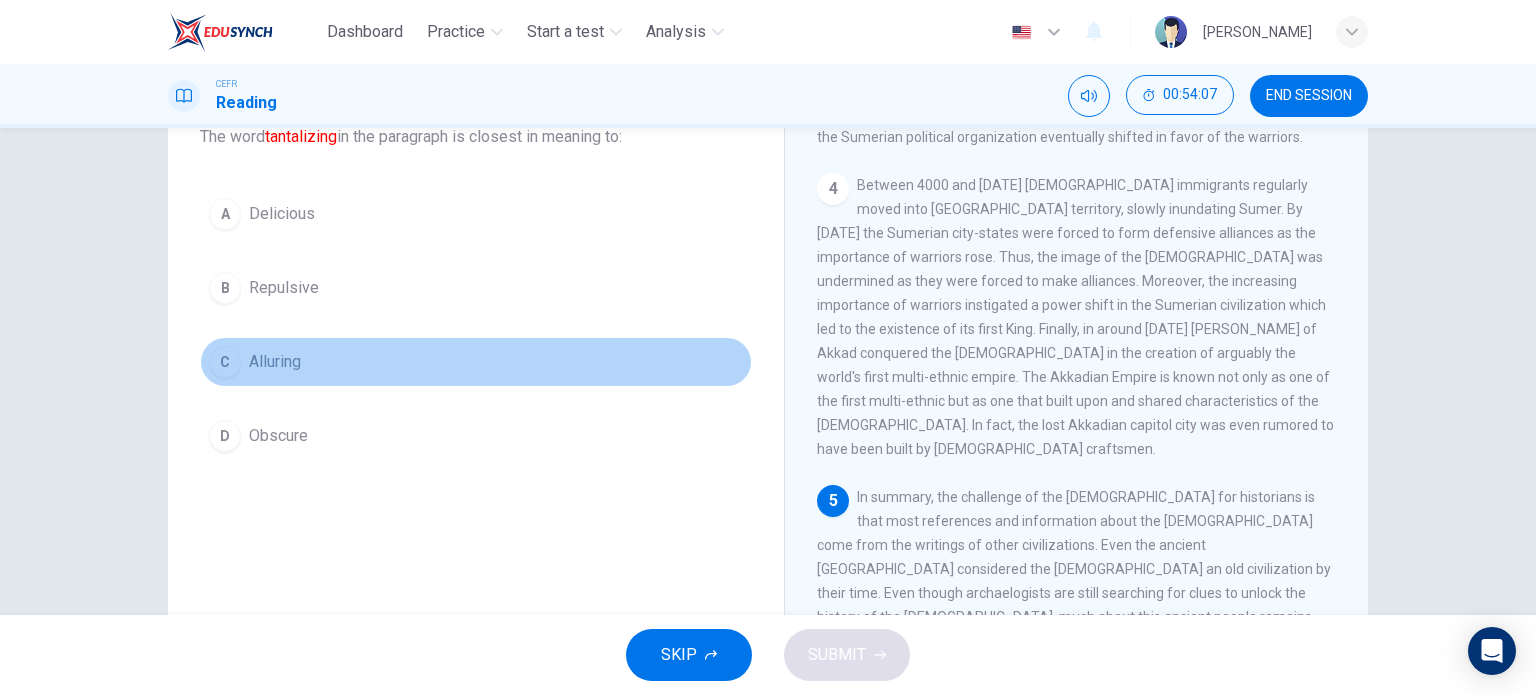 click on "C Alluring" at bounding box center (476, 362) 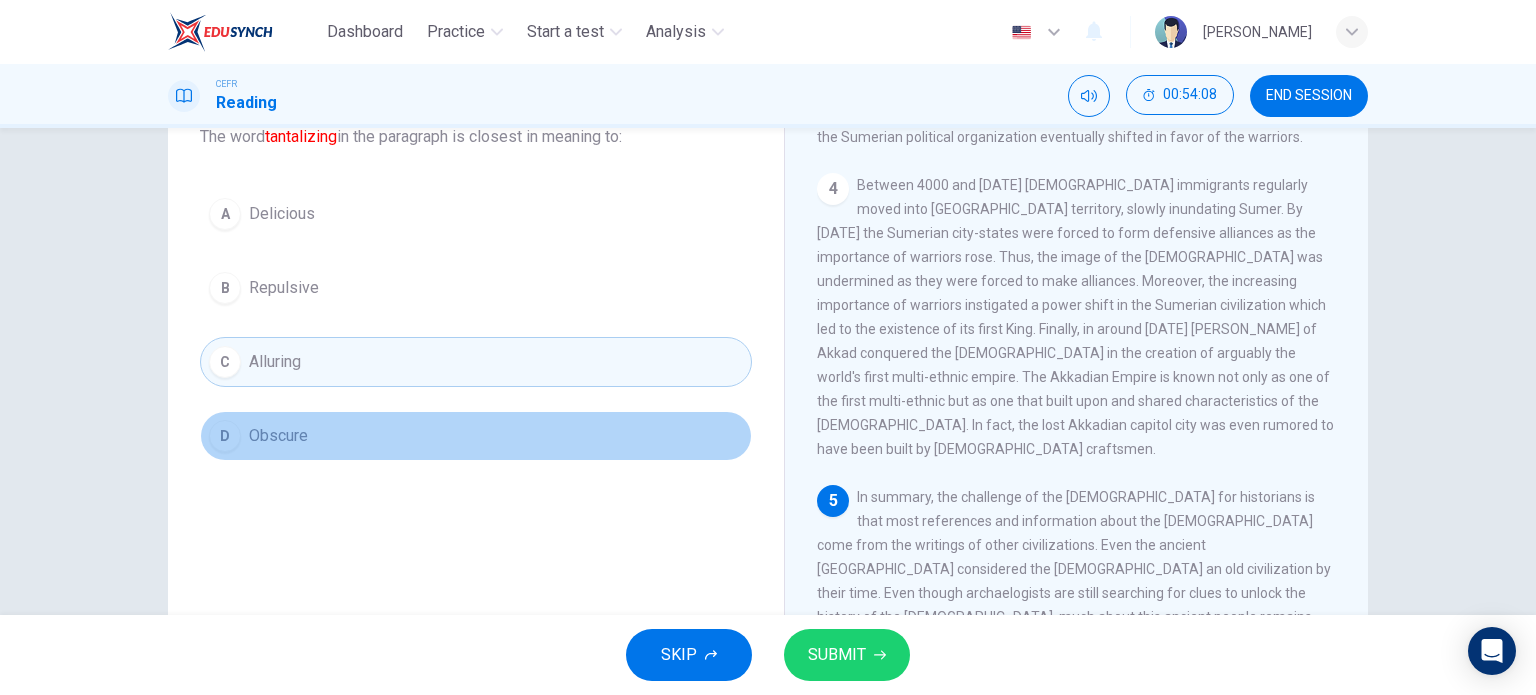 click on "D Obscure" at bounding box center (476, 436) 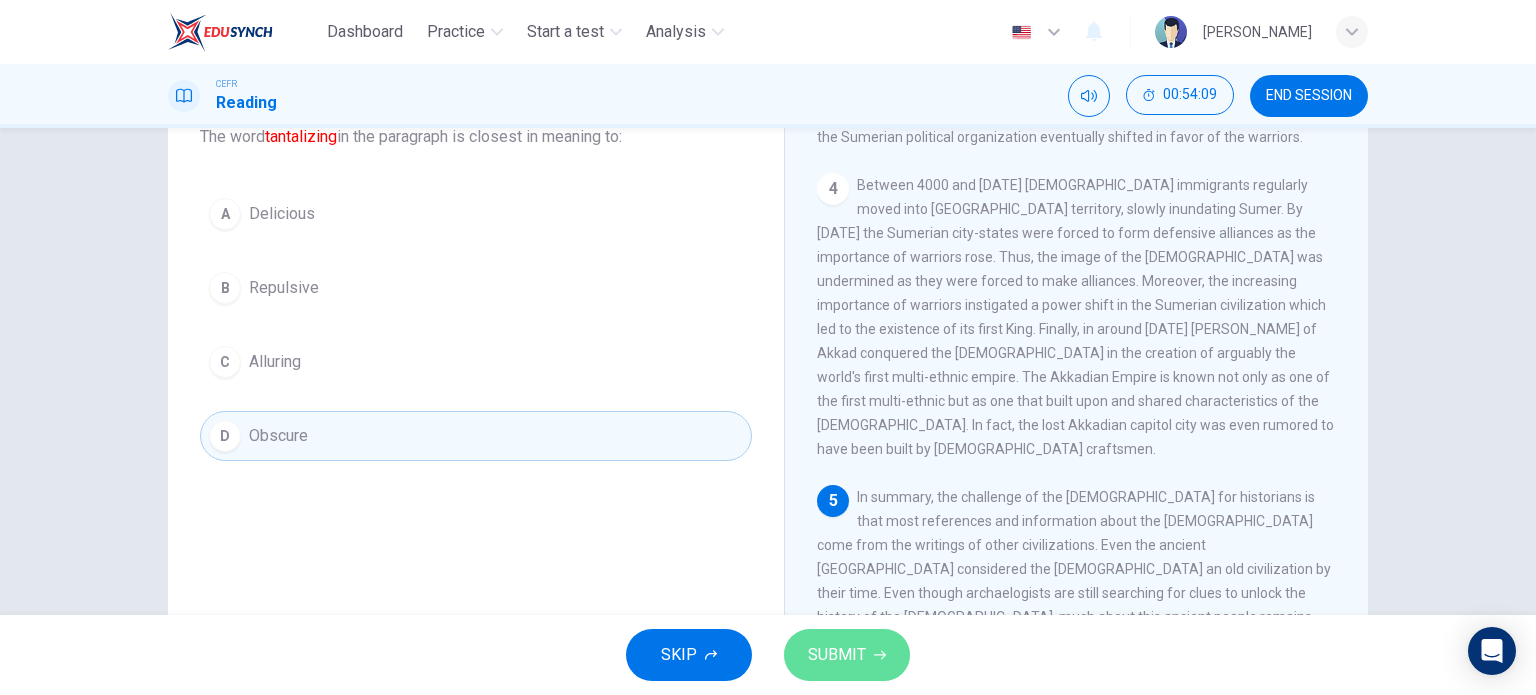 click on "SUBMIT" at bounding box center [847, 655] 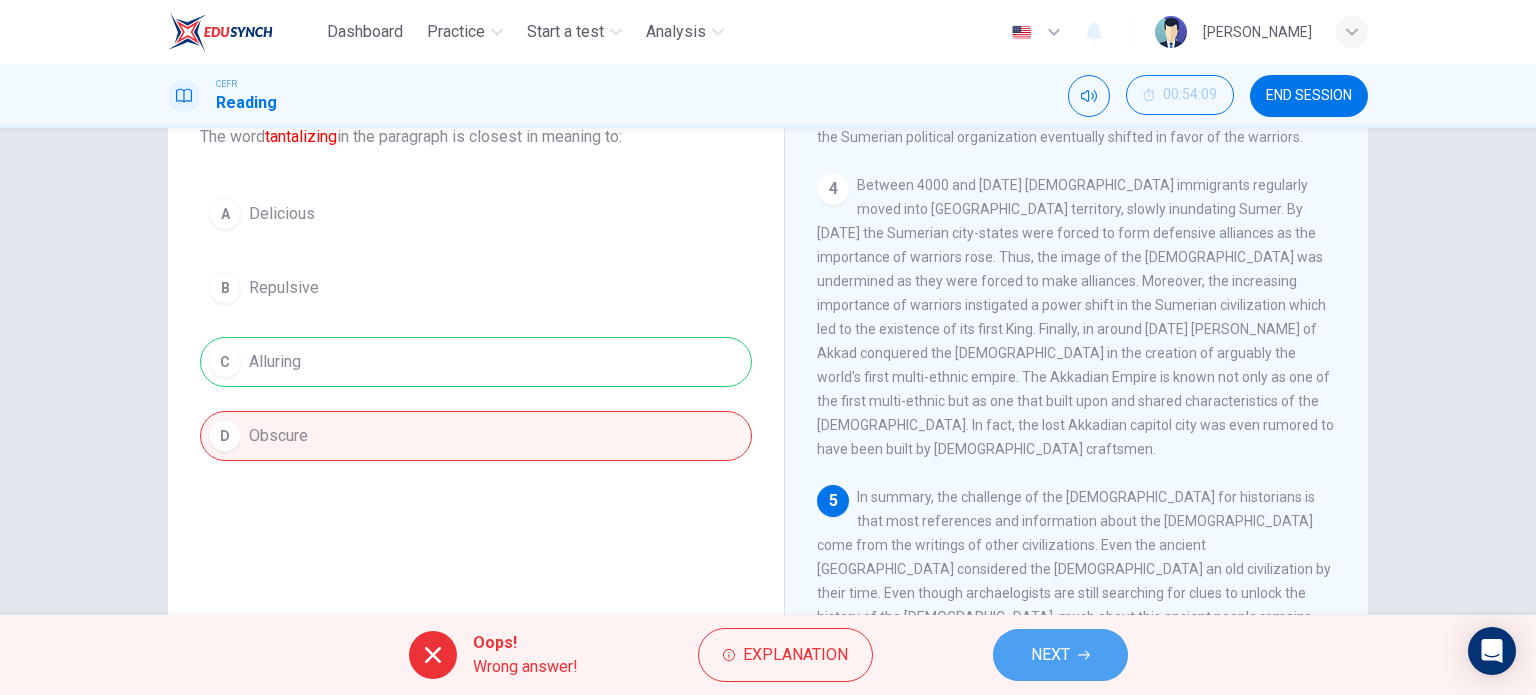 click on "NEXT" at bounding box center [1060, 655] 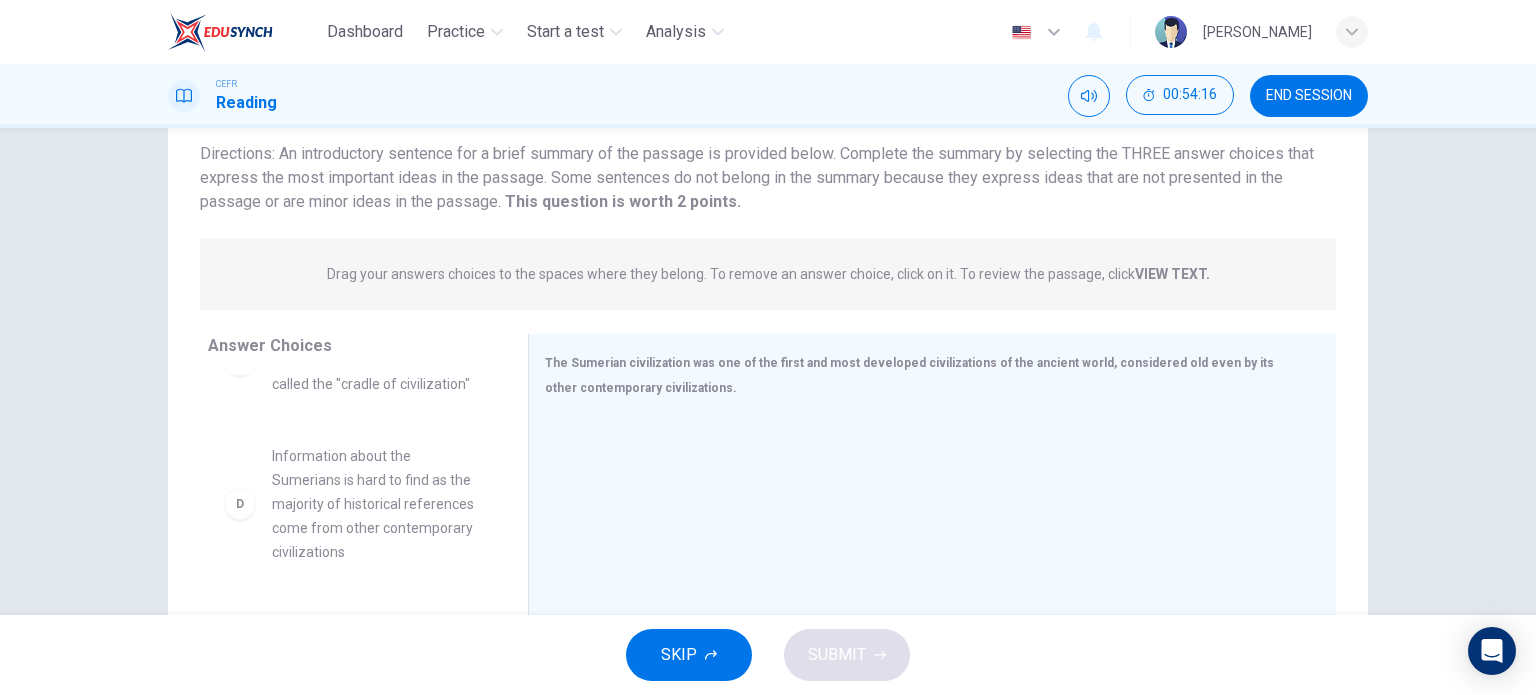 scroll, scrollTop: 320, scrollLeft: 0, axis: vertical 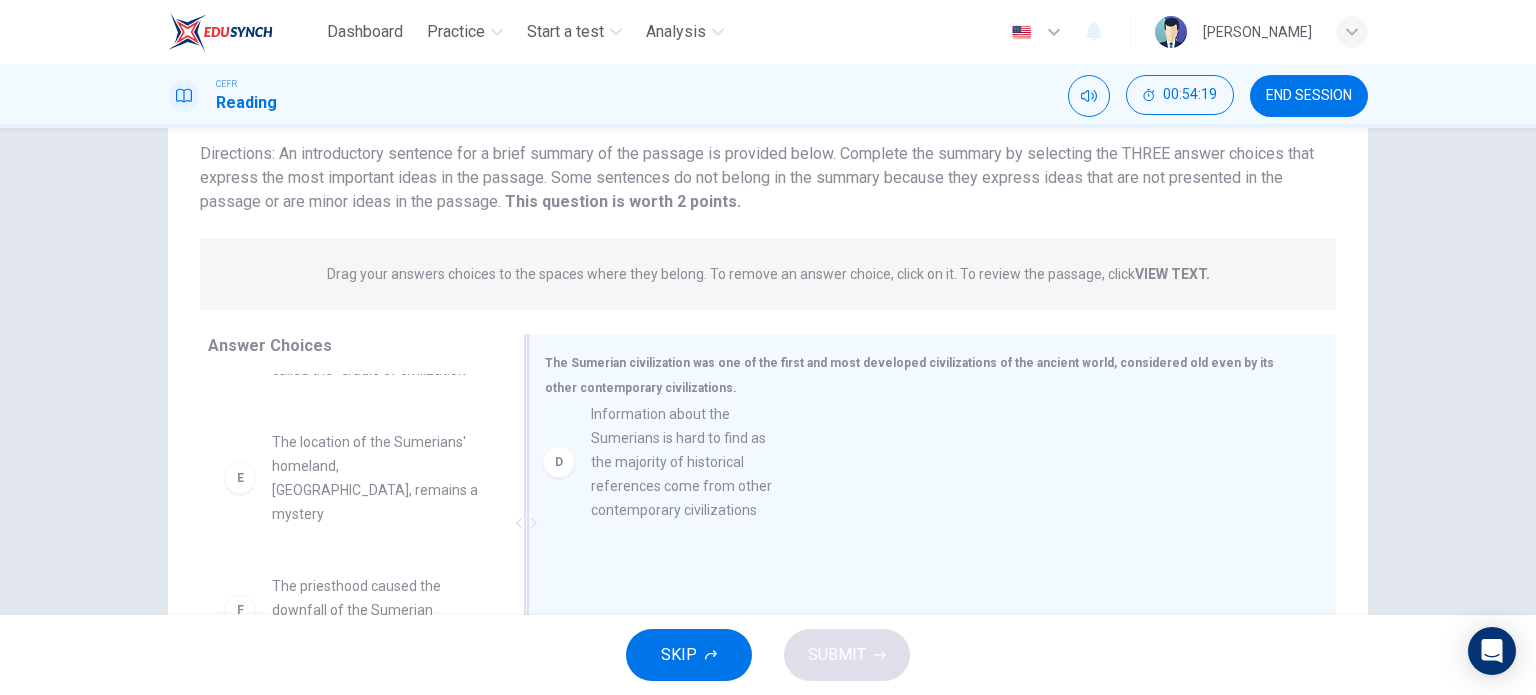 drag, startPoint x: 374, startPoint y: 506, endPoint x: 725, endPoint y: 498, distance: 351.09116 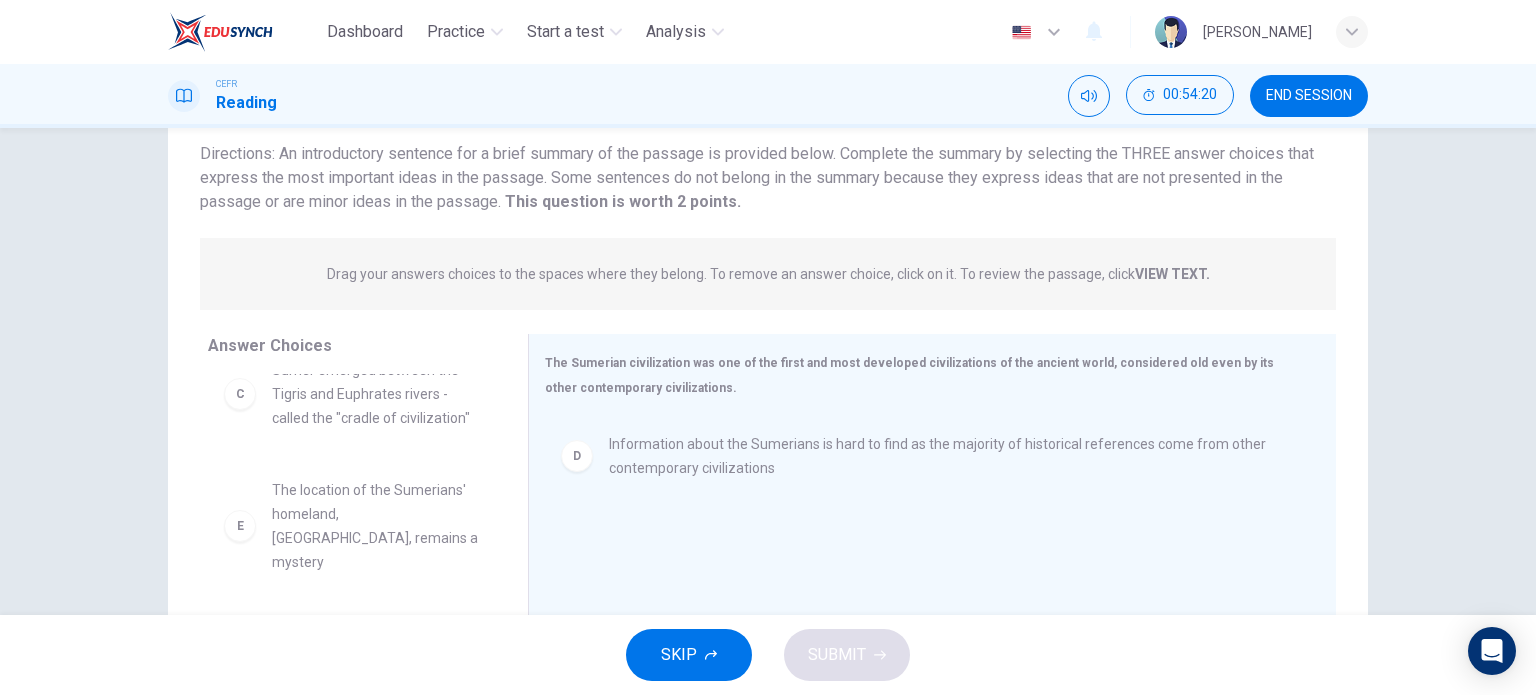scroll, scrollTop: 252, scrollLeft: 0, axis: vertical 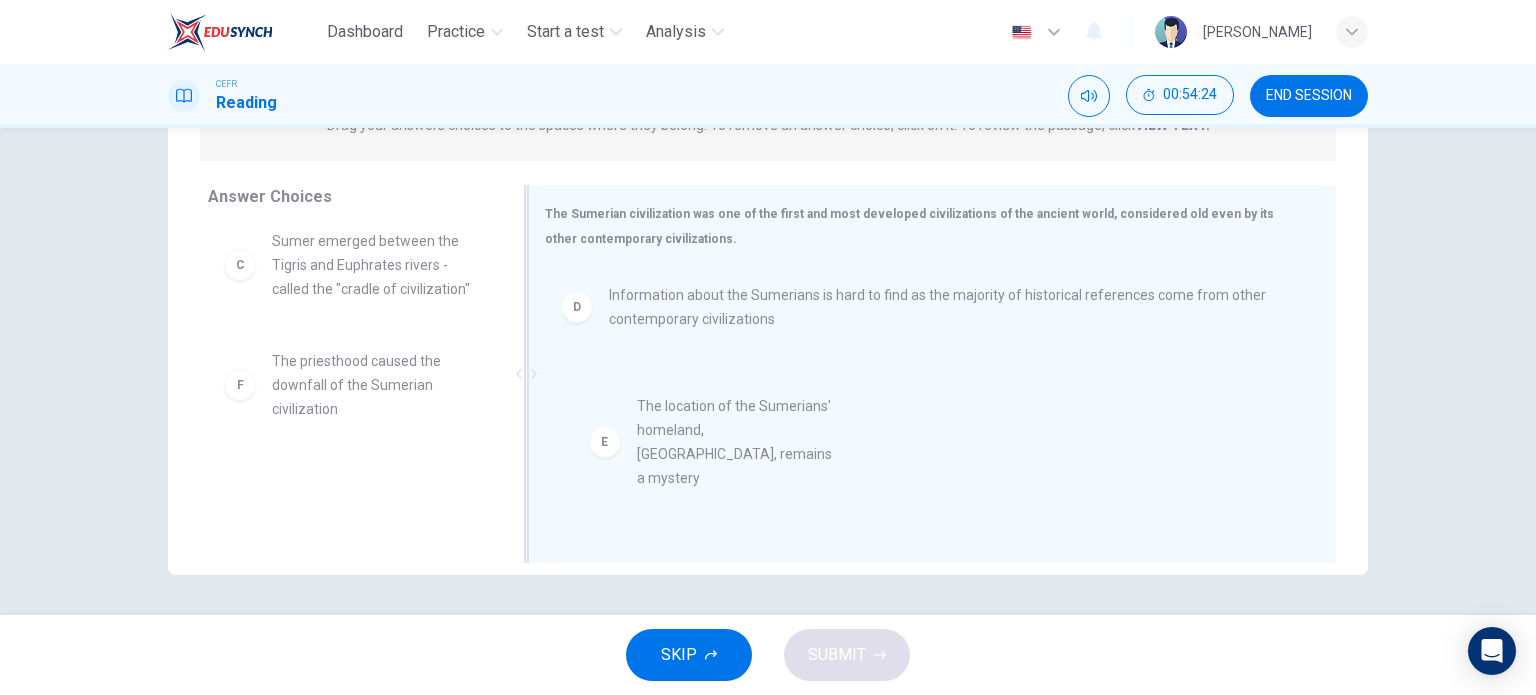 drag, startPoint x: 390, startPoint y: 371, endPoint x: 769, endPoint y: 440, distance: 385.2298 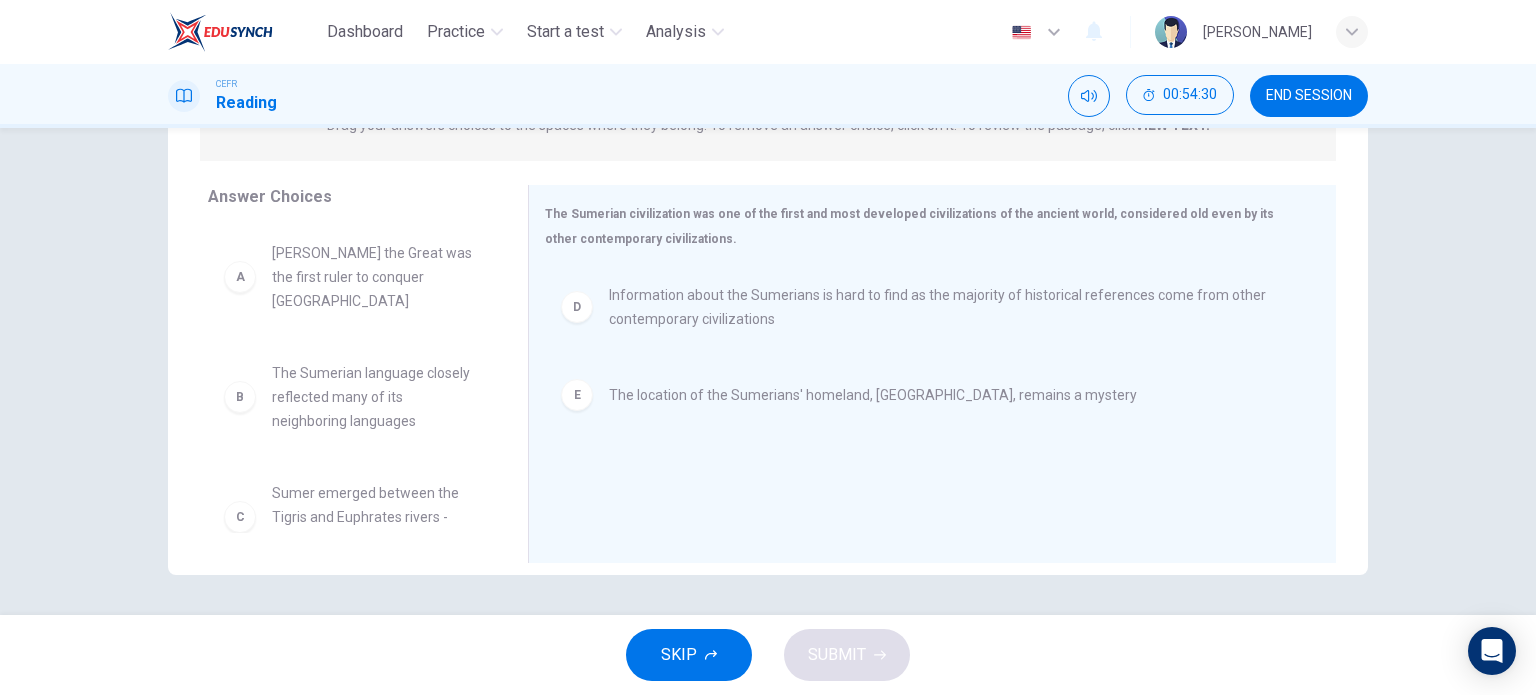 scroll, scrollTop: 132, scrollLeft: 0, axis: vertical 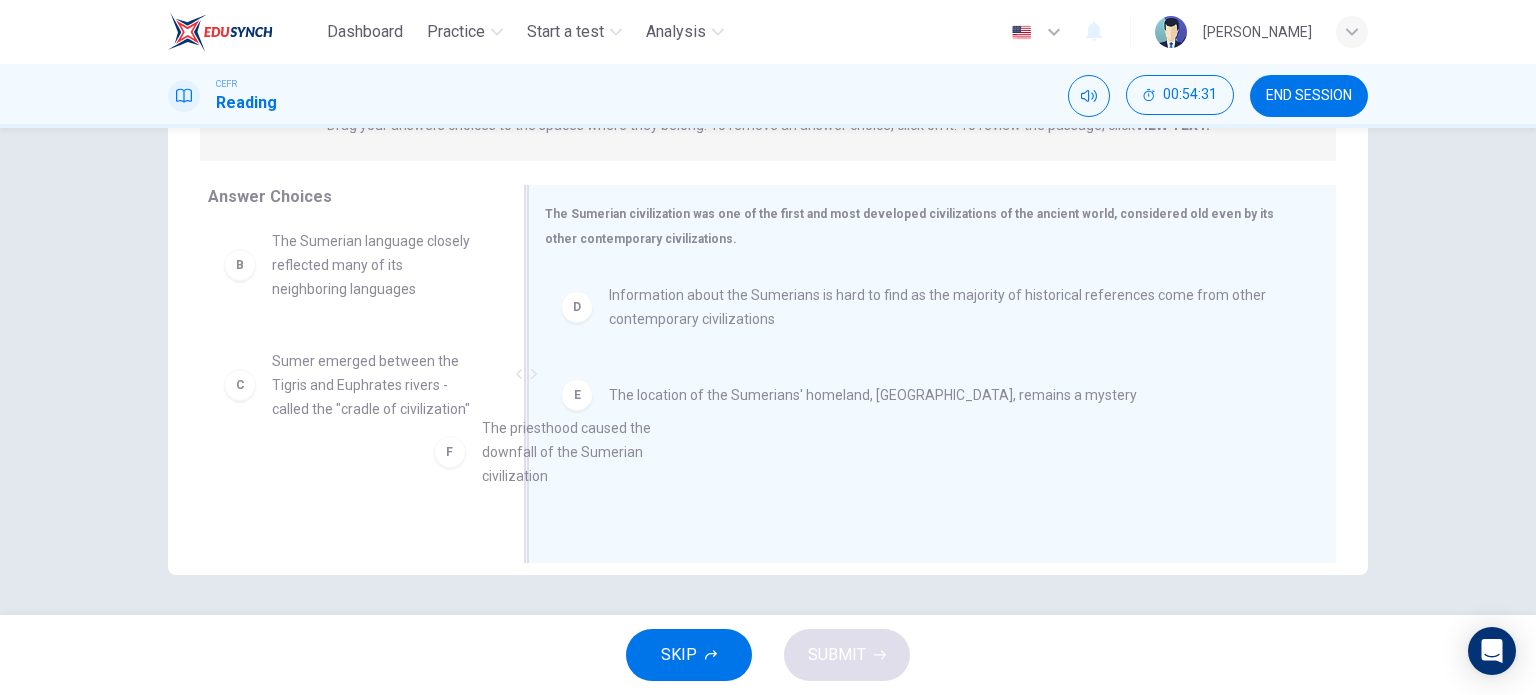 drag, startPoint x: 357, startPoint y: 499, endPoint x: 710, endPoint y: 479, distance: 353.56613 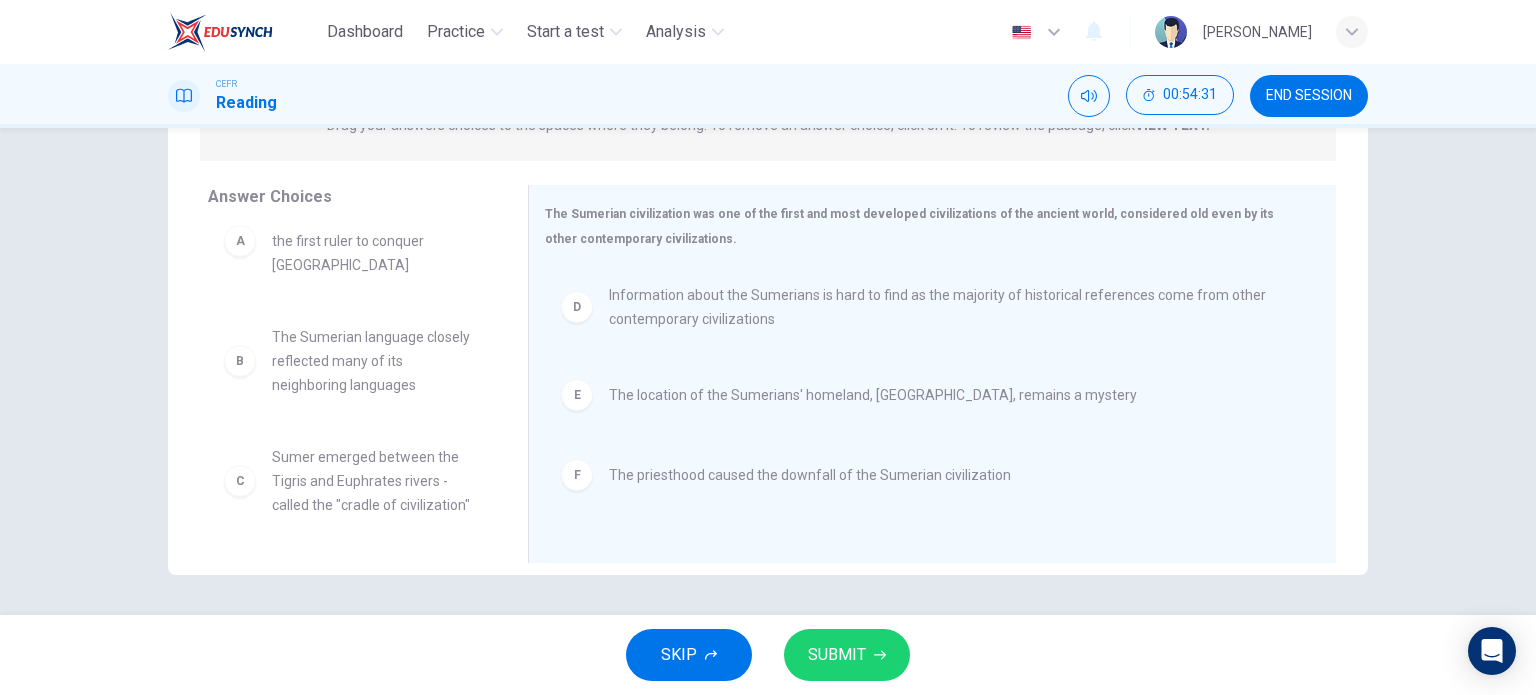 scroll, scrollTop: 12, scrollLeft: 0, axis: vertical 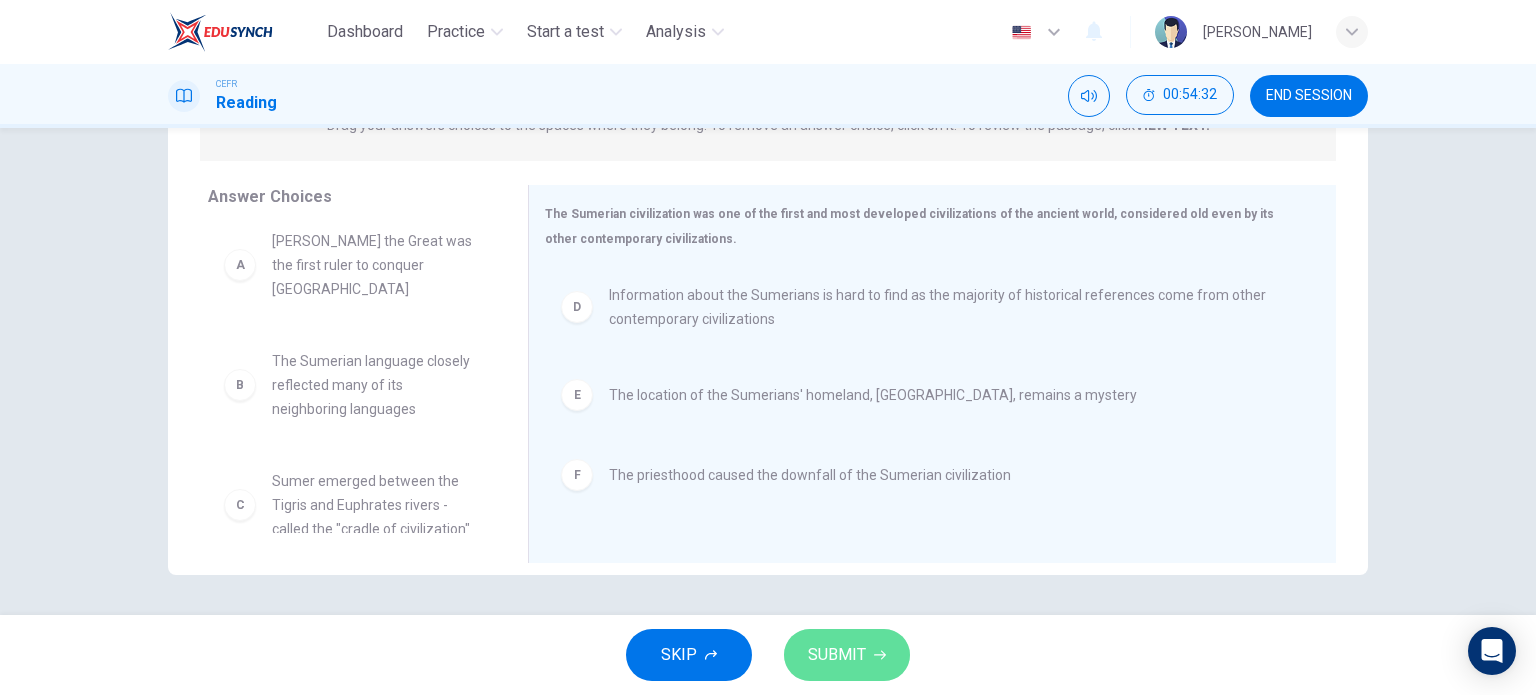 click on "SUBMIT" at bounding box center [847, 655] 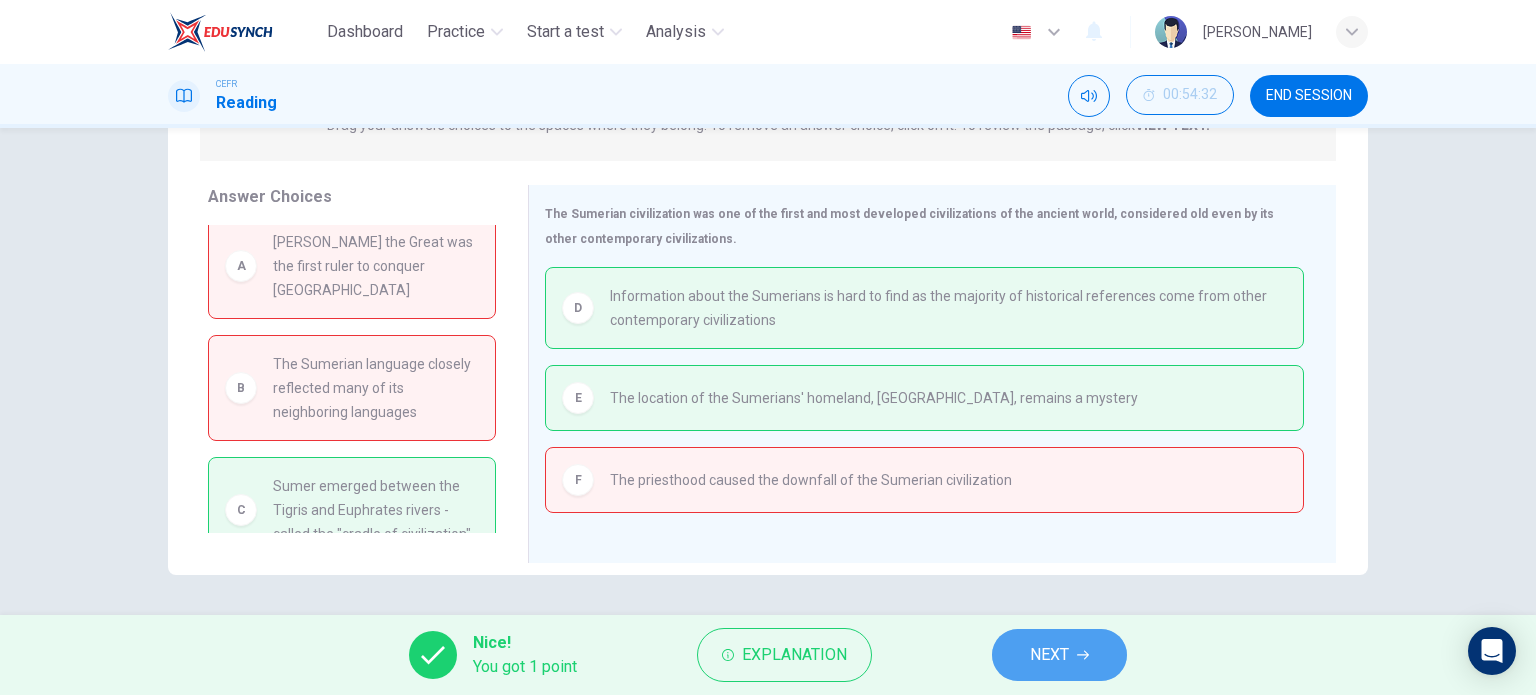 click on "NEXT" at bounding box center (1059, 655) 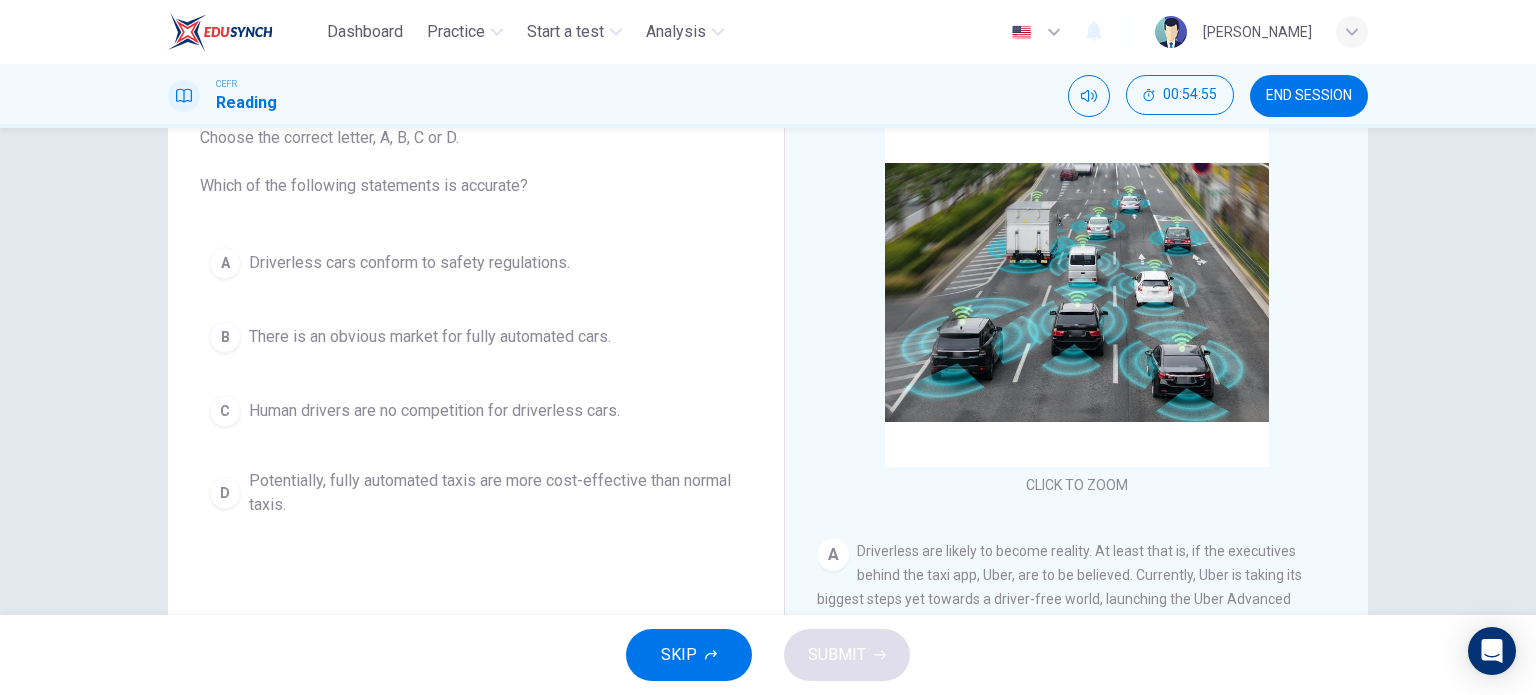 scroll, scrollTop: 139, scrollLeft: 0, axis: vertical 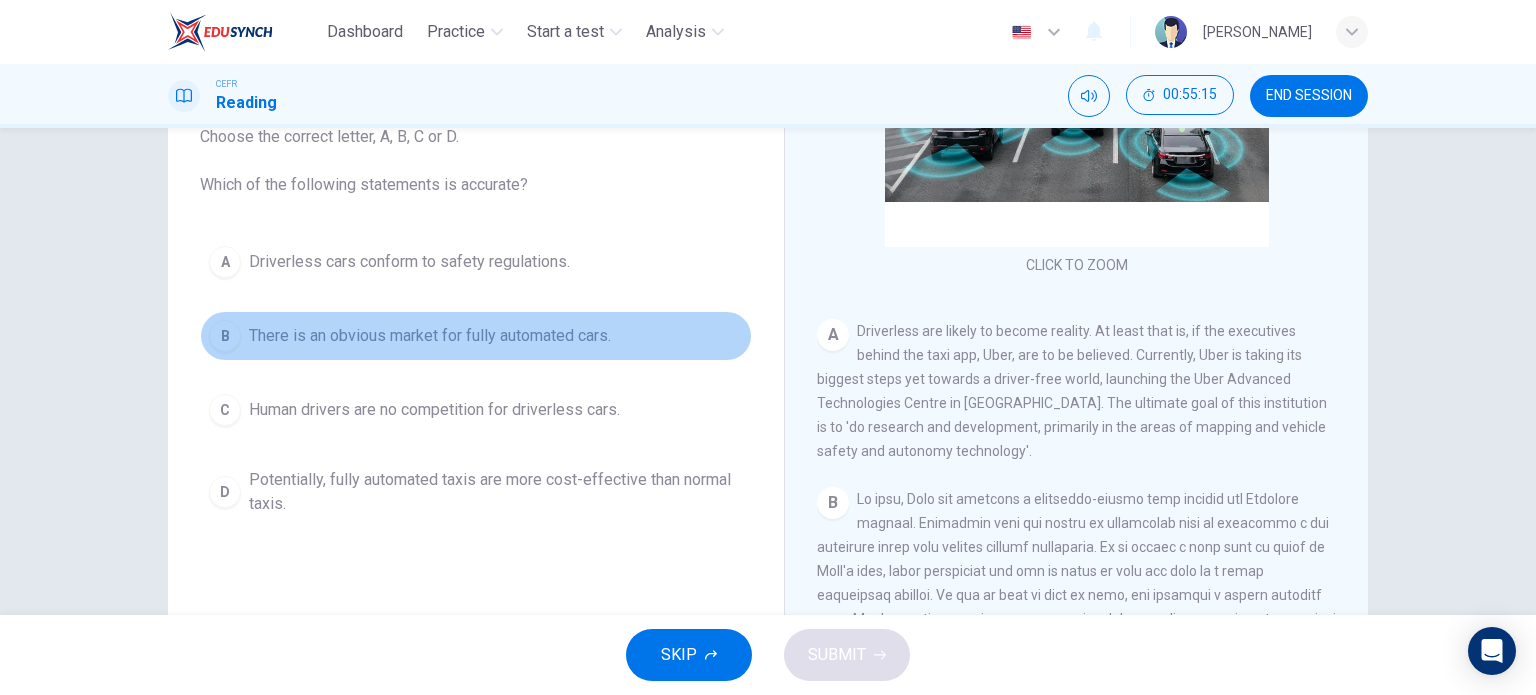 click on "B There is an obvious market for fully automated cars." at bounding box center (476, 336) 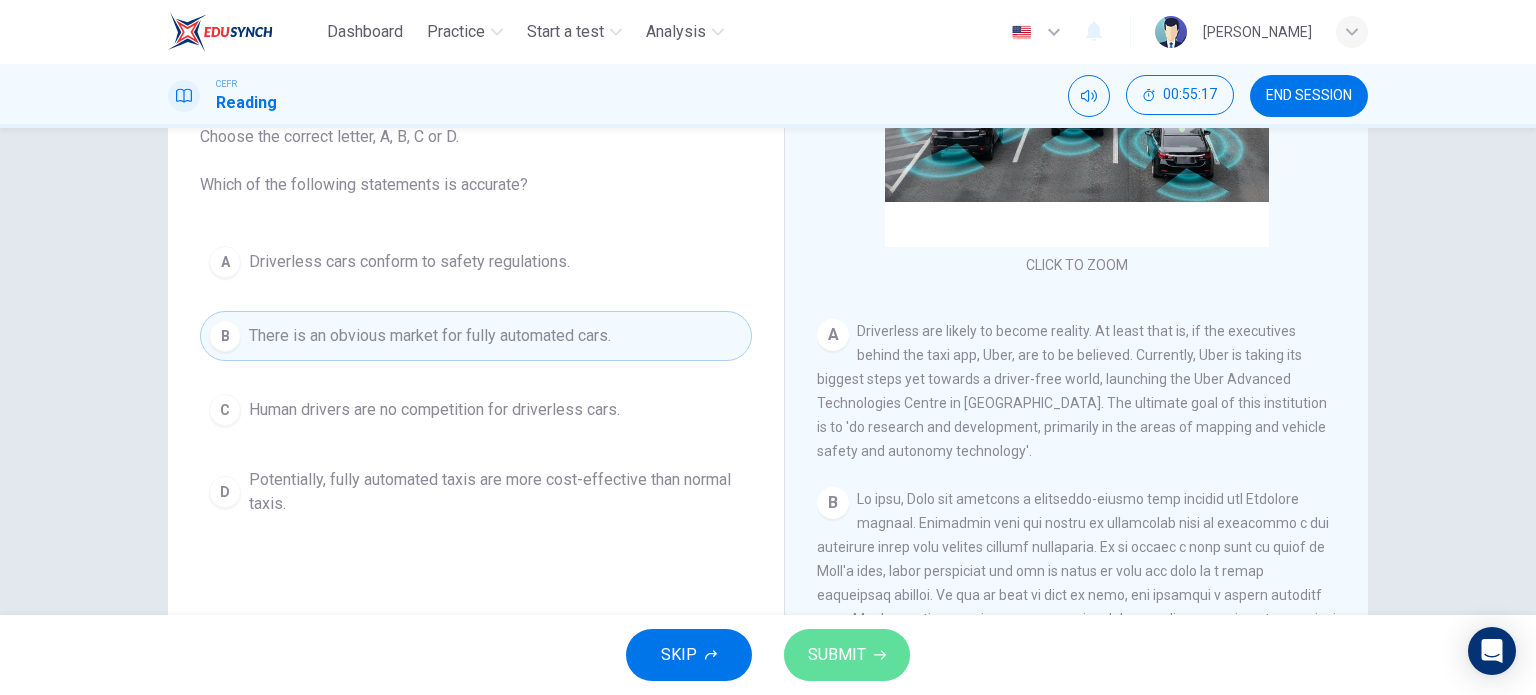 click on "SUBMIT" at bounding box center [837, 655] 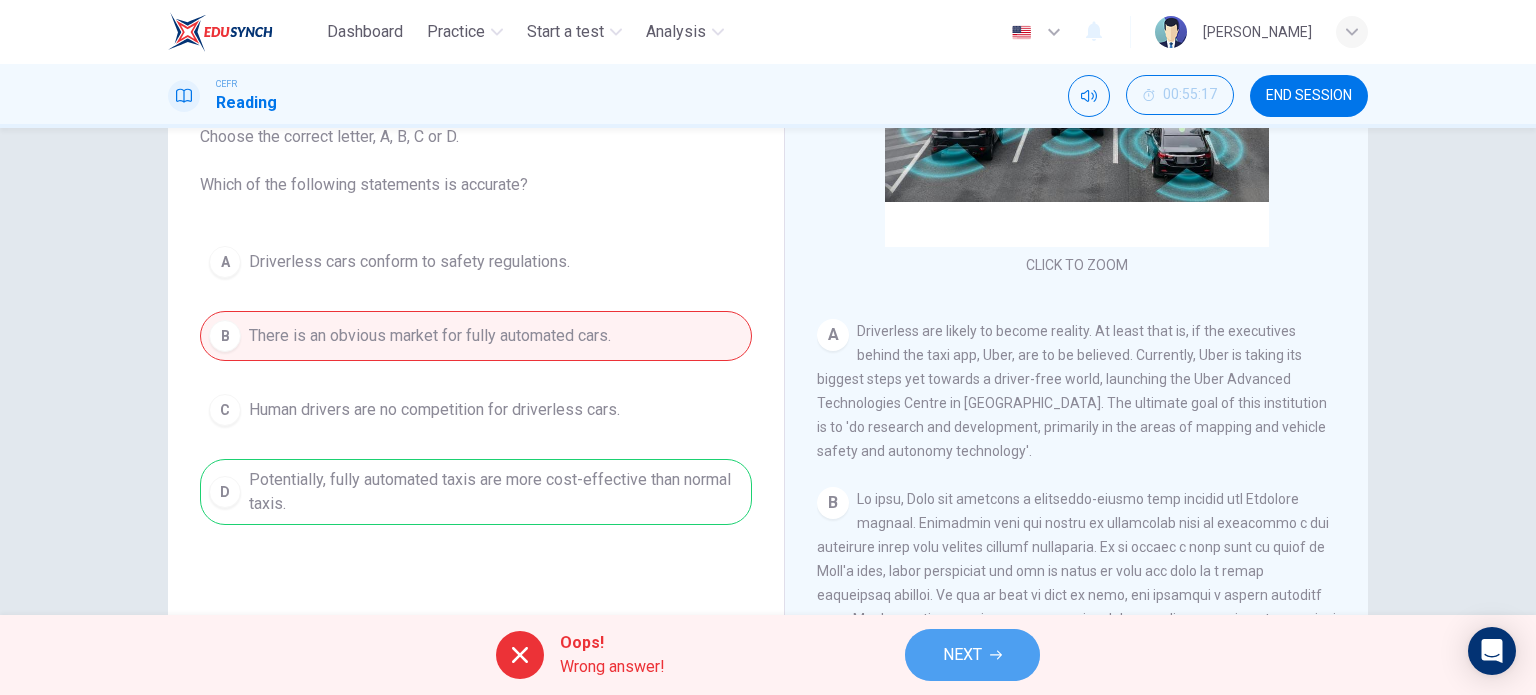click on "NEXT" at bounding box center (972, 655) 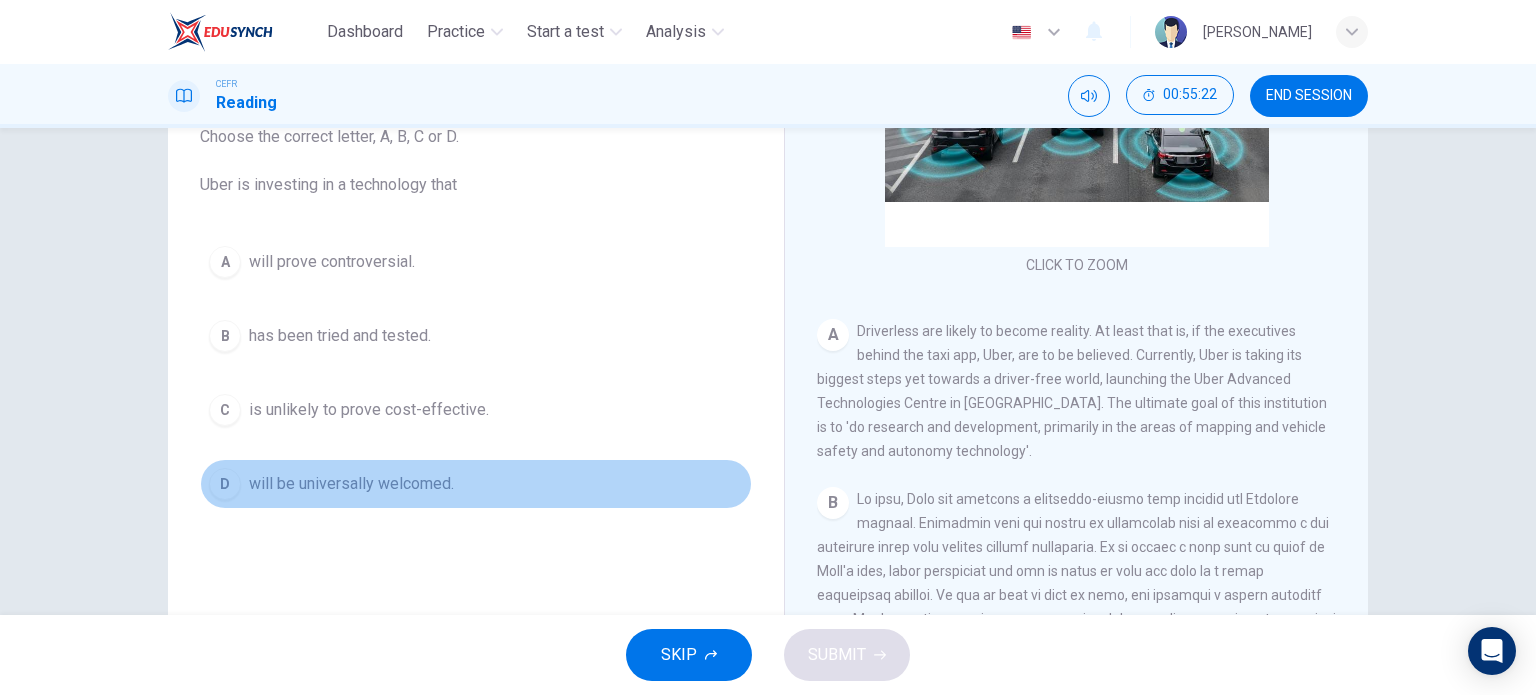 click on "D will be universally welcomed." at bounding box center [476, 484] 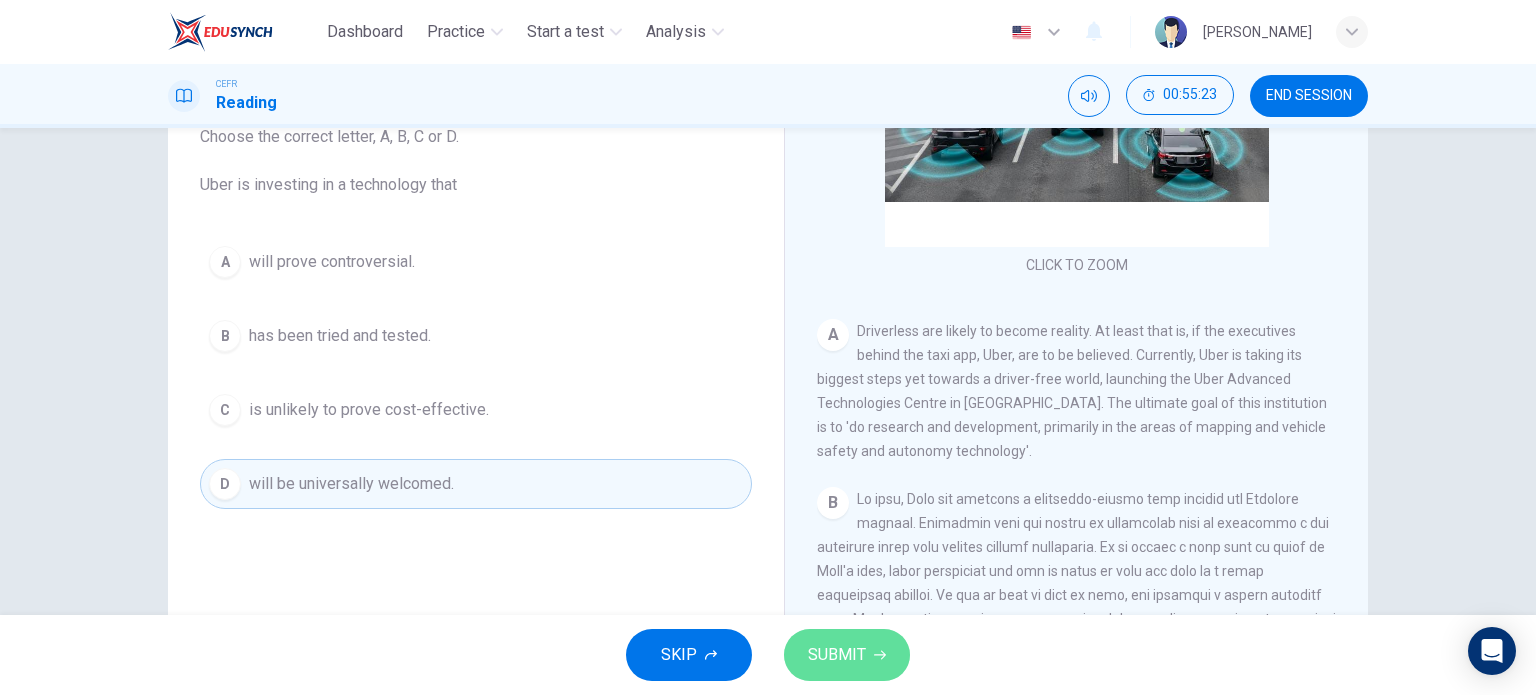 click on "SUBMIT" at bounding box center (837, 655) 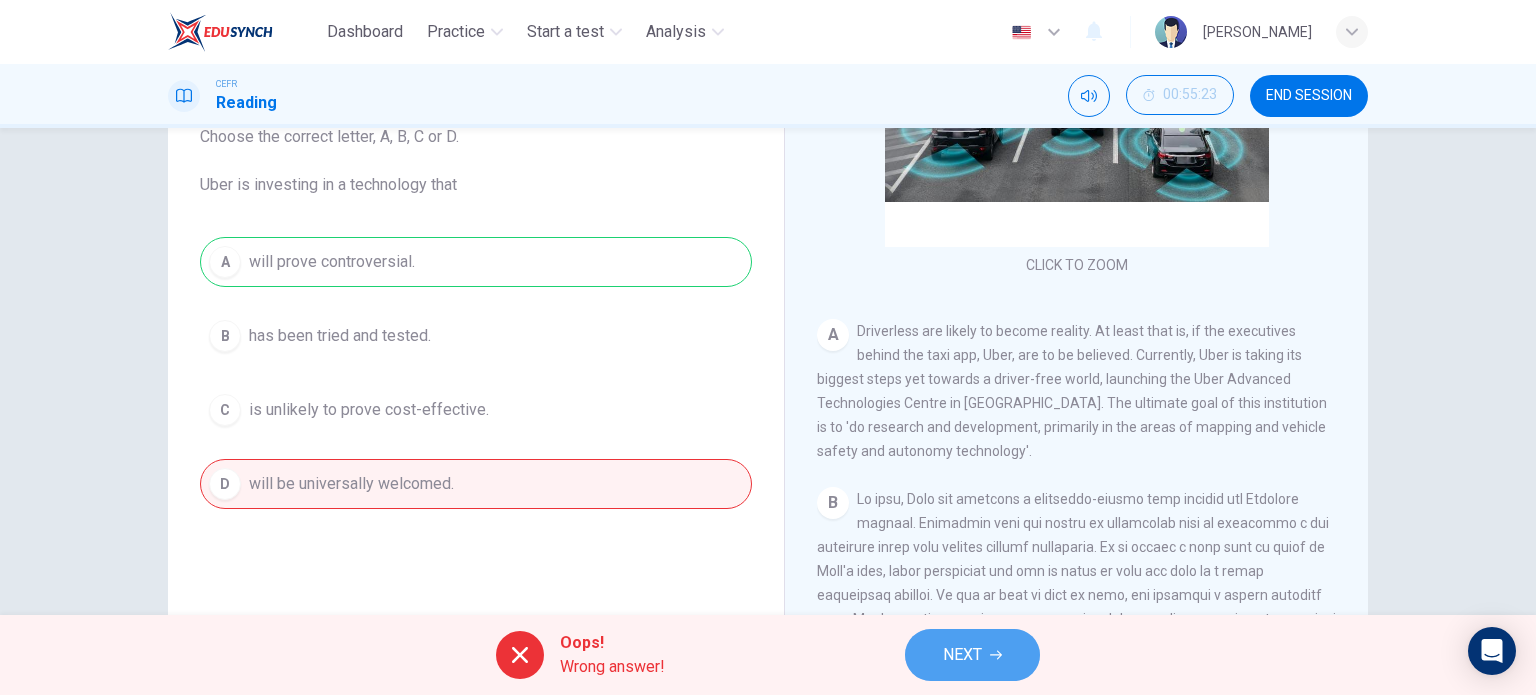click 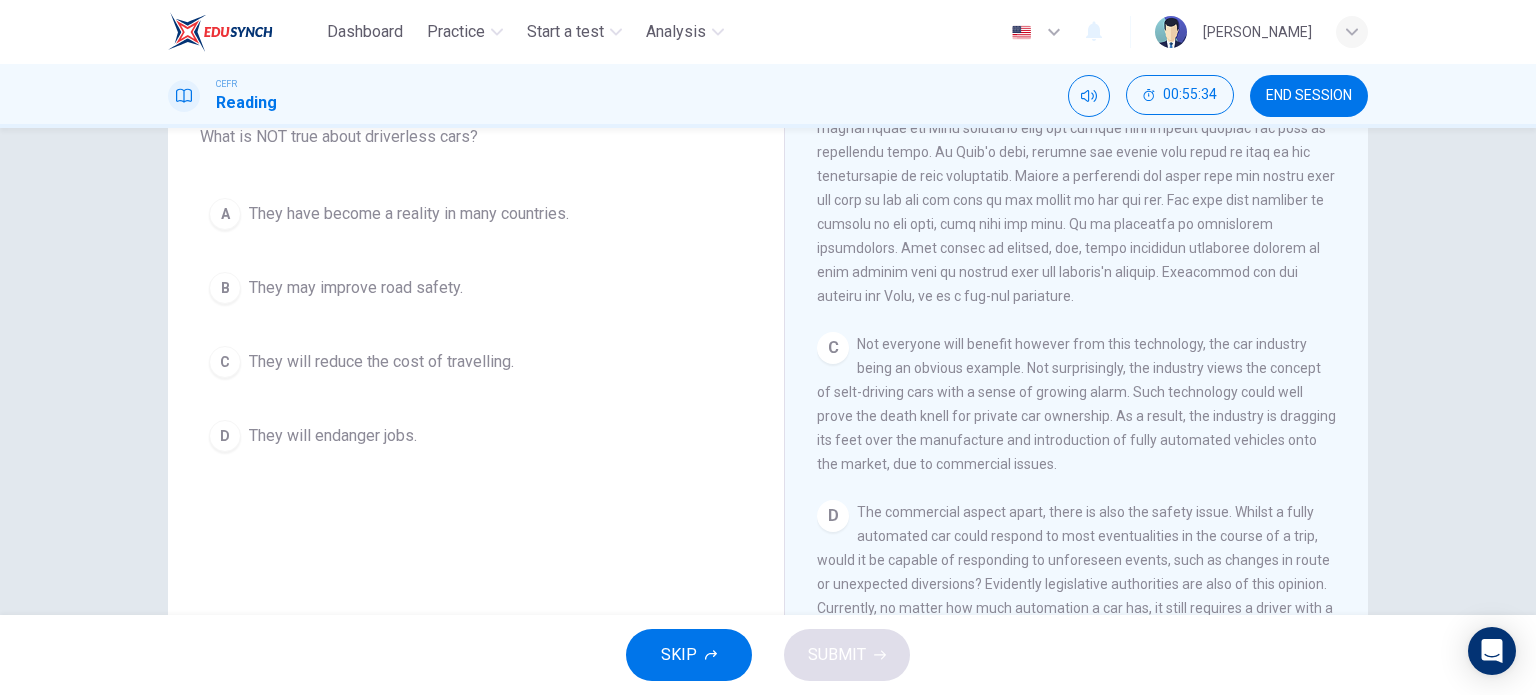 scroll, scrollTop: 739, scrollLeft: 0, axis: vertical 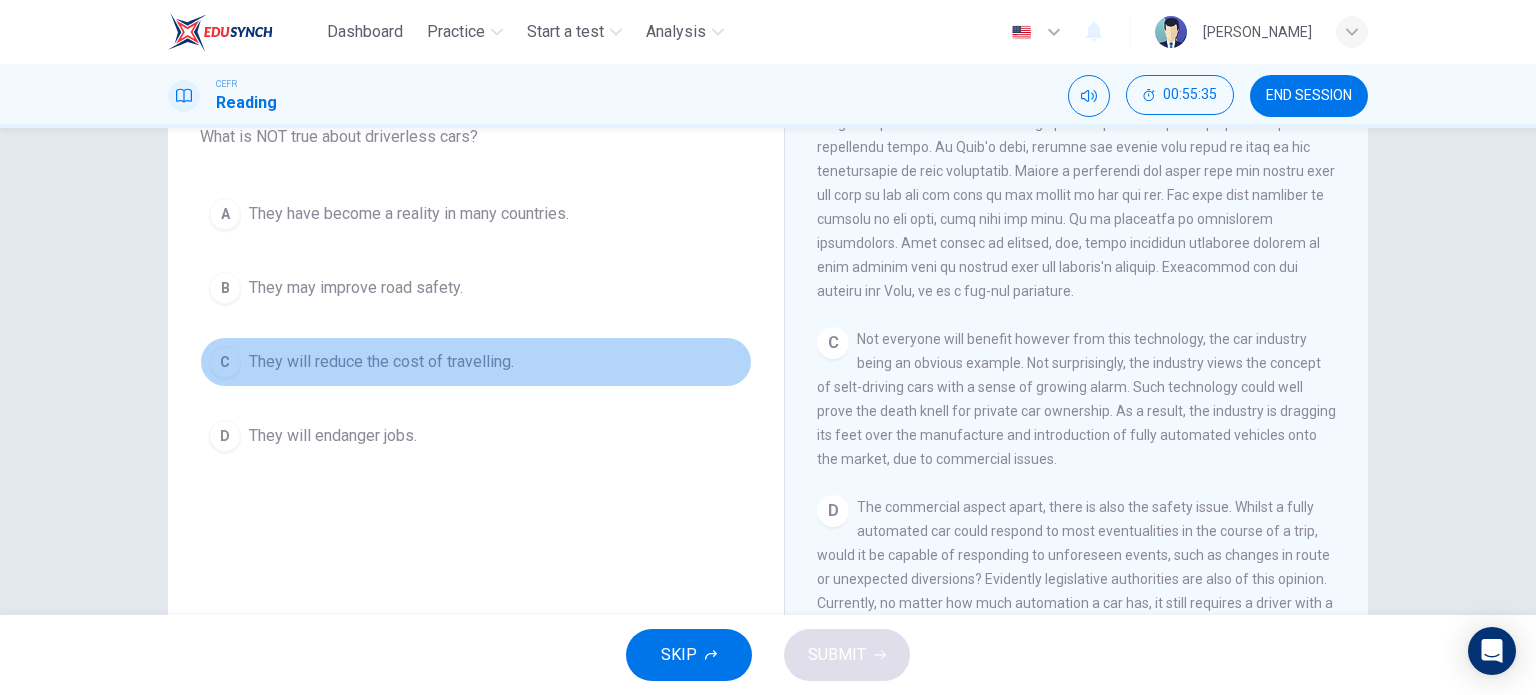 click on "They will reduce the cost of travelling." at bounding box center (381, 362) 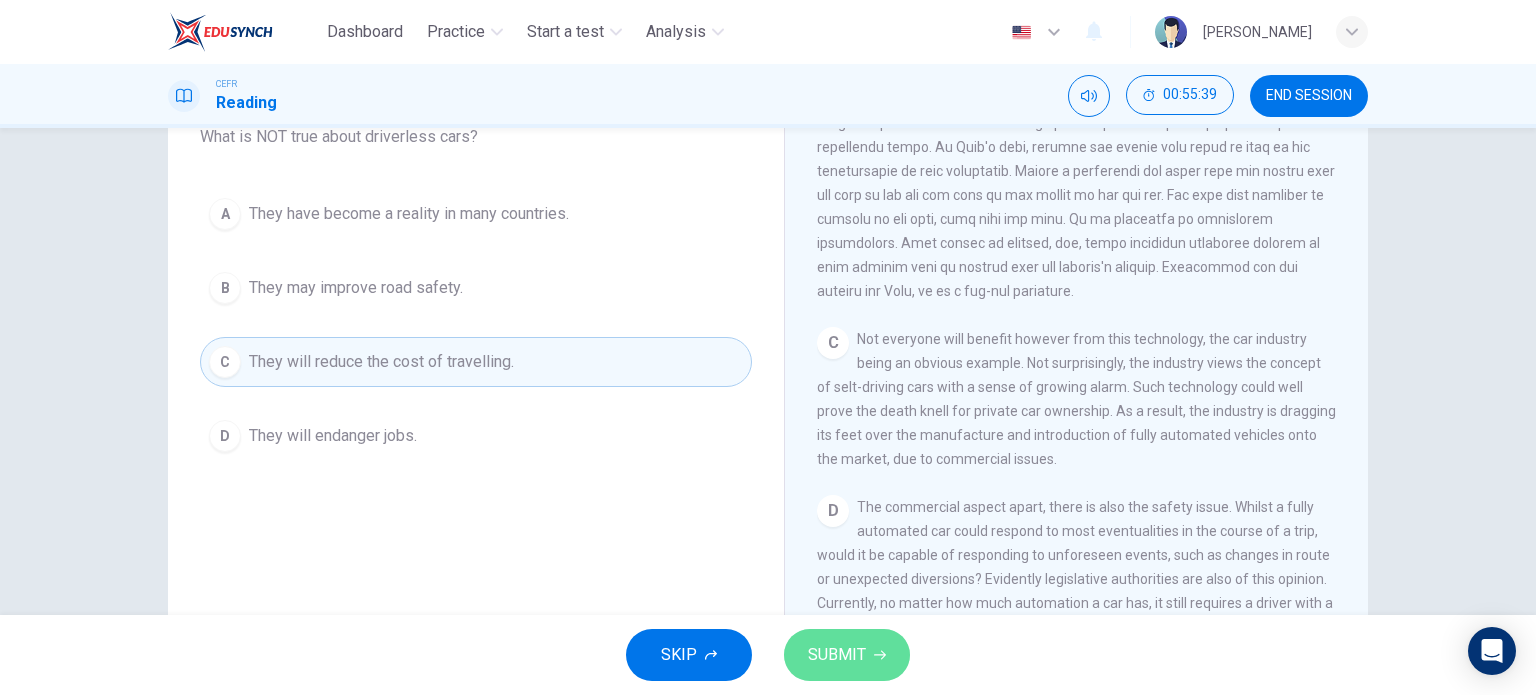 click on "SUBMIT" at bounding box center [837, 655] 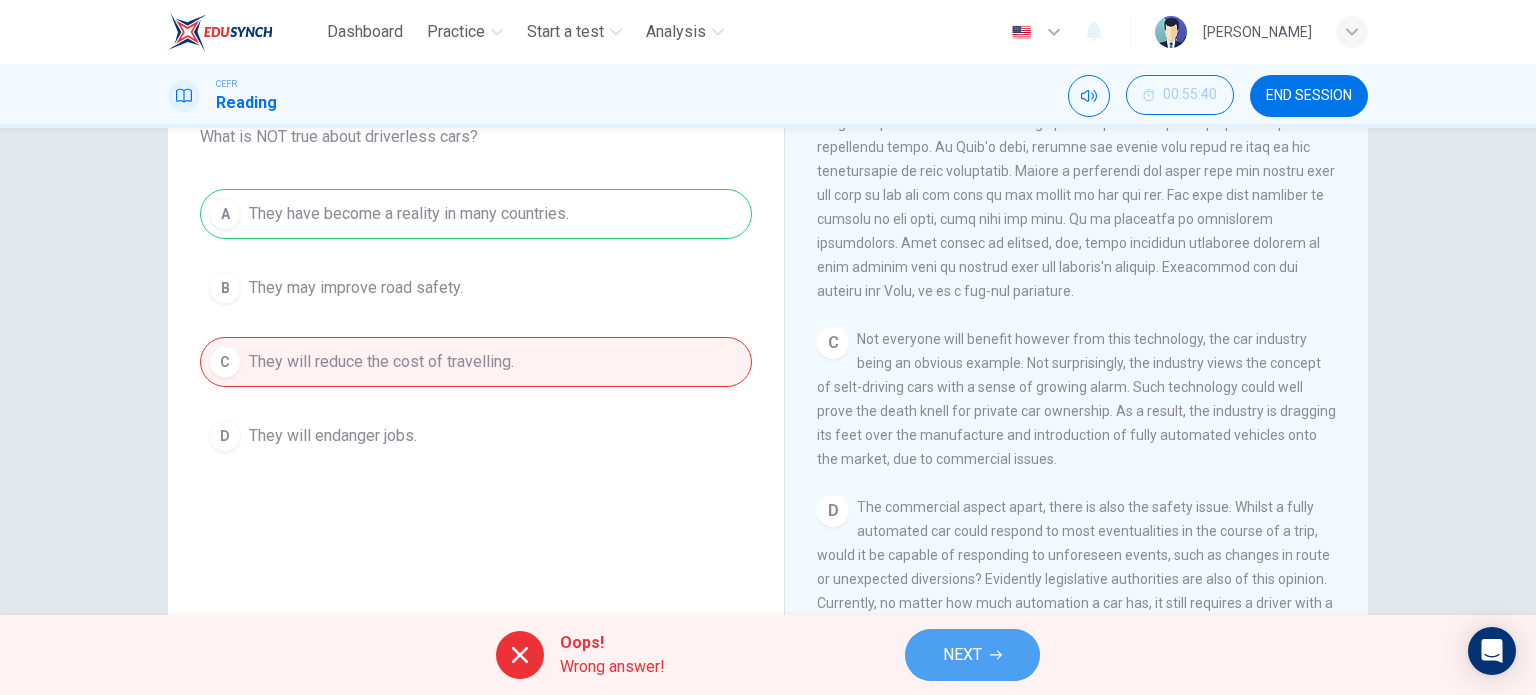 click on "NEXT" at bounding box center [972, 655] 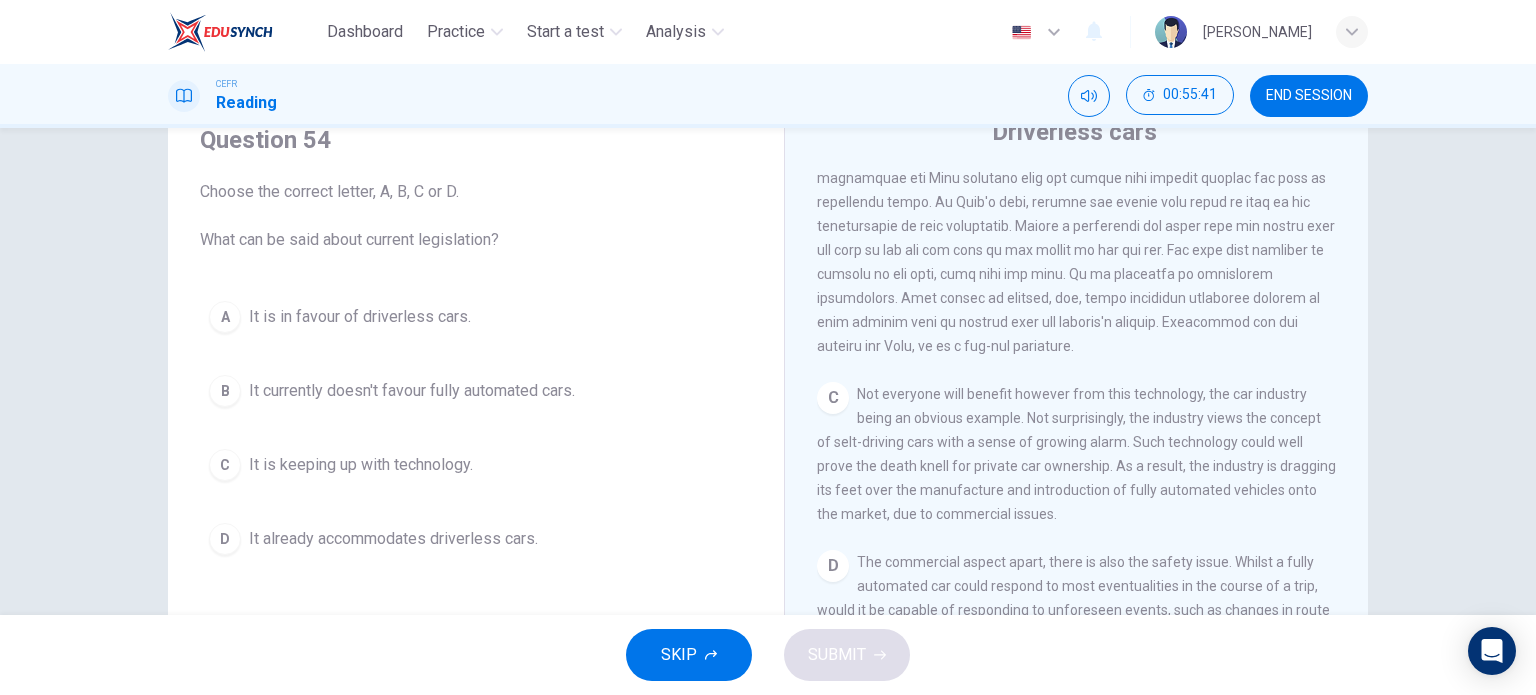 scroll, scrollTop: 264, scrollLeft: 0, axis: vertical 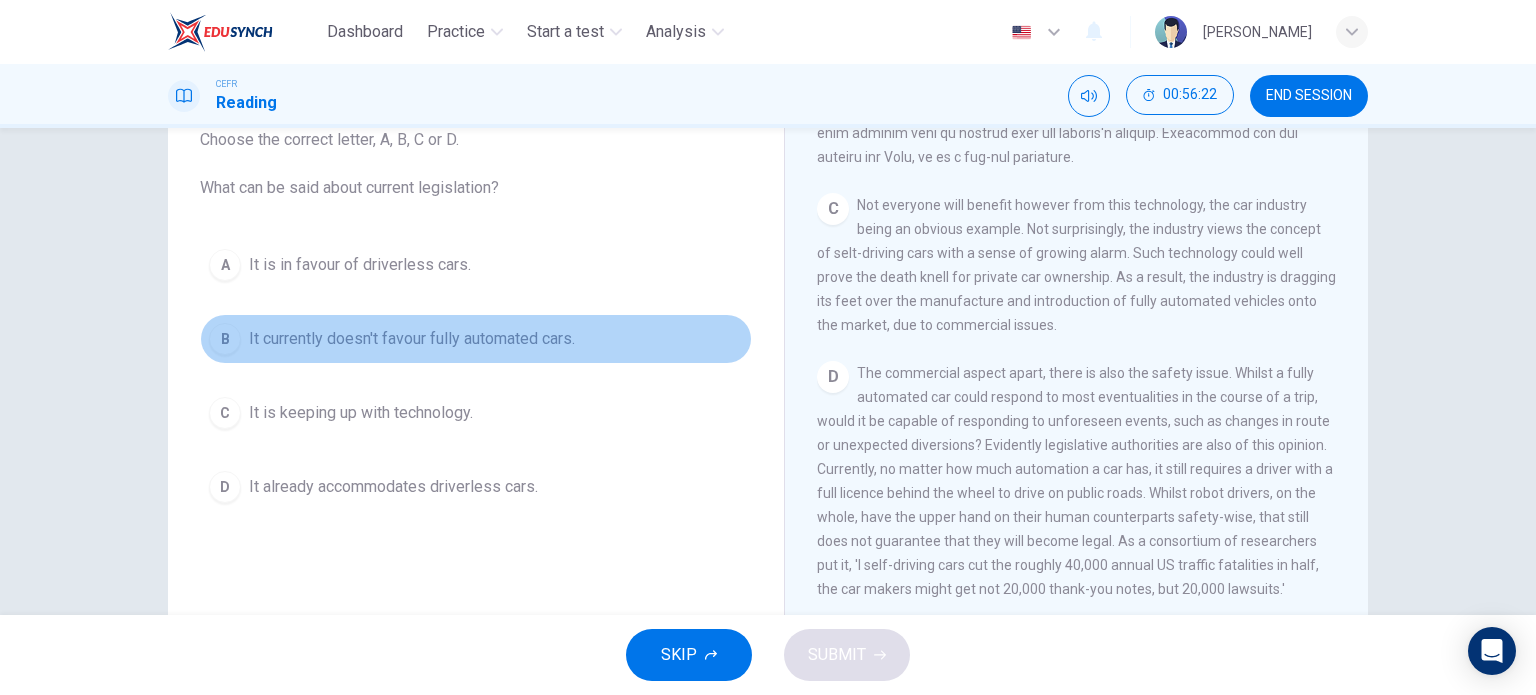 click on "It currently doesn't favour fully automated cars." at bounding box center [412, 339] 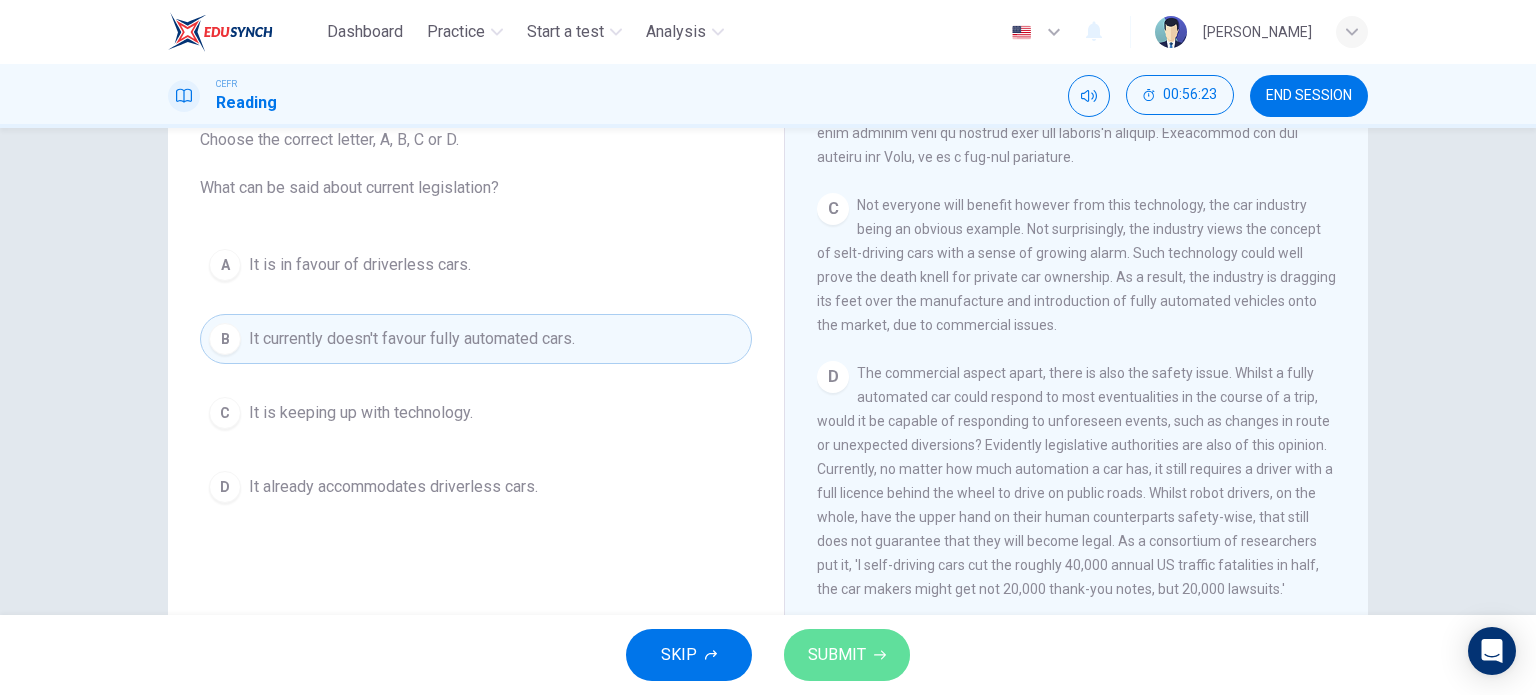 click on "SUBMIT" at bounding box center (837, 655) 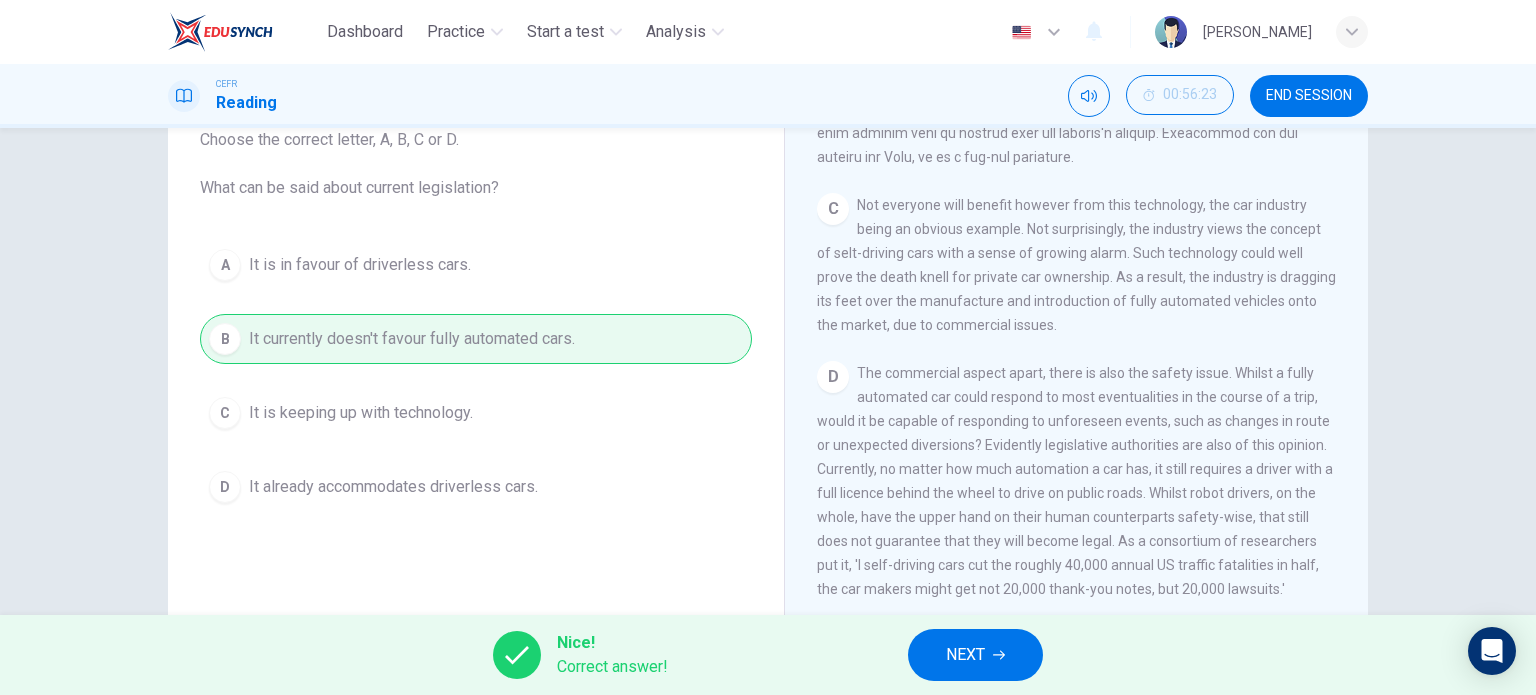 click on "NEXT" at bounding box center [965, 655] 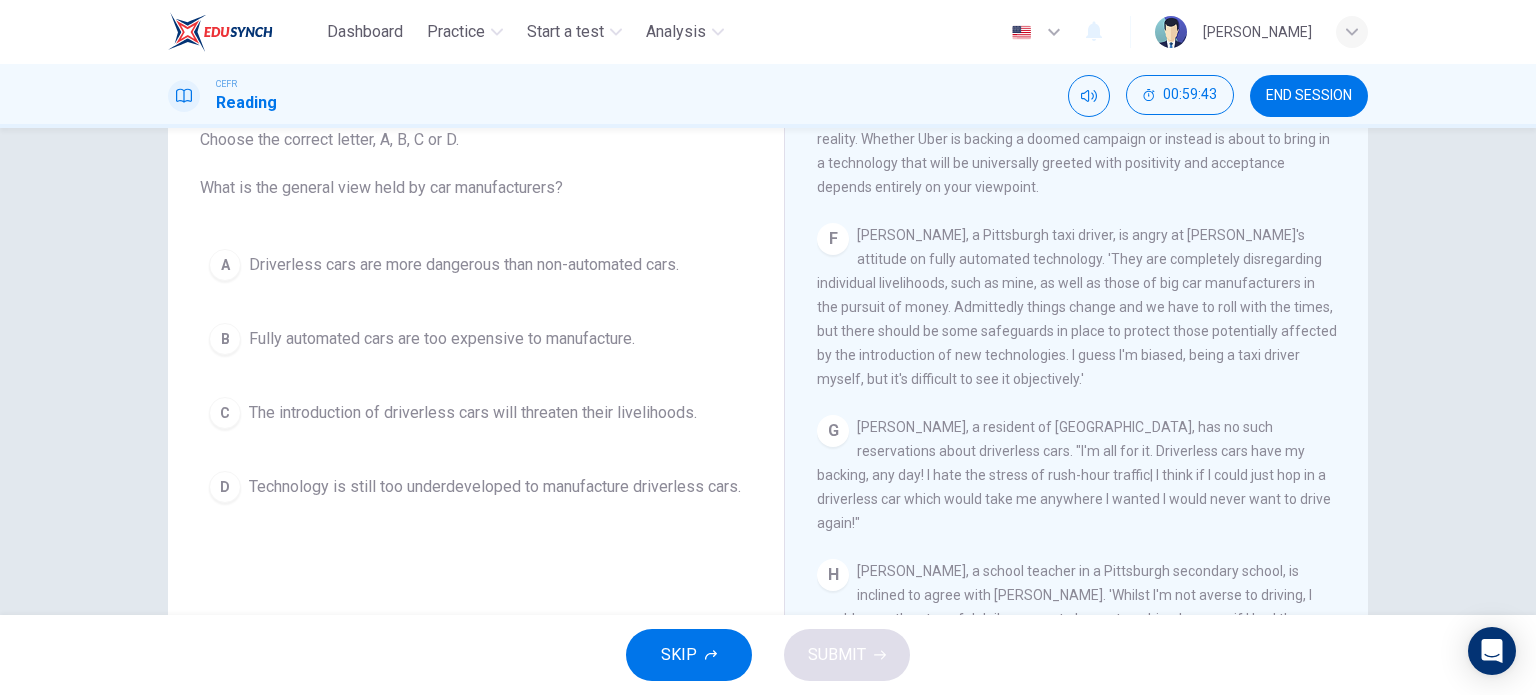 scroll, scrollTop: 1468, scrollLeft: 0, axis: vertical 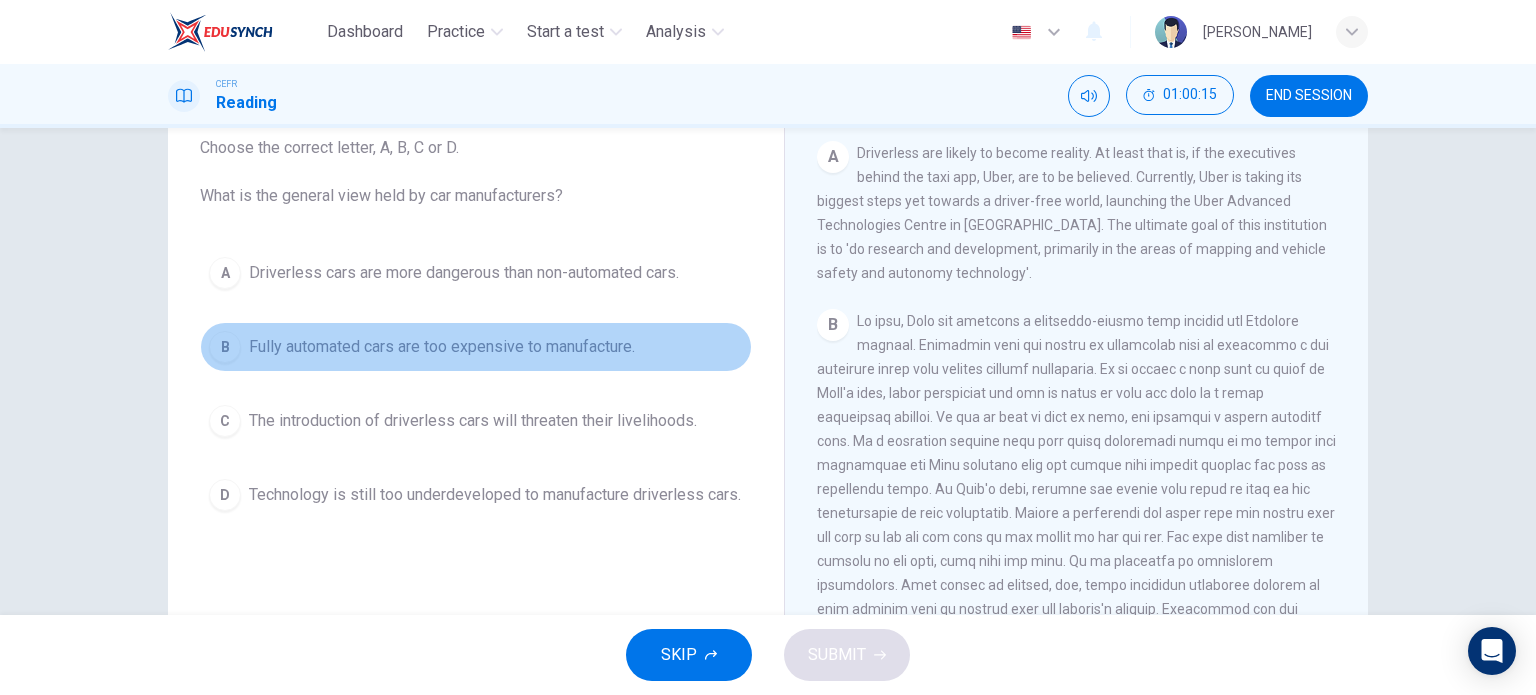 click on "Fully automated cars are too expensive to manufacture." at bounding box center [442, 347] 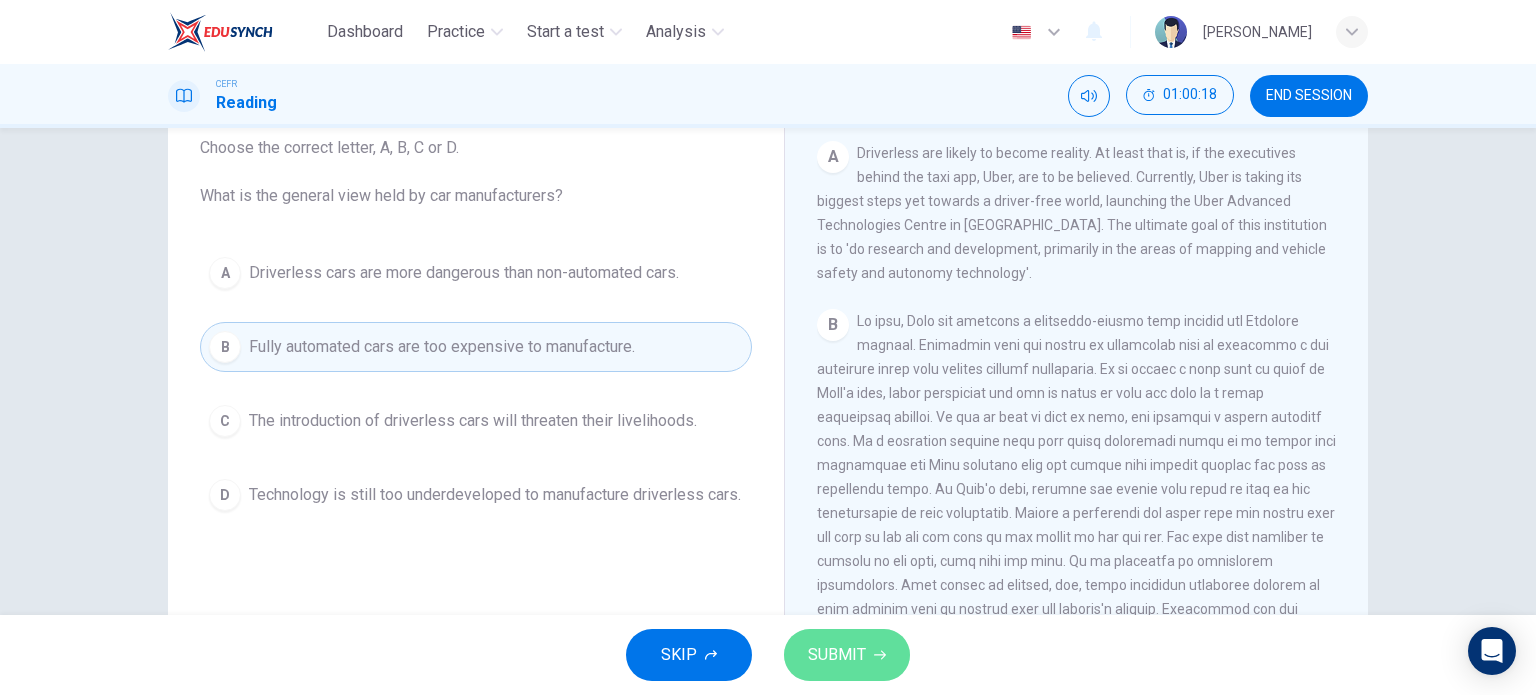 click on "SUBMIT" at bounding box center (837, 655) 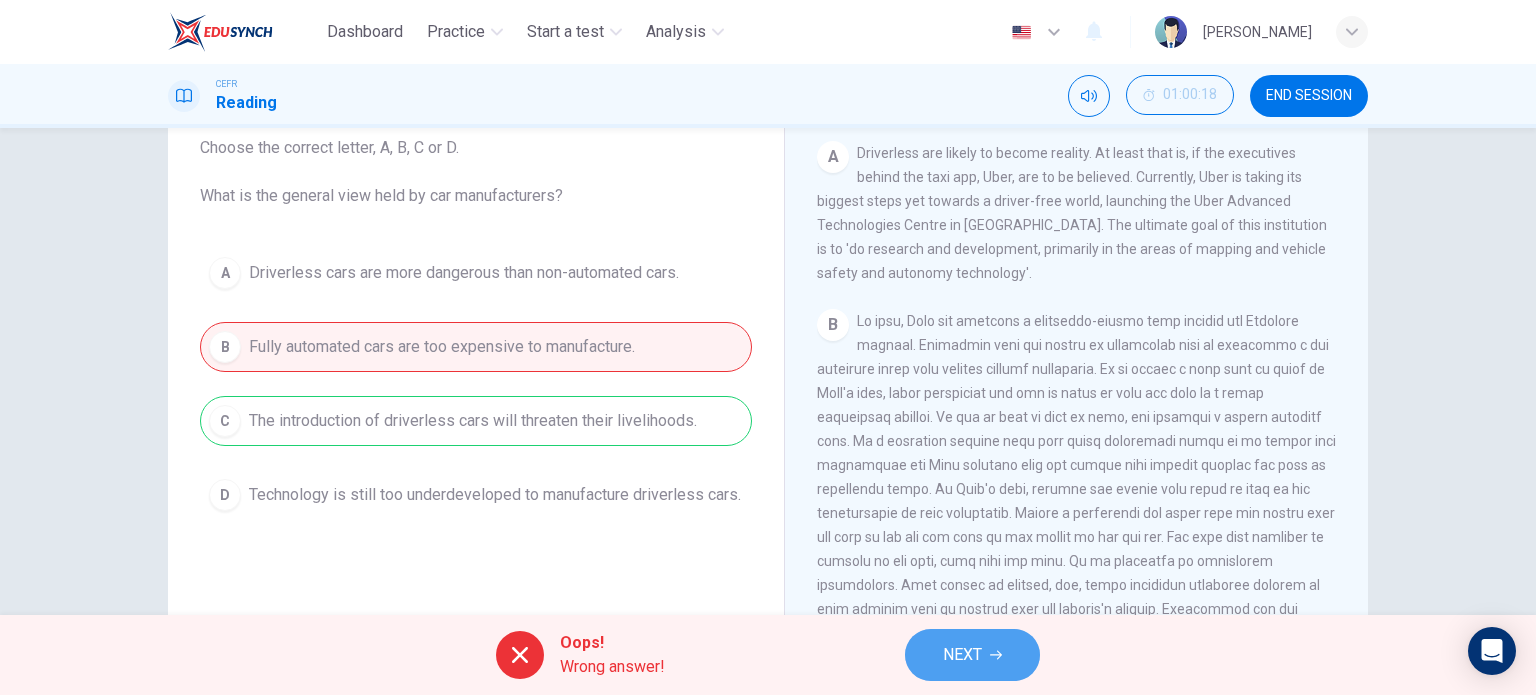 click on "NEXT" at bounding box center (972, 655) 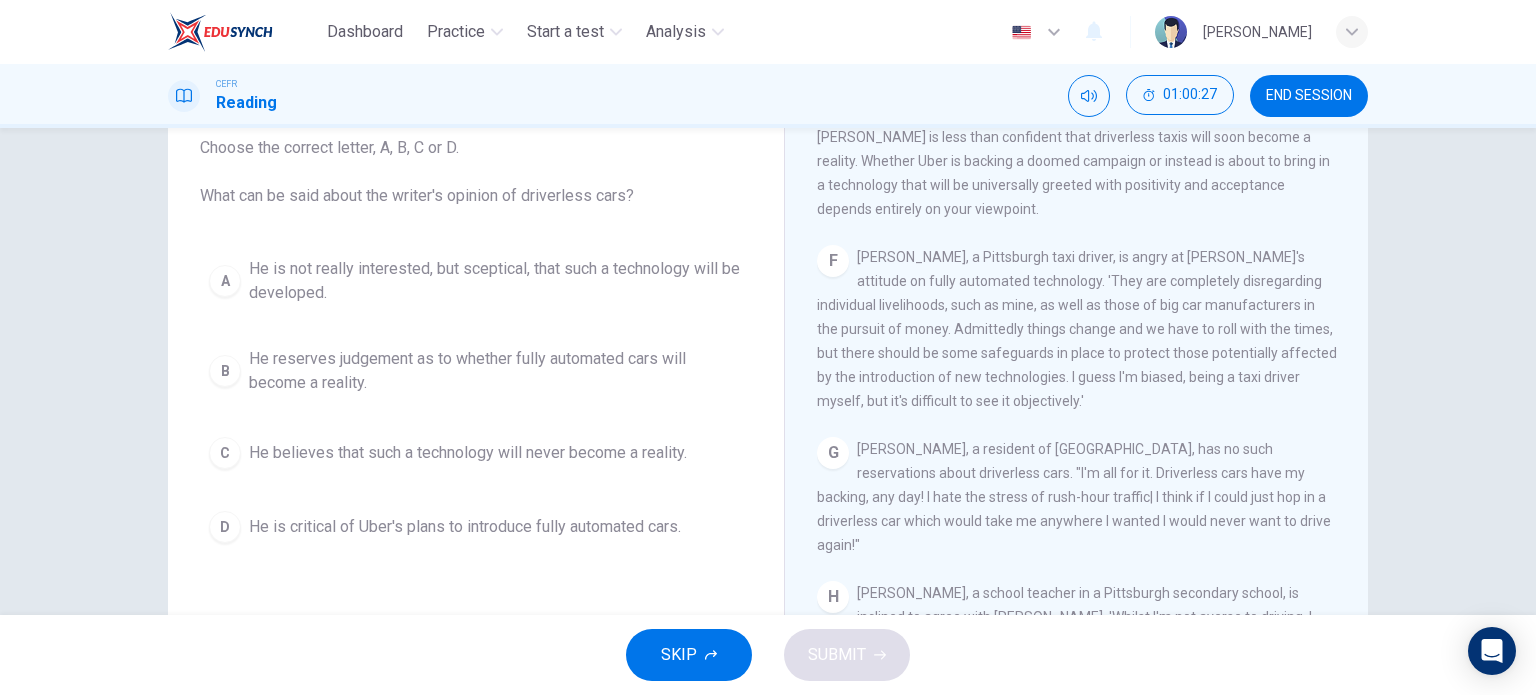scroll, scrollTop: 1468, scrollLeft: 0, axis: vertical 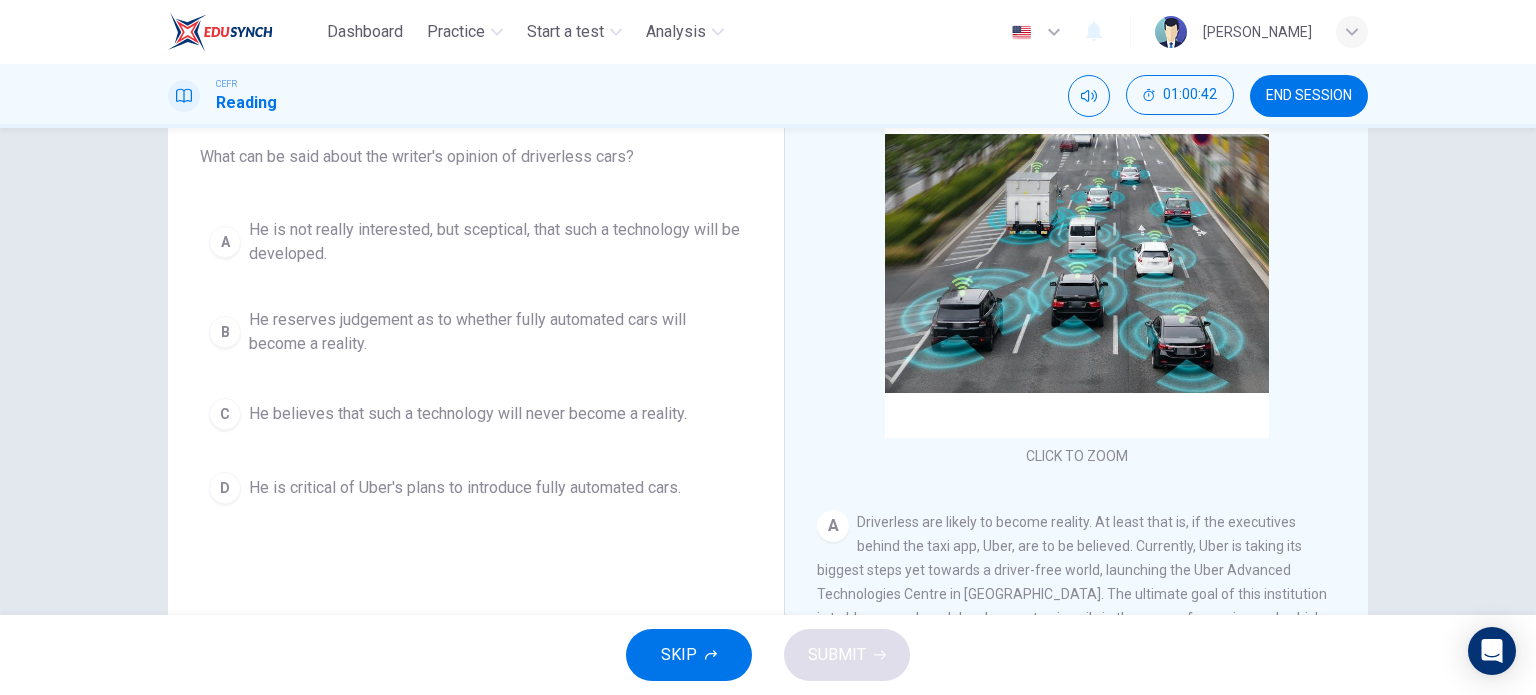 click on "He believes that such a technology will never become a reality." at bounding box center (468, 414) 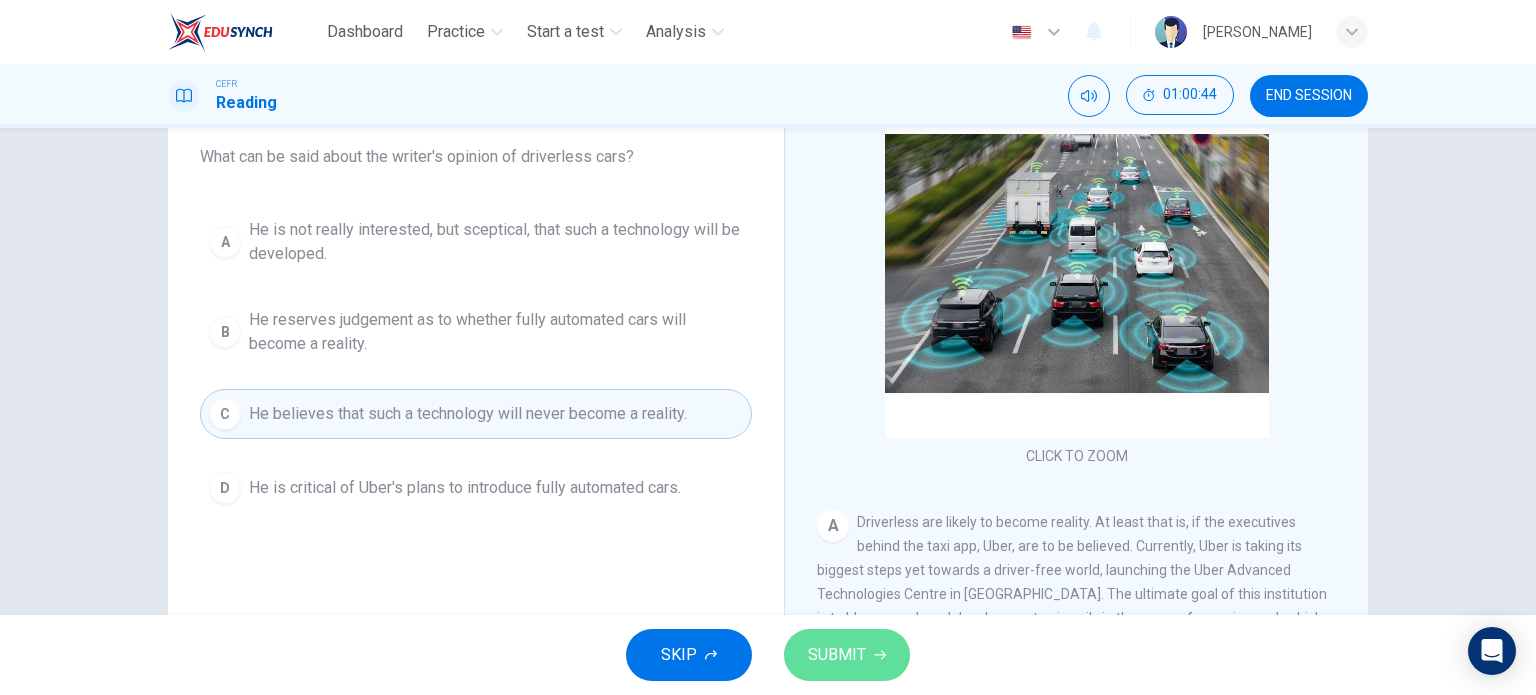 click on "SUBMIT" at bounding box center [837, 655] 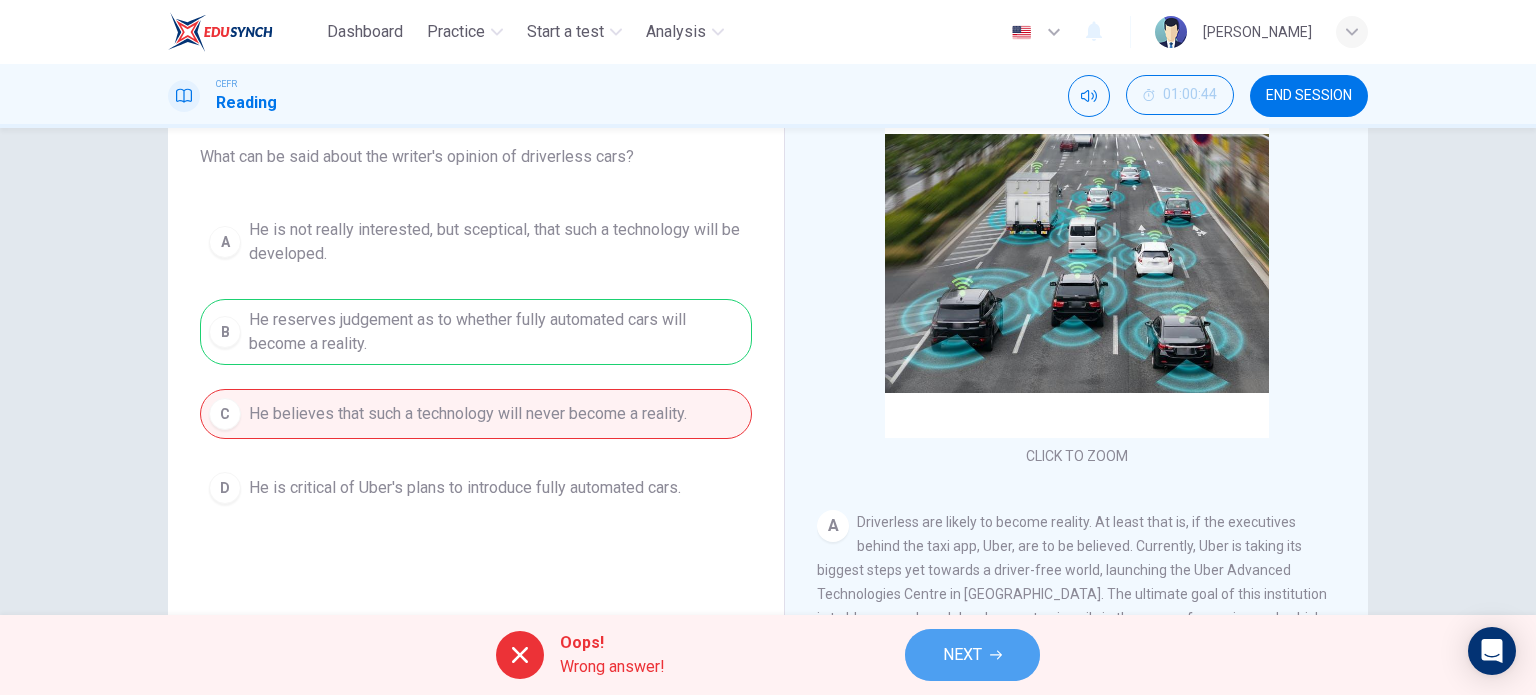 click on "NEXT" at bounding box center (962, 655) 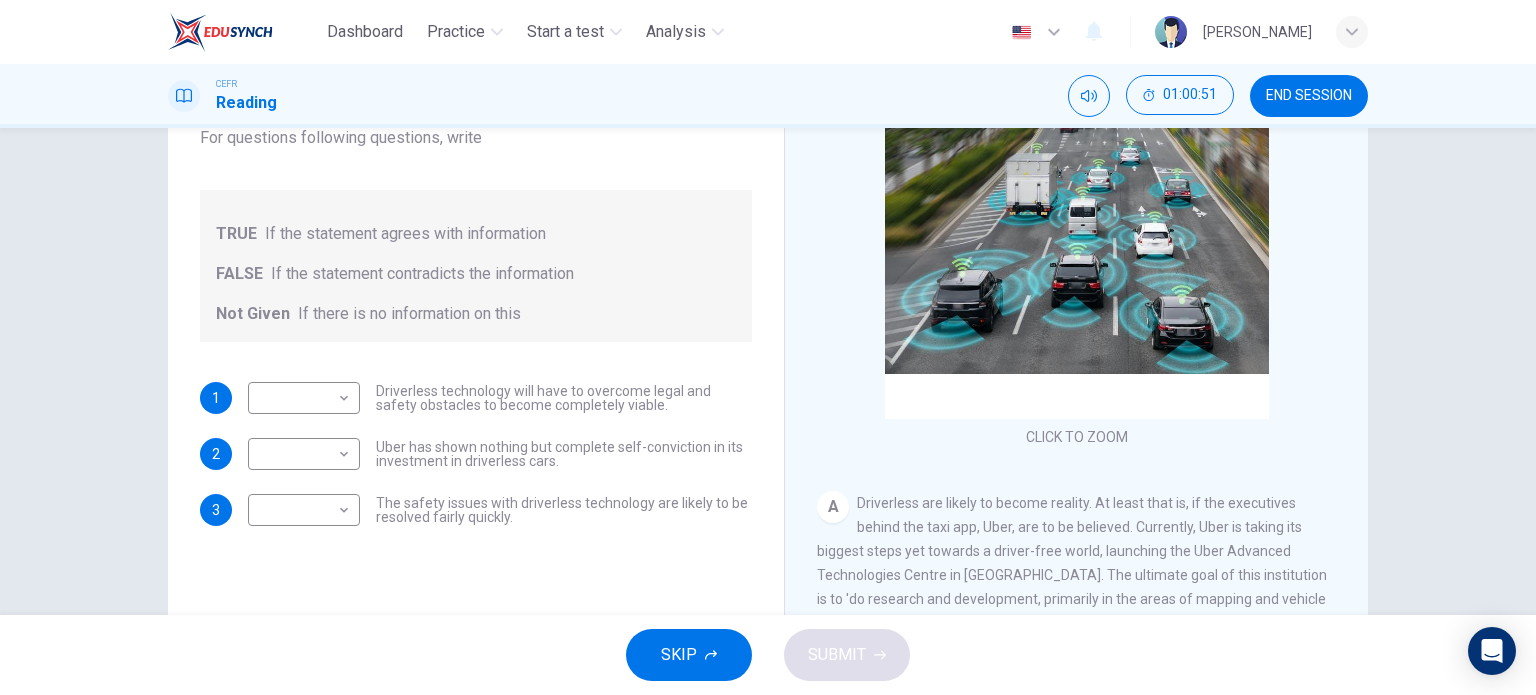 scroll, scrollTop: 195, scrollLeft: 0, axis: vertical 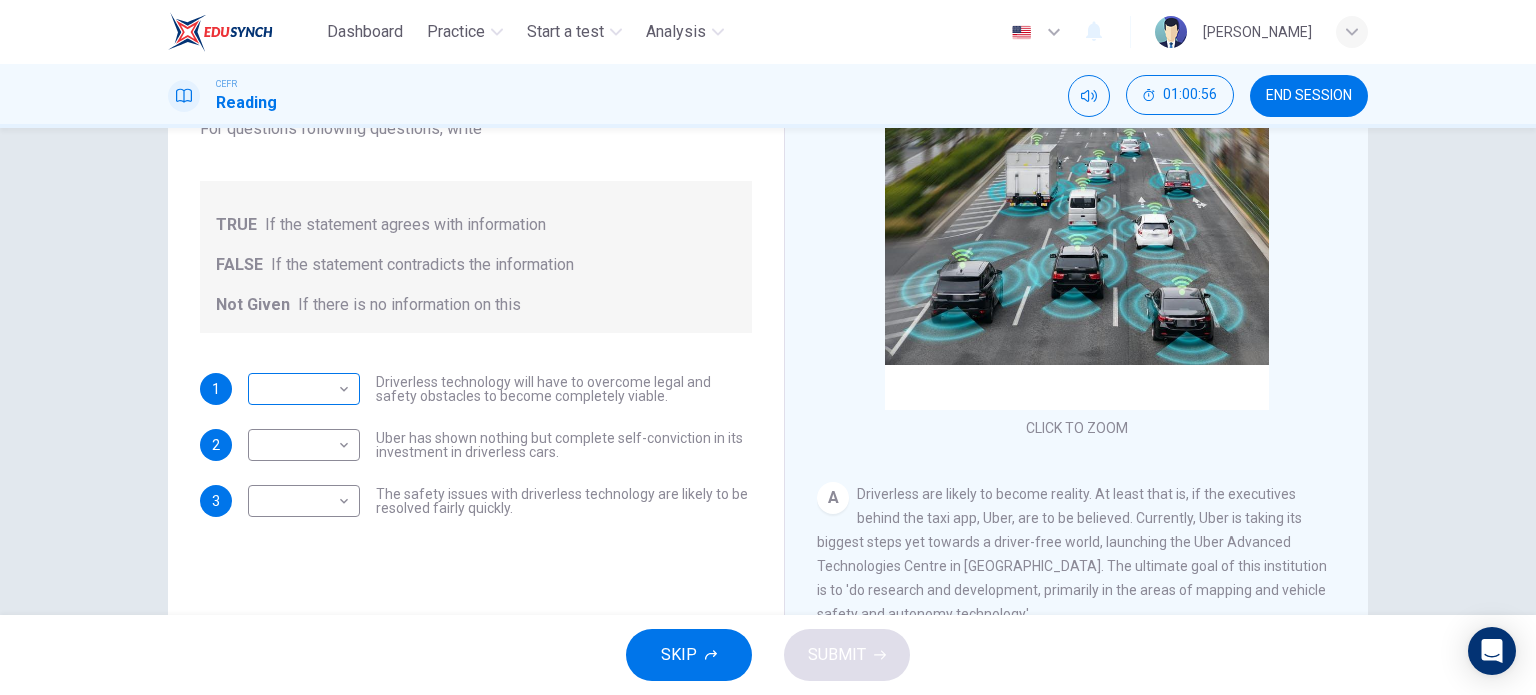 click on "​ ​" at bounding box center [304, 389] 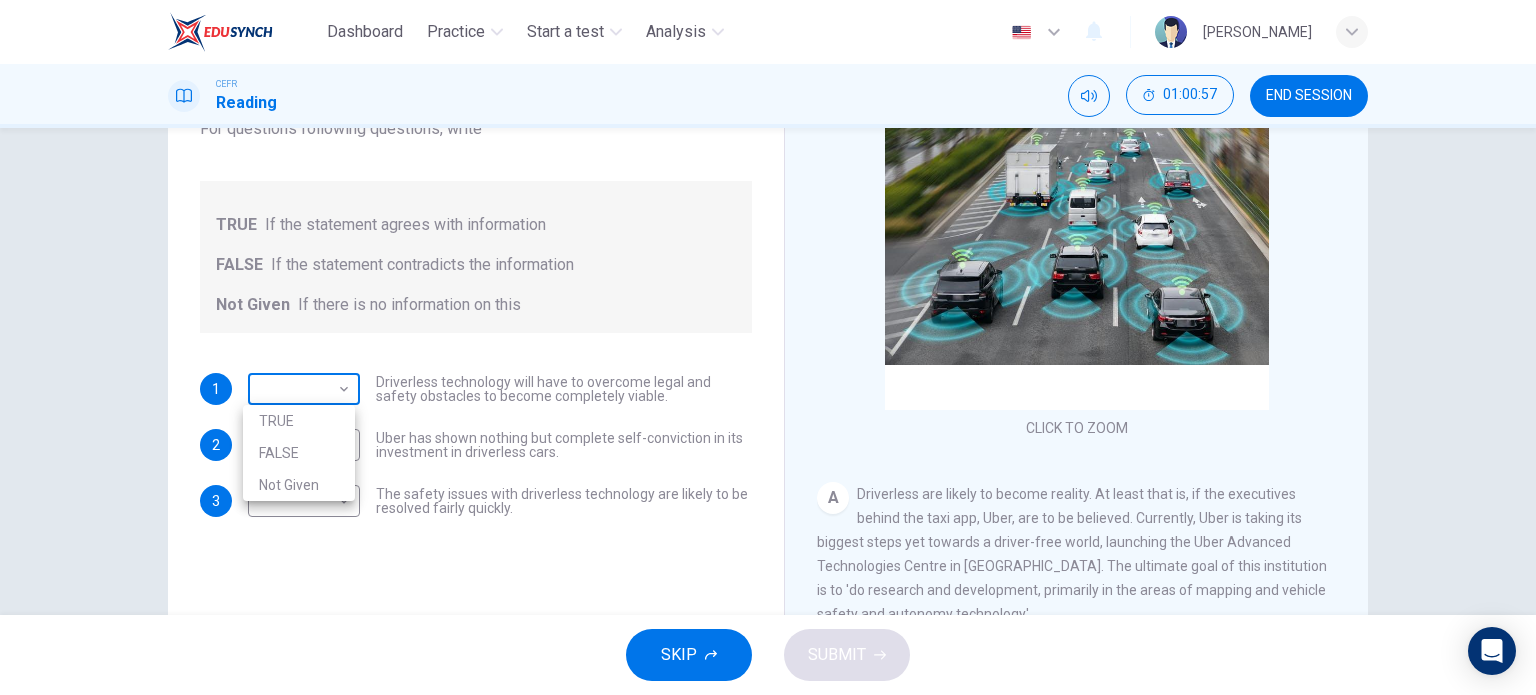 click on "Dashboard Practice Start a test Analysis English en ​ [PERSON_NAME] CEFR Reading 01:00:57 END SESSION Question 57 Do the following statements agree with the information given in the text? For questions following questions, write TRUE If the statement agrees with information FALSE If the statement contradicts the information Not Given If there is no information on this 1 ​ ​ Driverless technology will have to overcome legal and safety obstacles to become completely viable. 2 ​ ​ Uber has shown nothing but complete self-conviction in its investment in driverless cars. 3 ​ ​ The safety issues with driverless technology are likely to be resolved fairly quickly. Driverless cars CLICK TO ZOOM Click to Zoom A B C D E F G H SKIP SUBMIT EduSynch - Online Language Proficiency Testing
Dashboard Practice Start a test Analysis Notifications © Copyright  2025 TRUE FALSE Not Given" at bounding box center (768, 347) 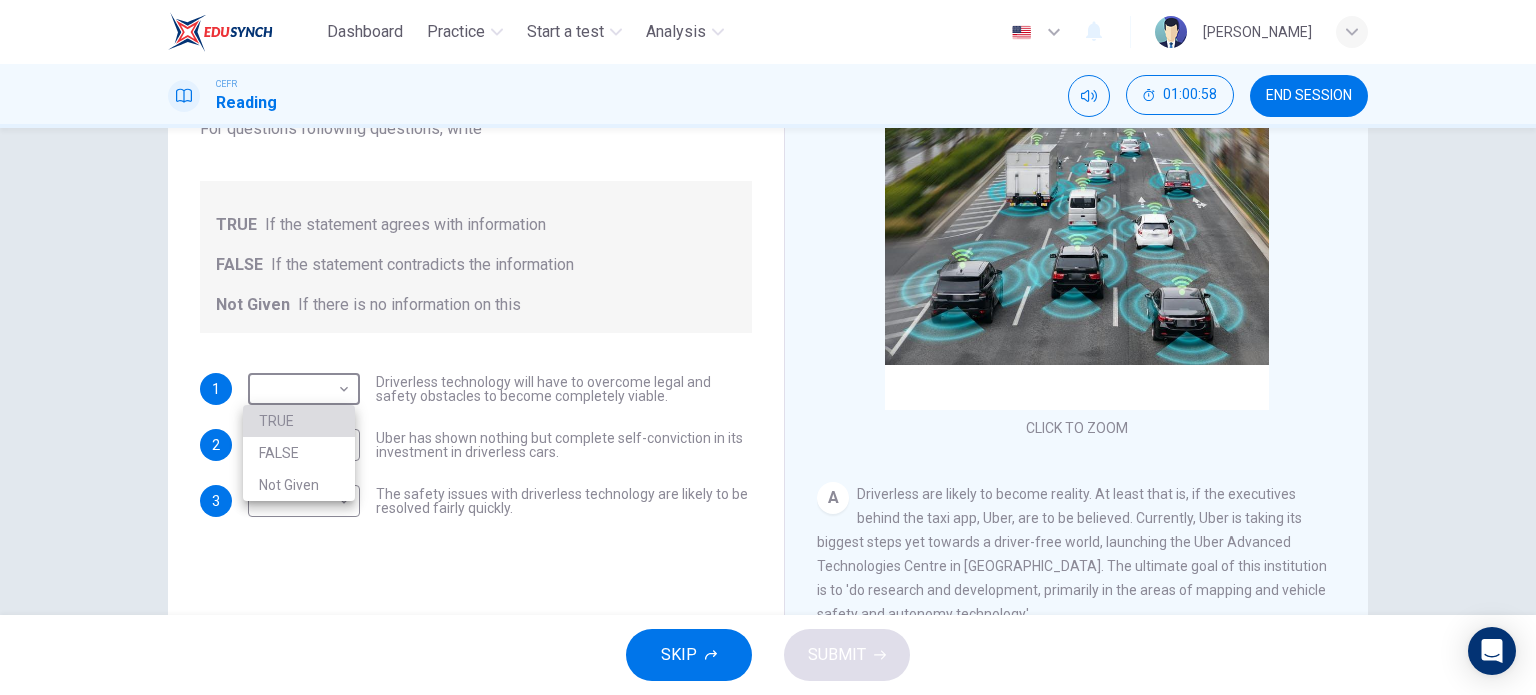 click on "TRUE" at bounding box center [299, 421] 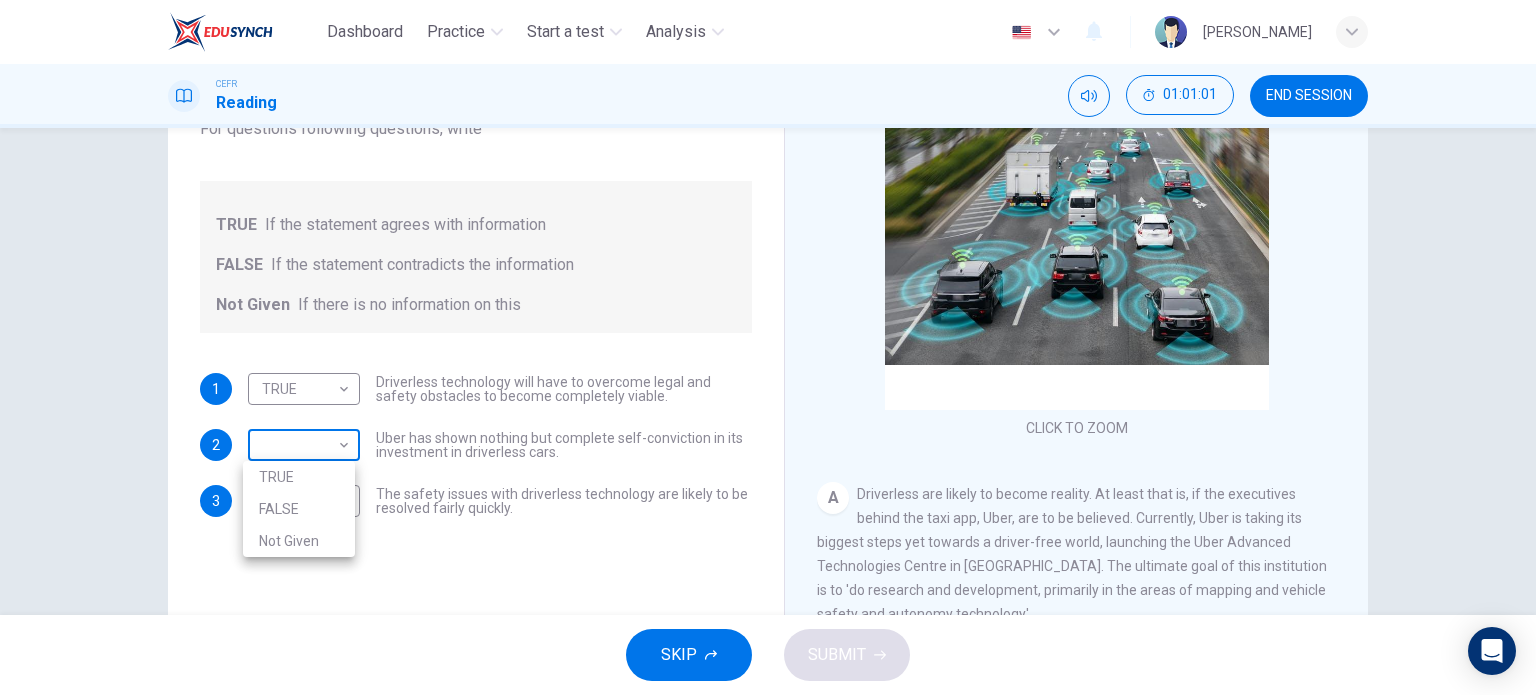 click on "Dashboard Practice Start a test Analysis English en ​ [PERSON_NAME] CEFR Reading 01:01:01 END SESSION Question 57 Do the following statements agree with the information given in the text? For questions following questions, write TRUE If the statement agrees with information FALSE If the statement contradicts the information Not Given If there is no information on this 1 TRUE TRUE ​ Driverless technology will have to overcome legal and safety obstacles to become completely viable. 2 ​ ​ Uber has shown nothing but complete self-conviction in its investment in driverless cars. 3 ​ ​ The safety issues with driverless technology are likely to be resolved fairly quickly. Driverless cars CLICK TO ZOOM Click to Zoom A B C D E F G H SKIP SUBMIT EduSynch - Online Language Proficiency Testing
Dashboard Practice Start a test Analysis Notifications © Copyright  2025 TRUE FALSE Not Given" at bounding box center [768, 347] 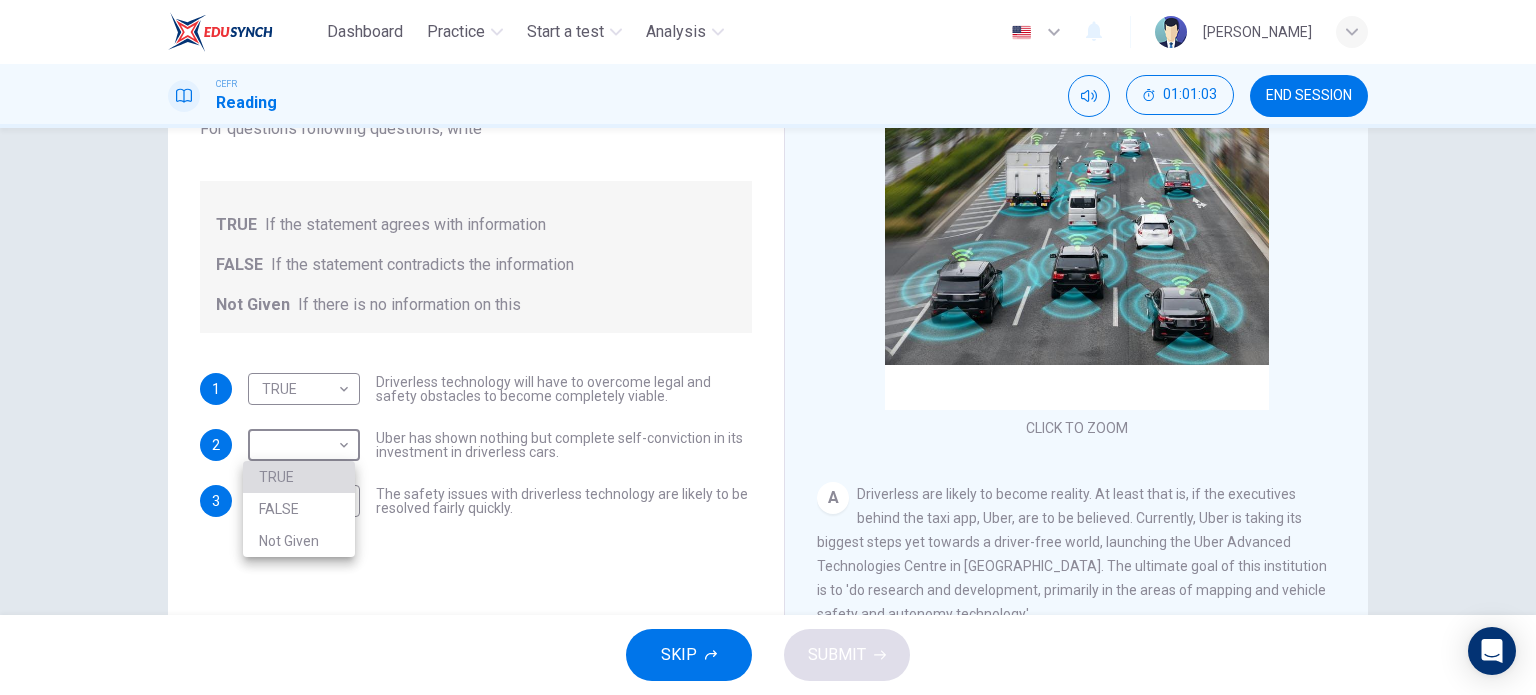 click on "TRUE" at bounding box center (299, 477) 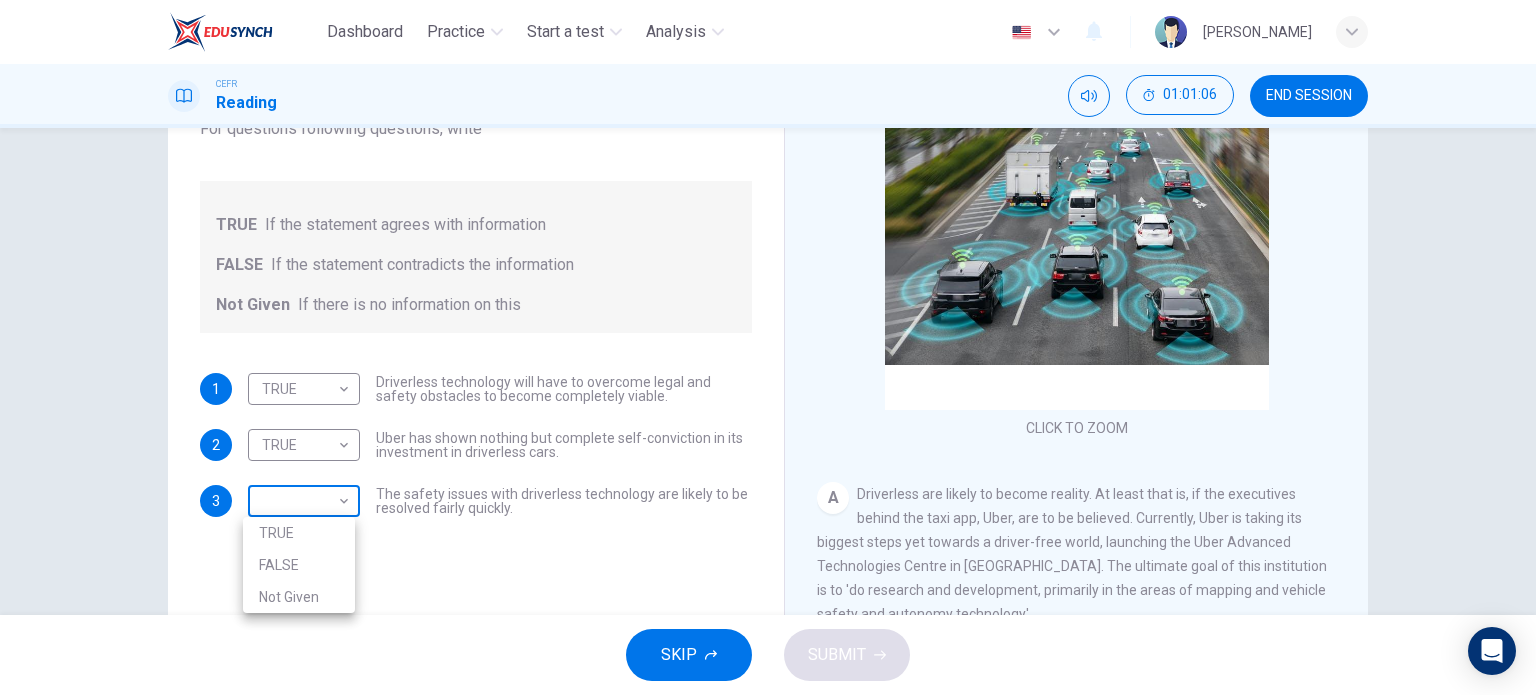 click on "Dashboard Practice Start a test Analysis English en ​ [PERSON_NAME] CEFR Reading 01:01:06 END SESSION Question 57 Do the following statements agree with the information given in the text? For questions following questions, write TRUE If the statement agrees with information FALSE If the statement contradicts the information Not Given If there is no information on this 1 TRUE TRUE ​ Driverless technology will have to overcome legal and safety obstacles to become completely viable. 2 TRUE TRUE ​ Uber has shown nothing but complete self-conviction in its investment in driverless cars. 3 ​ ​ The safety issues with driverless technology are likely to be resolved fairly quickly. Driverless cars CLICK TO ZOOM Click to Zoom A B C D E F G H SKIP SUBMIT EduSynch - Online Language Proficiency Testing
Dashboard Practice Start a test Analysis Notifications © Copyright  2025 TRUE FALSE Not Given" at bounding box center (768, 347) 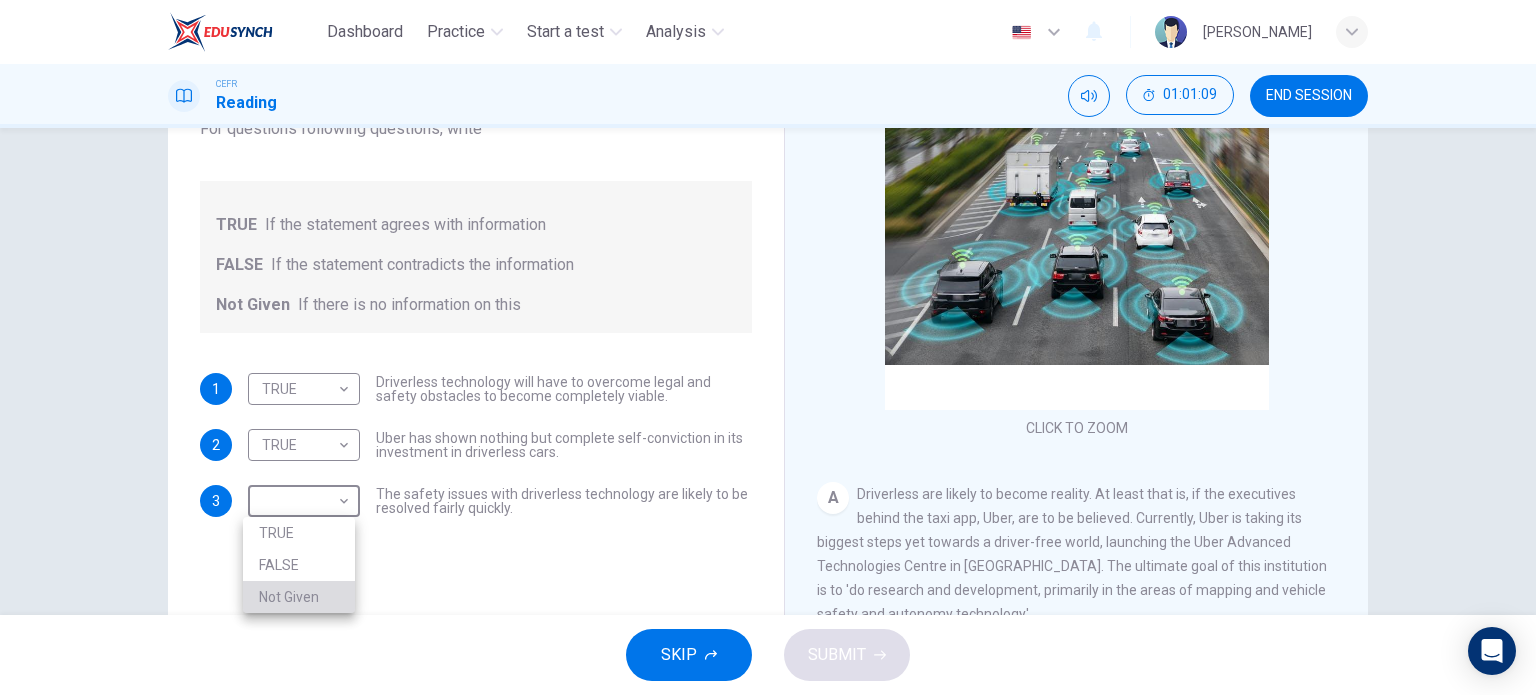 click on "Not Given" at bounding box center [299, 597] 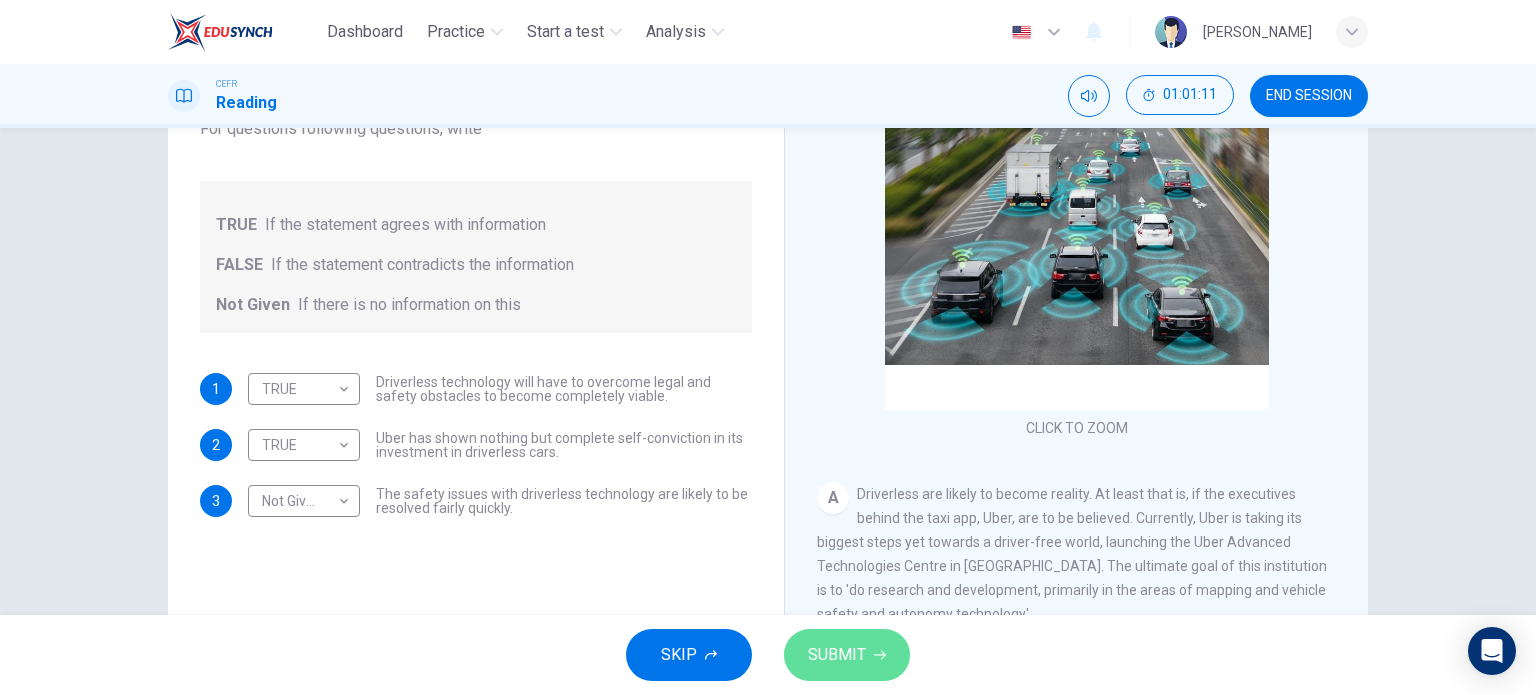 click on "SUBMIT" at bounding box center [847, 655] 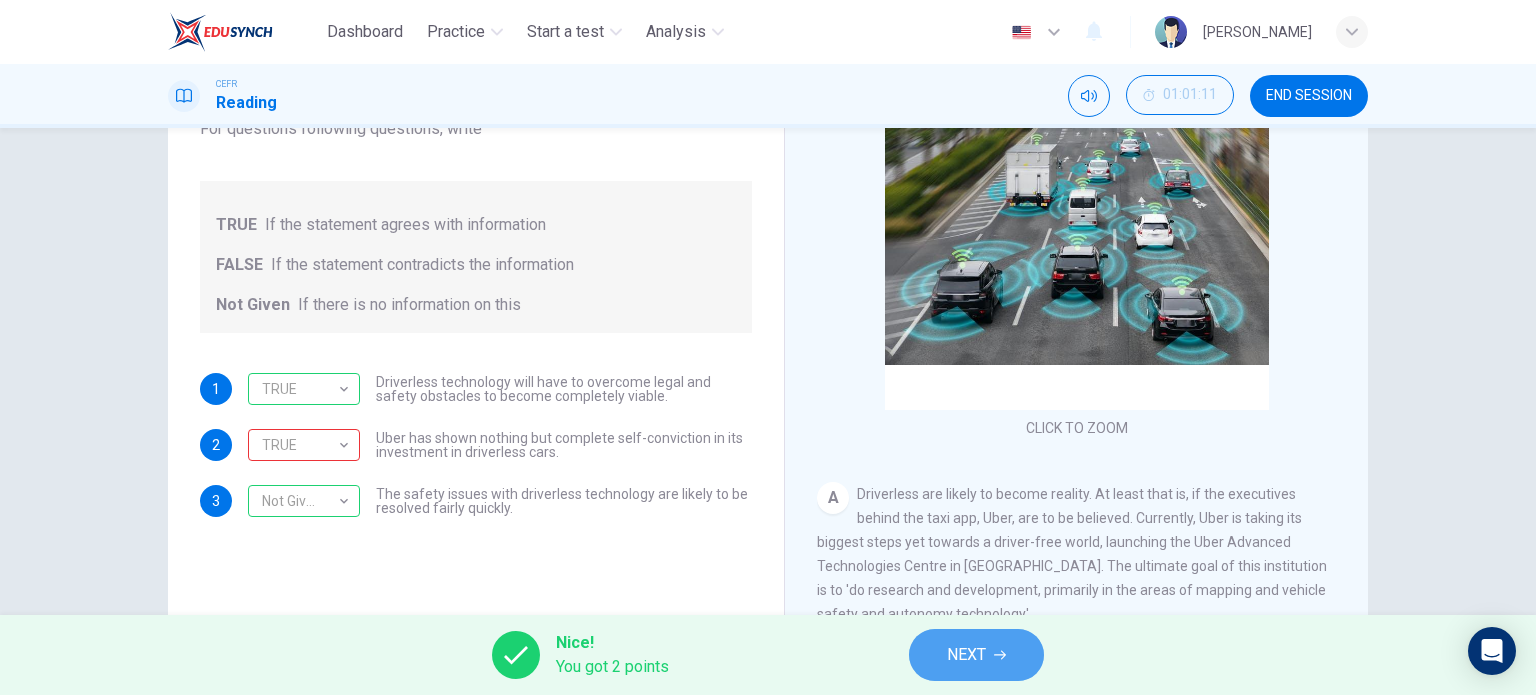 click 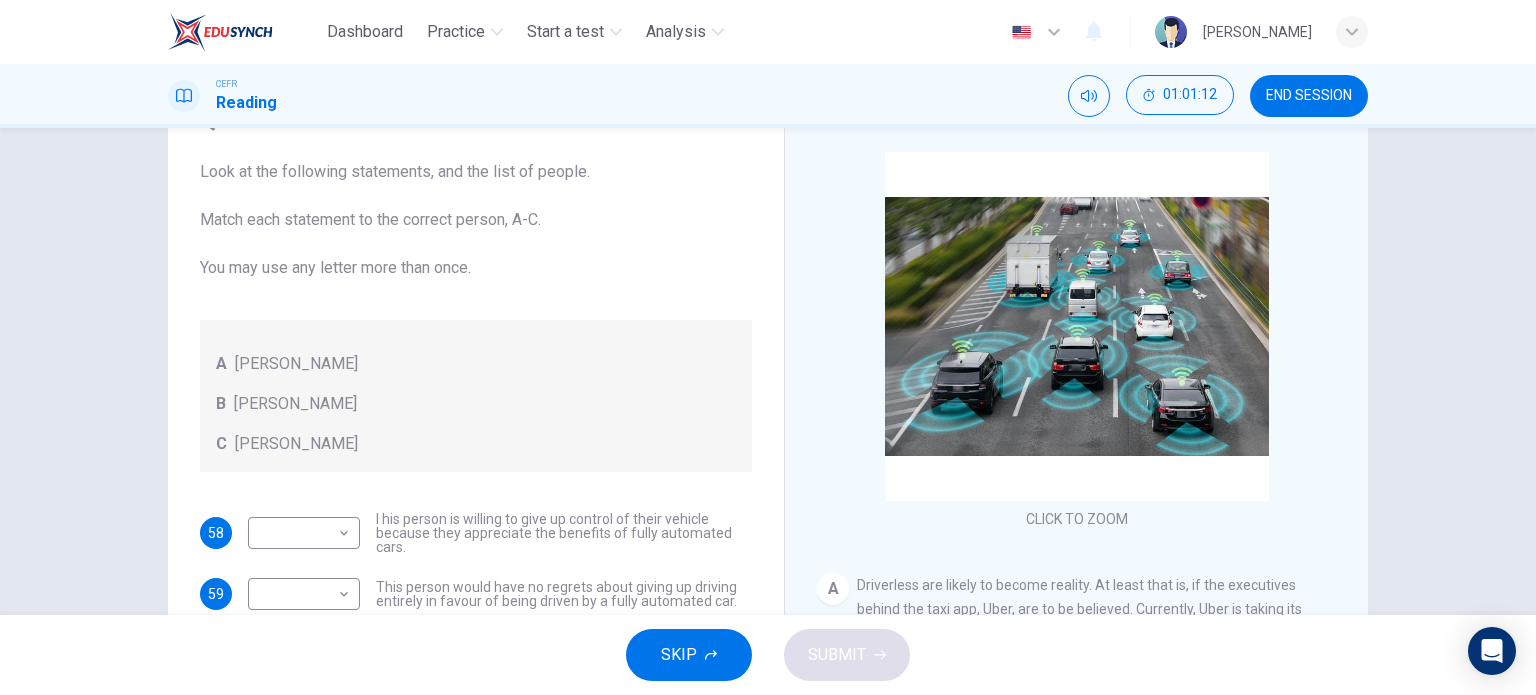 scroll, scrollTop: 288, scrollLeft: 0, axis: vertical 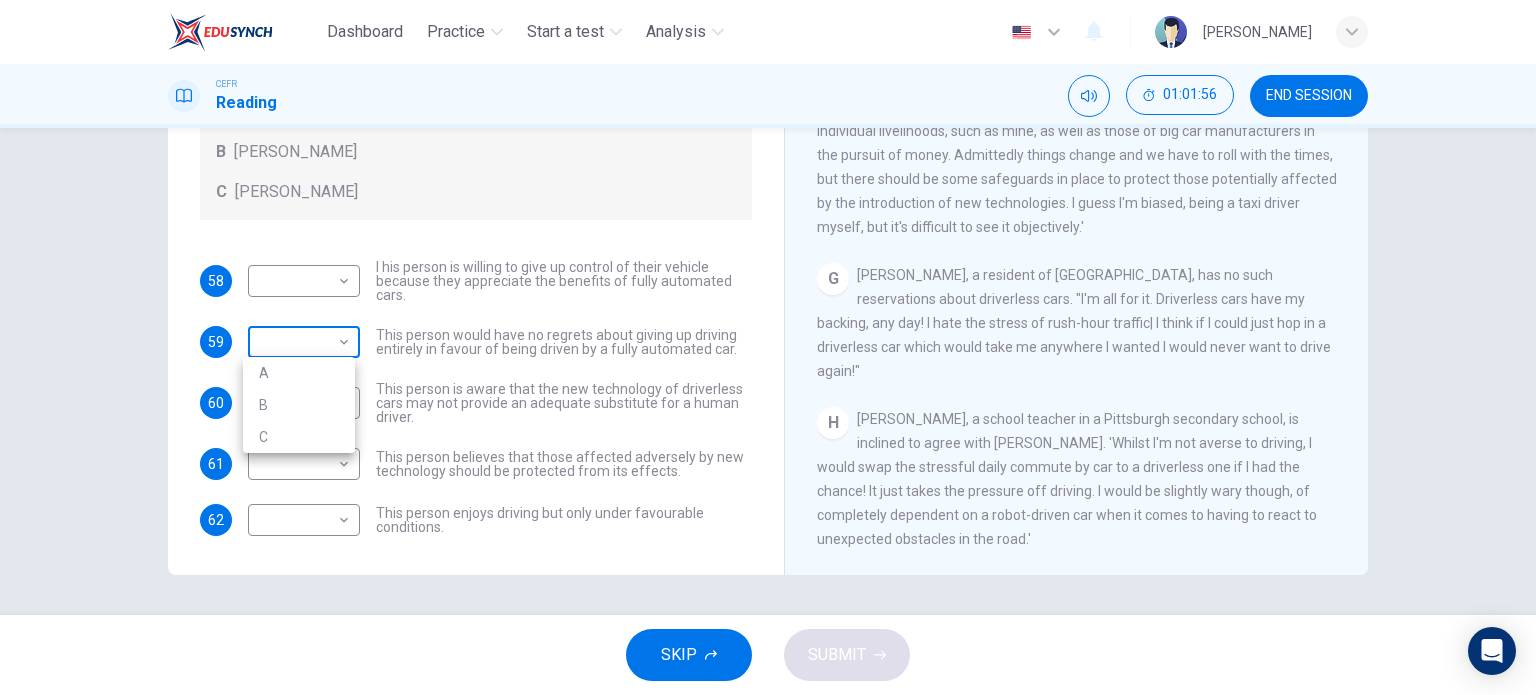click on "Dashboard Practice Start a test Analysis English en ​ [PERSON_NAME] CEFR Reading 01:01:56 END SESSION Questions 58 - 62 Look at the following statements, and the list of people. Match each statement to the correct person, A-C. You may use any letter more than once.
A [PERSON_NAME] B [PERSON_NAME] C [PERSON_NAME] 58 ​ ​ I his person is willing to give up control of their vehicle because they appreciate the benefits of fully automated cars. 59 ​ ​ This person would have no regrets about giving up driving entirely in favour of being driven by a fully automated car. 60 ​ ​ This person is aware that the new technology of driverless cars may not provide an adequate substitute for a human driver. 61 ​ ​ This person believes that those affected adversely by new technology should be protected from its effects. 62 ​ ​ This person enjoys driving but only under favourable conditions. Driverless cars CLICK TO ZOOM Click to Zoom A B C D E F G H SKIP SUBMIT
Dashboard Practice 2025" at bounding box center (768, 347) 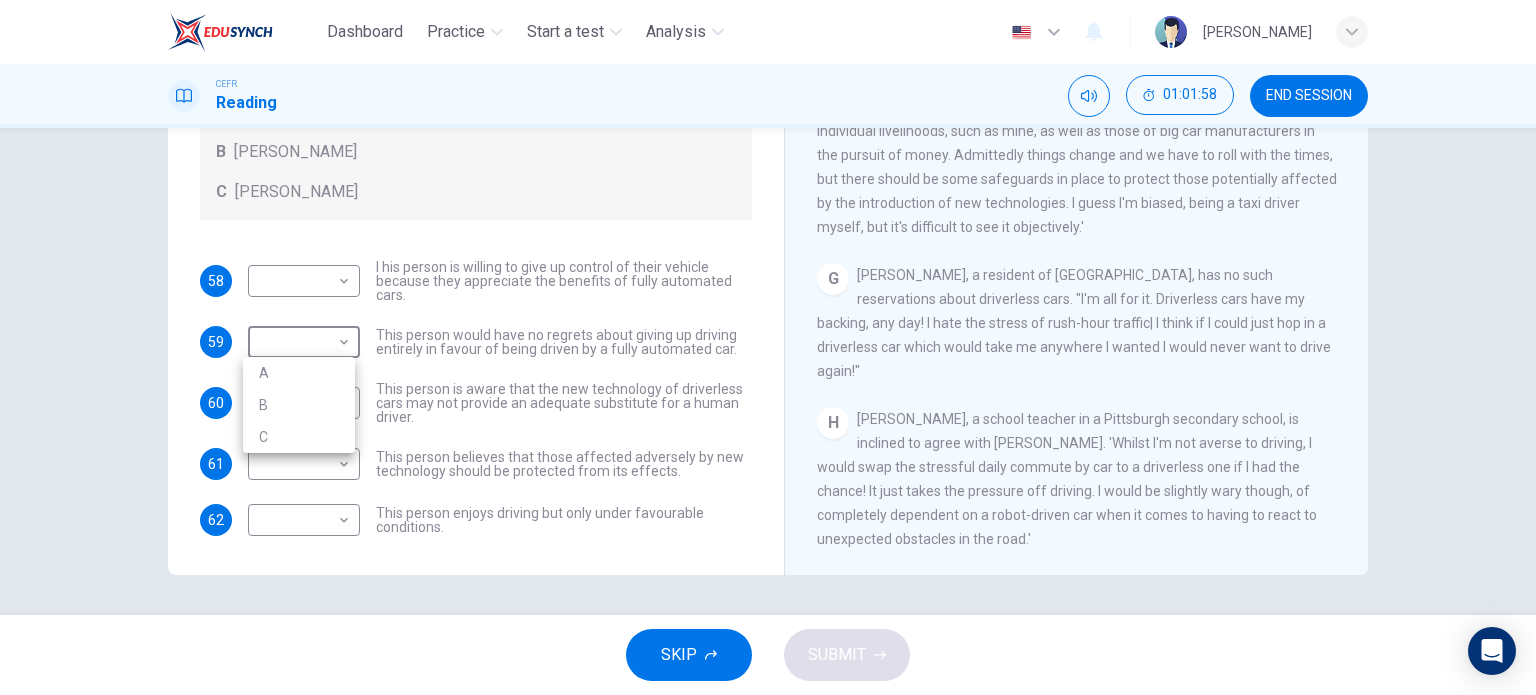 click on "B" at bounding box center (299, 405) 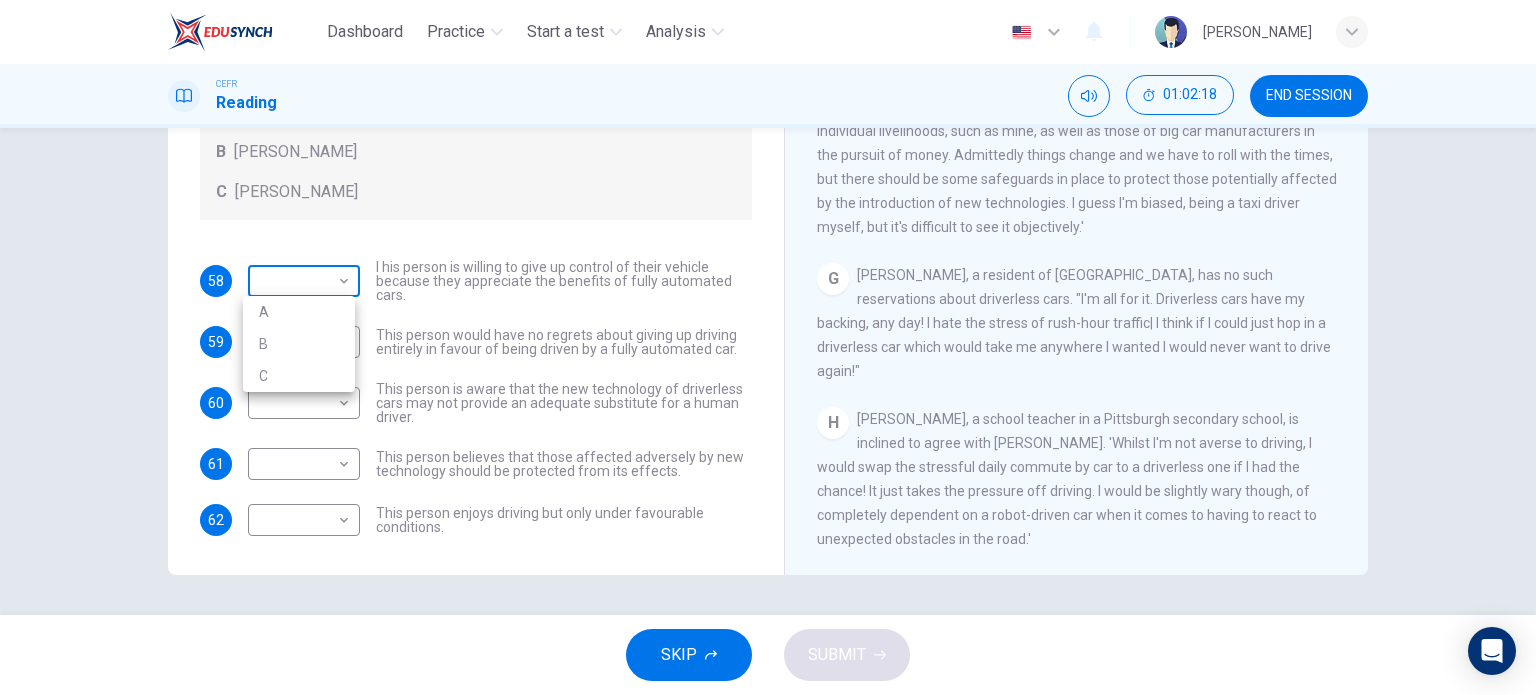 click on "Dashboard Practice Start a test Analysis English en ​ [PERSON_NAME] CEFR Reading 01:02:18 END SESSION Questions 58 - 62 Look at the following statements, and the list of people. Match each statement to the correct person, A-C. You may use any letter more than once.
A [PERSON_NAME] B [PERSON_NAME] C [PERSON_NAME] 58 ​ ​ I his person is willing to give up control of their vehicle because they appreciate the benefits of fully automated cars. 59 B B ​ This person would have no regrets about giving up driving entirely in favour of being driven by a fully automated car. 60 ​ ​ This person is aware that the new technology of driverless cars may not provide an adequate substitute for a human driver. 61 ​ ​ This person believes that those affected adversely by new technology should be protected from its effects. 62 ​ ​ This person enjoys driving but only under favourable conditions. Driverless cars CLICK TO ZOOM Click to Zoom A B C D E F G H SKIP SUBMIT
Dashboard Practice 2025" at bounding box center [768, 347] 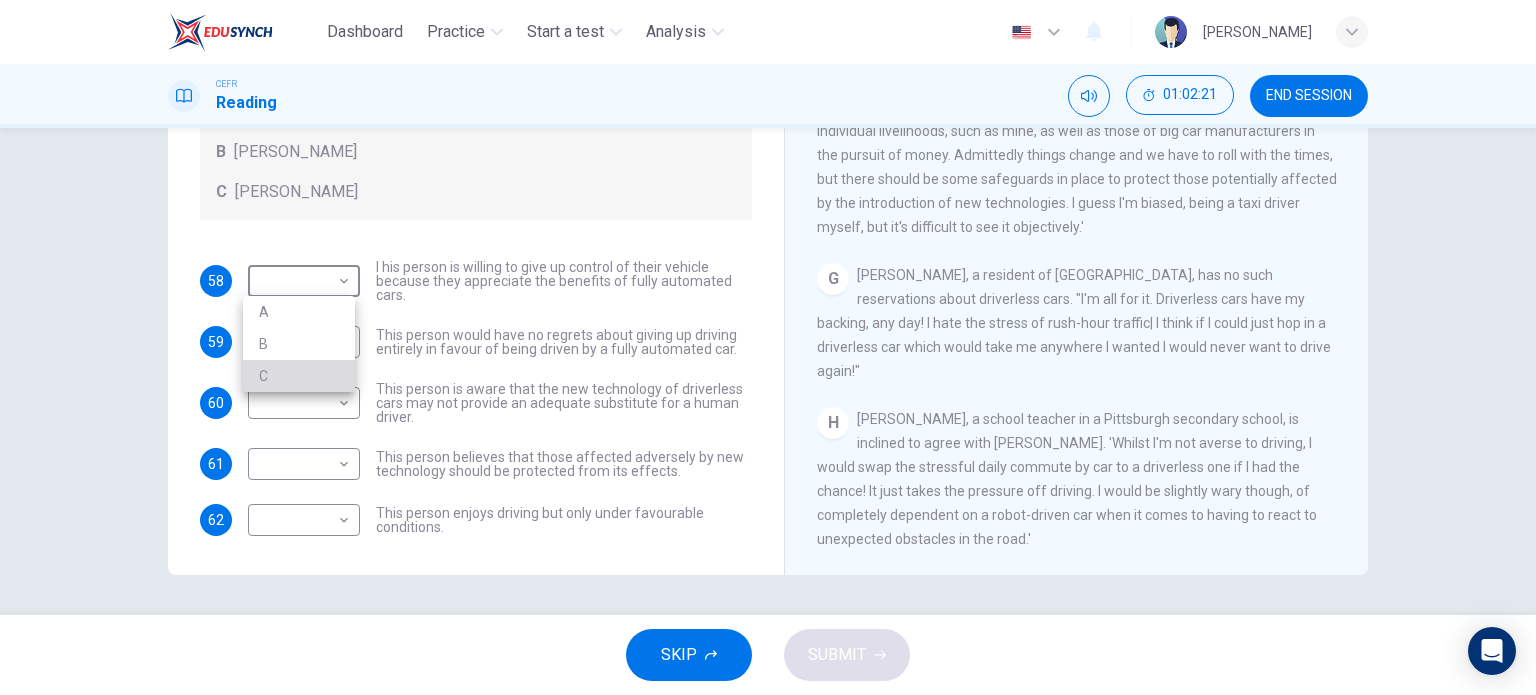 click on "C" at bounding box center (299, 376) 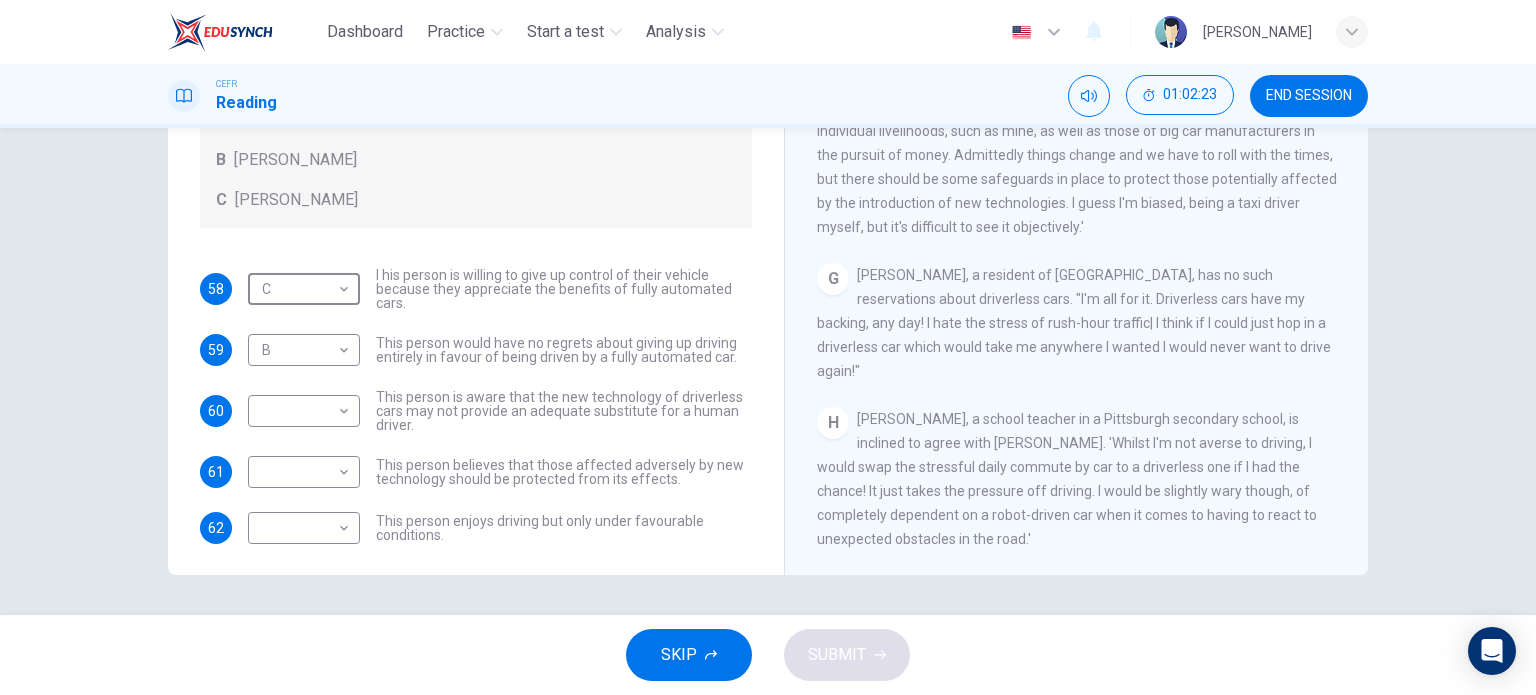 scroll, scrollTop: 68, scrollLeft: 0, axis: vertical 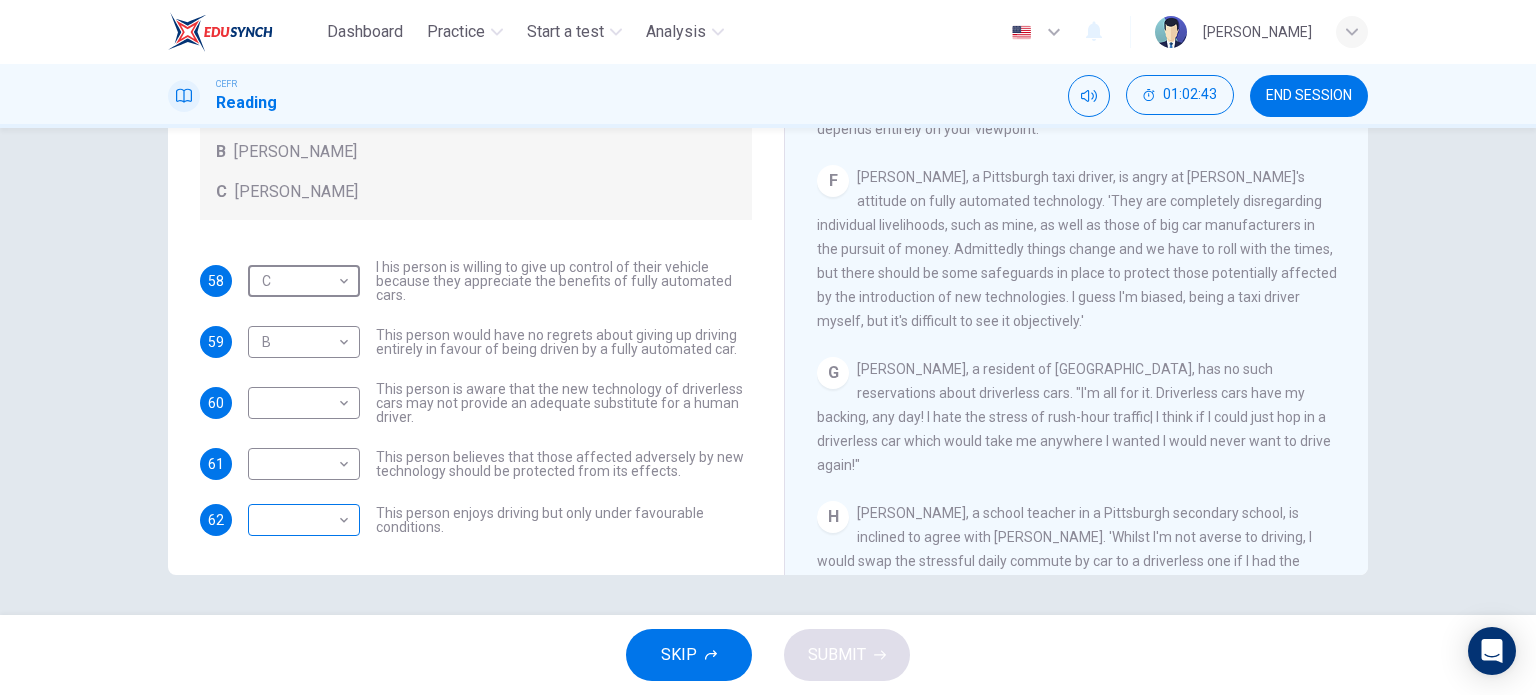 click on "Dashboard Practice Start a test Analysis English en ​ [PERSON_NAME] CEFR Reading 01:02:43 END SESSION Questions 58 - 62 Look at the following statements, and the list of people. Match each statement to the correct person, A-C. You may use any letter more than once.
A [PERSON_NAME] B [PERSON_NAME] C [PERSON_NAME] 58 C C ​ I his person is willing to give up control of their vehicle because they appreciate the benefits of fully automated cars. 59 B B ​ This person would have no regrets about giving up driving entirely in favour of being driven by a fully automated car. 60 ​ ​ This person is aware that the new technology of driverless cars may not provide an adequate substitute for a human driver. 61 ​ ​ This person believes that those affected adversely by new technology should be protected from its effects. 62 ​ ​ This person enjoys driving but only under favourable conditions. Driverless cars CLICK TO ZOOM Click to Zoom A B C D E F G H SKIP SUBMIT
Dashboard Practice 2025" at bounding box center [768, 347] 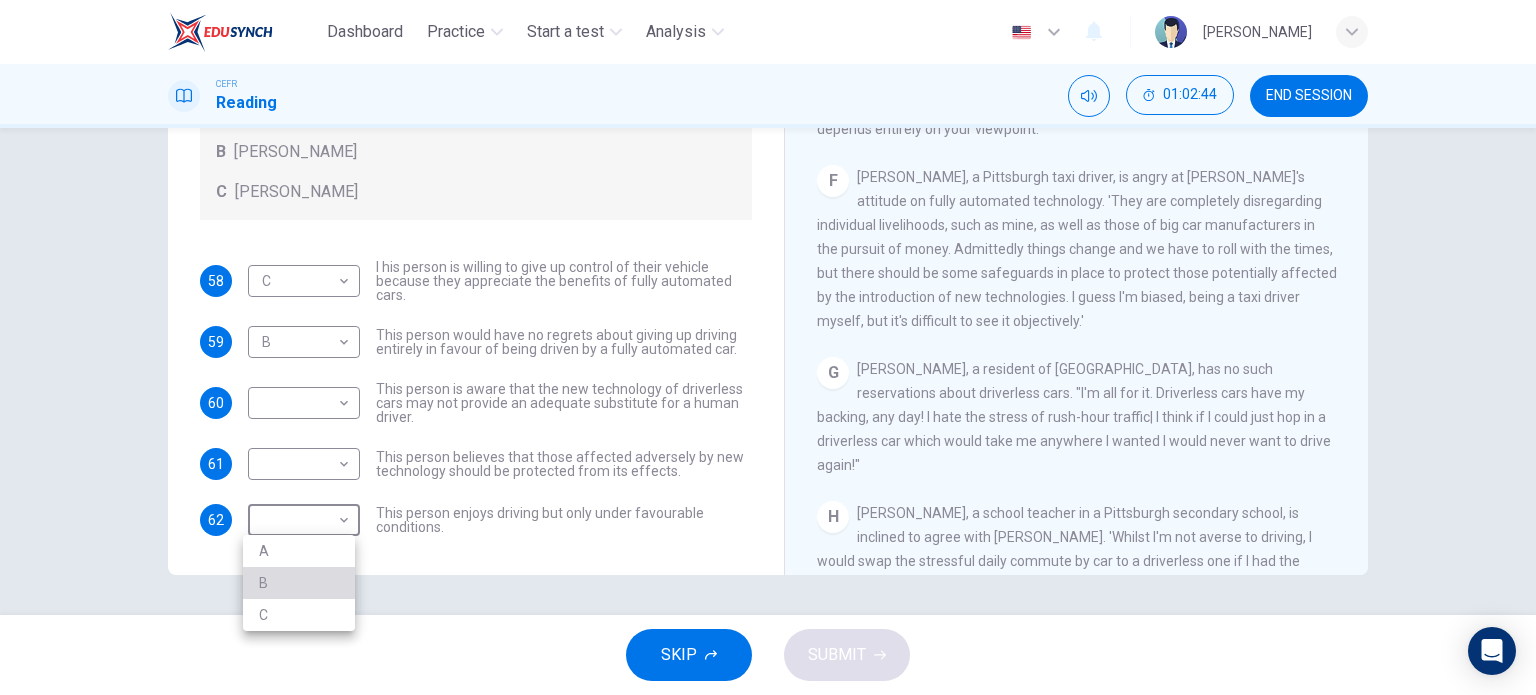 click on "B" at bounding box center [299, 583] 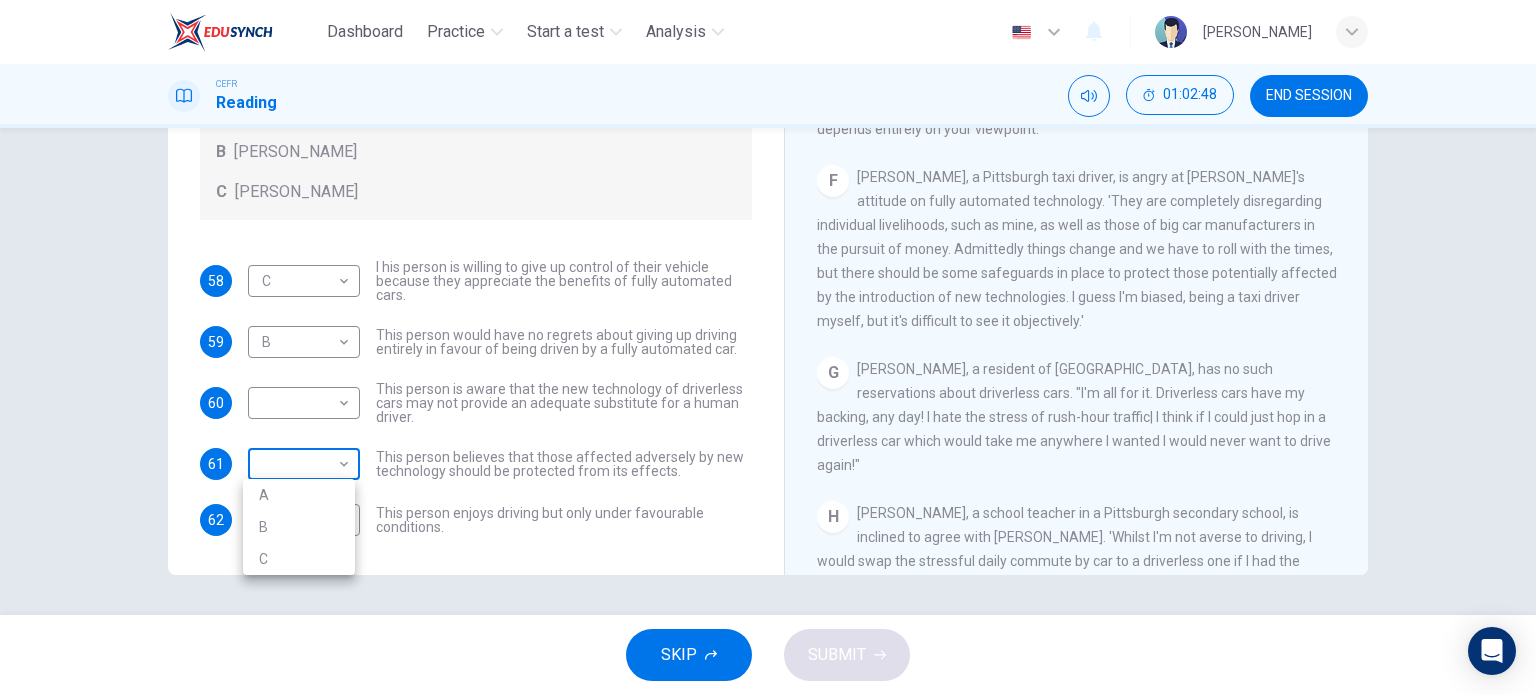 click on "Dashboard Practice Start a test Analysis English en ​ [PERSON_NAME] CEFR Reading 01:02:48 END SESSION Questions 58 - 62 Look at the following statements, and the list of people. Match each statement to the correct person, A-C. You may use any letter more than once.
A [PERSON_NAME] B [PERSON_NAME] C [PERSON_NAME] 58 C C ​ I his person is willing to give up control of their vehicle because they appreciate the benefits of fully automated cars. 59 B B ​ This person would have no regrets about giving up driving entirely in favour of being driven by a fully automated car. 60 ​ ​ This person is aware that the new technology of driverless cars may not provide an adequate substitute for a human driver. 61 ​ ​ This person believes that those affected adversely by new technology should be protected from its effects. 62 B B ​ This person enjoys driving but only under favourable conditions. Driverless cars CLICK TO ZOOM Click to Zoom A B C D E F G H SKIP SUBMIT
Dashboard Practice 2025" at bounding box center [768, 347] 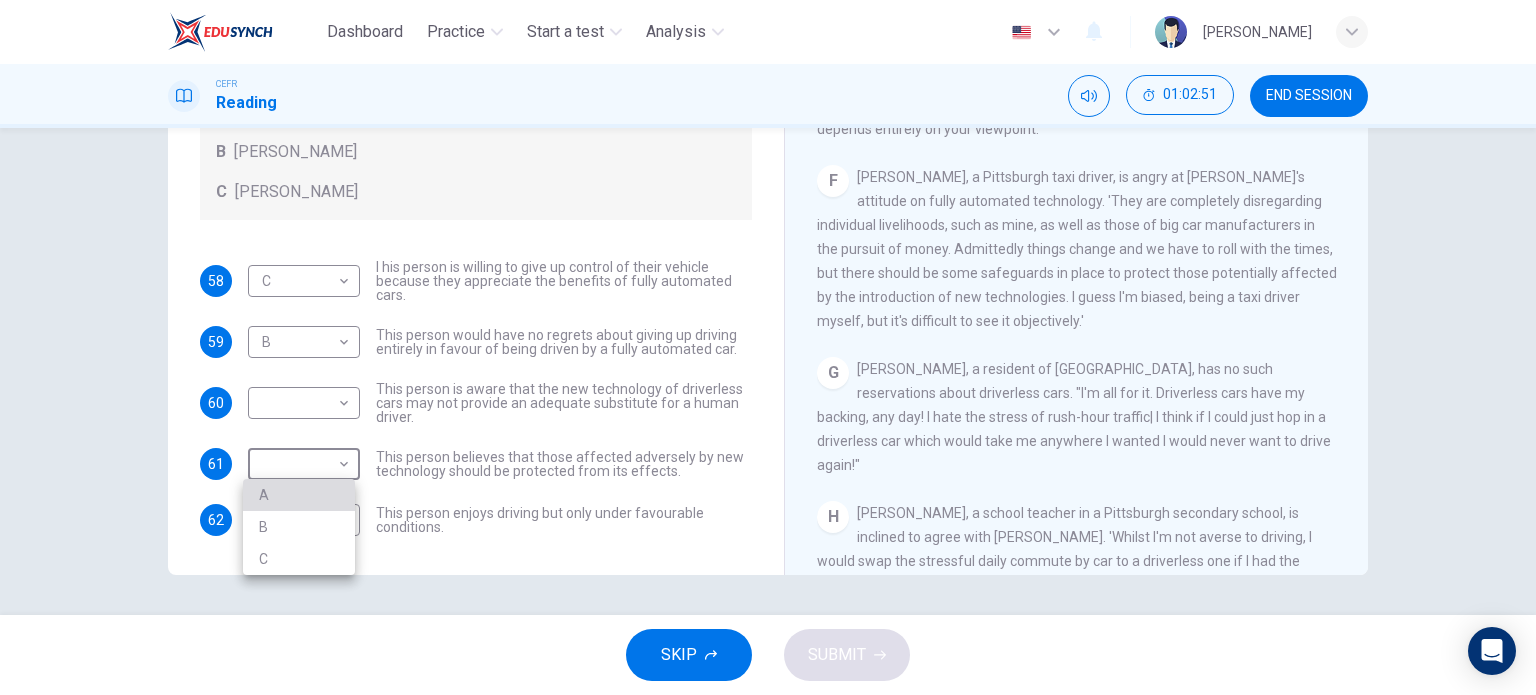 click on "A" at bounding box center (299, 495) 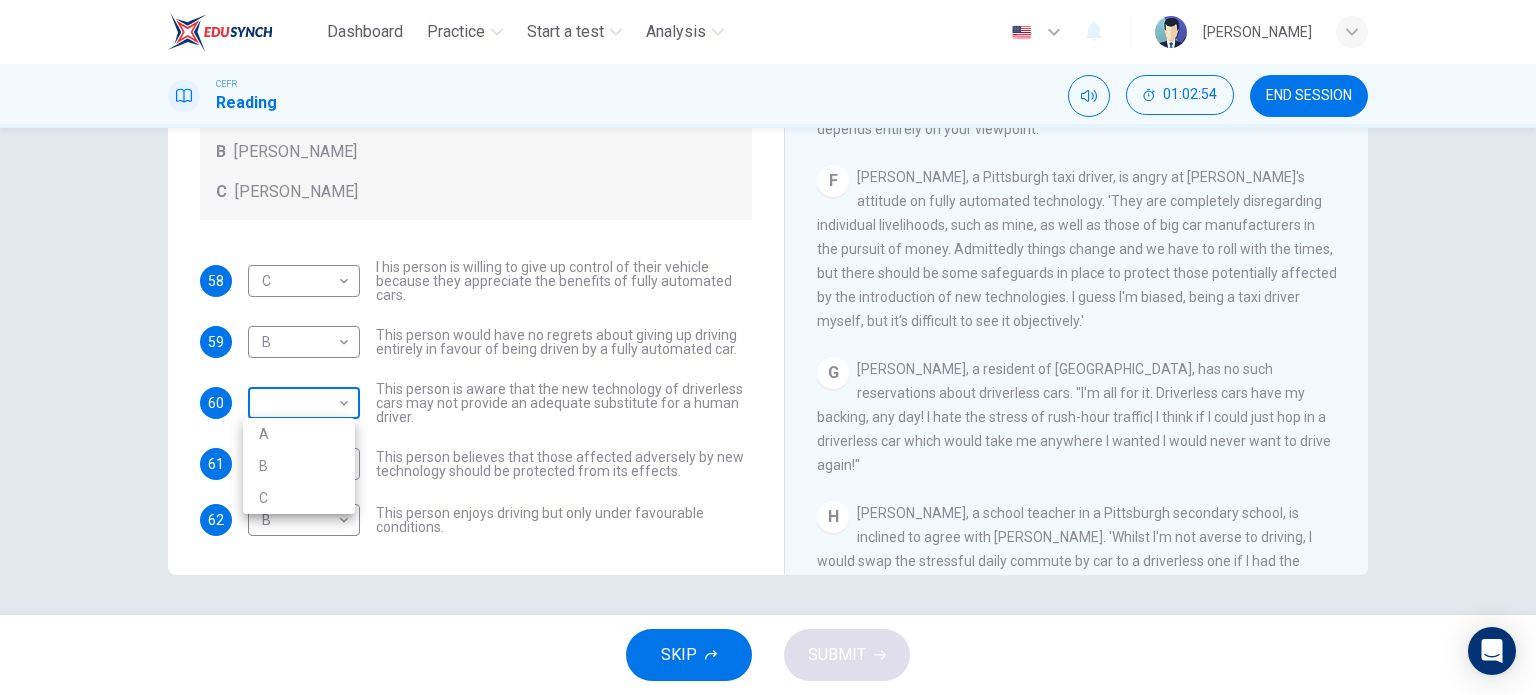 click on "Dashboard Practice Start a test Analysis English en ​ [PERSON_NAME] CEFR Reading 01:02:54 END SESSION Questions 58 - 62 Look at the following statements, and the list of people. Match each statement to the correct person, A-C. You may use any letter more than once.
A [PERSON_NAME] B [PERSON_NAME] C [PERSON_NAME] 58 C C ​ I his person is willing to give up control of their vehicle because they appreciate the benefits of fully automated cars. 59 B B ​ This person would have no regrets about giving up driving entirely in favour of being driven by a fully automated car. 60 ​ ​ This person is aware that the new technology of driverless cars may not provide an adequate substitute for a human driver. 61 A A ​ This person believes that those affected adversely by new technology should be protected from its effects. 62 B B ​ This person enjoys driving but only under favourable conditions. Driverless cars CLICK TO ZOOM Click to Zoom A B C D E F G H SKIP SUBMIT
Dashboard Practice 2025" at bounding box center [768, 347] 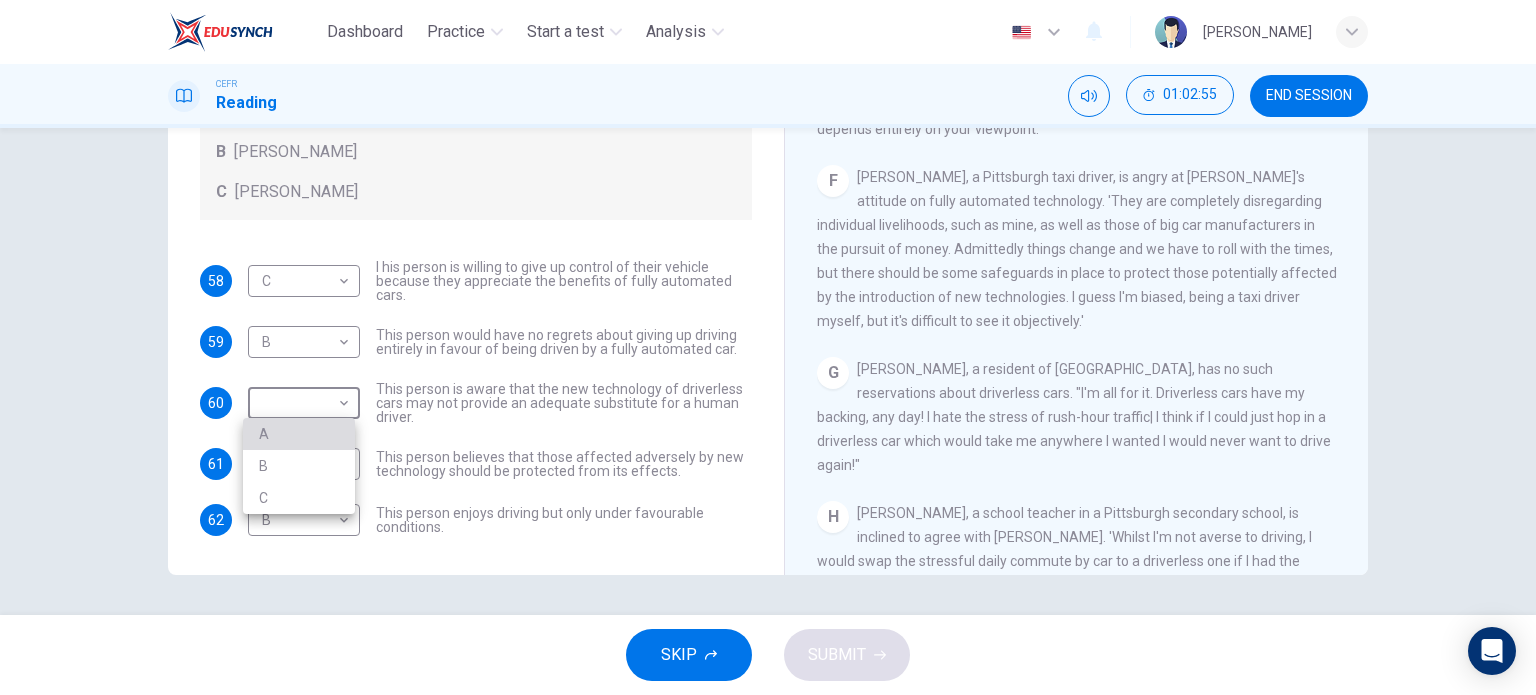 click on "A" at bounding box center [299, 434] 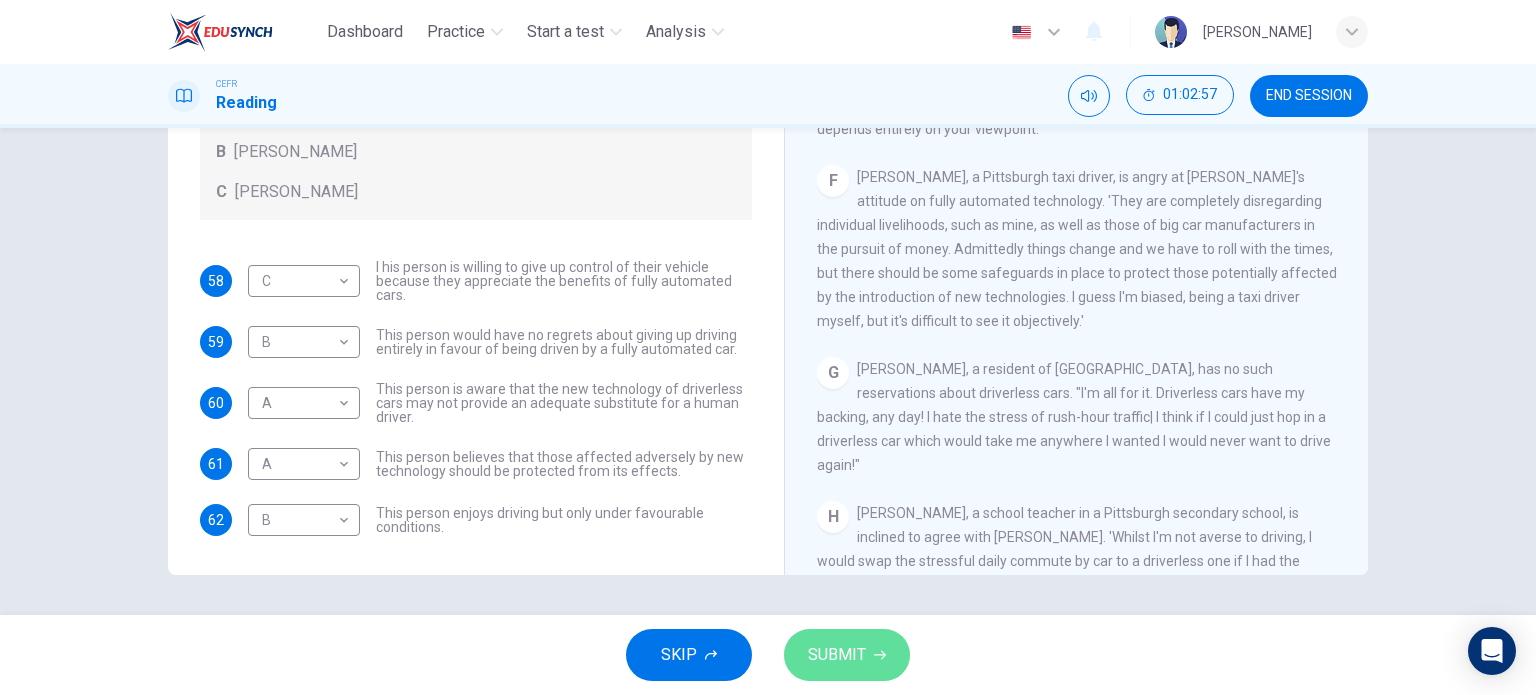 click on "SUBMIT" at bounding box center [847, 655] 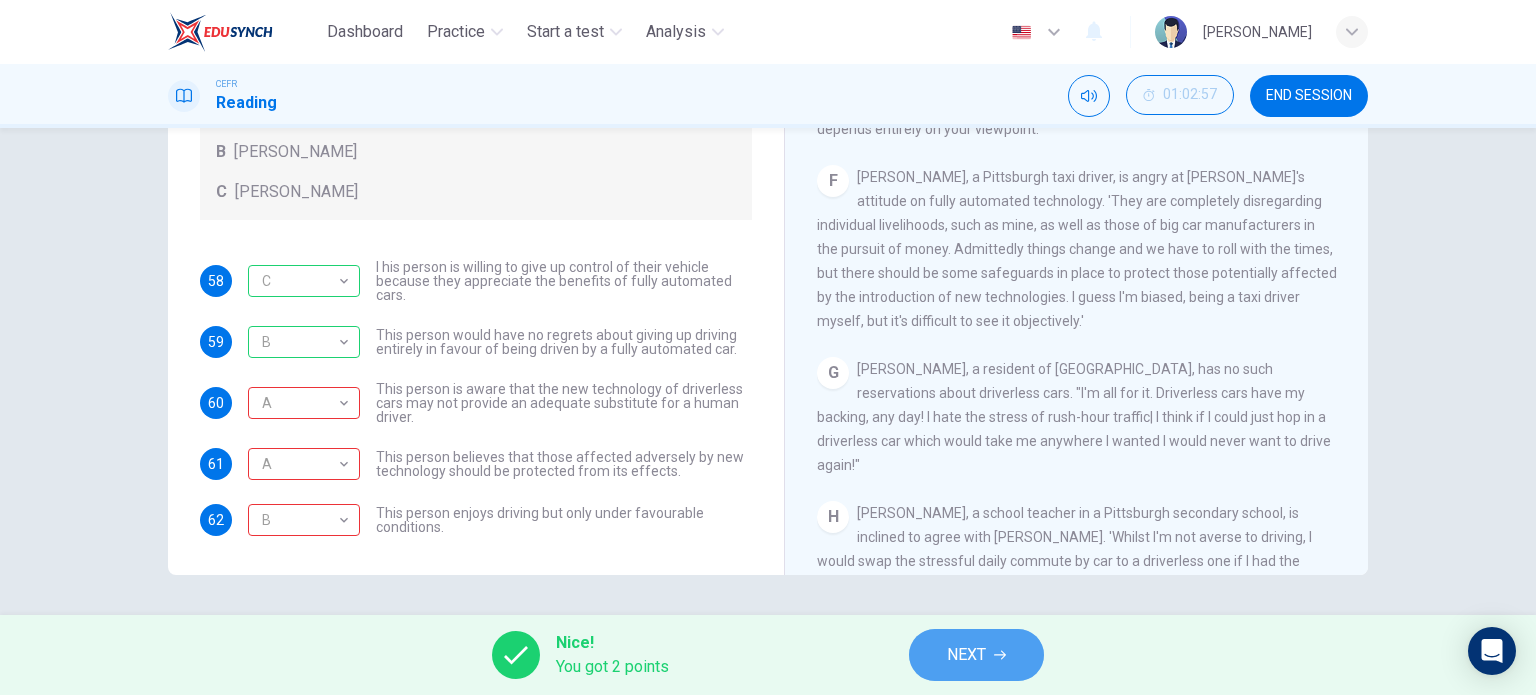 click on "NEXT" at bounding box center (976, 655) 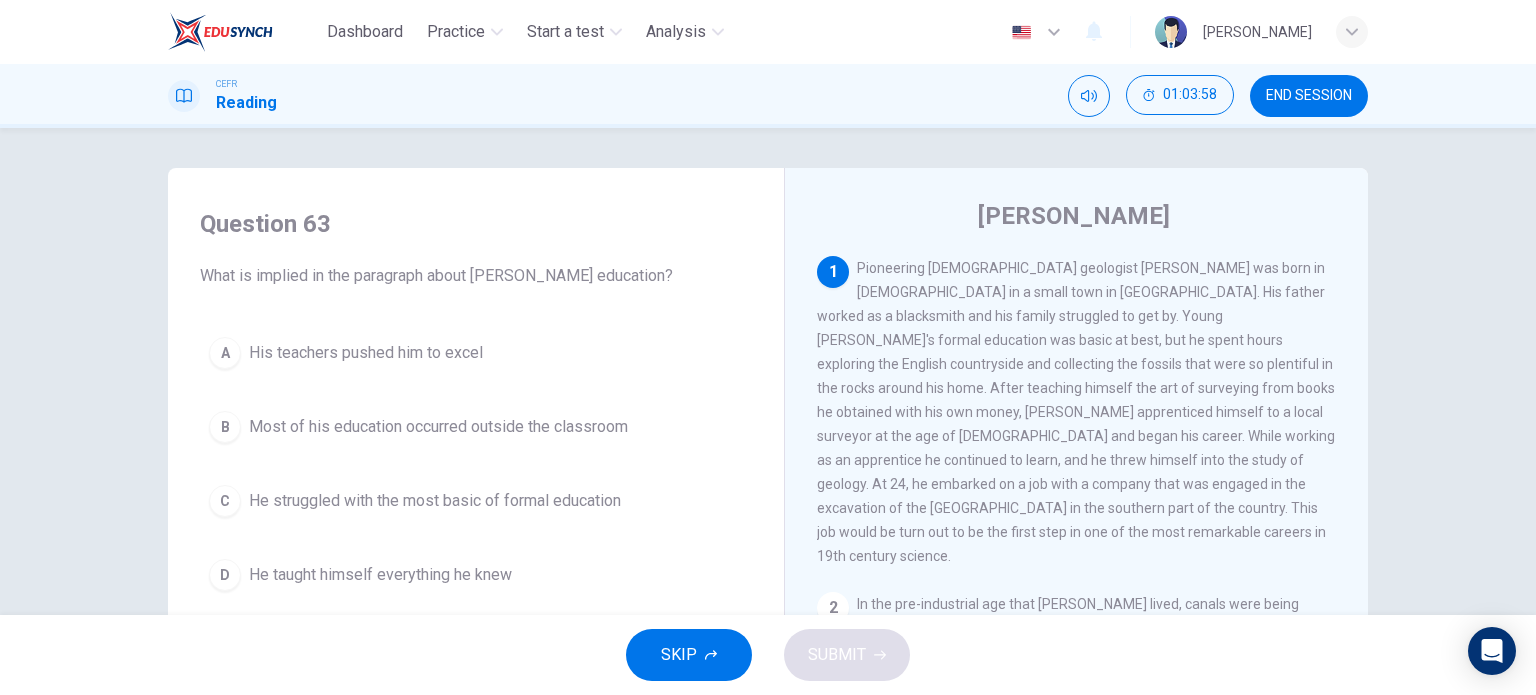 scroll, scrollTop: 36, scrollLeft: 0, axis: vertical 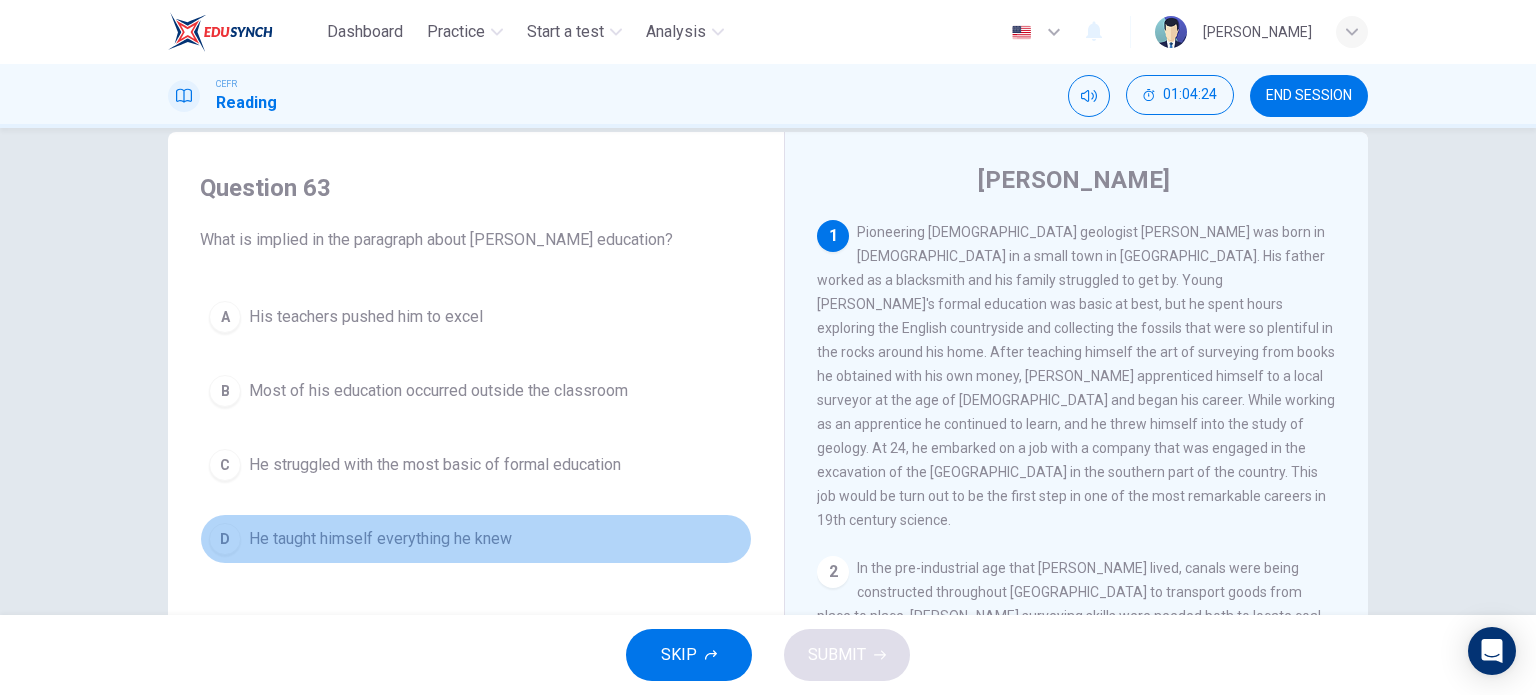 click on "He taught himself everything he knew" at bounding box center [380, 539] 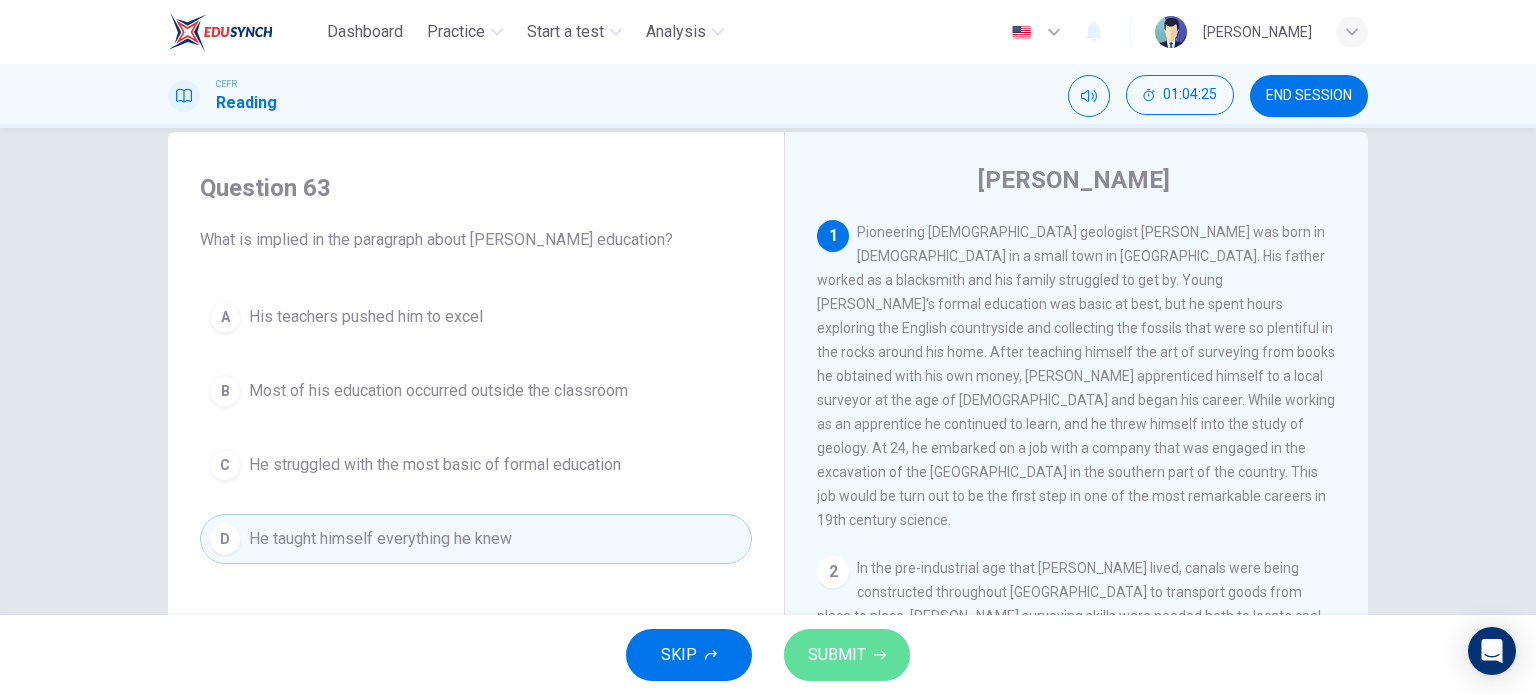 click on "SUBMIT" at bounding box center [837, 655] 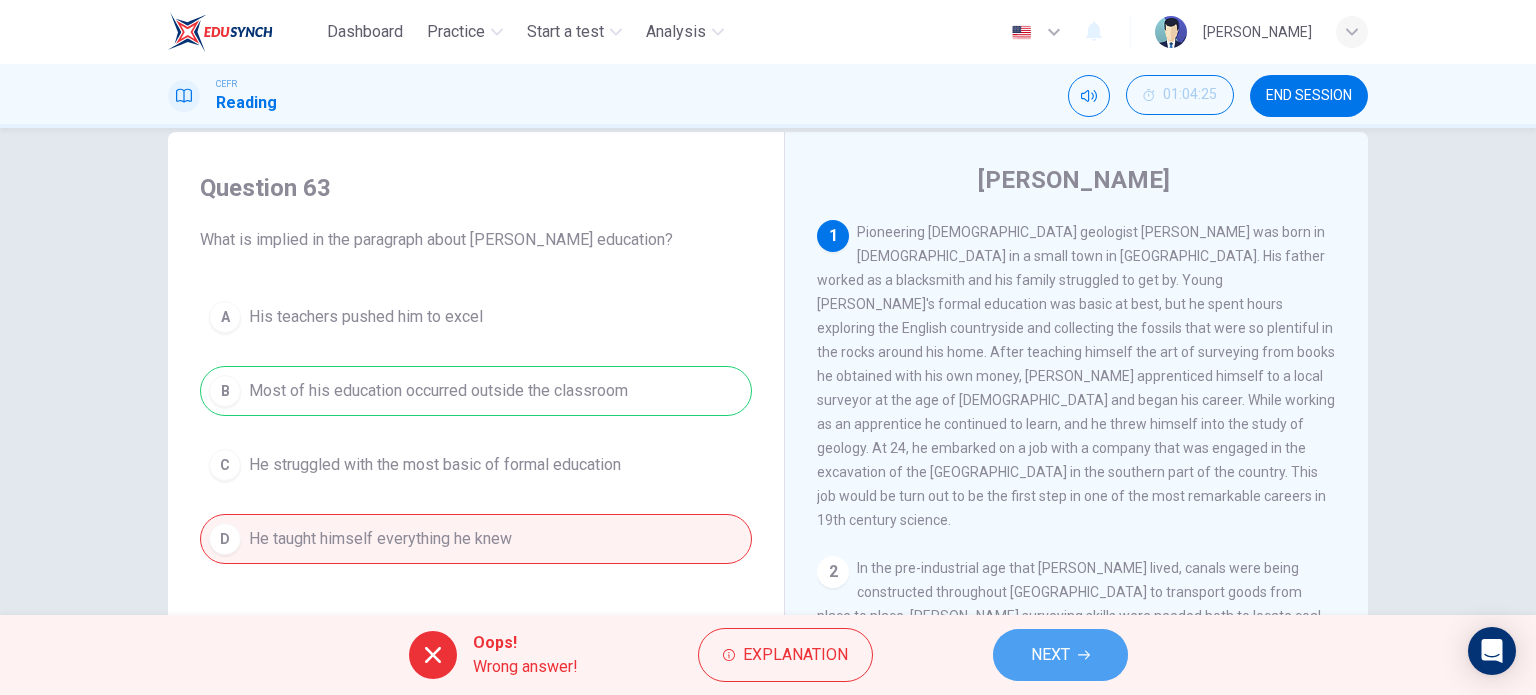 click on "NEXT" at bounding box center (1050, 655) 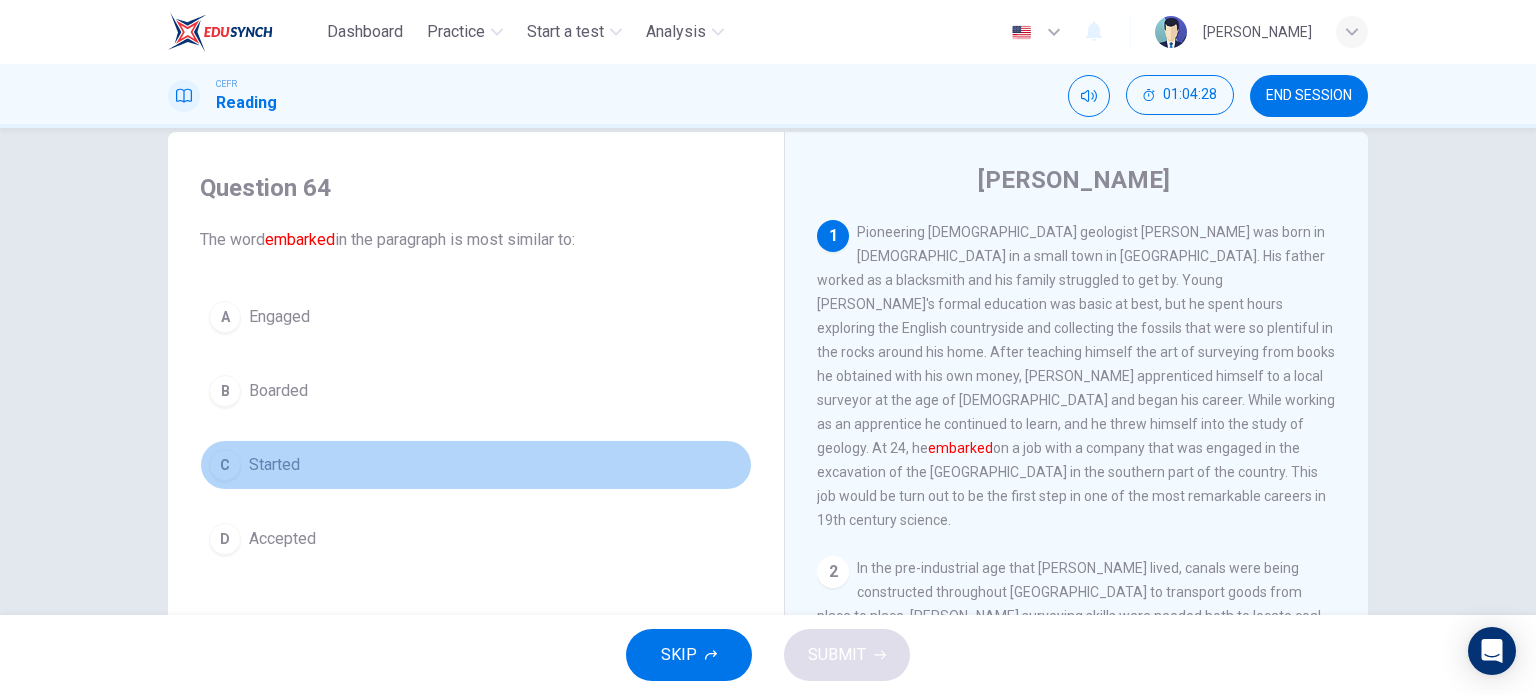 click on "C Started" at bounding box center [476, 465] 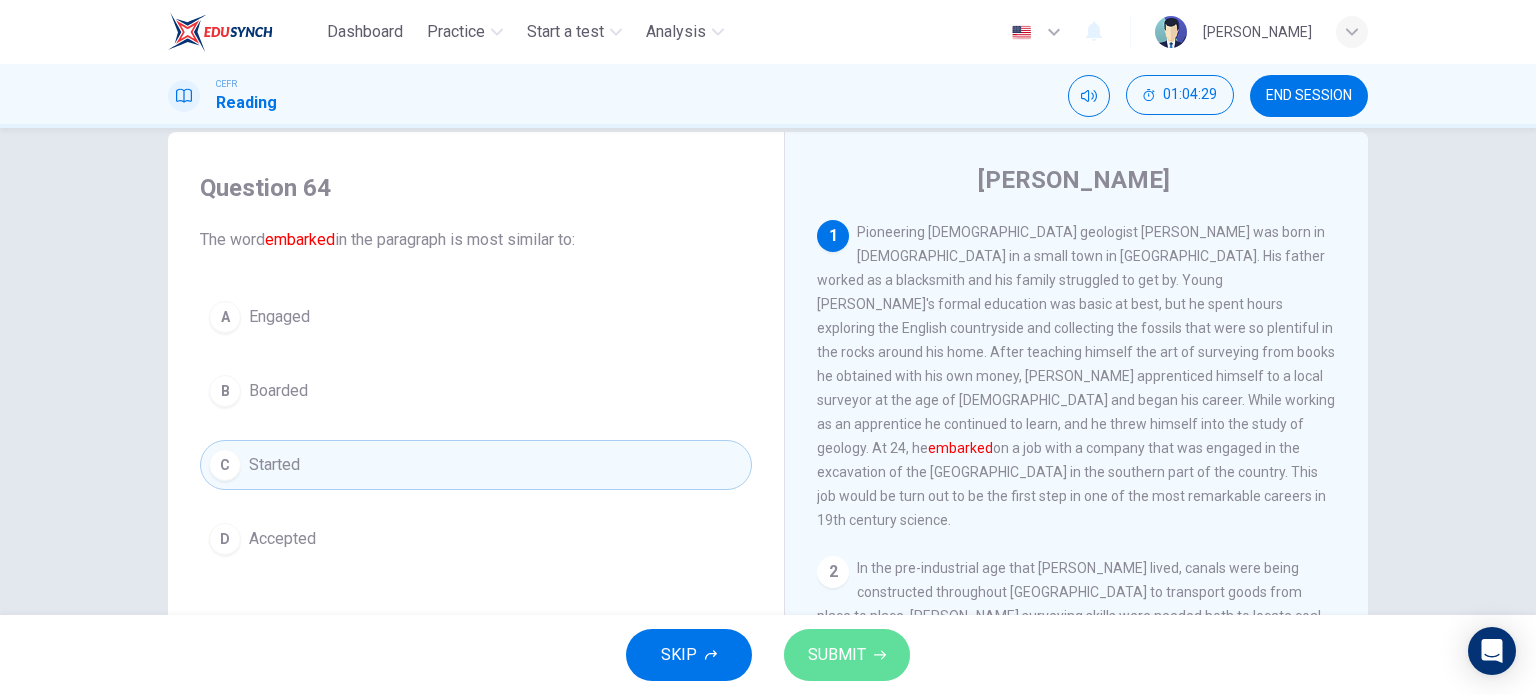 click on "SUBMIT" at bounding box center [837, 655] 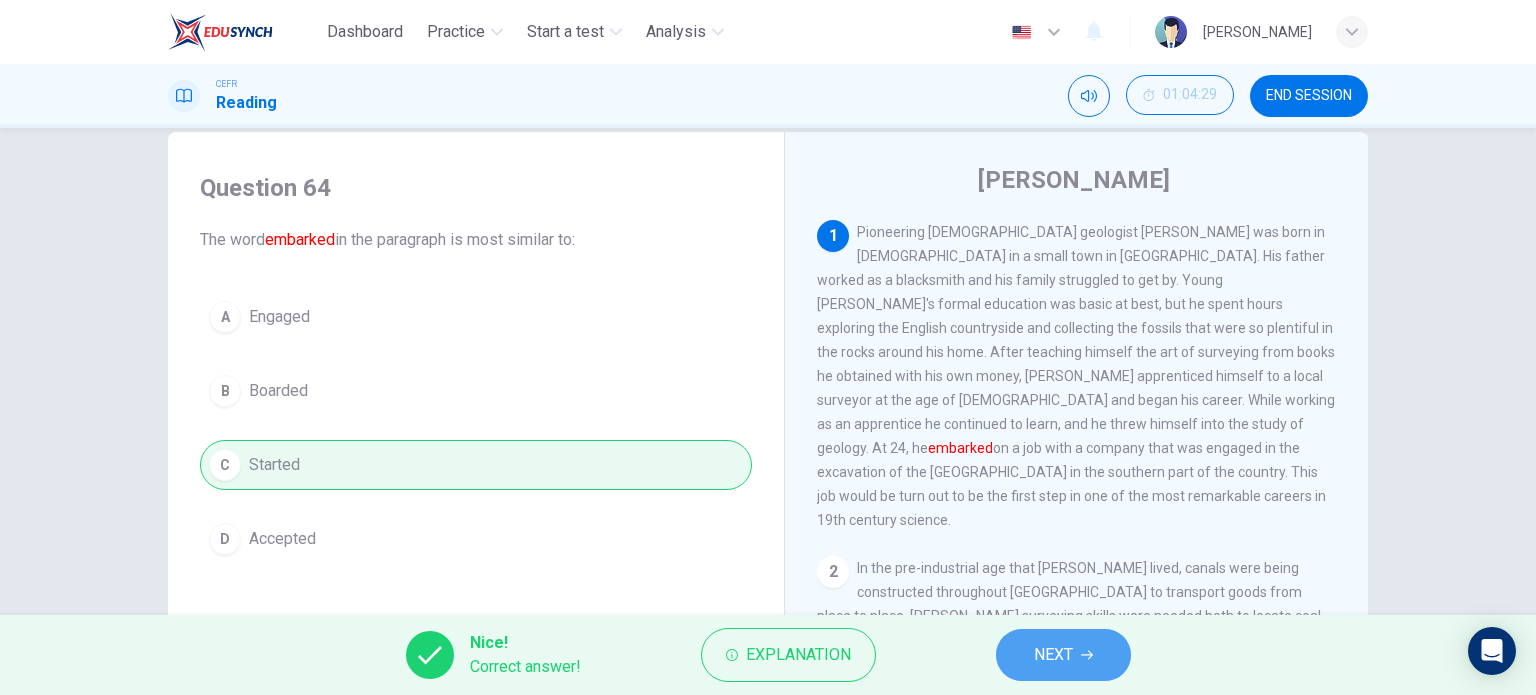 click on "NEXT" at bounding box center [1053, 655] 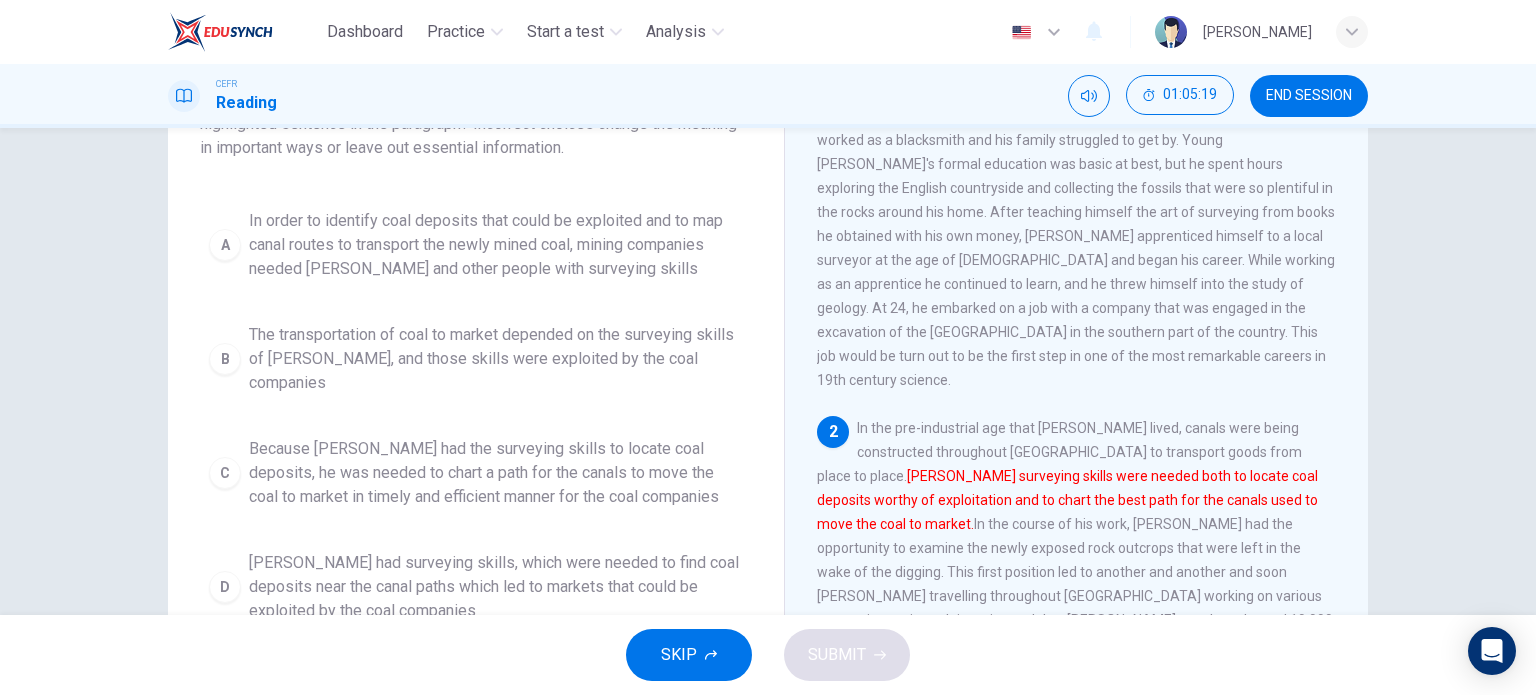 scroll, scrollTop: 175, scrollLeft: 0, axis: vertical 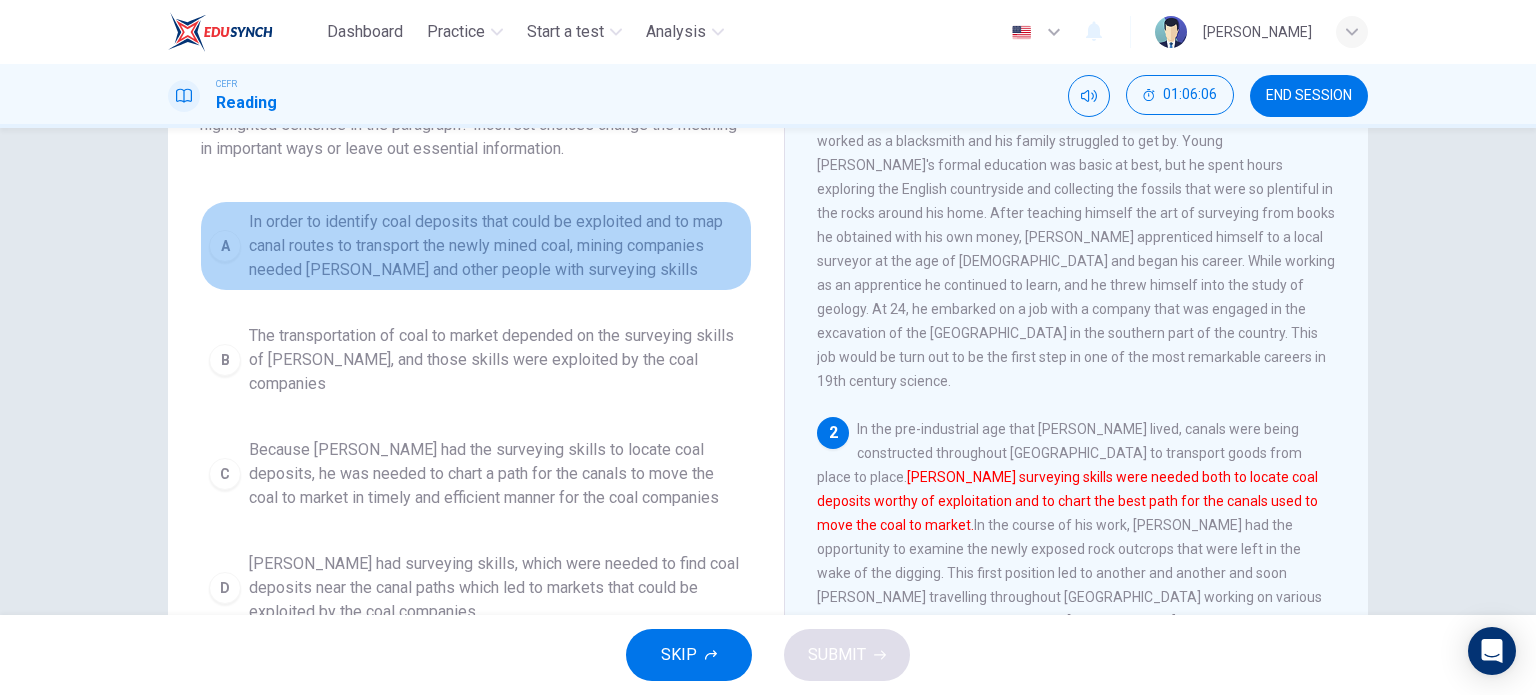 click on "In order to identify coal deposits that could be exploited and to map canal routes to transport the newly mined coal, mining companies needed [PERSON_NAME] and other people with surveying skills" at bounding box center [496, 246] 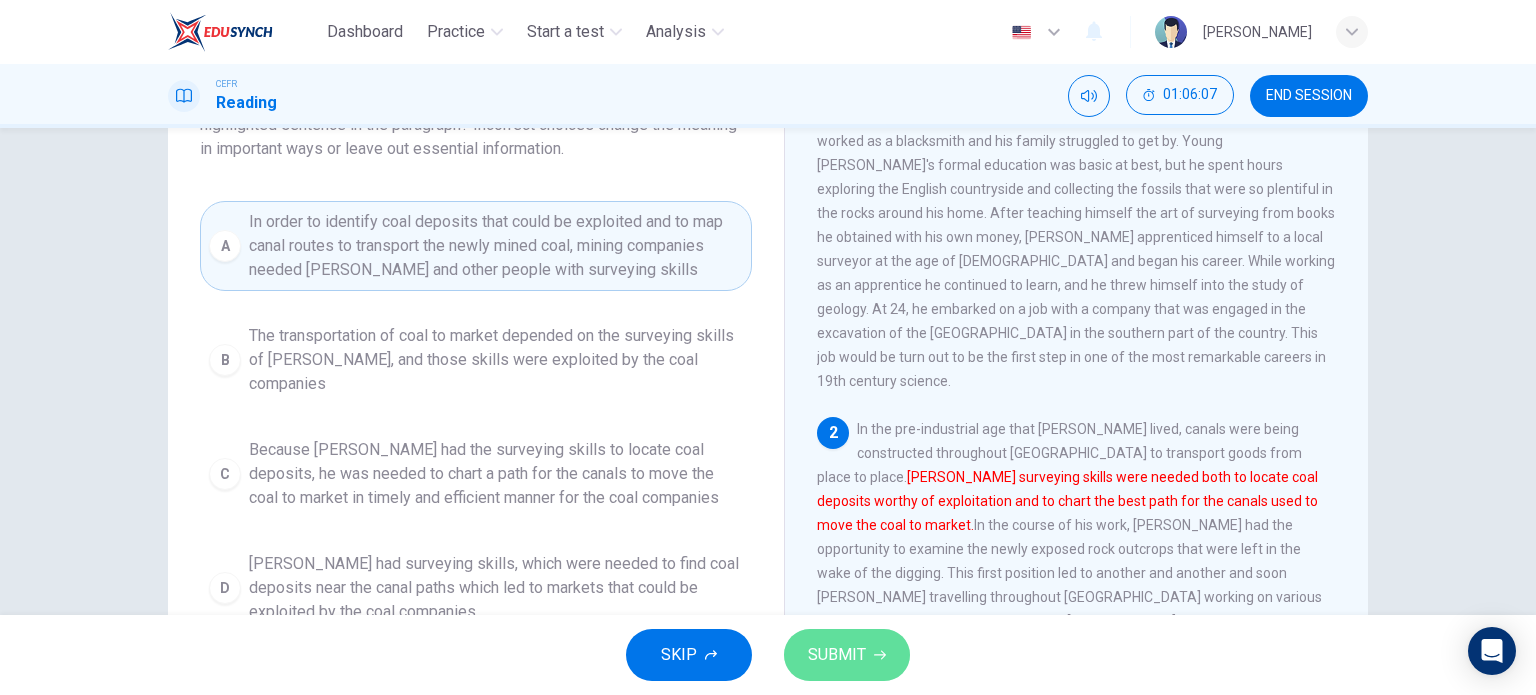 click on "SUBMIT" at bounding box center [837, 655] 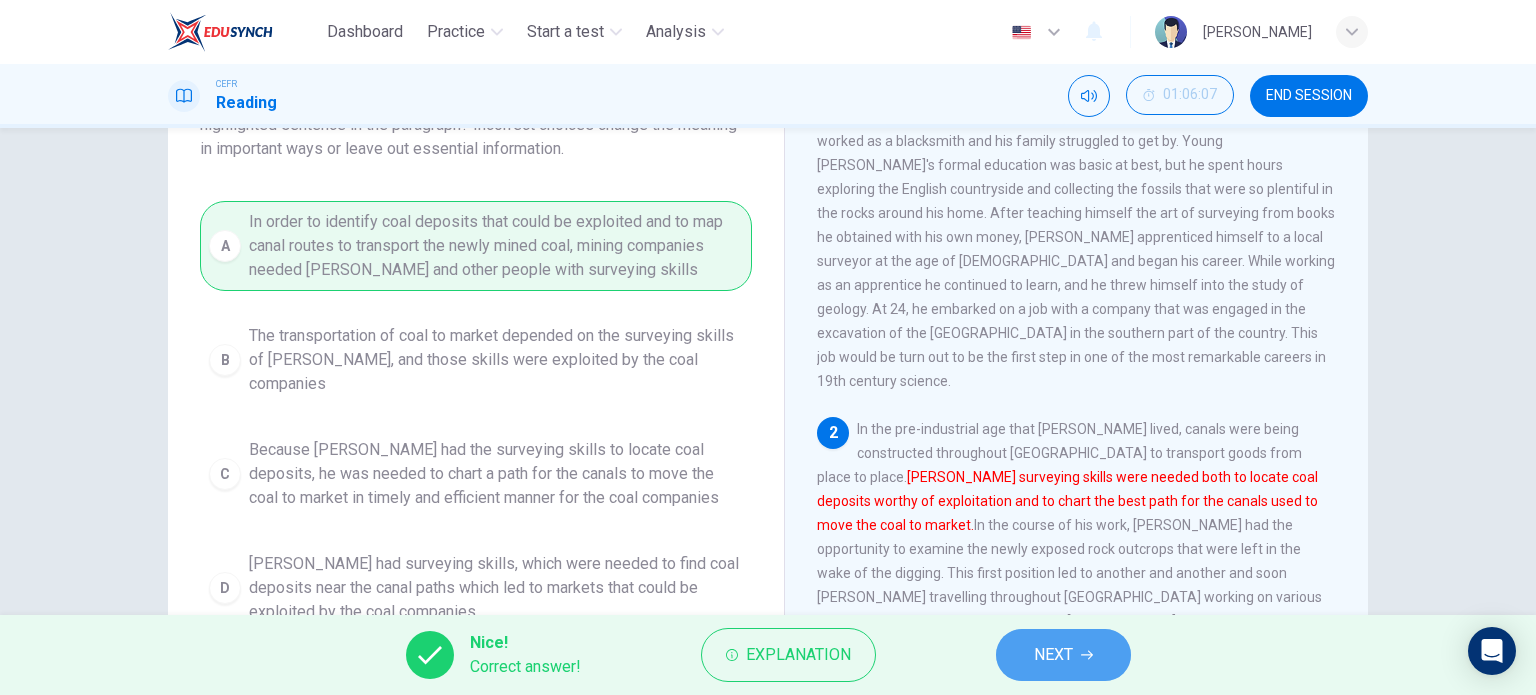 click on "NEXT" at bounding box center (1063, 655) 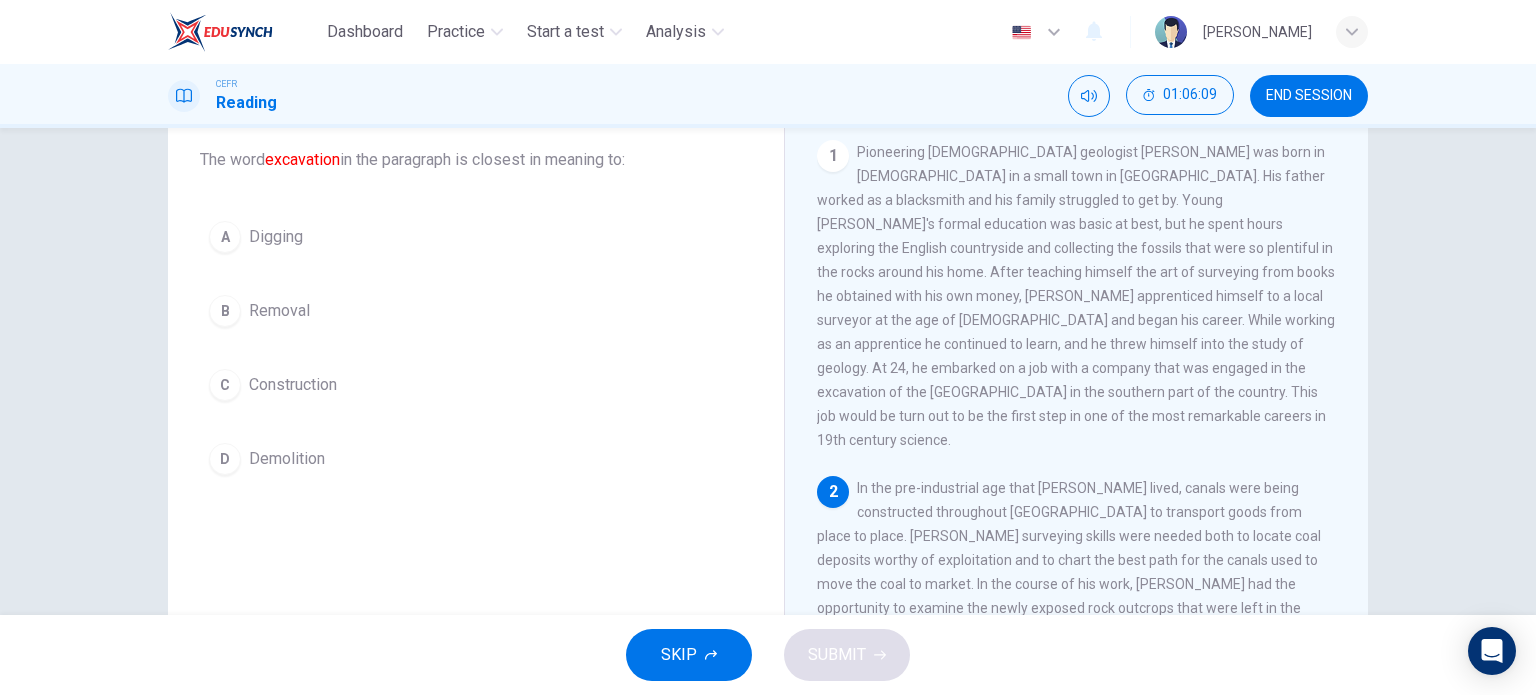 scroll, scrollTop: 115, scrollLeft: 0, axis: vertical 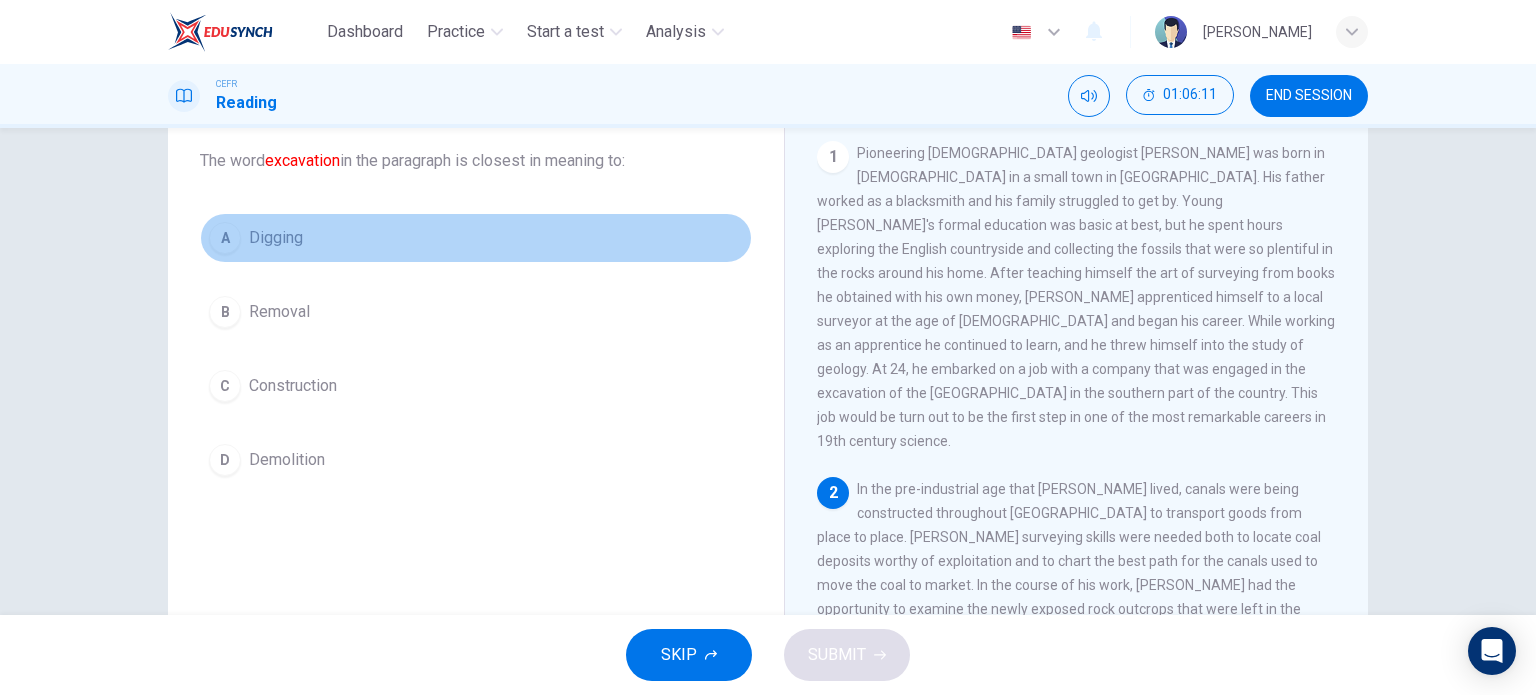 click on "A Digging" at bounding box center (476, 238) 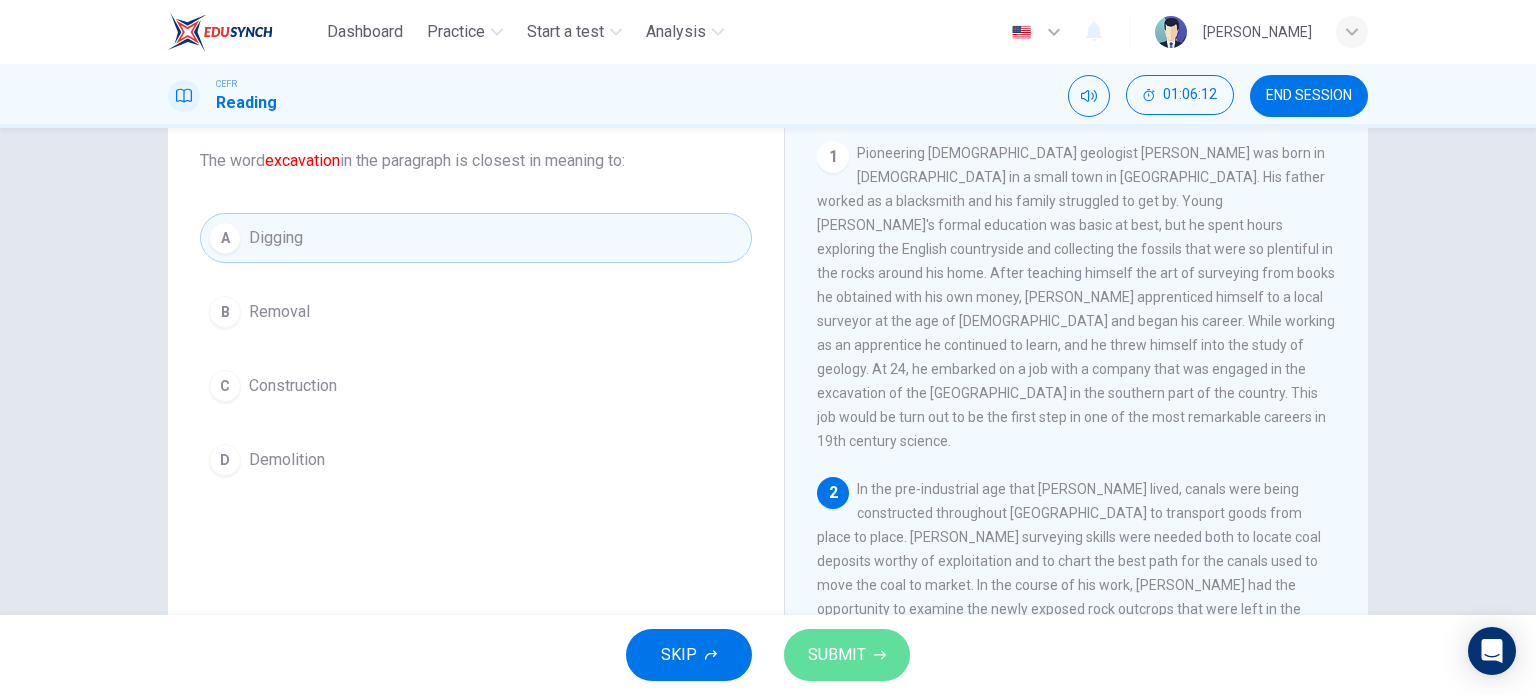 click on "SUBMIT" at bounding box center (837, 655) 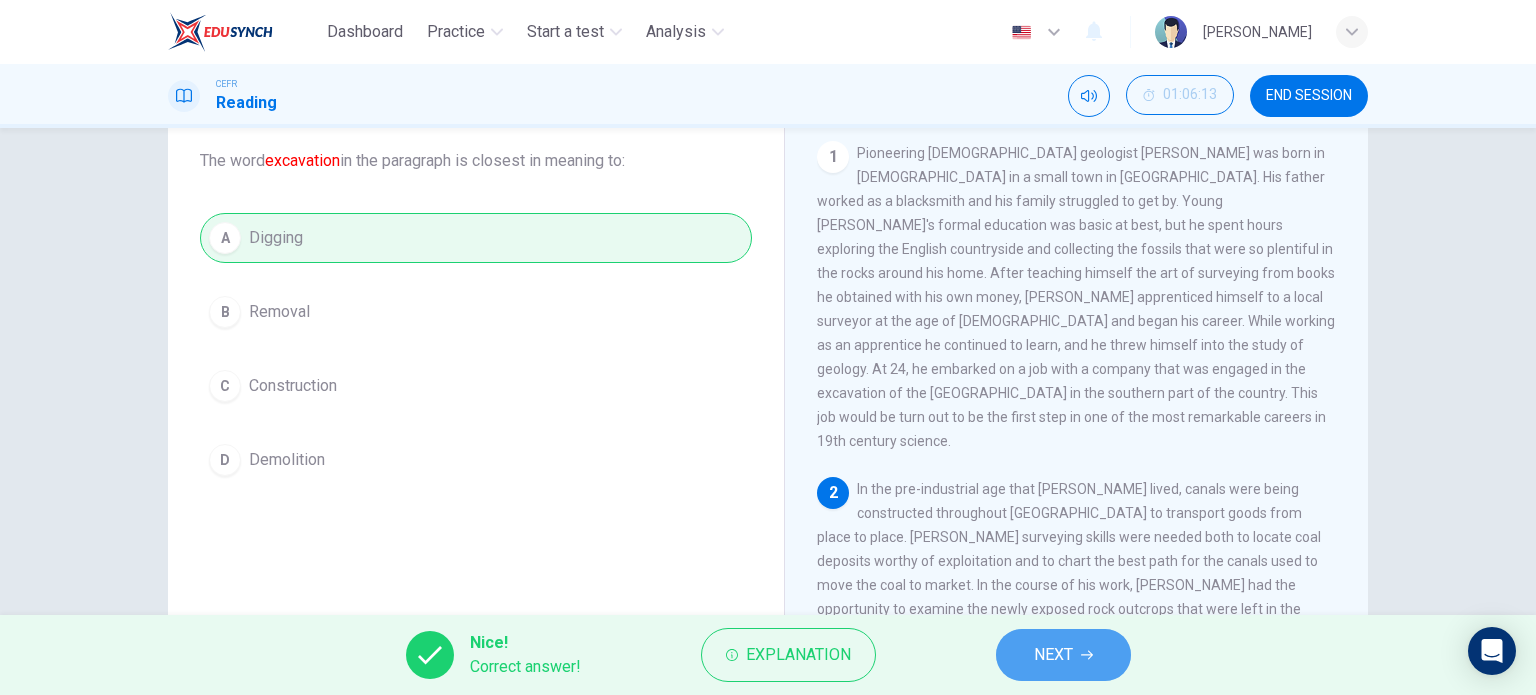 click on "NEXT" at bounding box center (1063, 655) 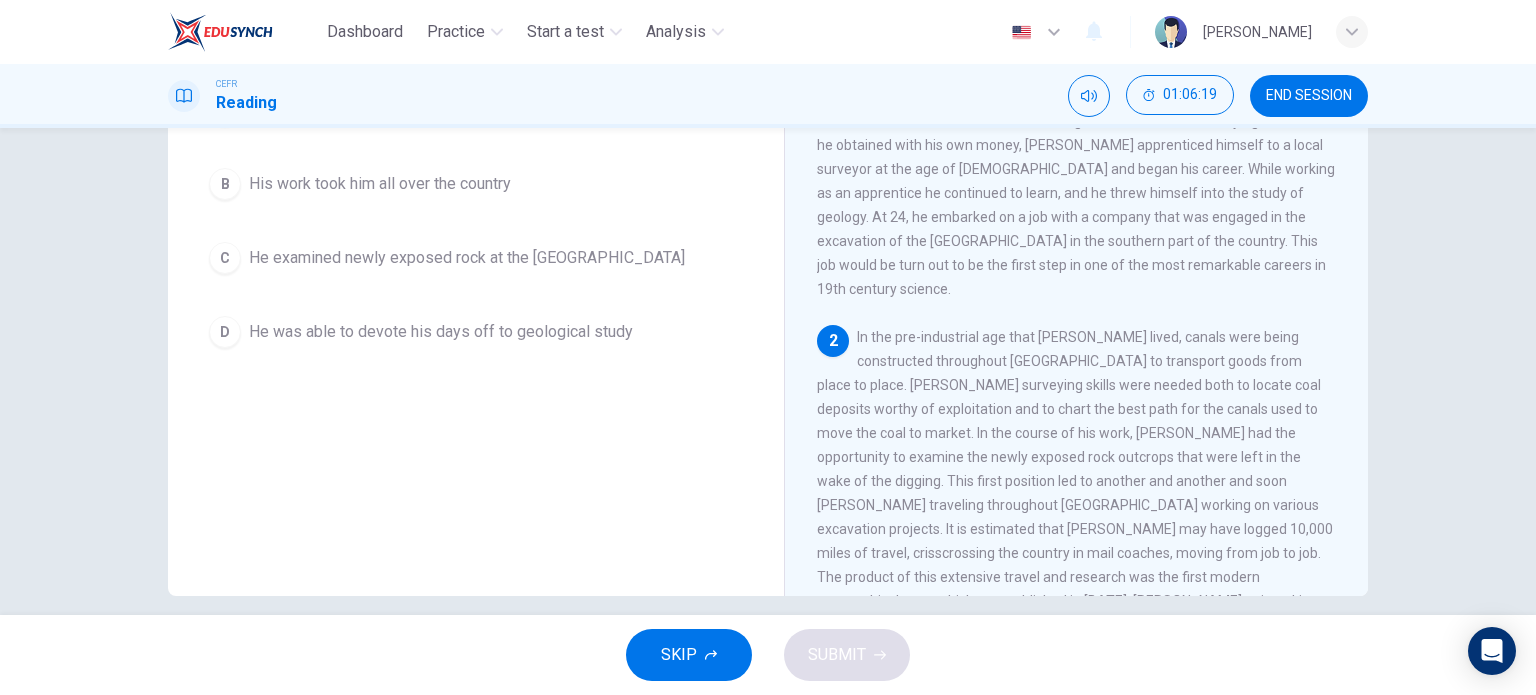 scroll, scrollTop: 267, scrollLeft: 0, axis: vertical 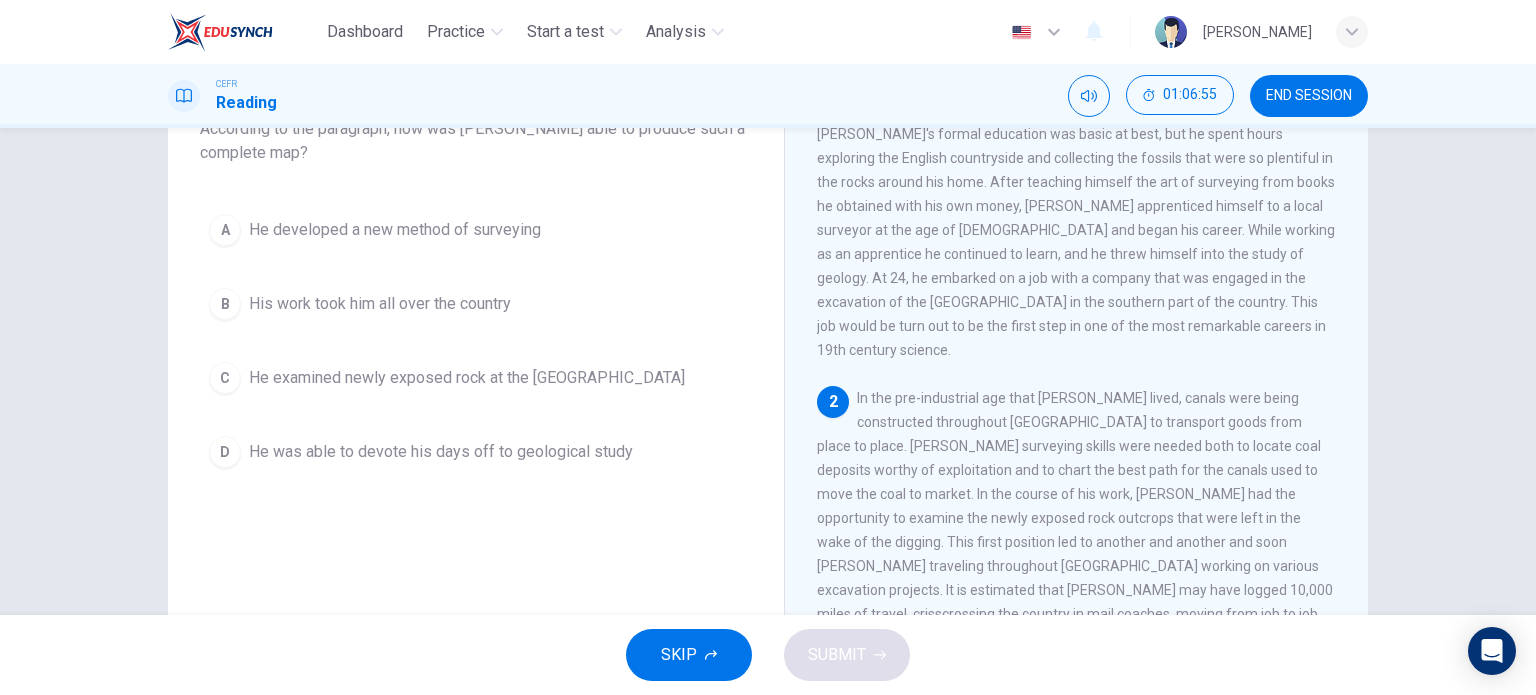 click on "B His work took him all over the country" at bounding box center (476, 304) 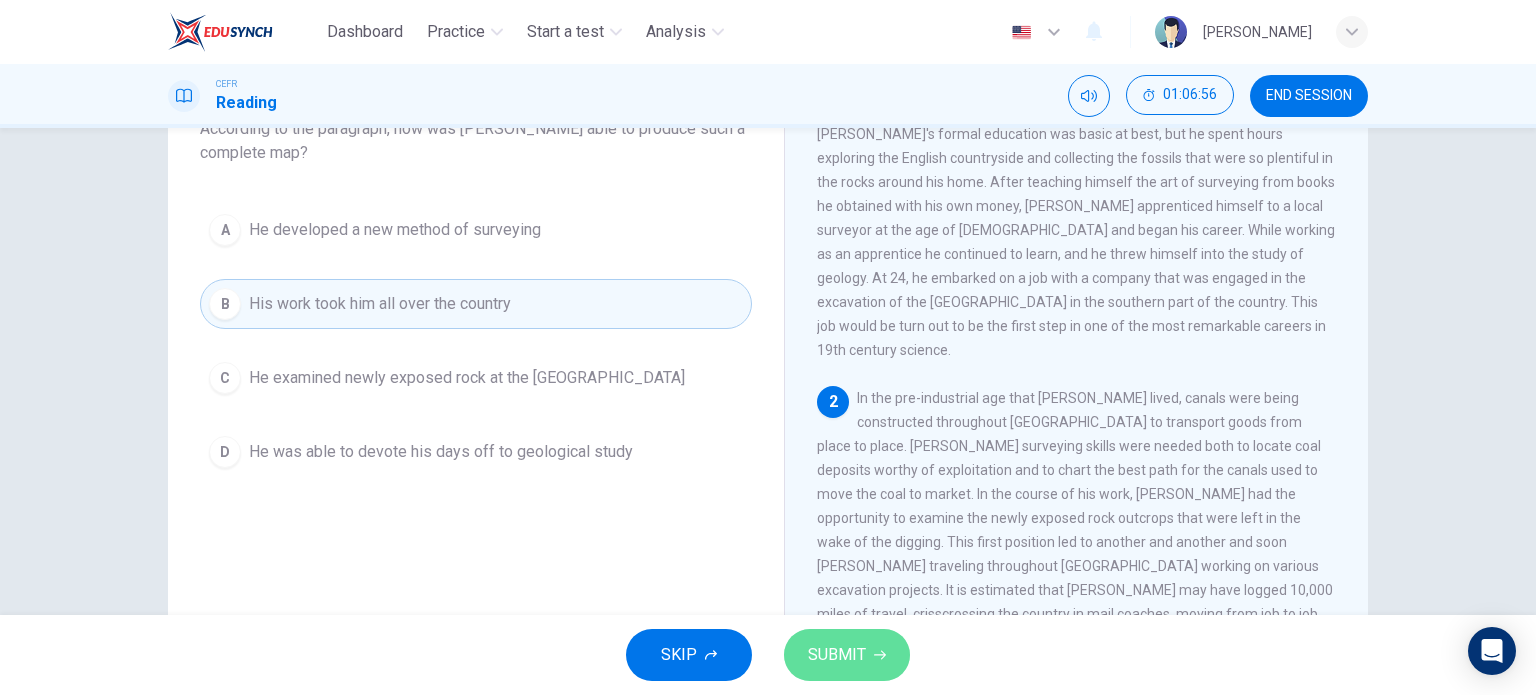 click on "SUBMIT" at bounding box center (847, 655) 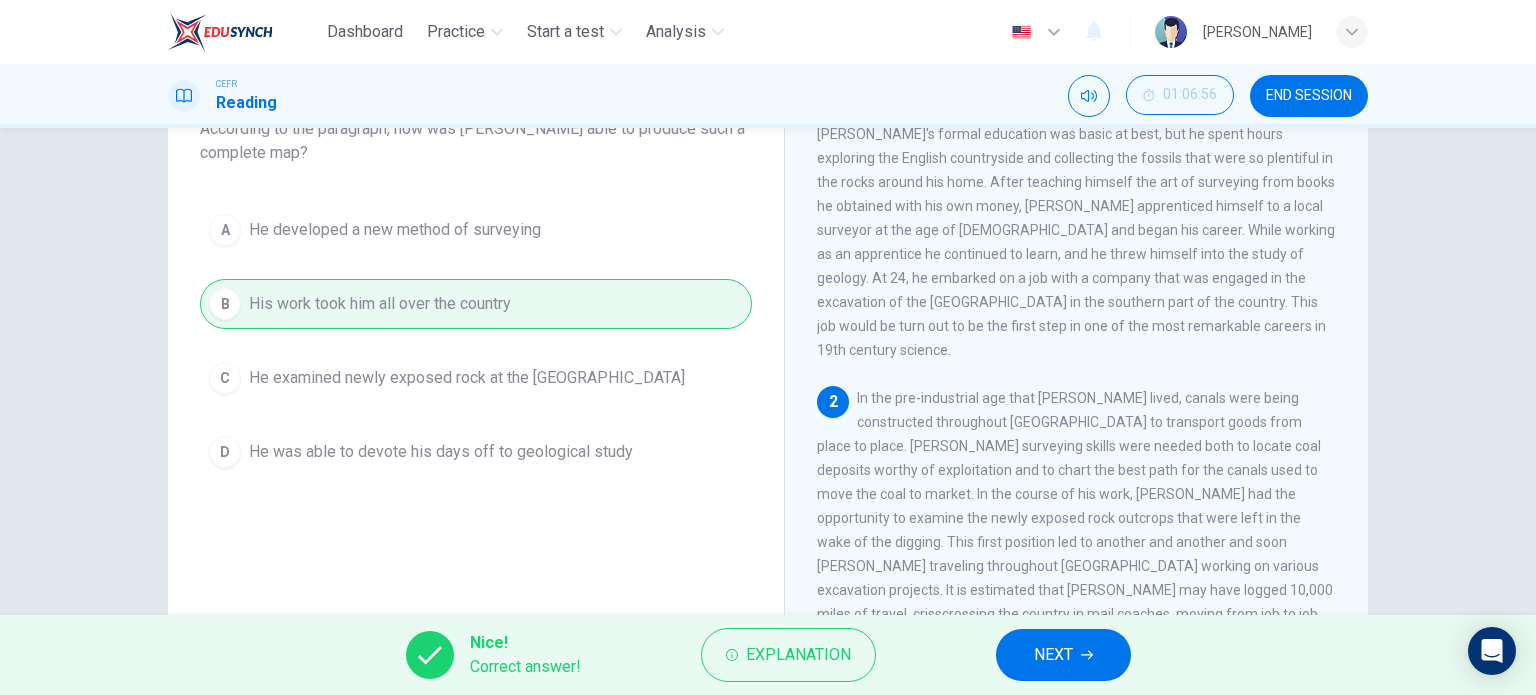 scroll, scrollTop: 0, scrollLeft: 0, axis: both 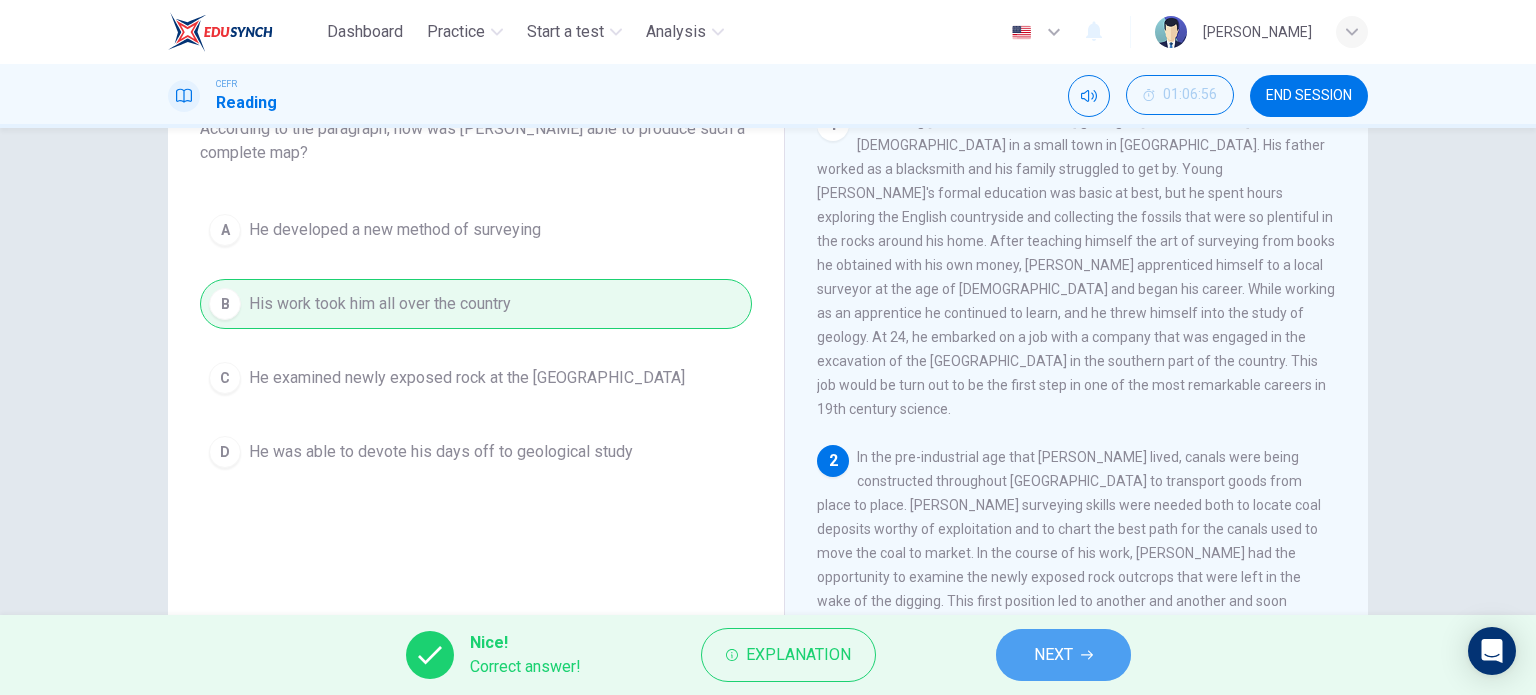 click on "NEXT" at bounding box center (1063, 655) 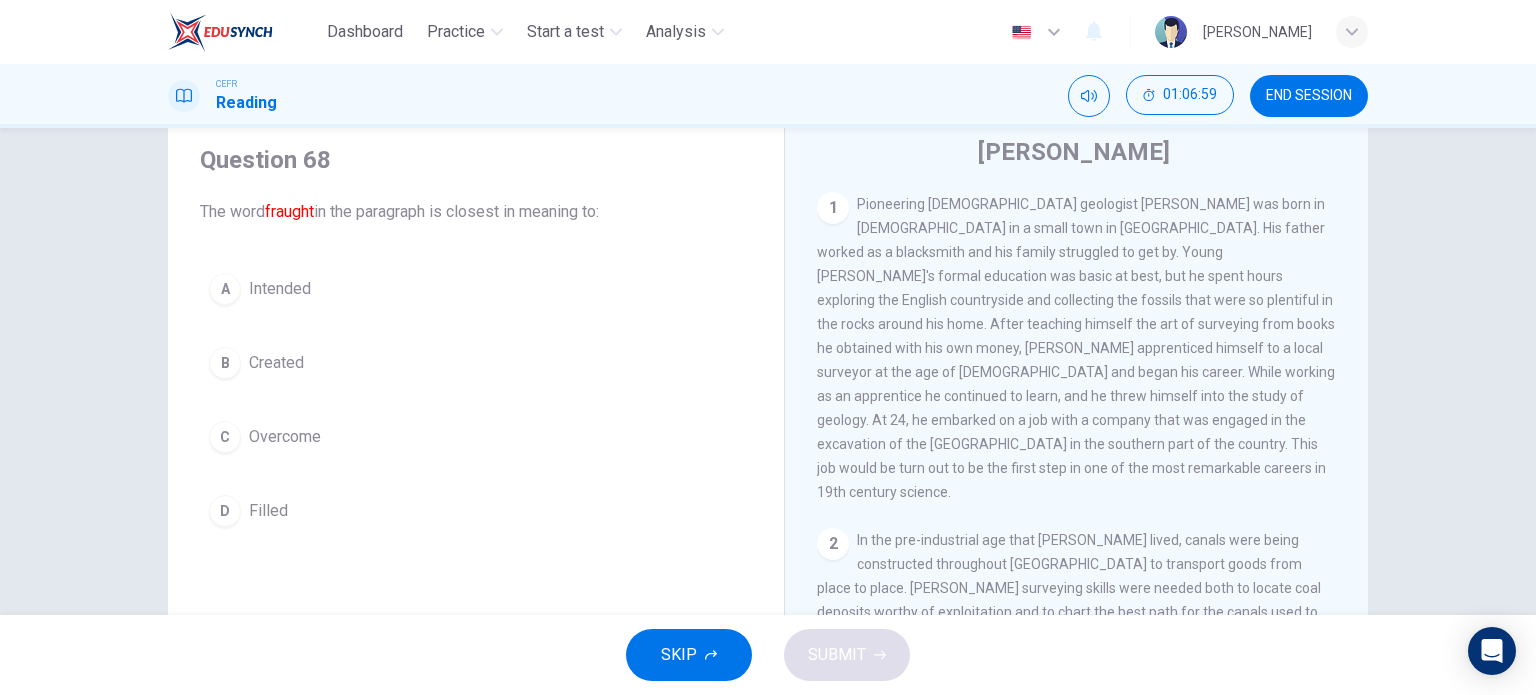 scroll, scrollTop: 210, scrollLeft: 0, axis: vertical 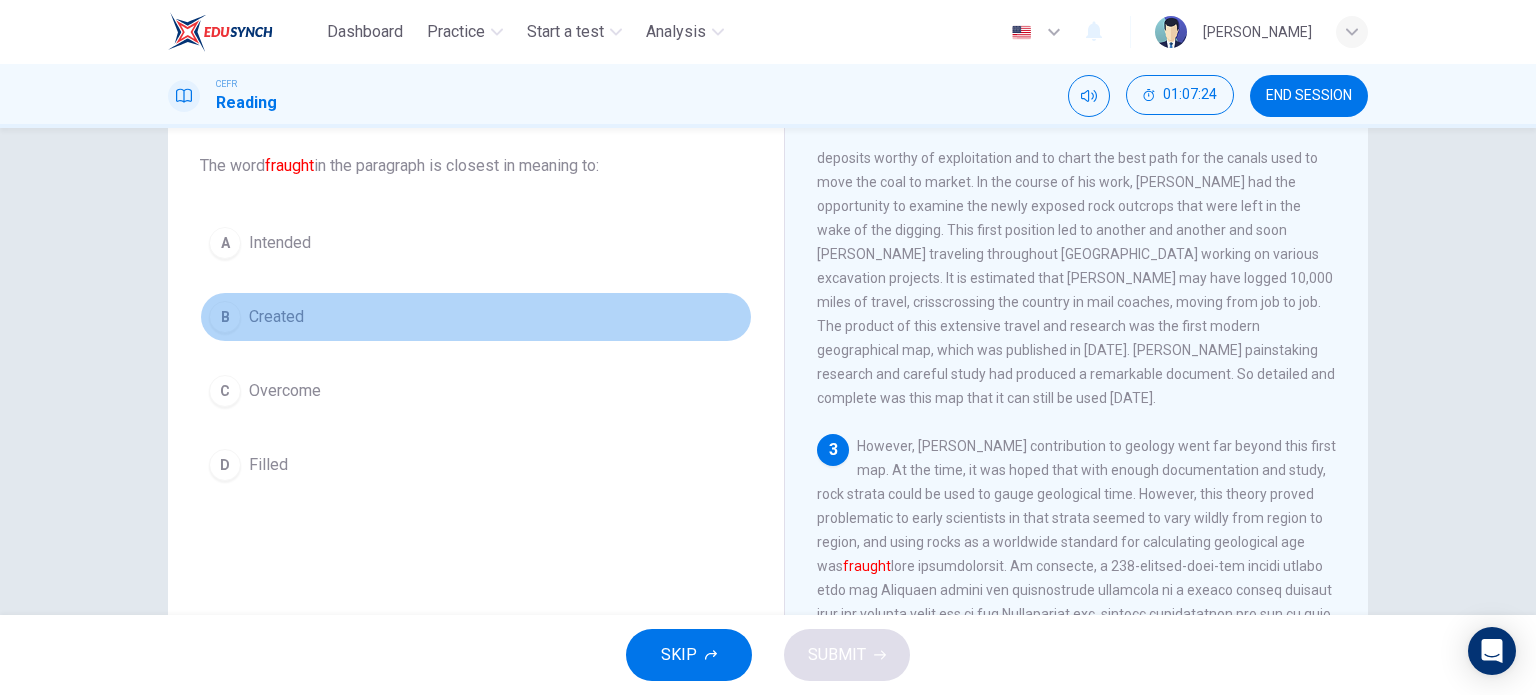 click on "B Created" at bounding box center [476, 317] 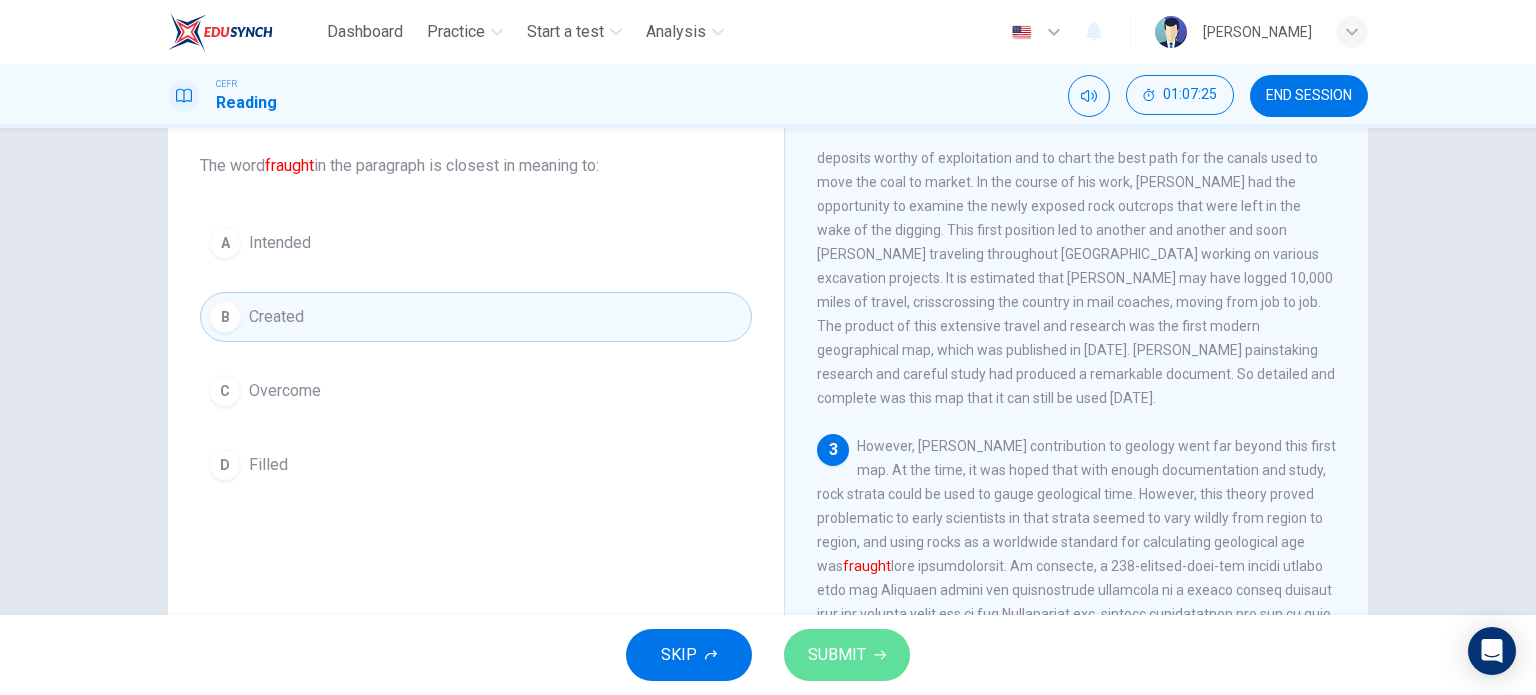 click on "SUBMIT" at bounding box center (837, 655) 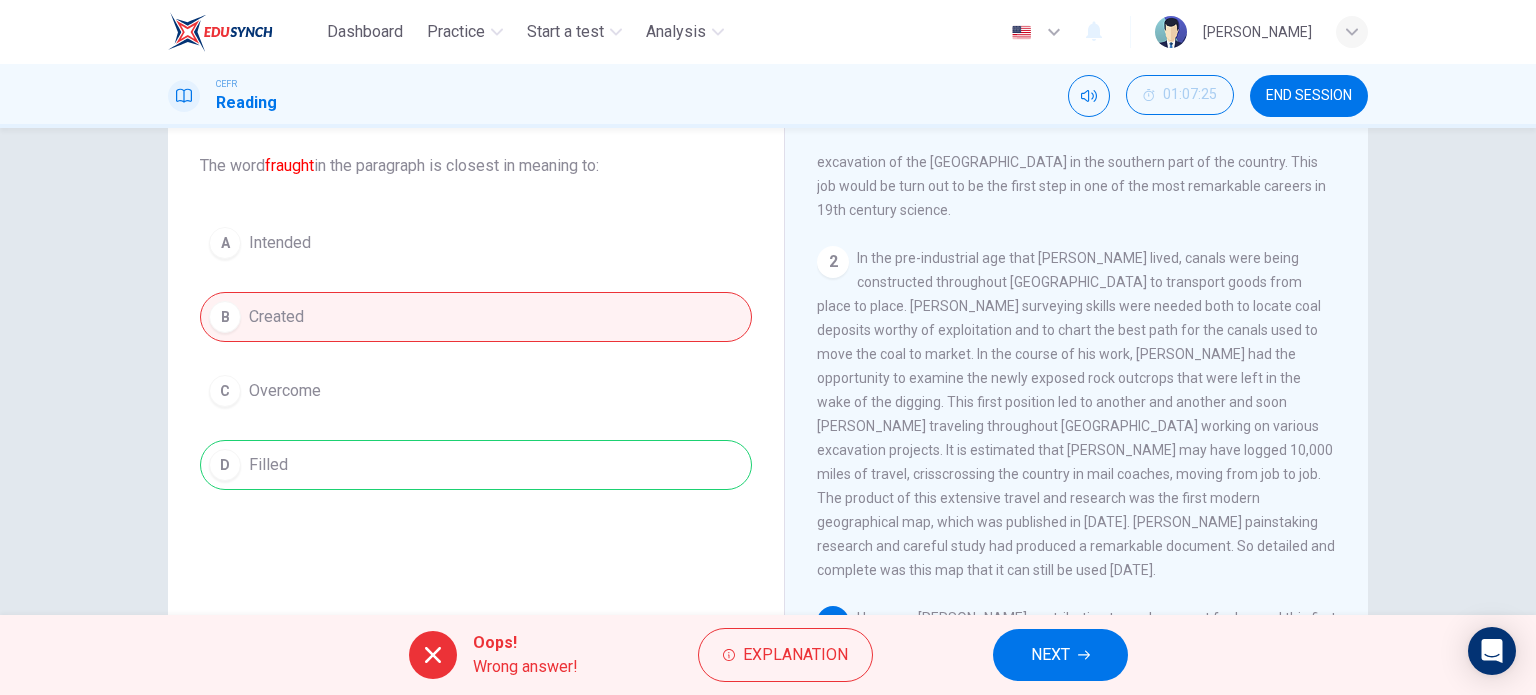 scroll, scrollTop: 236, scrollLeft: 0, axis: vertical 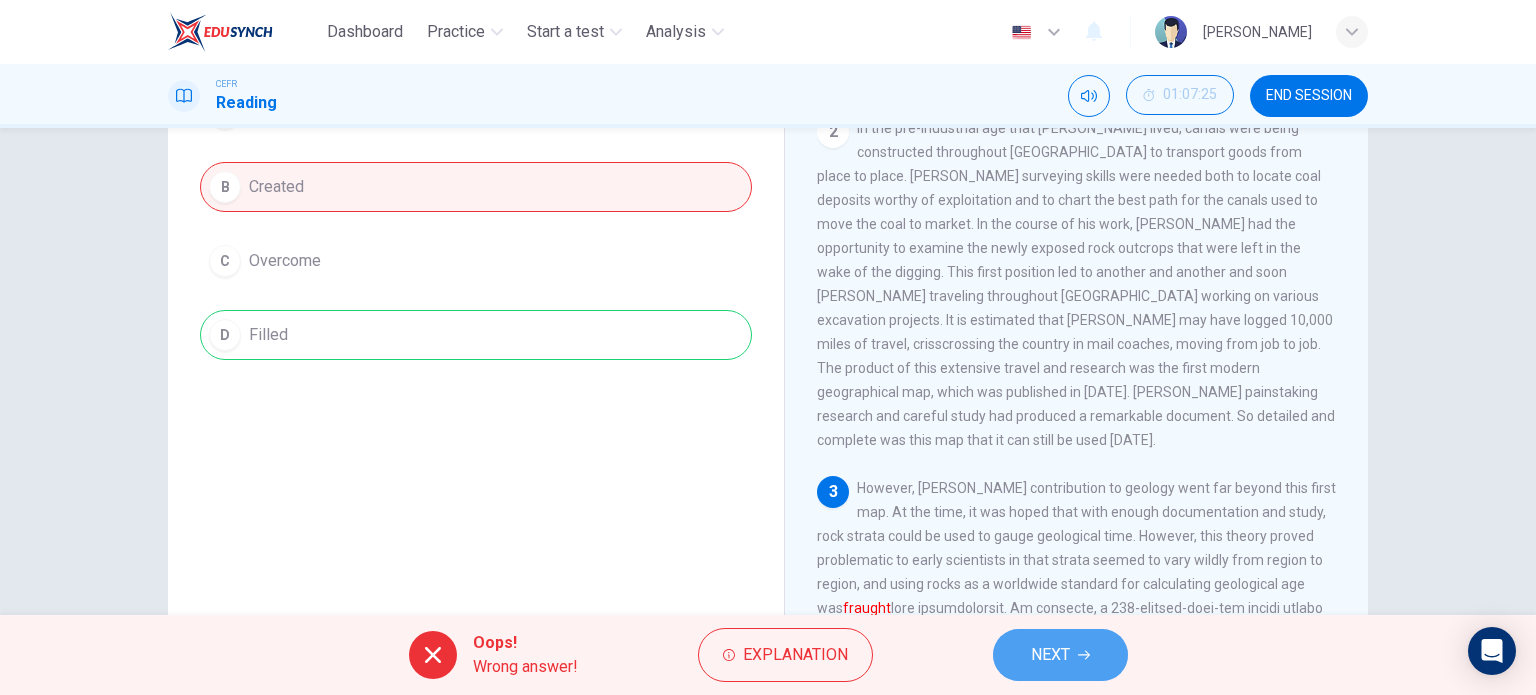 click on "NEXT" at bounding box center [1050, 655] 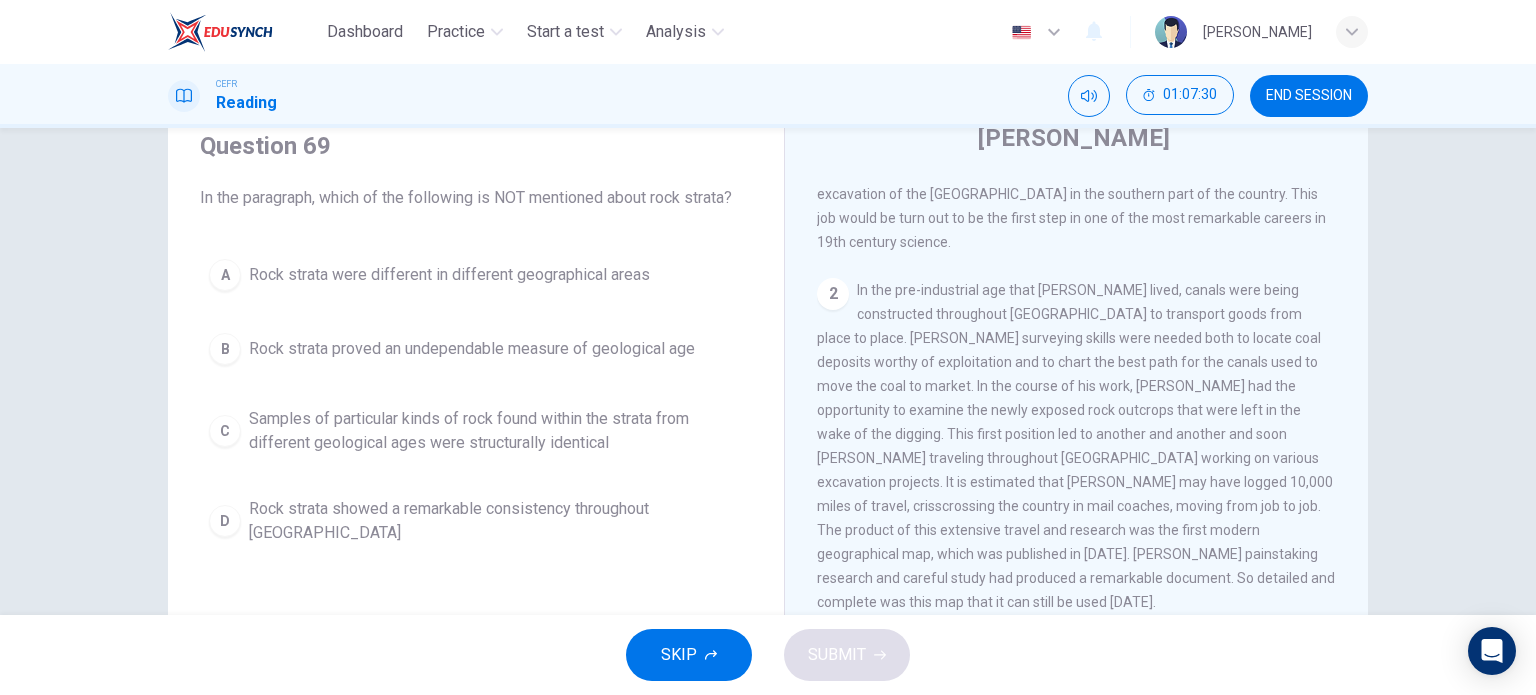 scroll, scrollTop: 76, scrollLeft: 0, axis: vertical 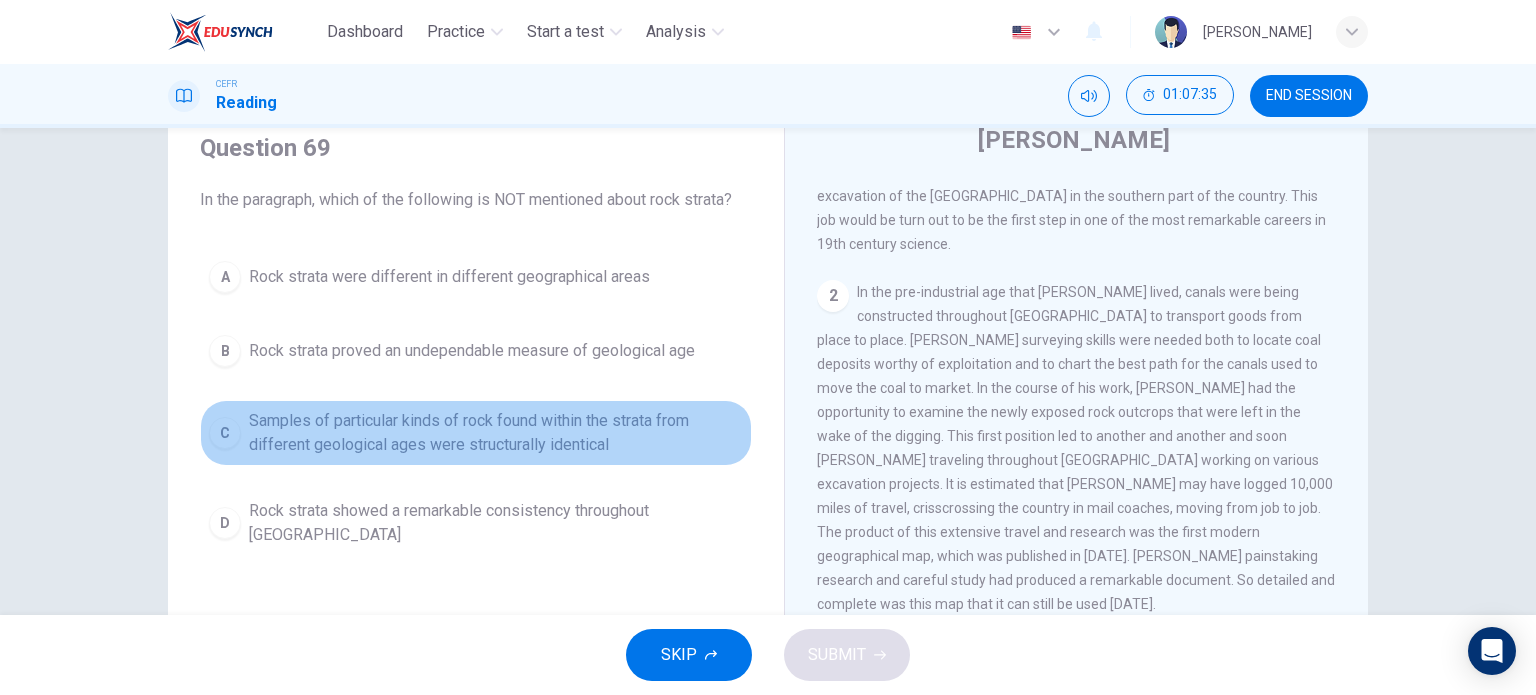 click on "Samples of particular kinds of rock found within the strata from different geological ages were structurally identical" at bounding box center (496, 433) 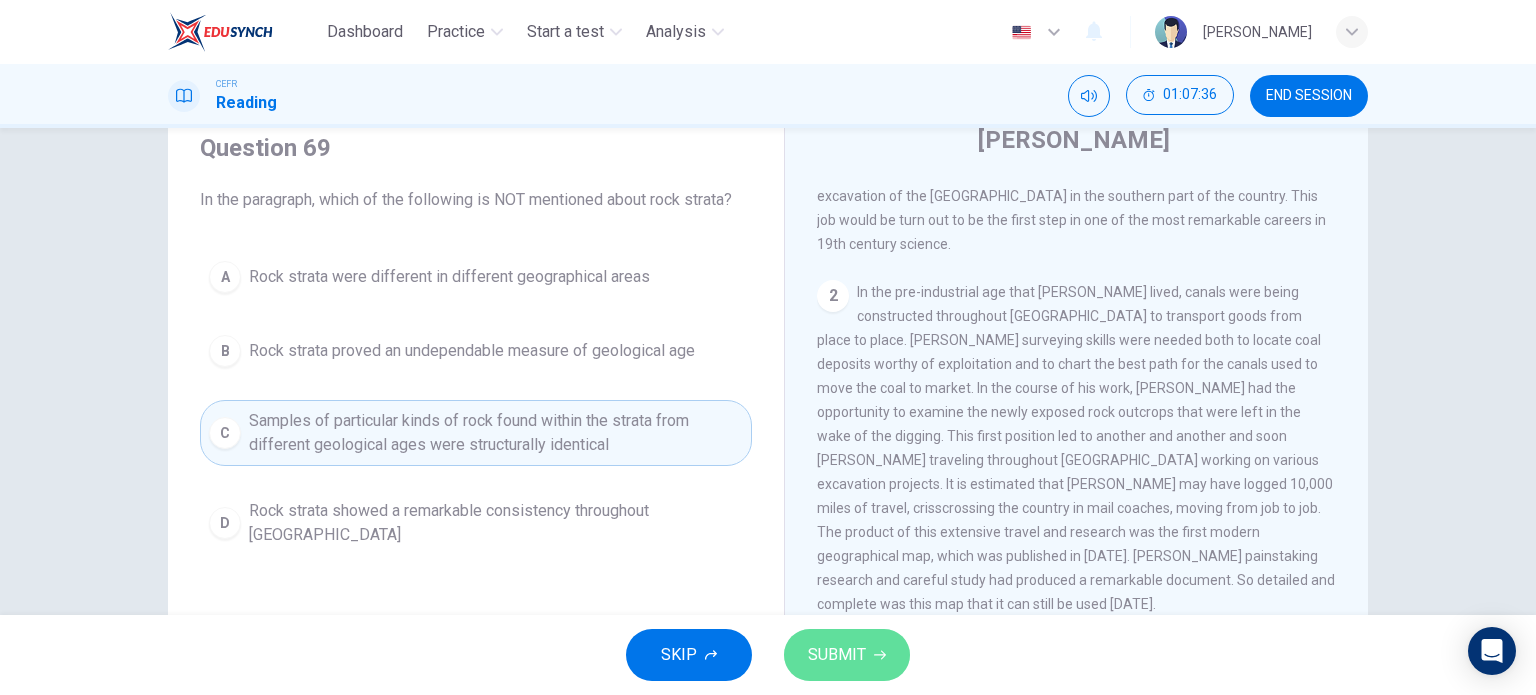 click on "SUBMIT" at bounding box center (837, 655) 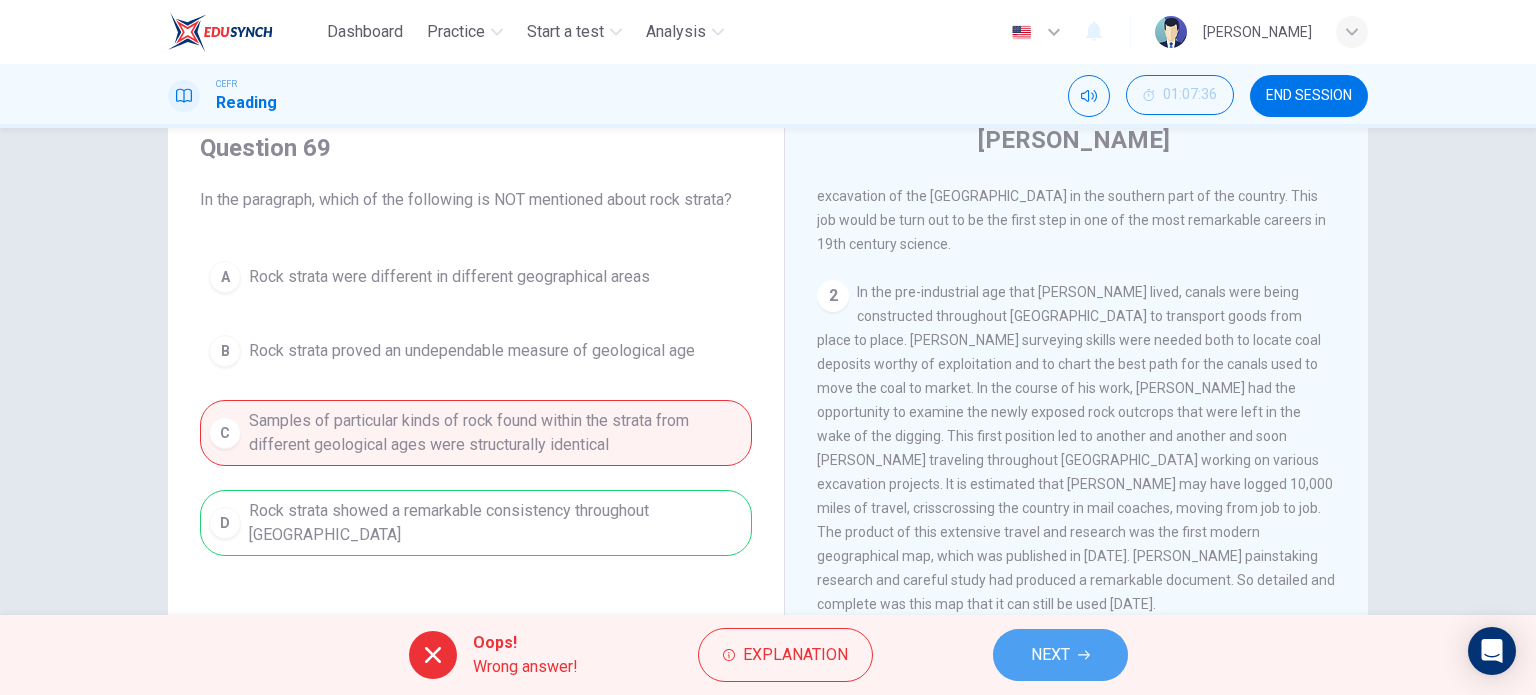 click on "NEXT" at bounding box center [1050, 655] 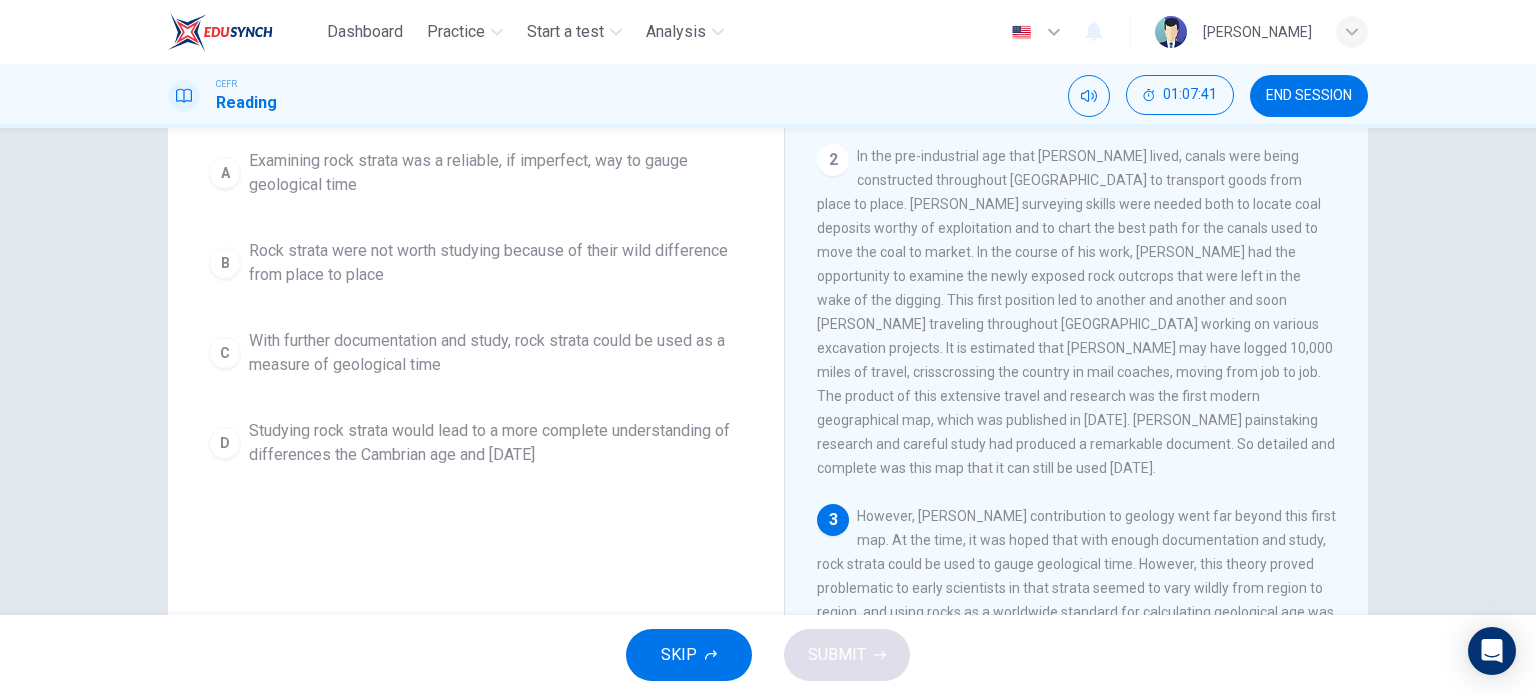 scroll, scrollTop: 214, scrollLeft: 0, axis: vertical 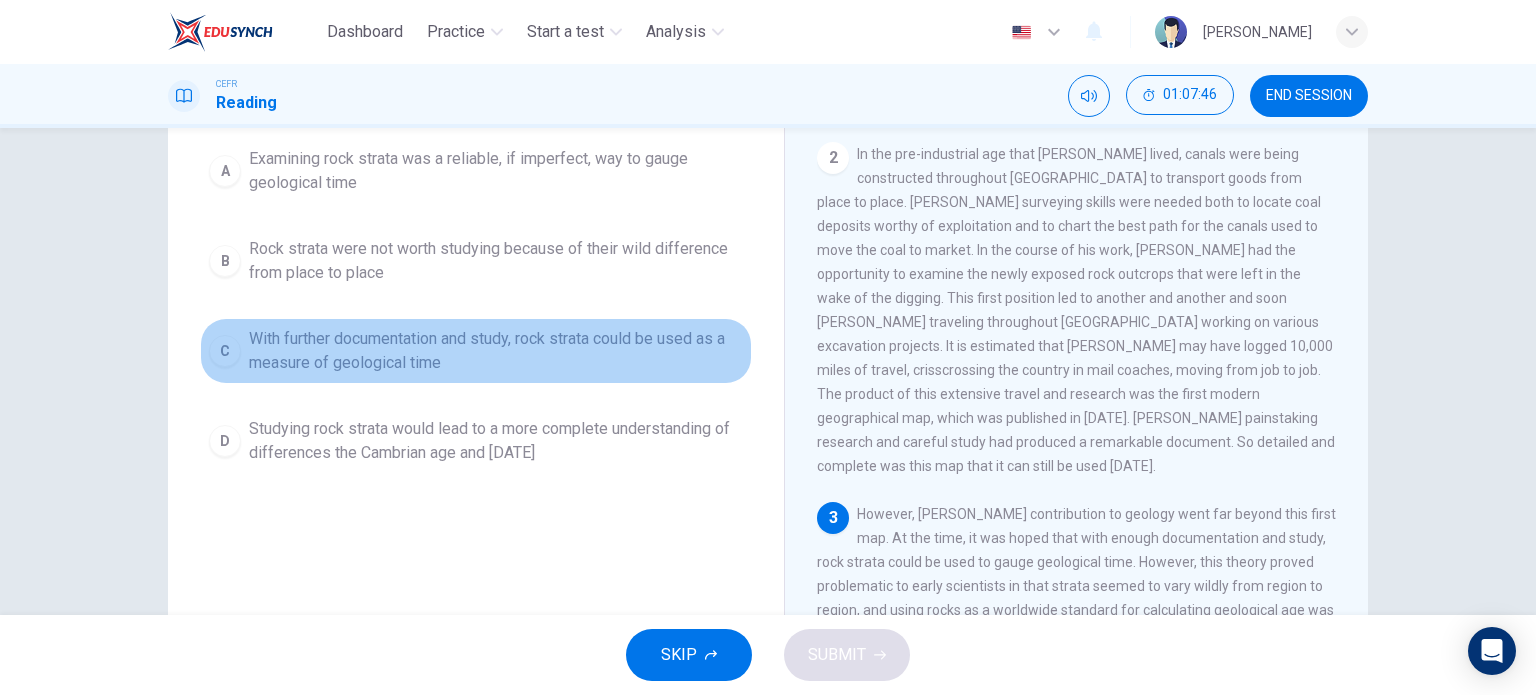 click on "With further documentation and study, rock strata could be used as a measure of geological time" at bounding box center (496, 351) 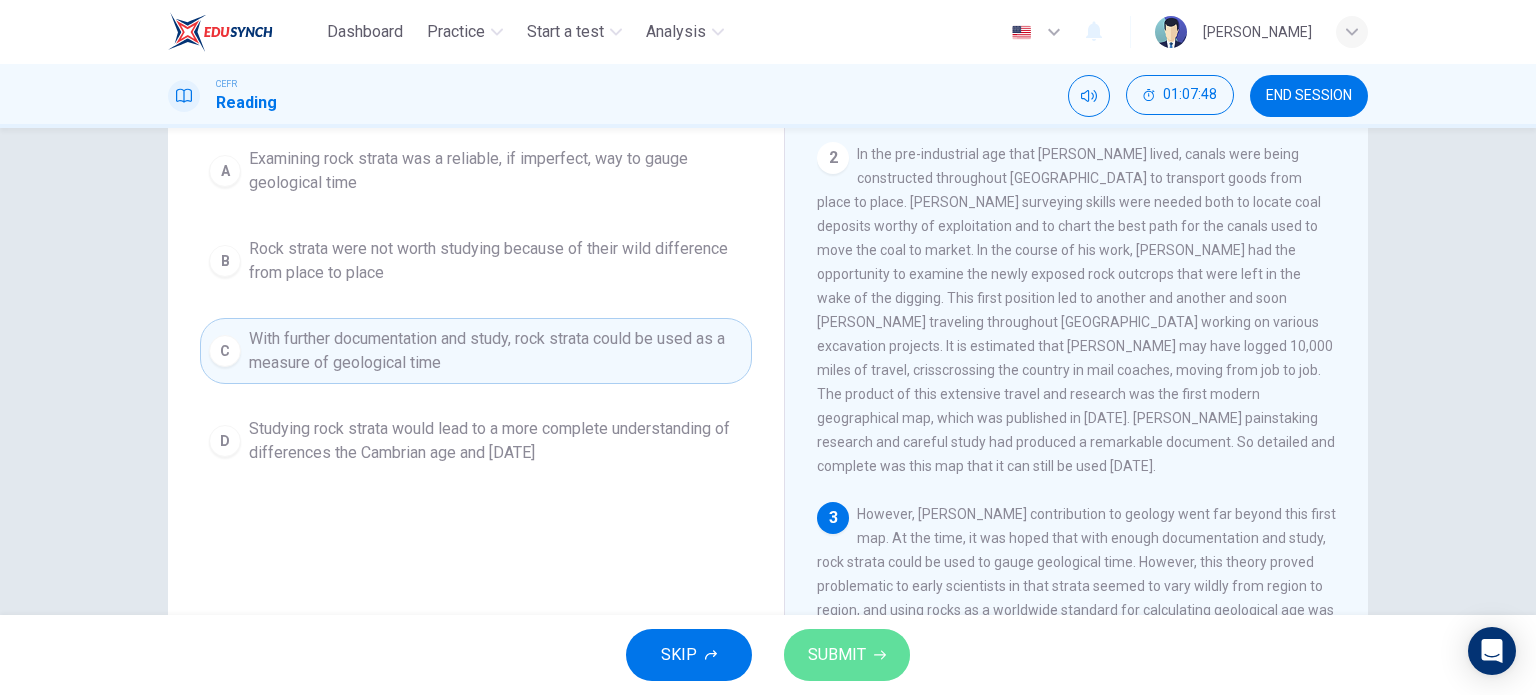 click on "SUBMIT" at bounding box center [837, 655] 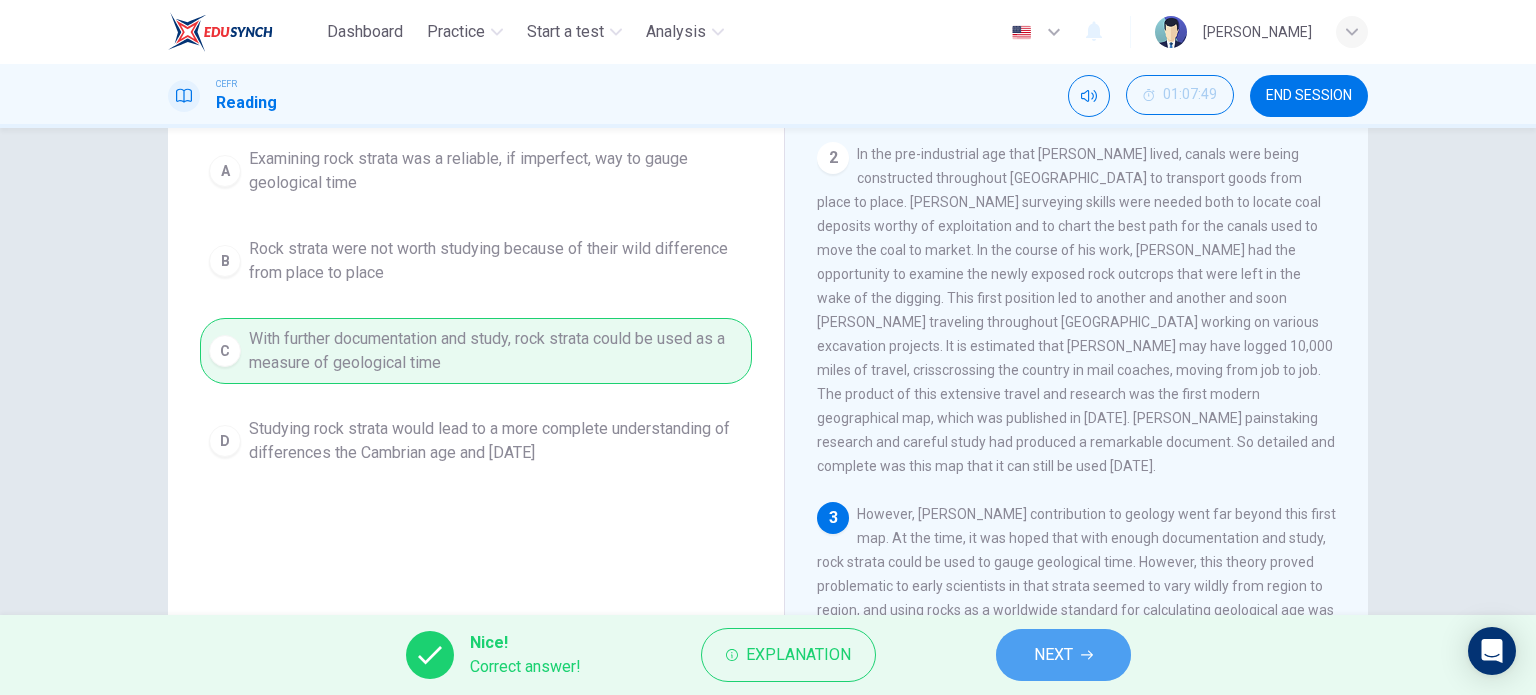 click on "NEXT" at bounding box center [1053, 655] 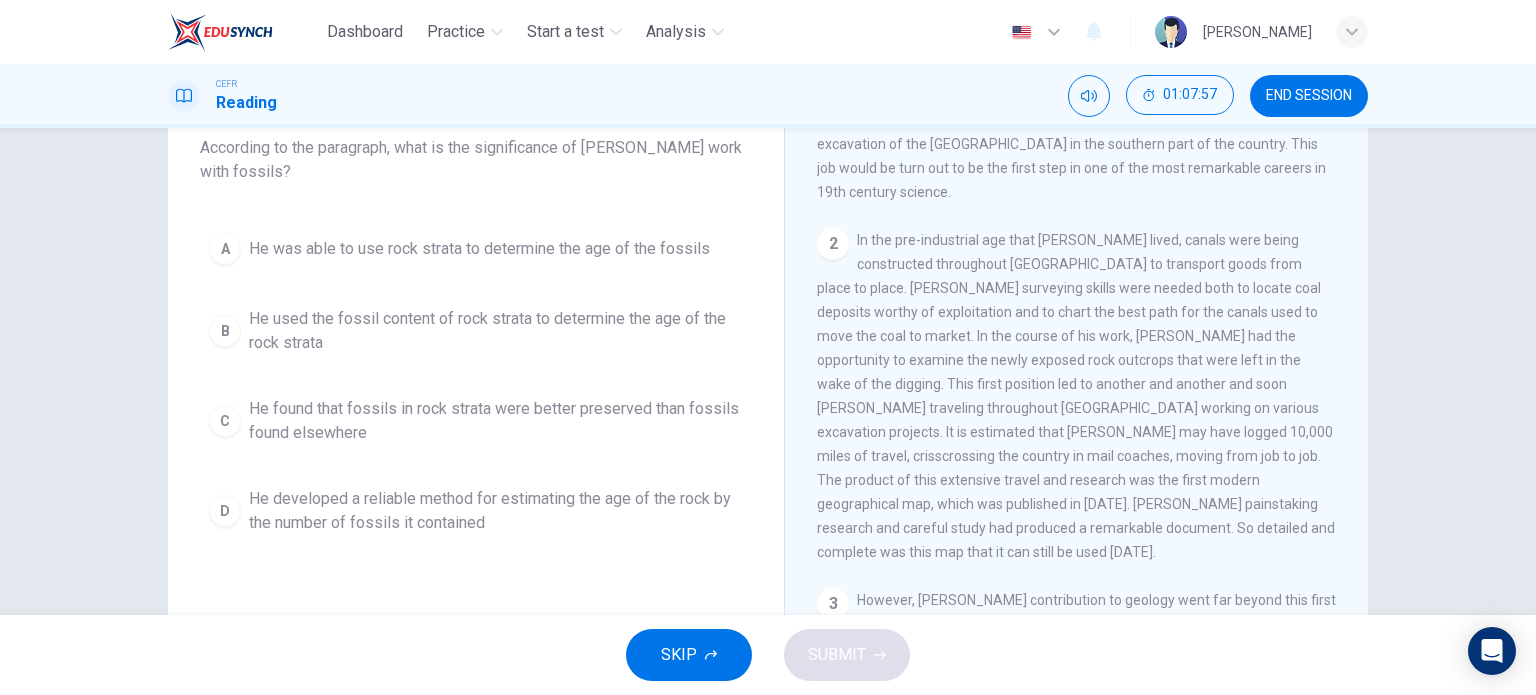 scroll, scrollTop: 199, scrollLeft: 0, axis: vertical 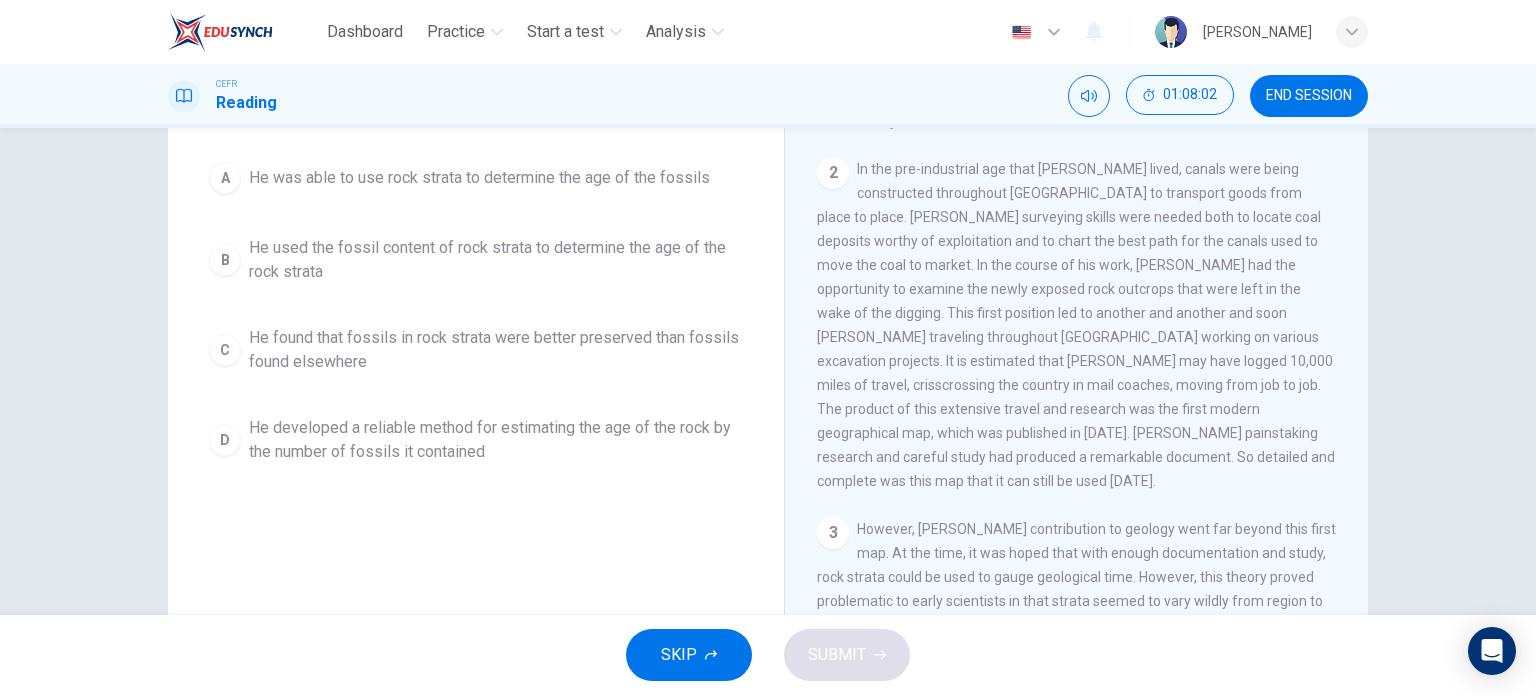 click on "He developed a reliable method for estimating the age of the rock by the number of fossils it contained" at bounding box center (496, 440) 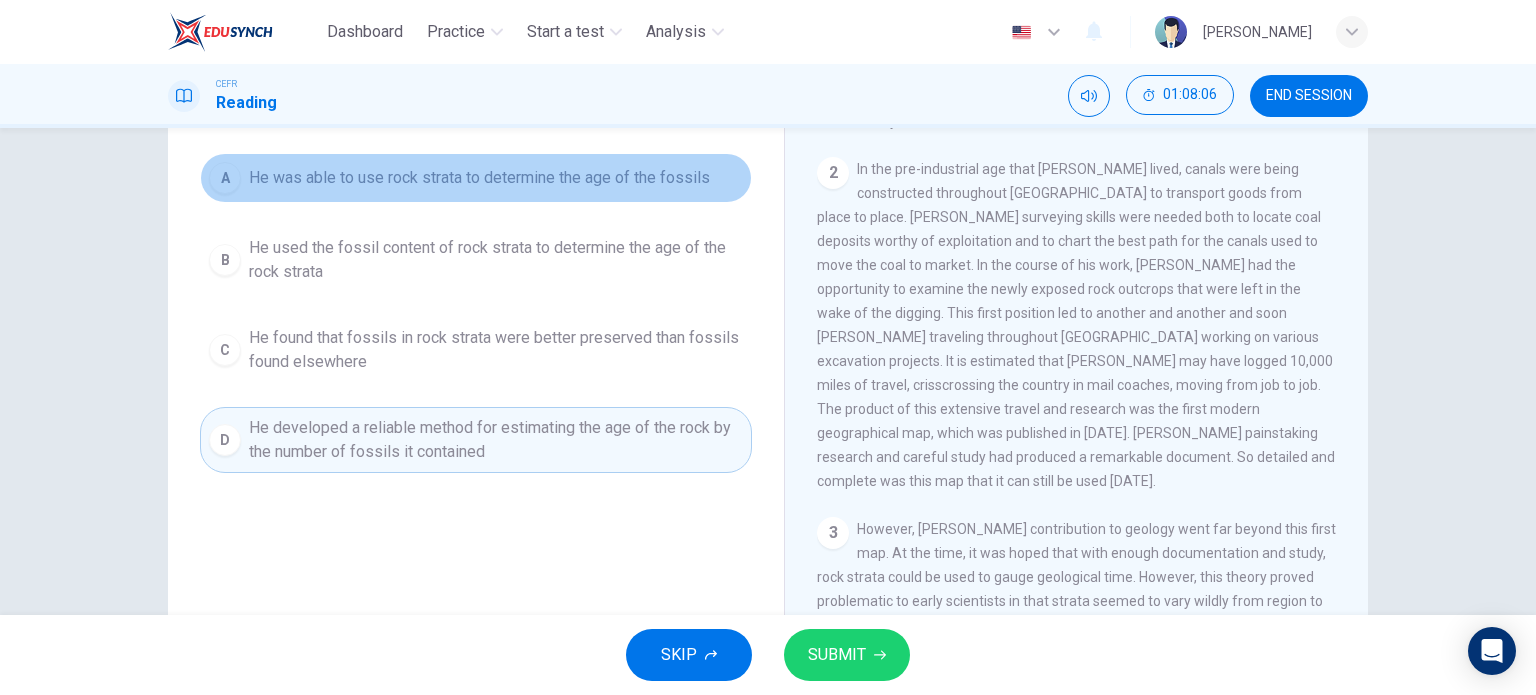 click on "A He was able to use rock strata to determine the age of the fossils" at bounding box center (476, 178) 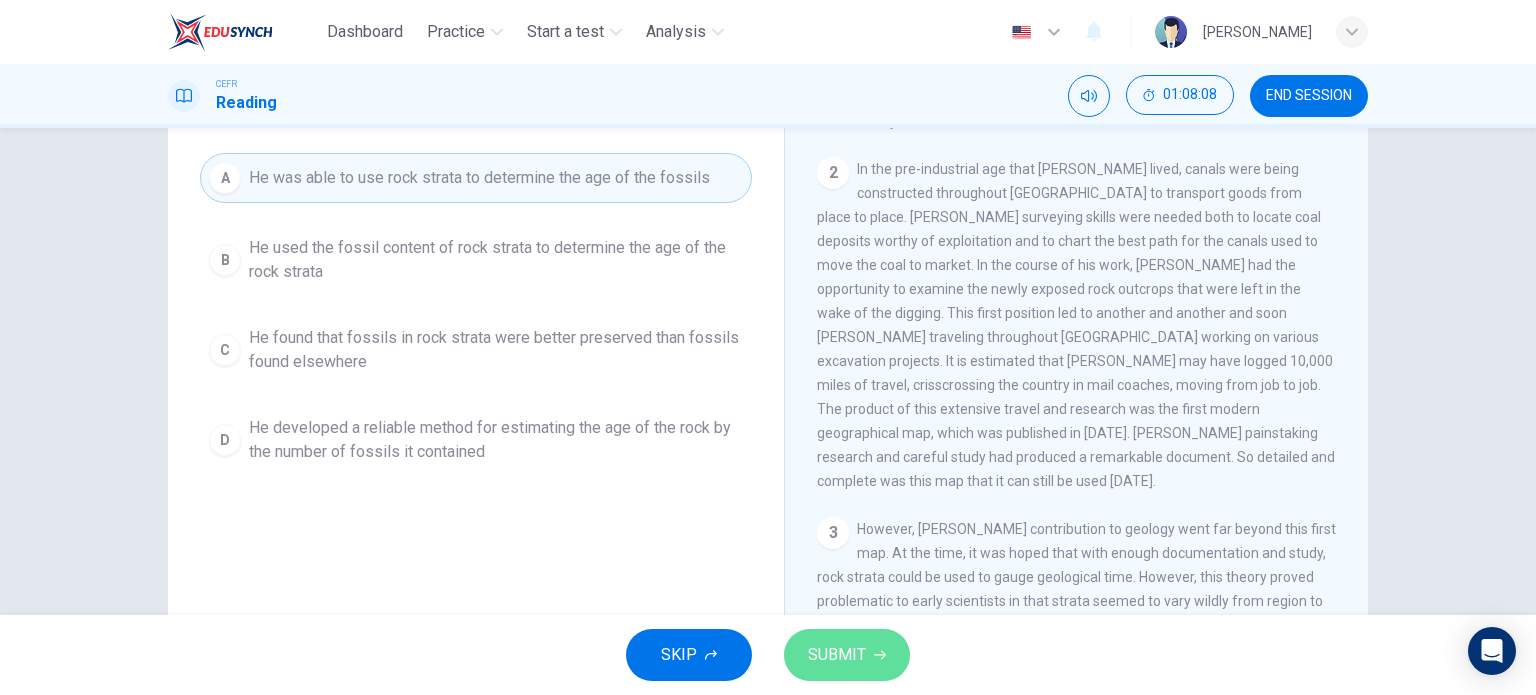 click on "SUBMIT" at bounding box center [847, 655] 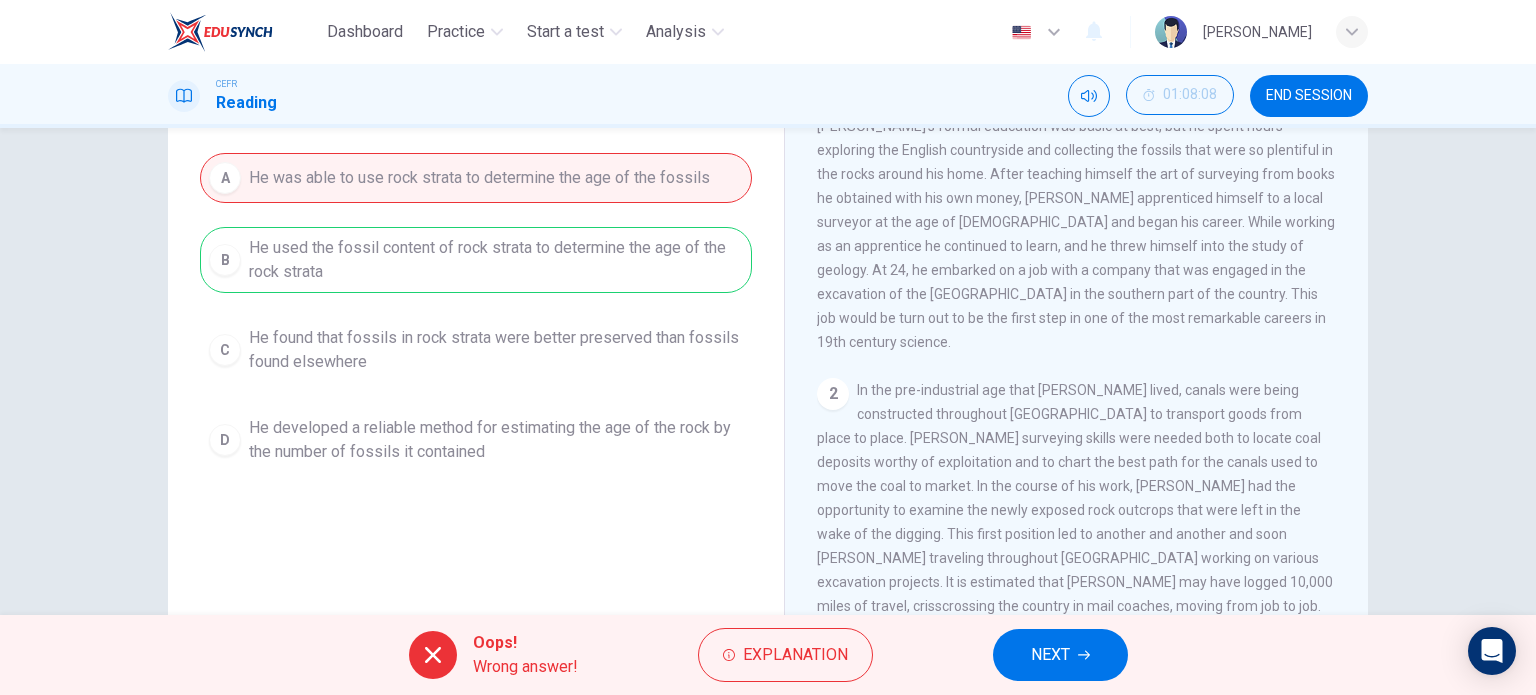 scroll, scrollTop: 0, scrollLeft: 0, axis: both 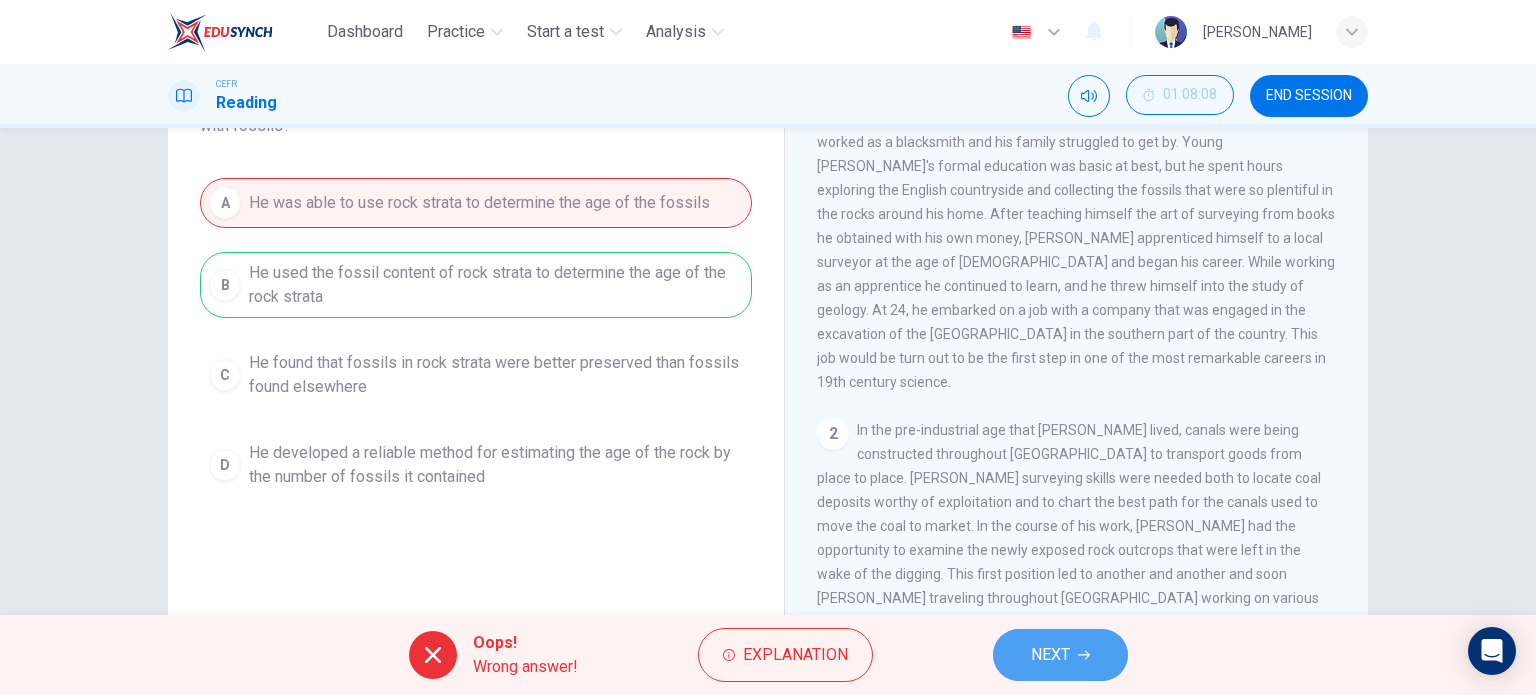 click on "NEXT" at bounding box center (1060, 655) 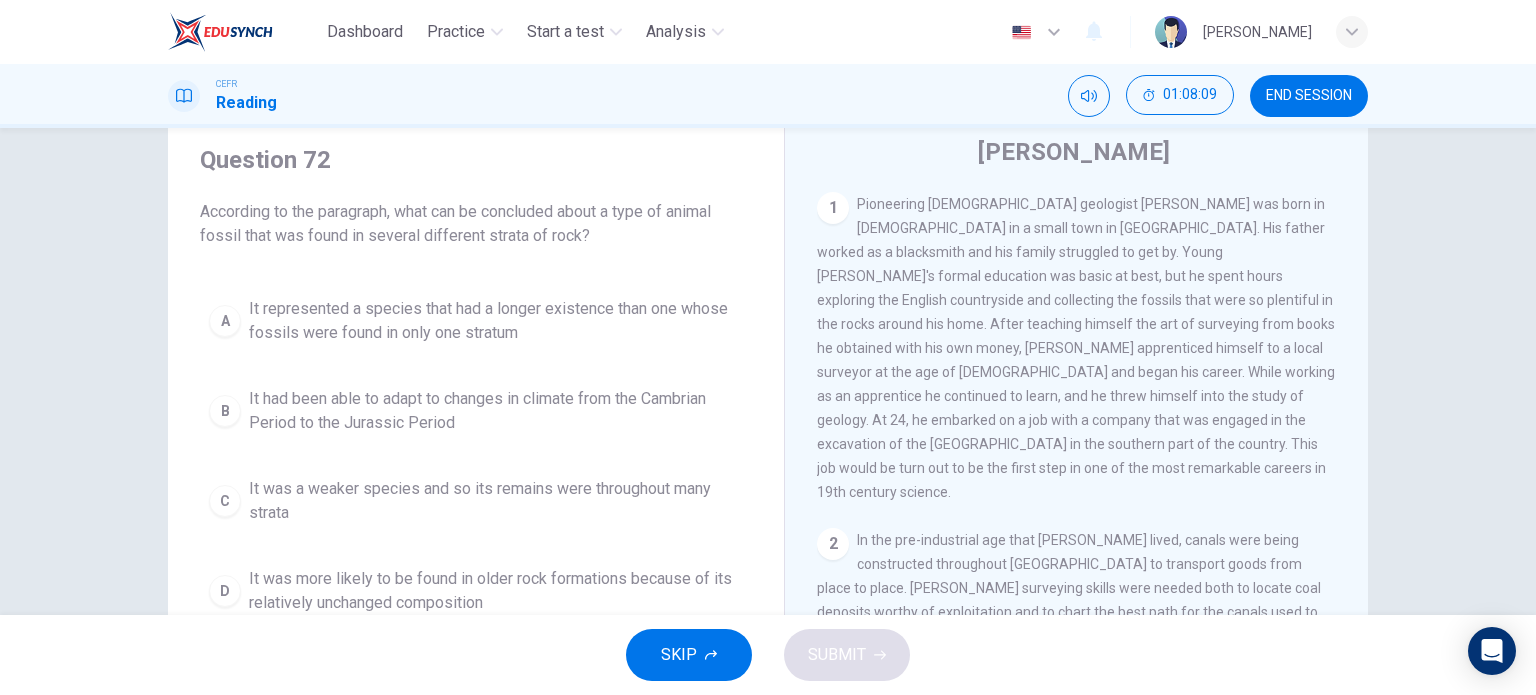 scroll, scrollTop: 66, scrollLeft: 0, axis: vertical 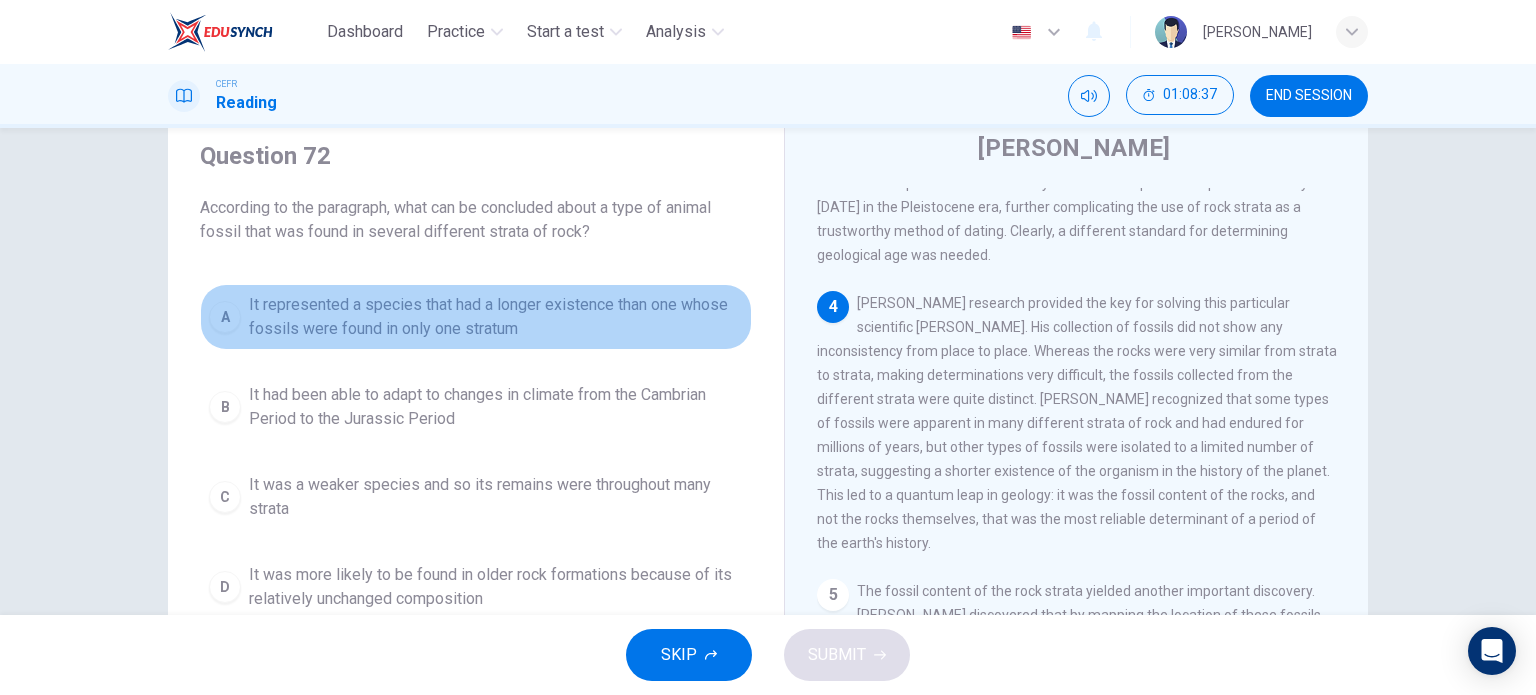 click on "A It represented a species that had a longer existence than one whose fossils were found in only one stratum" at bounding box center [476, 317] 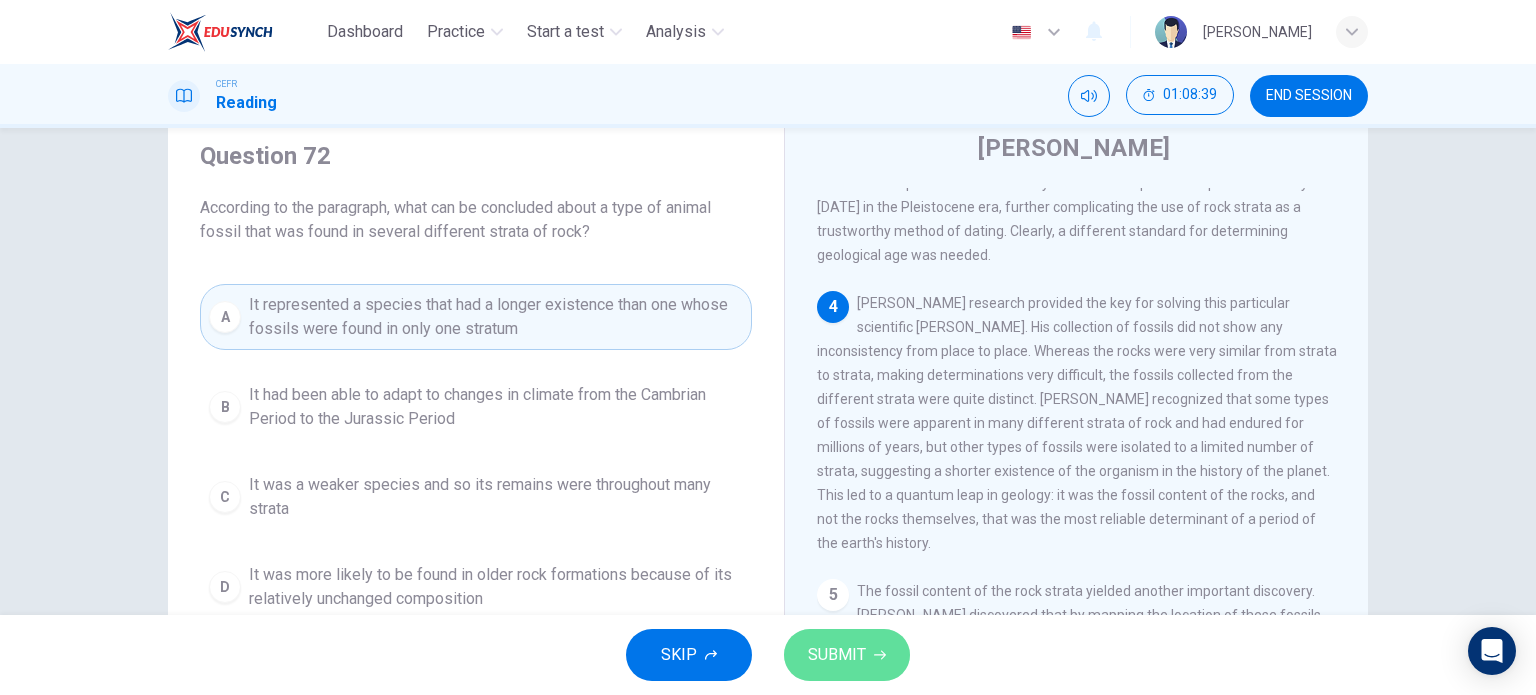 click on "SUBMIT" at bounding box center (837, 655) 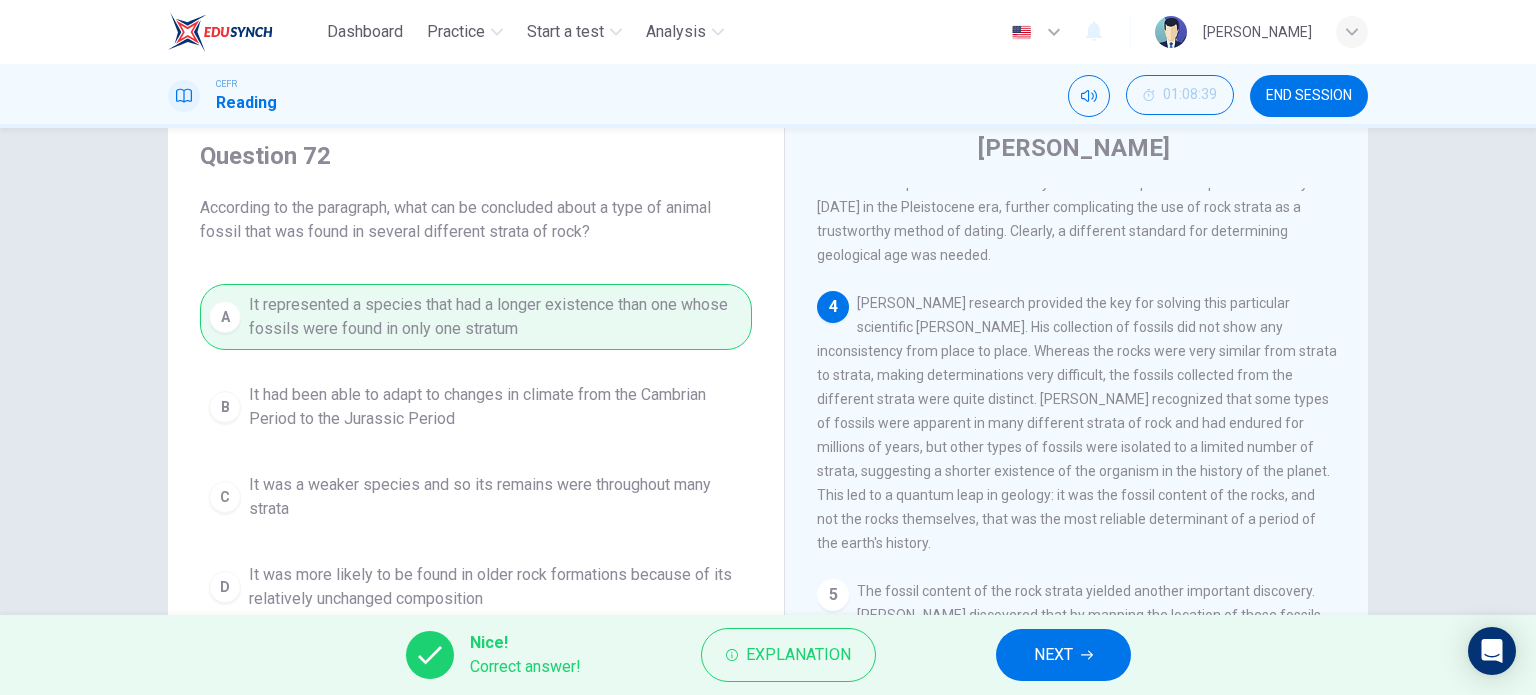 click on "NEXT" at bounding box center (1063, 655) 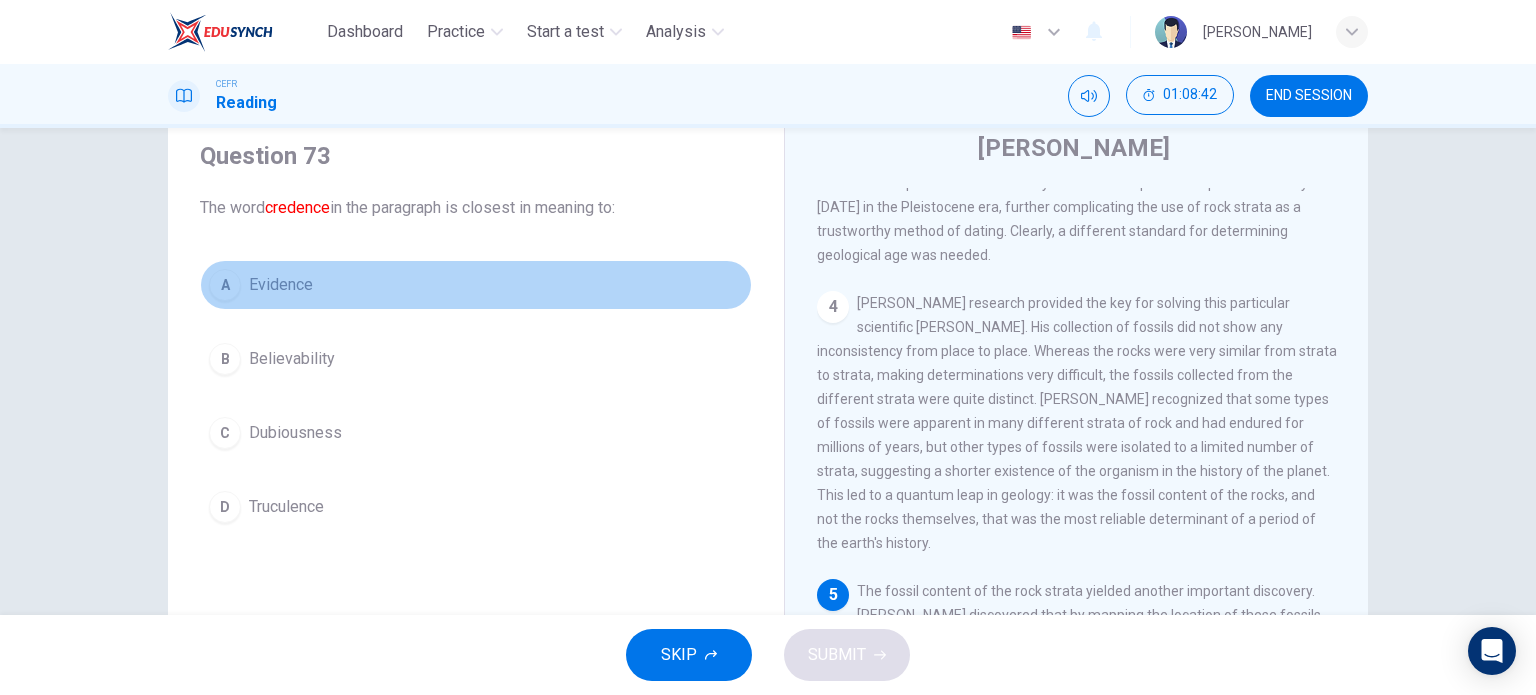 click on "Evidence" at bounding box center [281, 285] 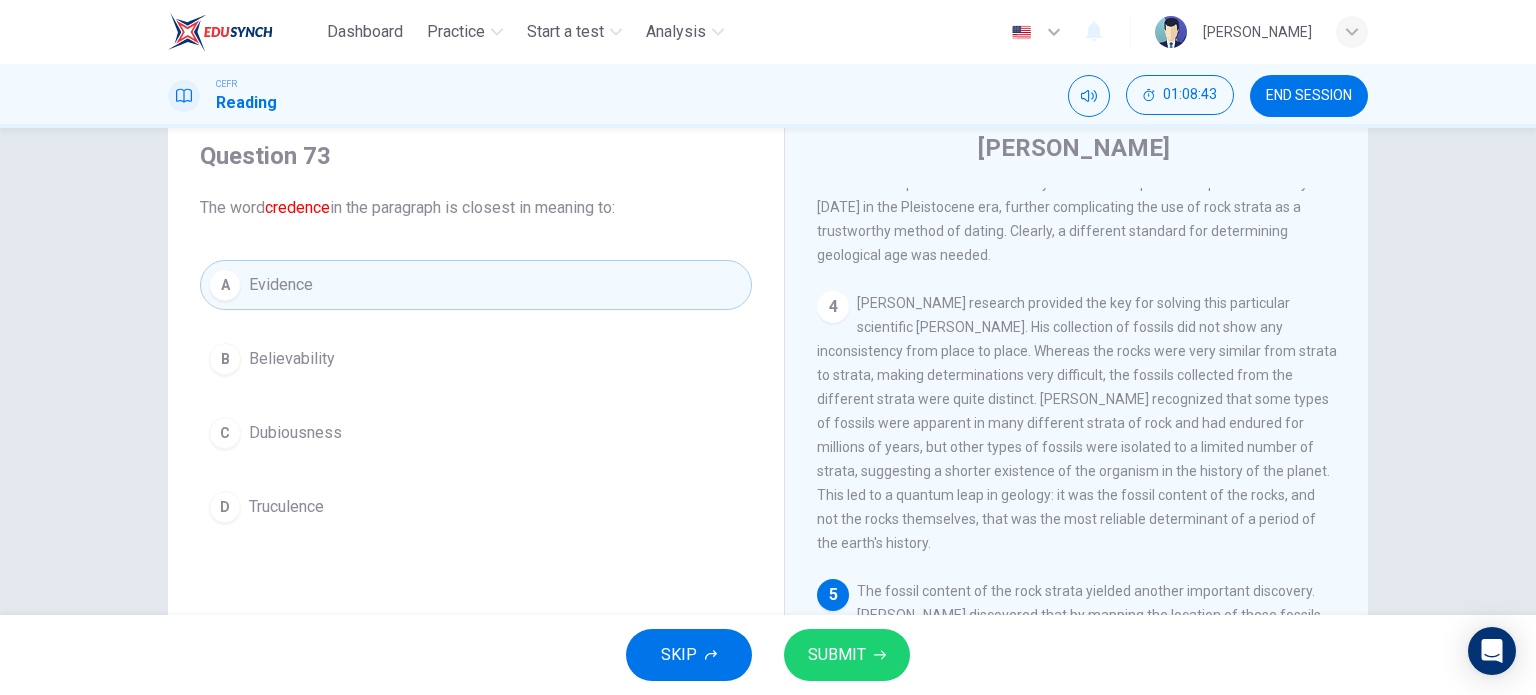 click on "SUBMIT" at bounding box center [837, 655] 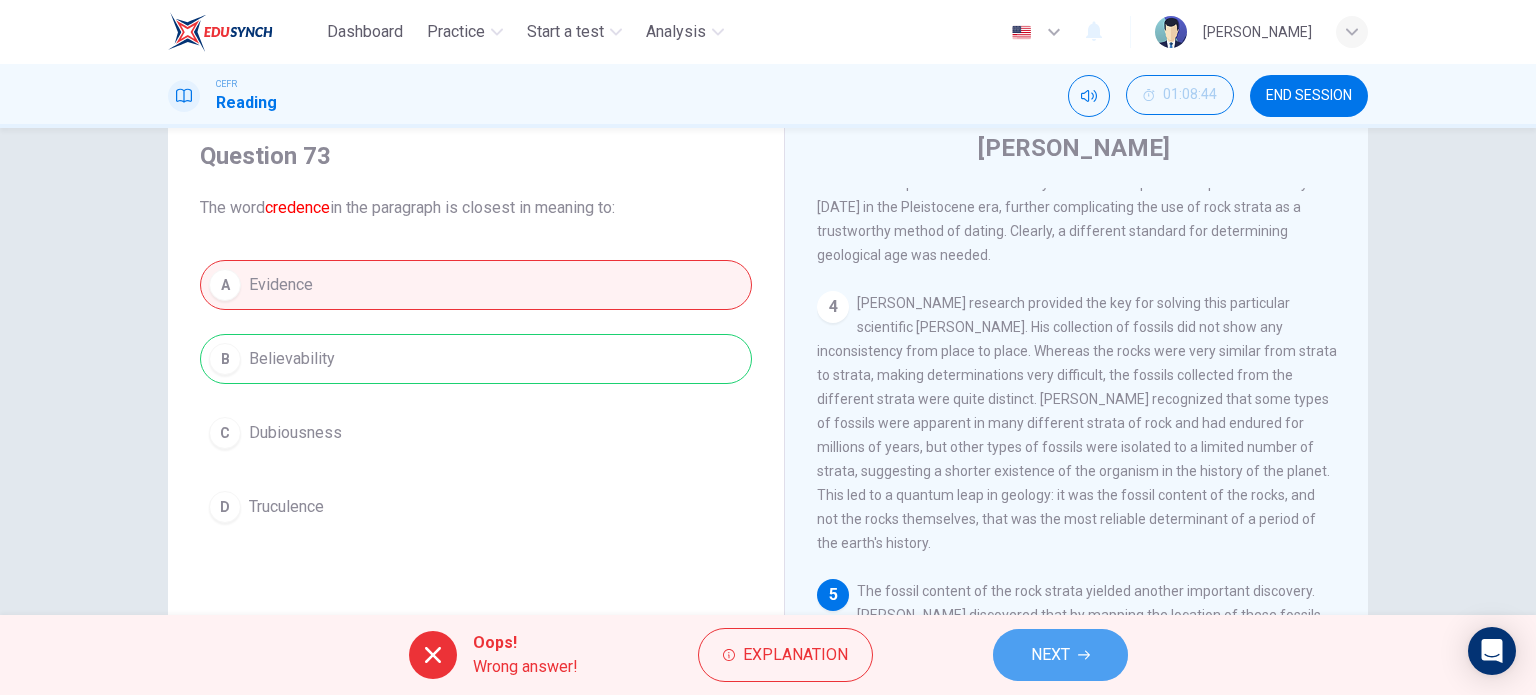 click on "NEXT" at bounding box center (1050, 655) 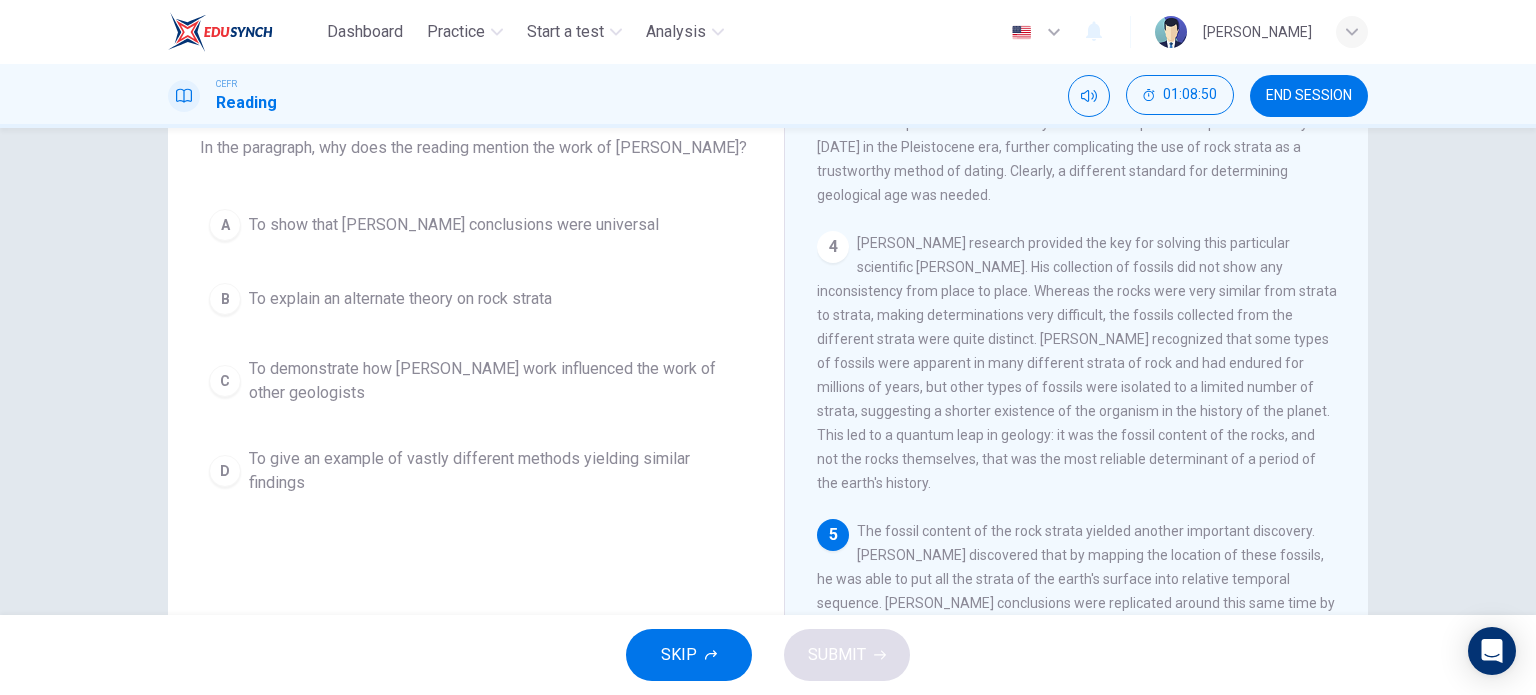 scroll, scrollTop: 140, scrollLeft: 0, axis: vertical 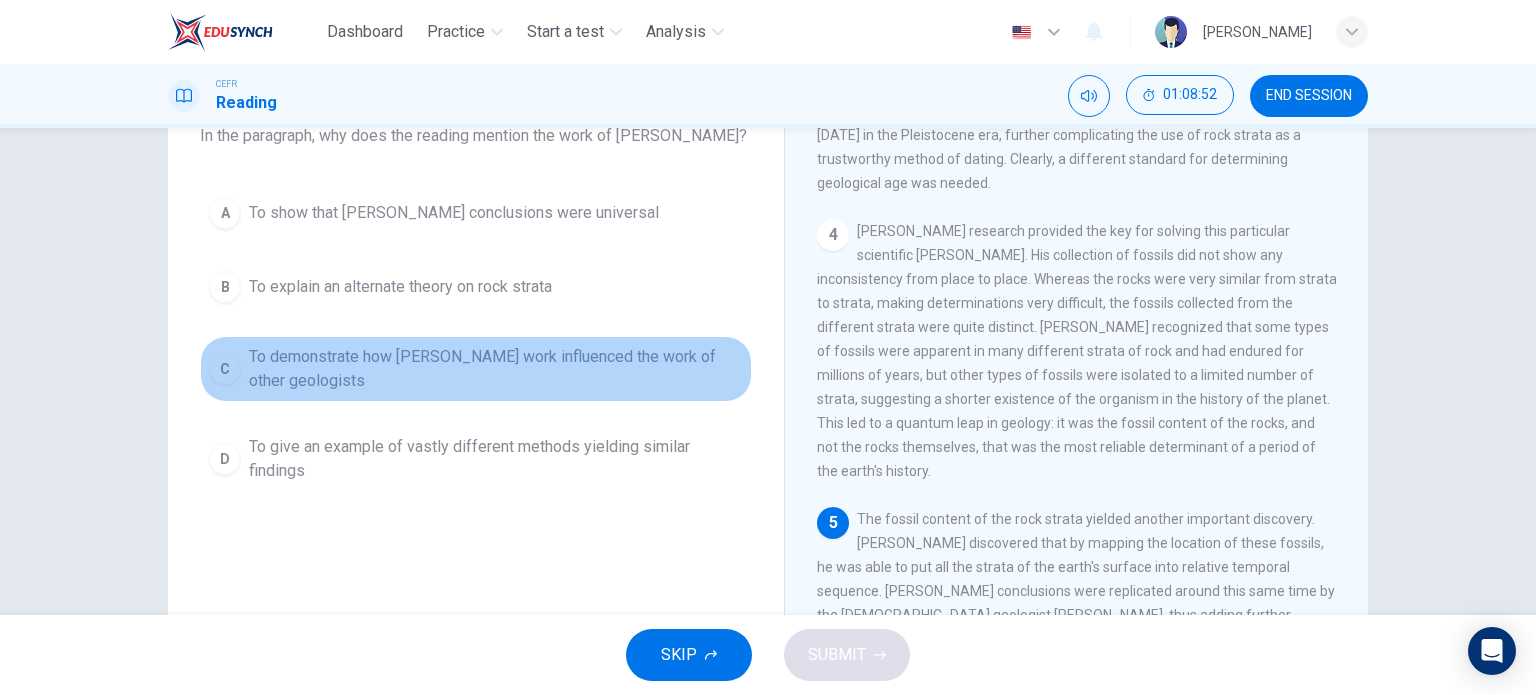 click on "To demonstrate how [PERSON_NAME] work influenced the work of other geologists" at bounding box center (496, 369) 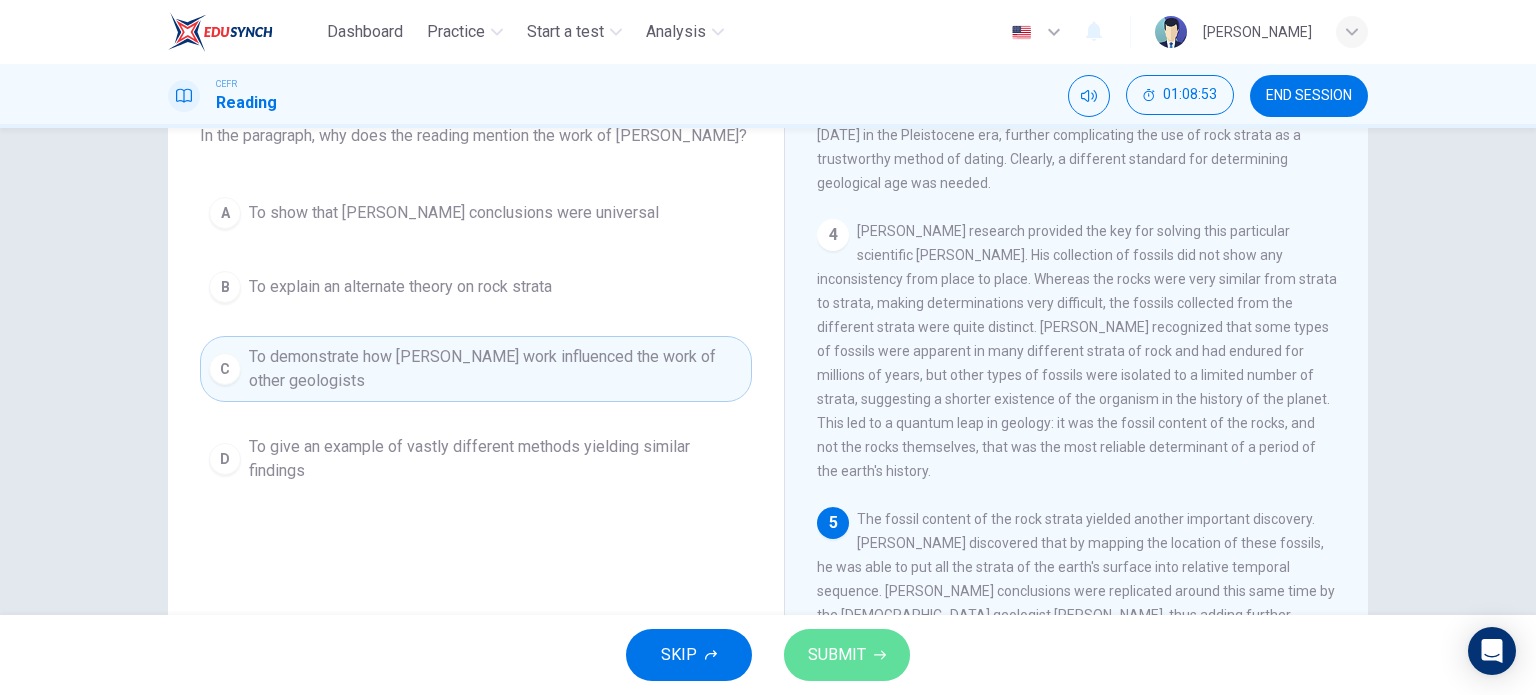 click on "SUBMIT" at bounding box center (837, 655) 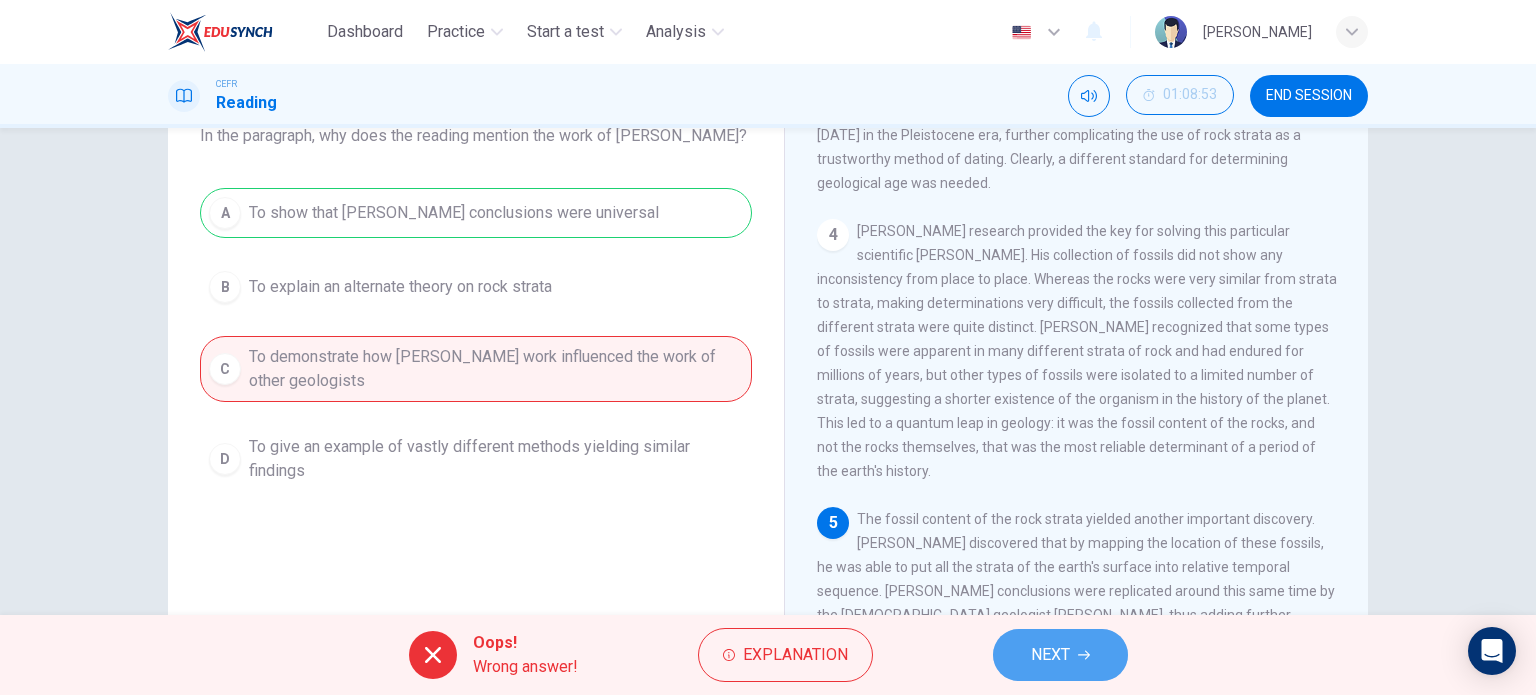 click on "NEXT" at bounding box center [1060, 655] 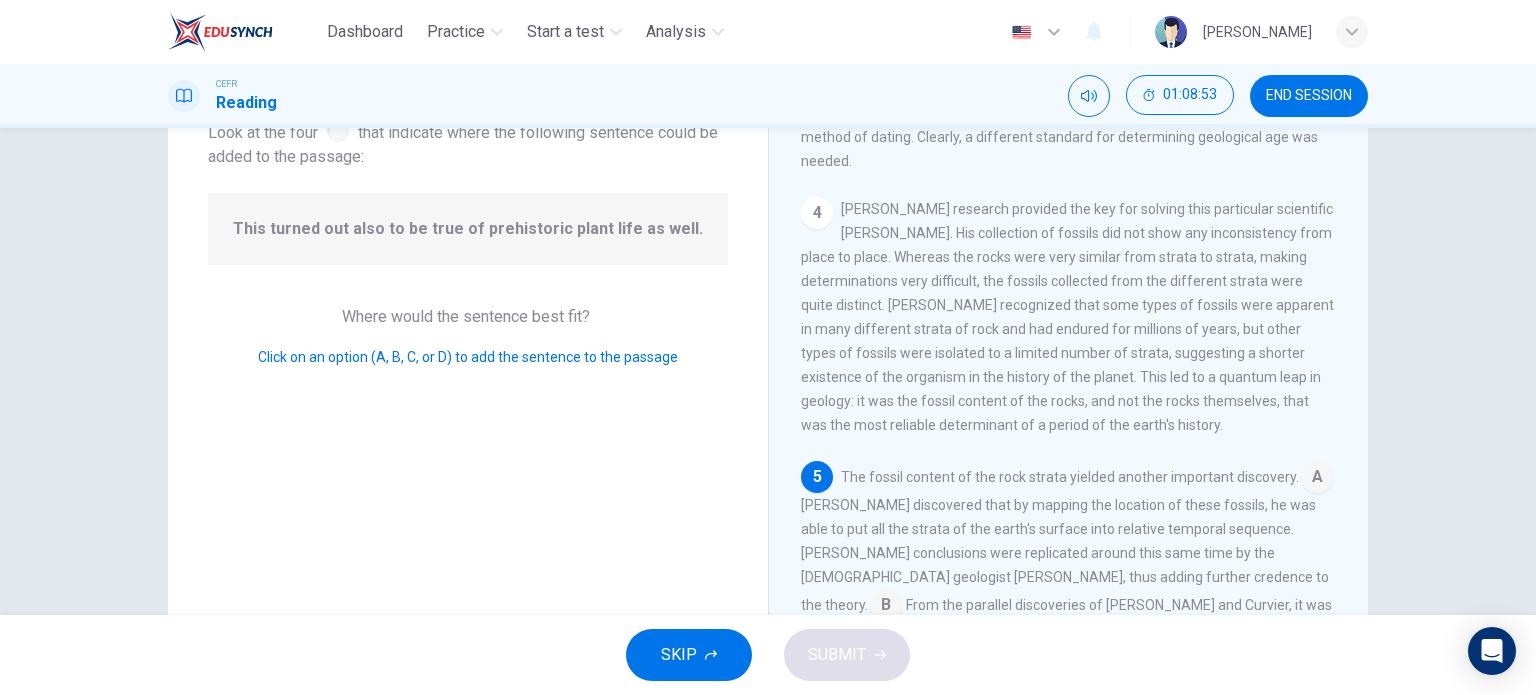 scroll, scrollTop: 907, scrollLeft: 0, axis: vertical 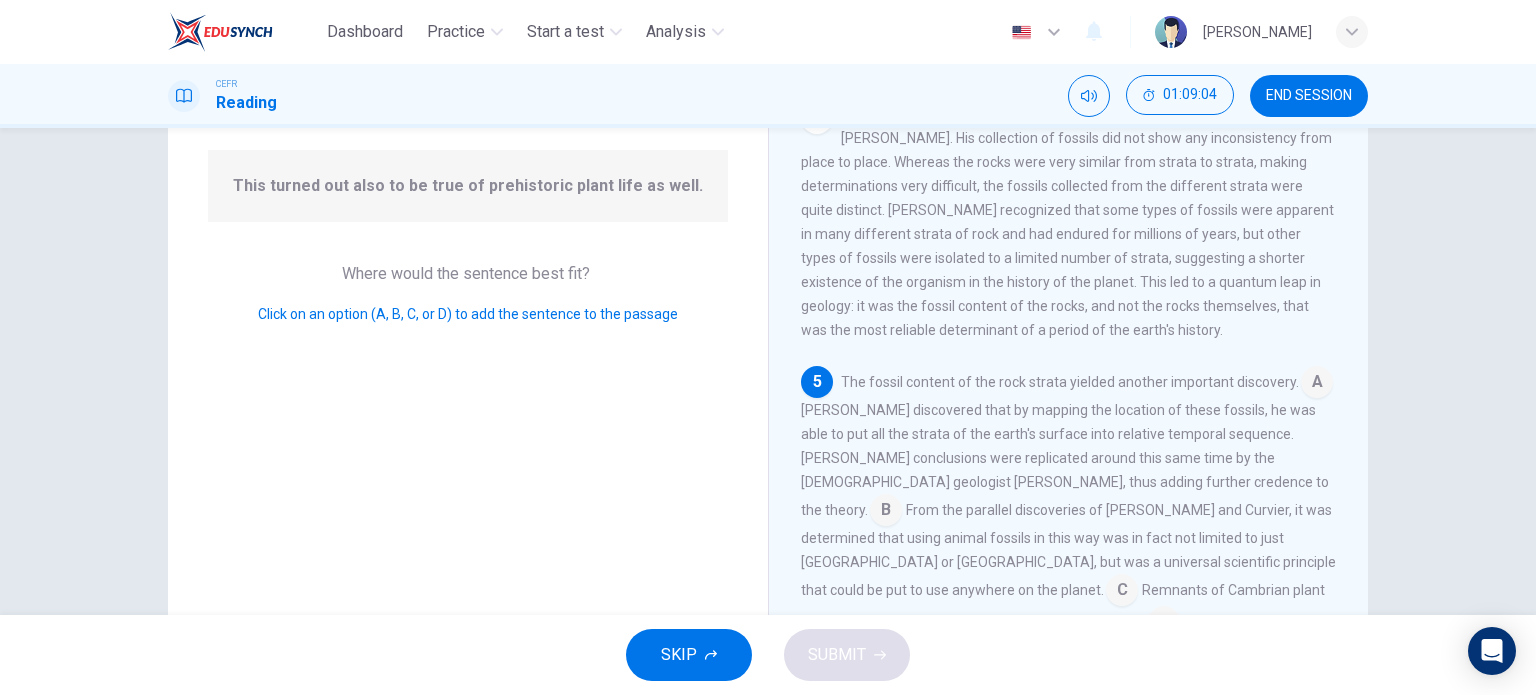 click at bounding box center (886, 512) 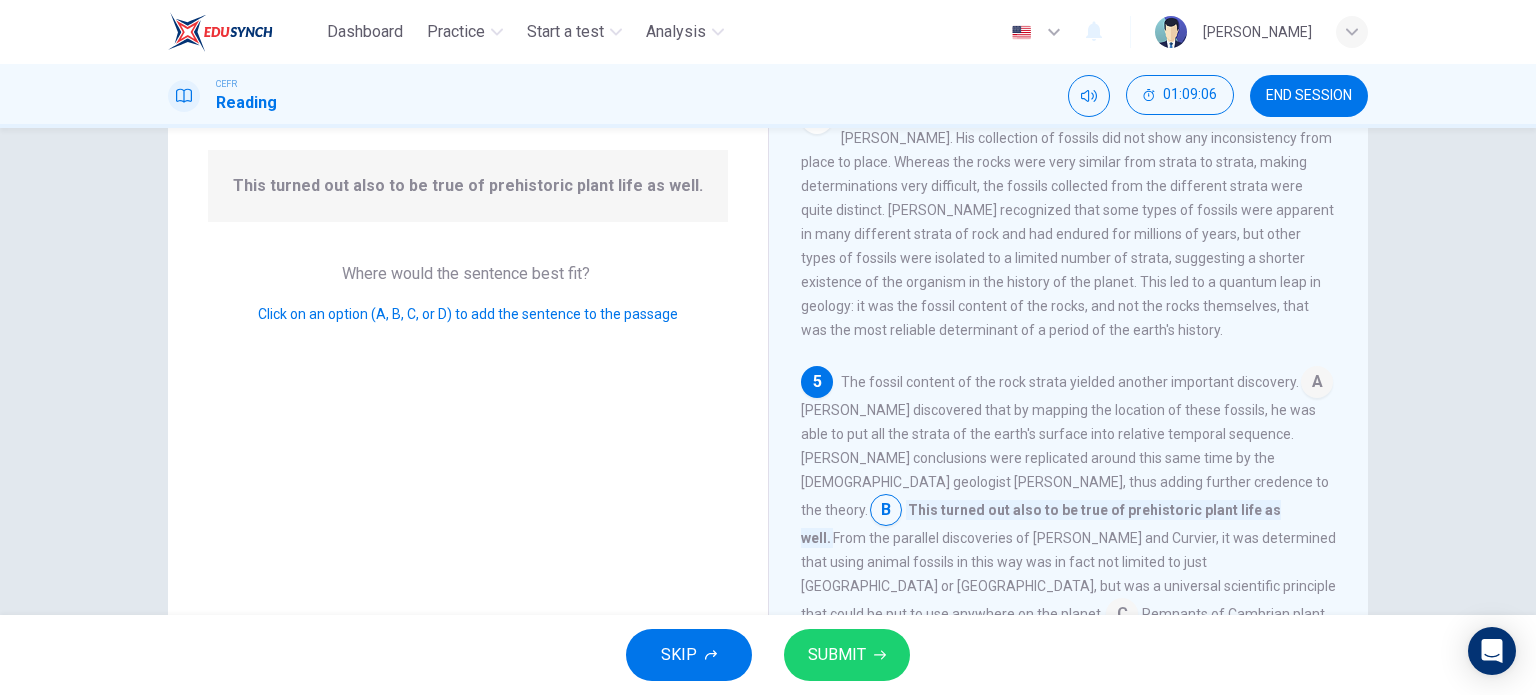 scroll, scrollTop: 931, scrollLeft: 0, axis: vertical 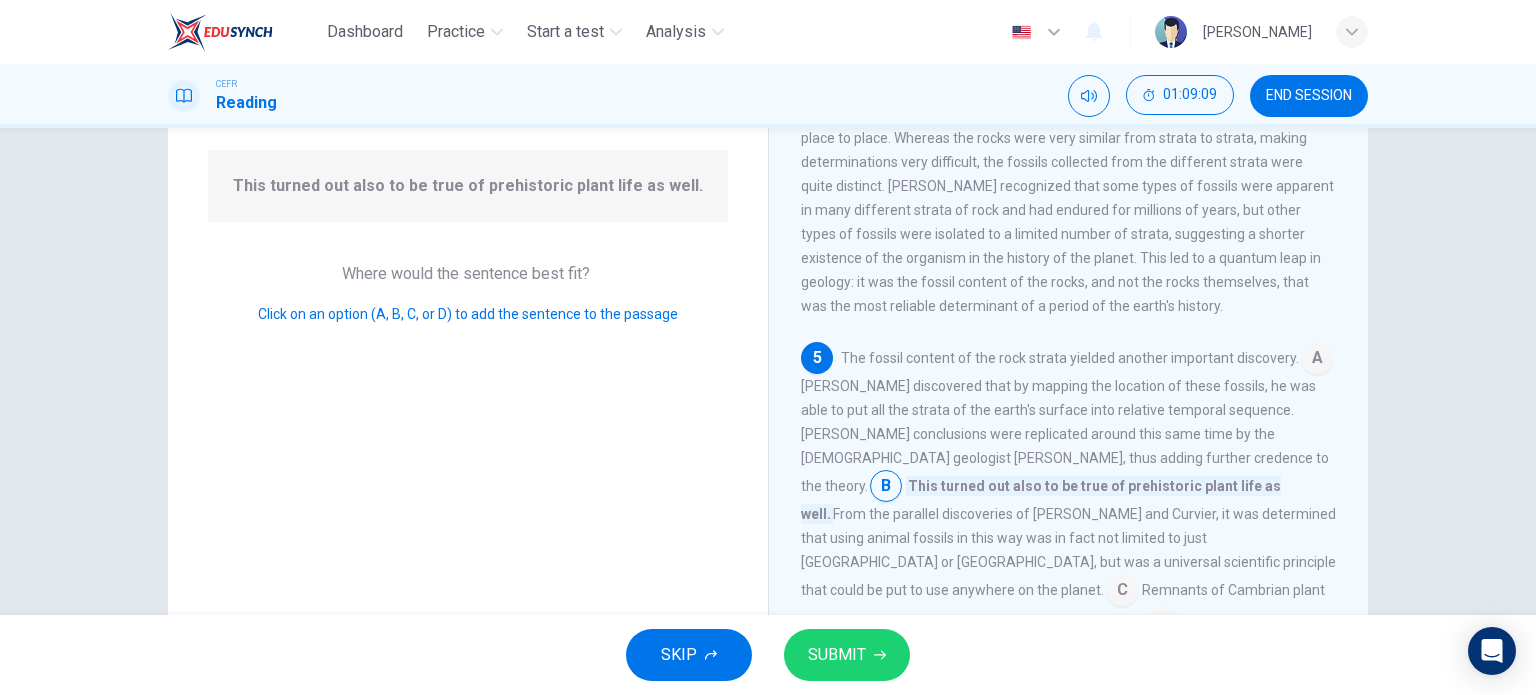 click at bounding box center [1122, 592] 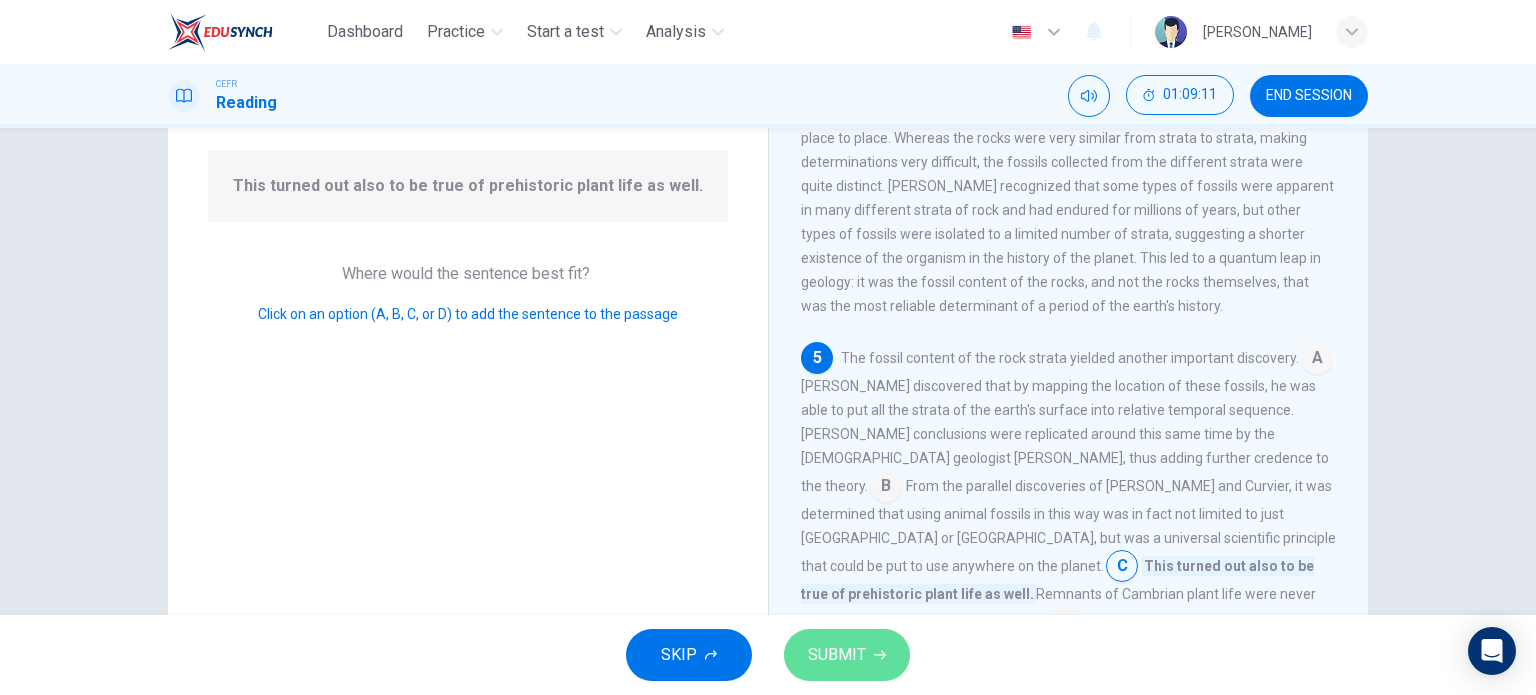 click on "SUBMIT" at bounding box center (847, 655) 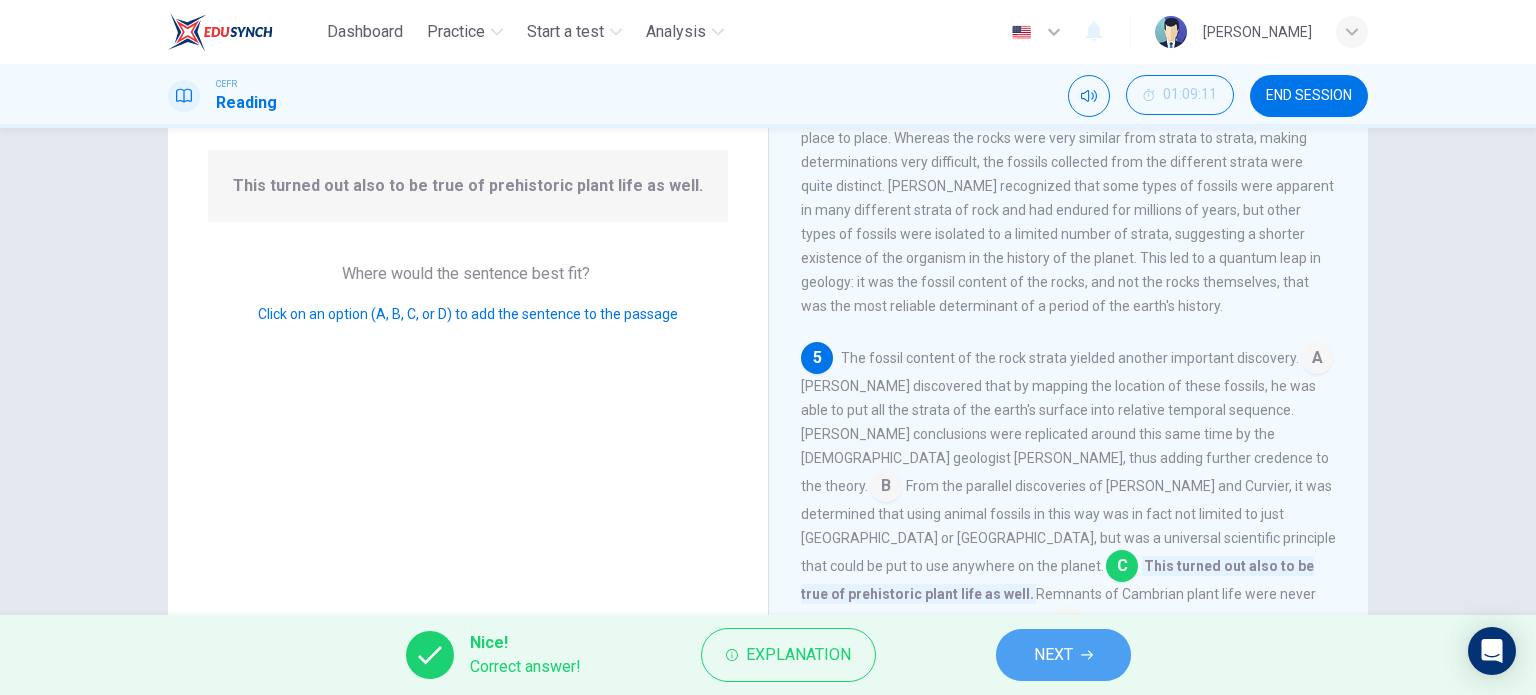 click on "NEXT" at bounding box center (1063, 655) 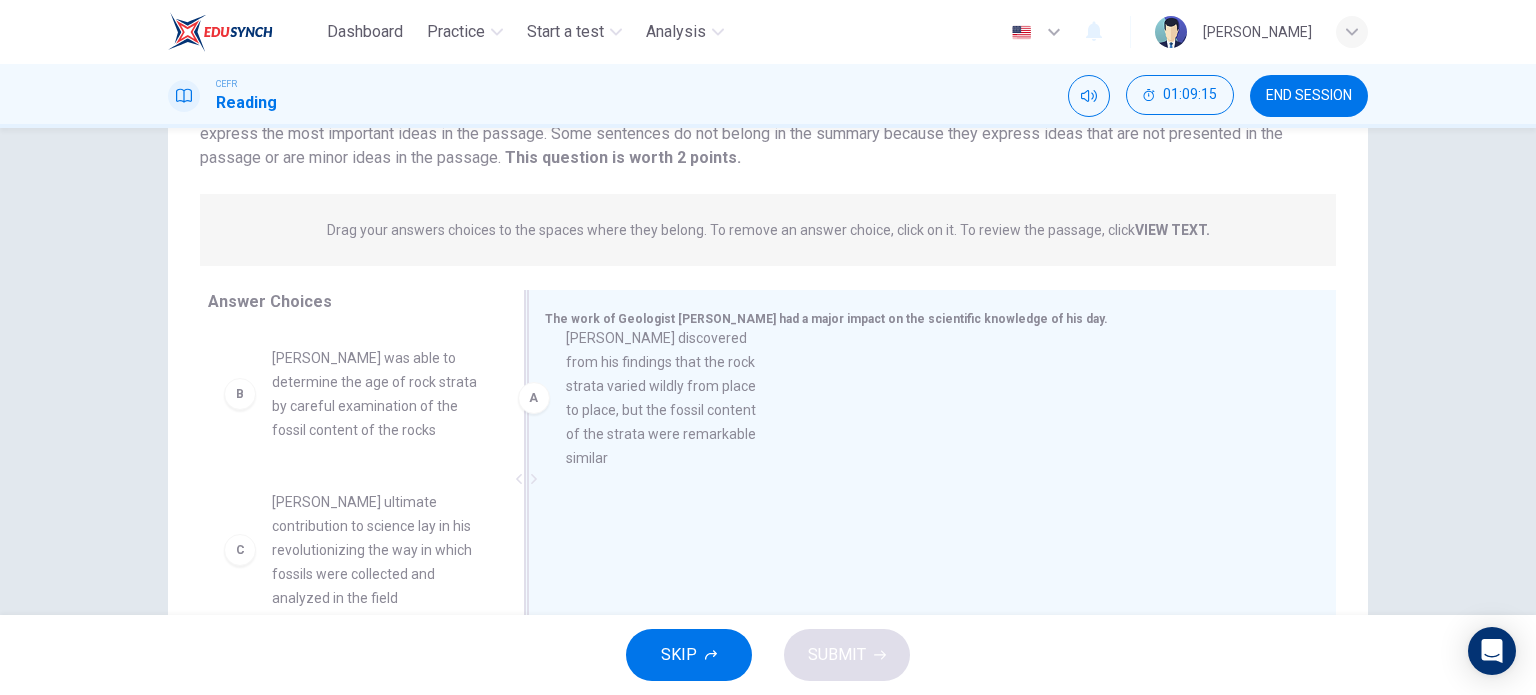 drag, startPoint x: 413, startPoint y: 471, endPoint x: 734, endPoint y: 448, distance: 321.82294 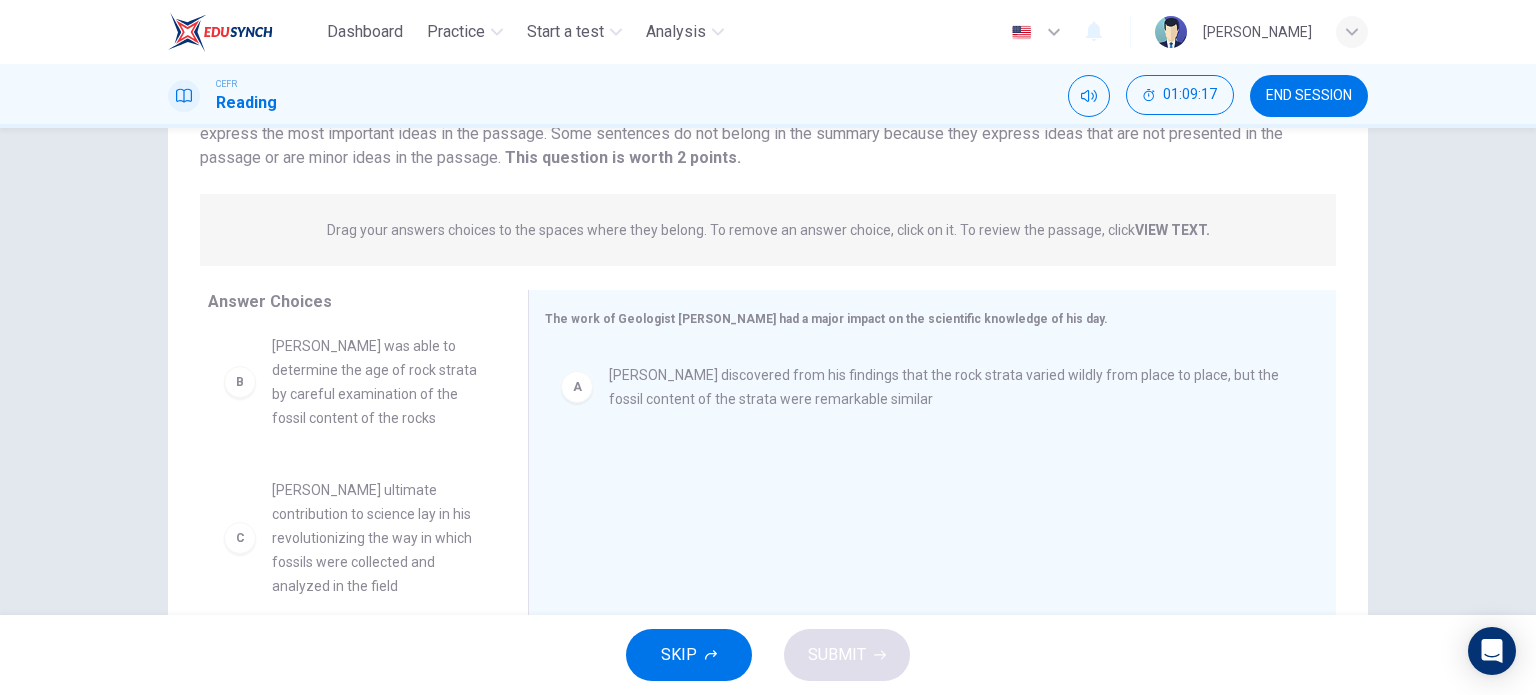 scroll, scrollTop: 0, scrollLeft: 0, axis: both 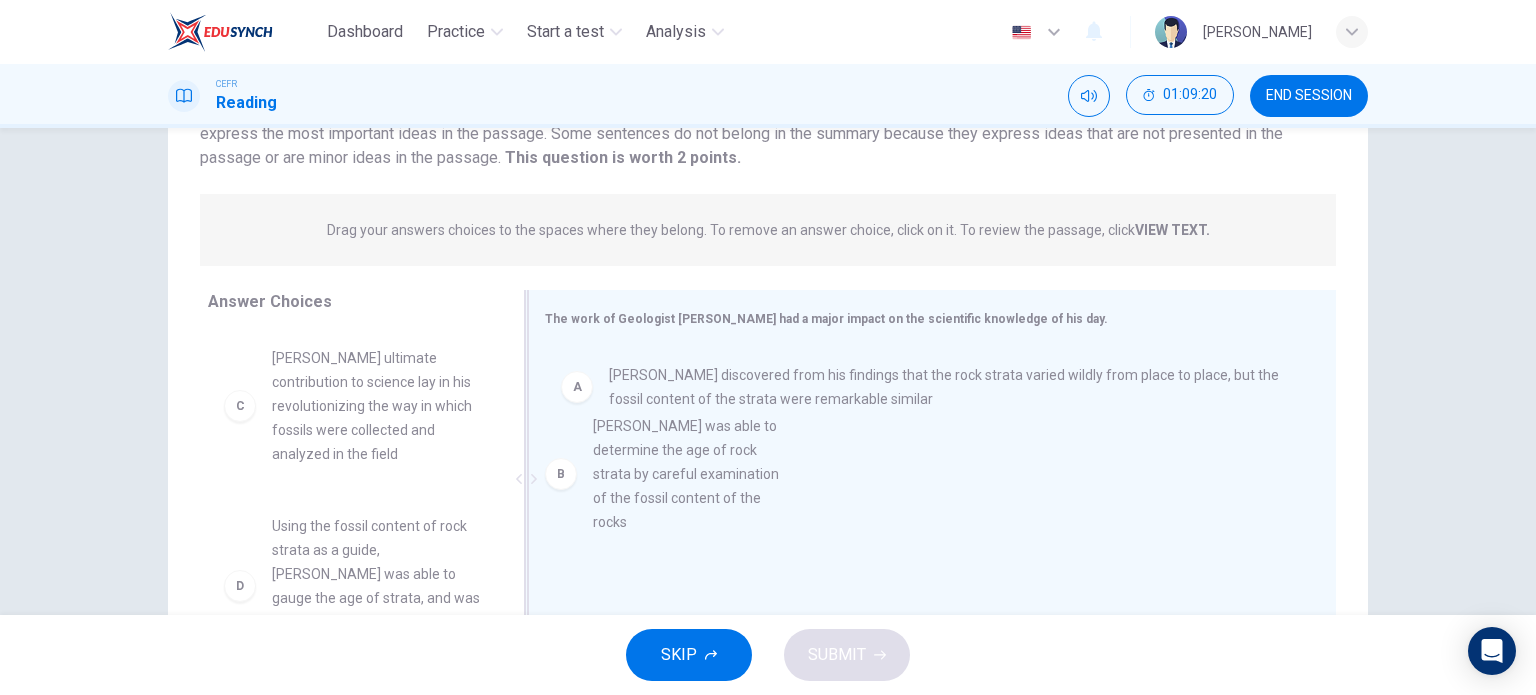 drag, startPoint x: 368, startPoint y: 411, endPoint x: 724, endPoint y: 487, distance: 364.02197 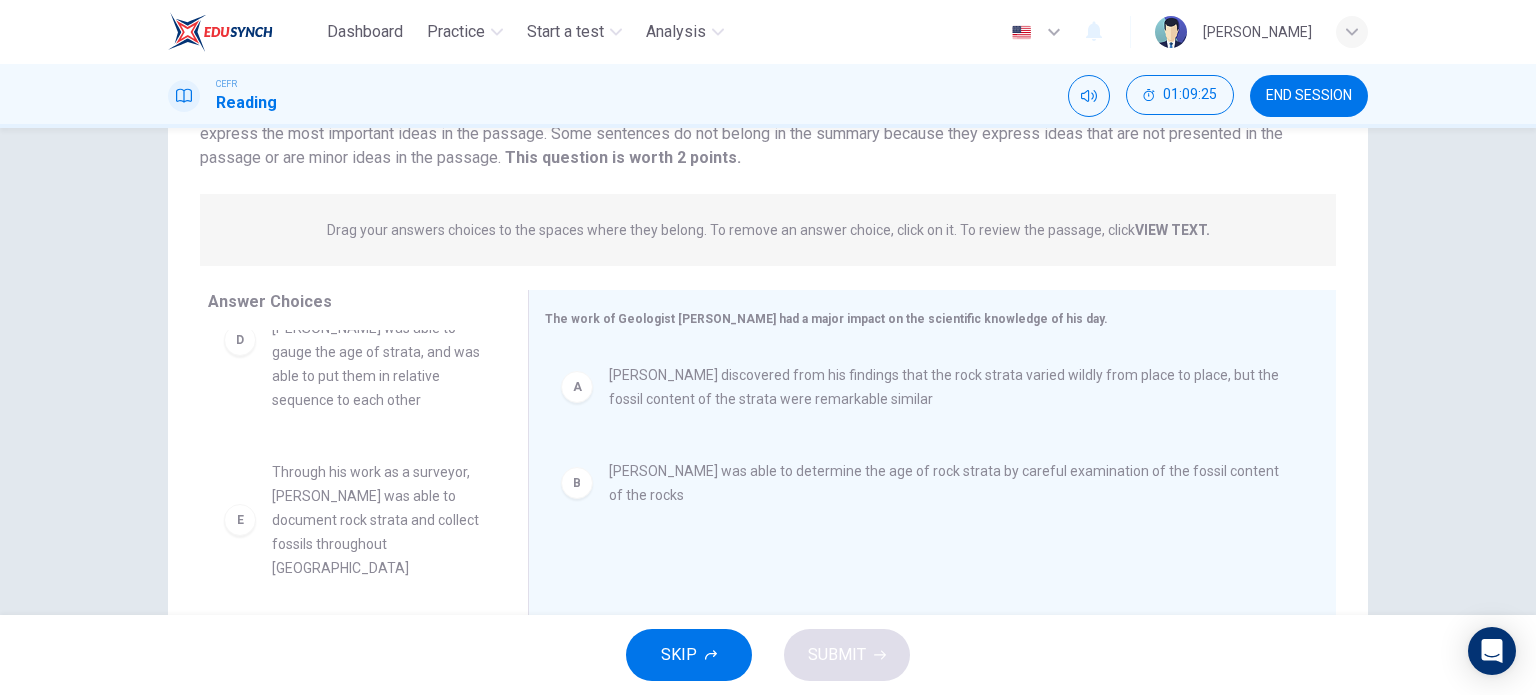 scroll, scrollTop: 348, scrollLeft: 0, axis: vertical 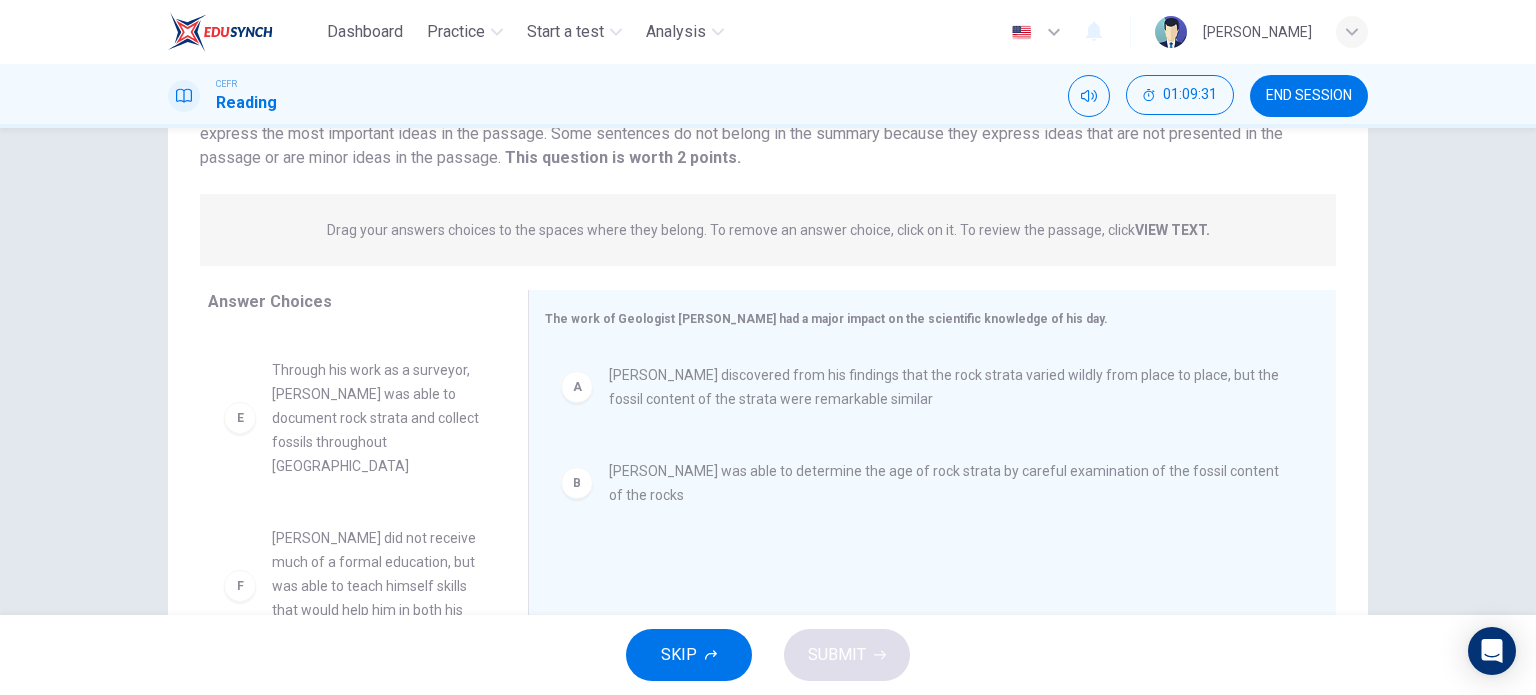click on "[PERSON_NAME] did not receive much of a formal education, but was able to teach himself skills that would help him in both his career and his scientific research" at bounding box center (376, 586) 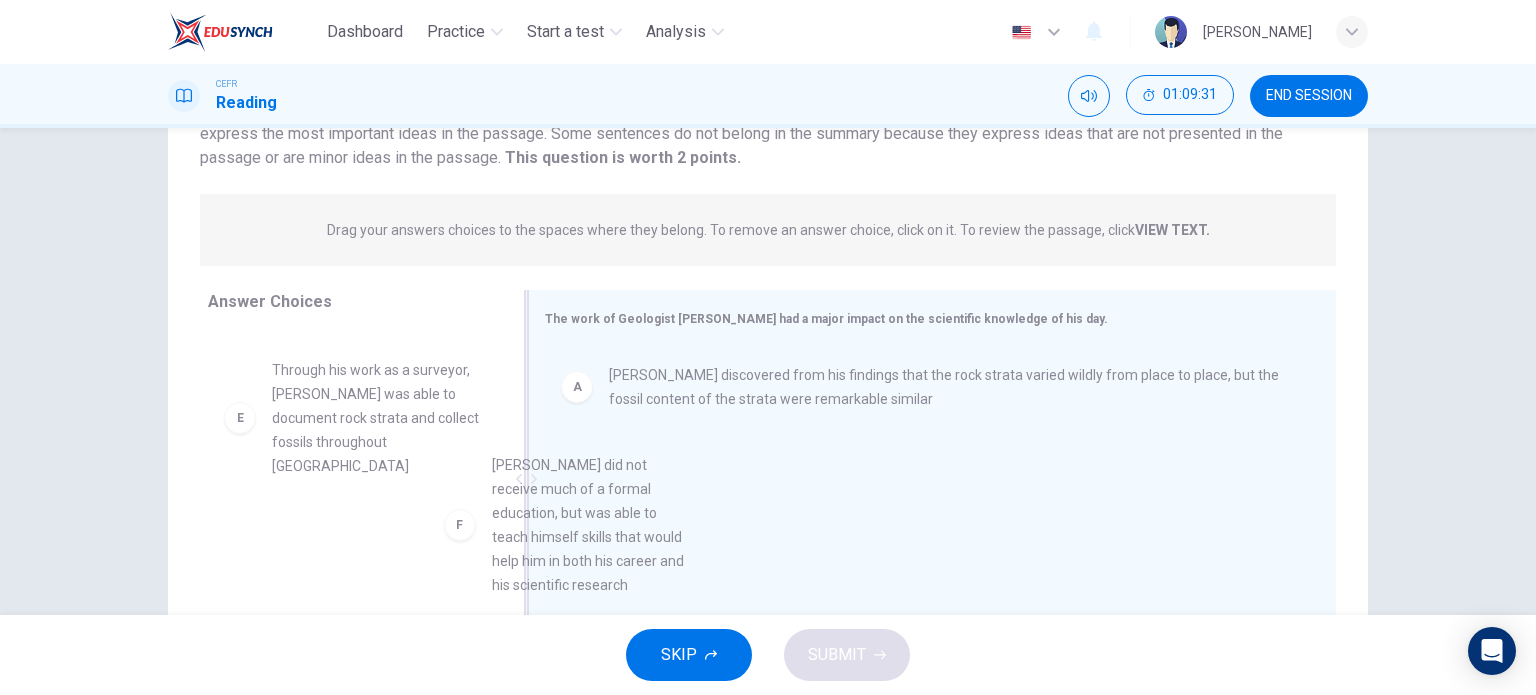 drag, startPoint x: 360, startPoint y: 587, endPoint x: 739, endPoint y: 559, distance: 380.0329 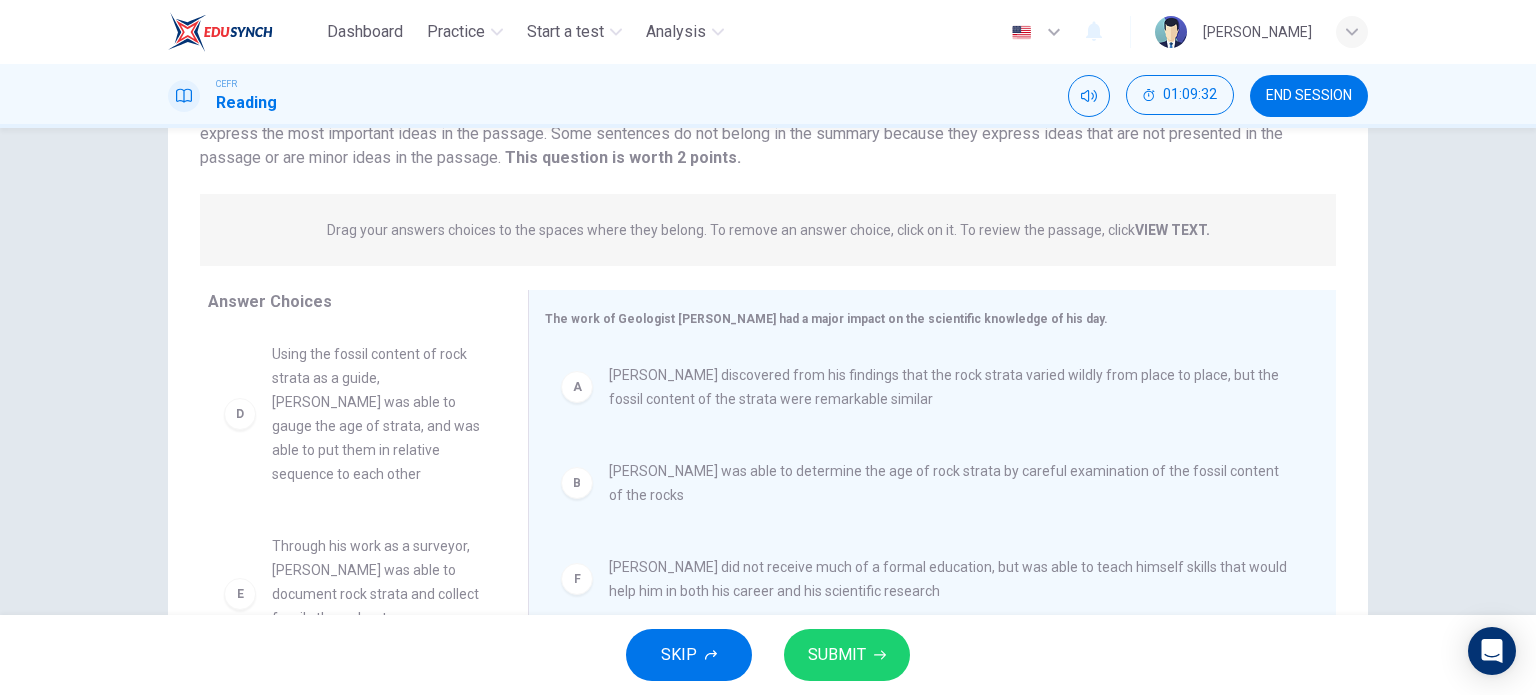 scroll, scrollTop: 156, scrollLeft: 0, axis: vertical 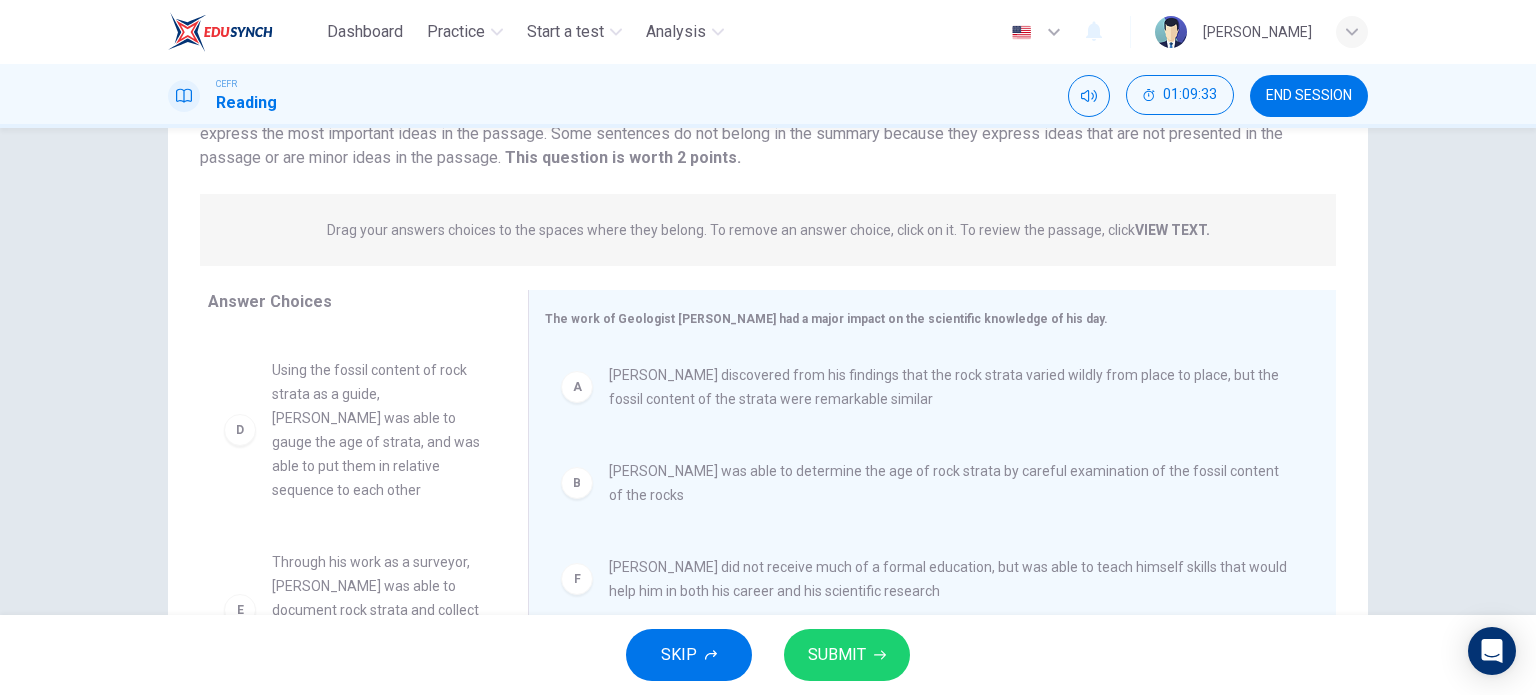 click on "SUBMIT" at bounding box center [847, 655] 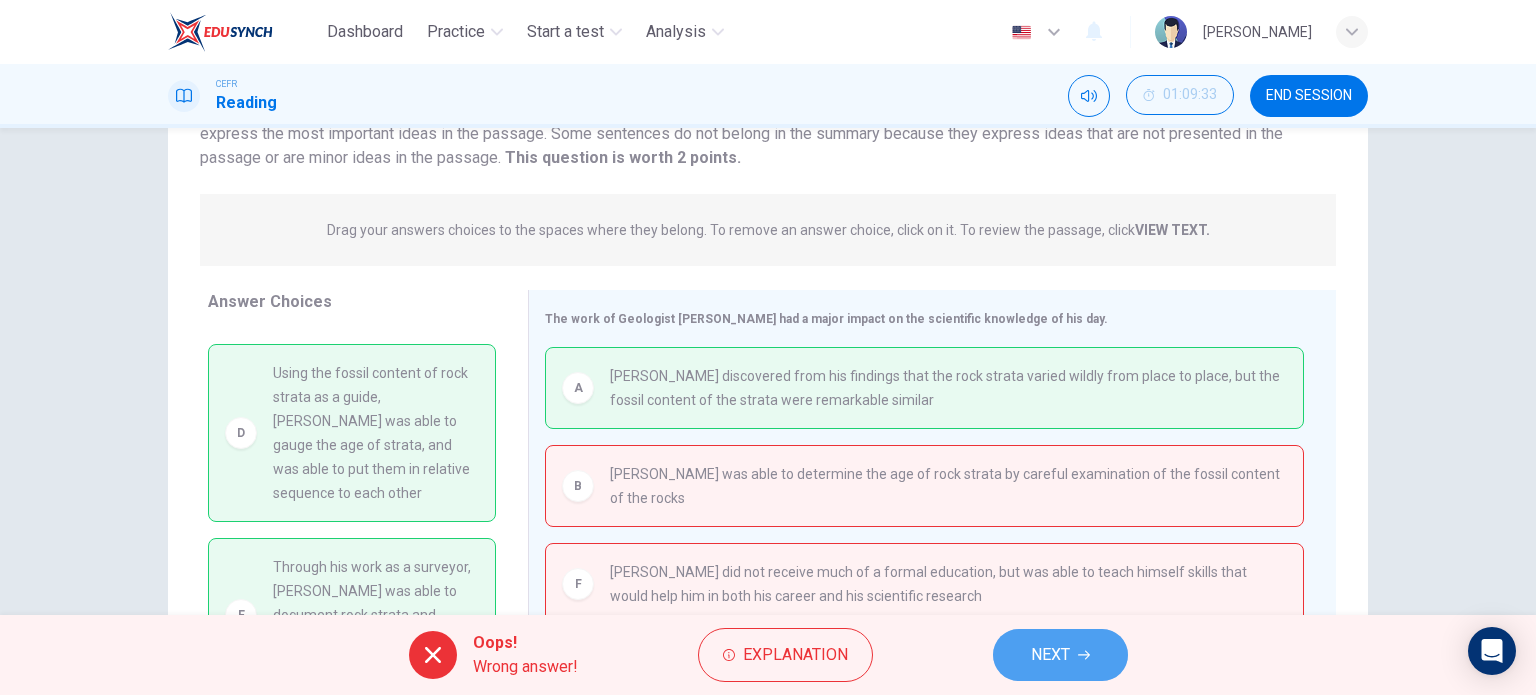 click on "NEXT" at bounding box center (1060, 655) 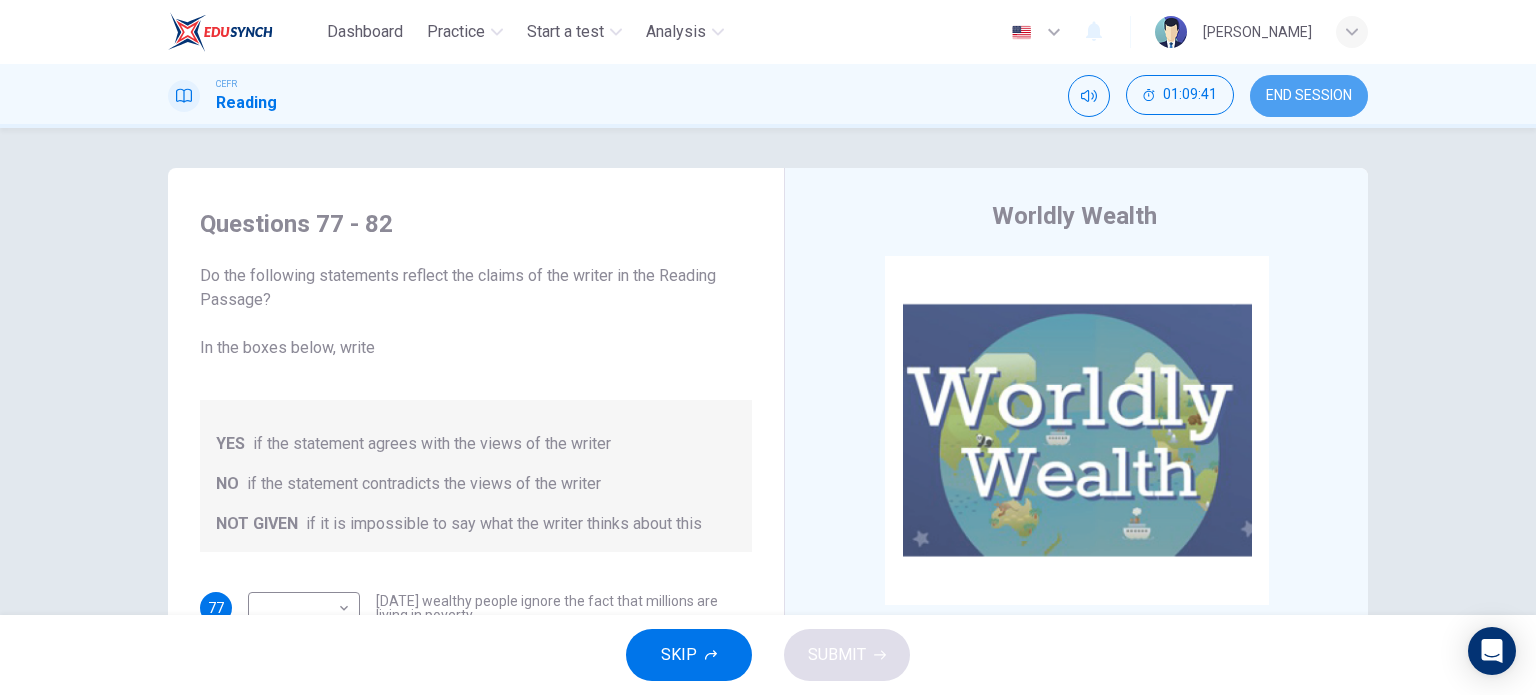 click on "END SESSION" at bounding box center [1309, 96] 